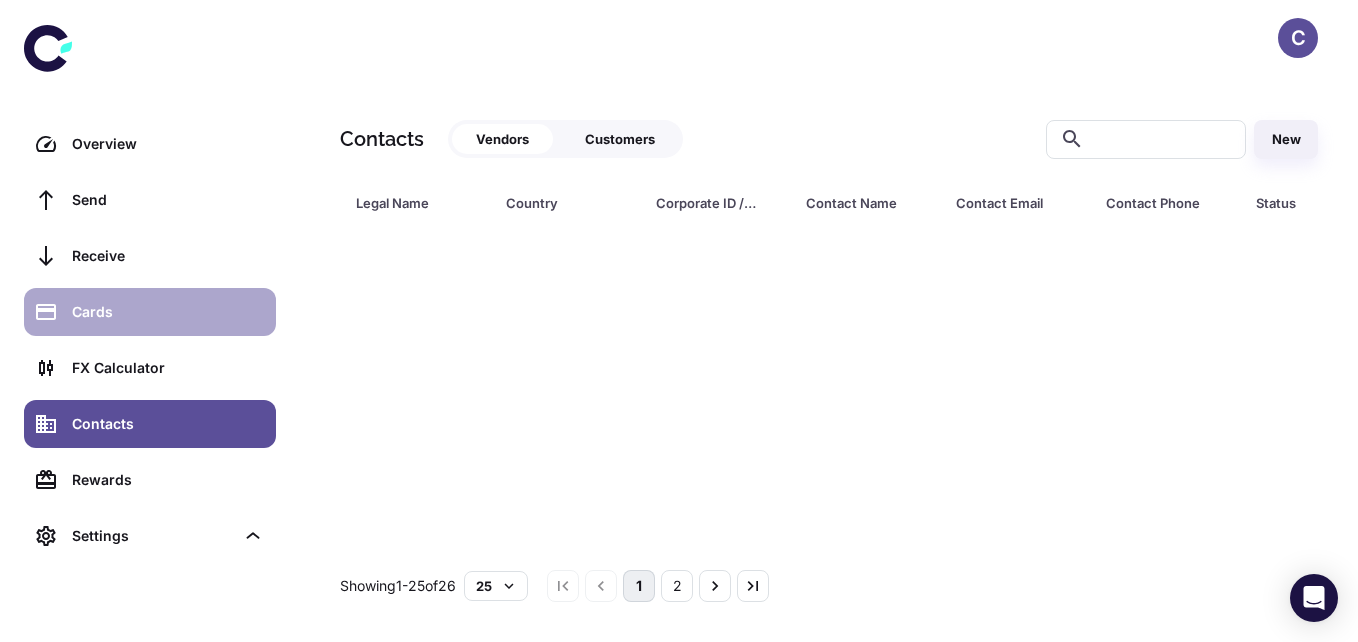 scroll, scrollTop: 0, scrollLeft: 0, axis: both 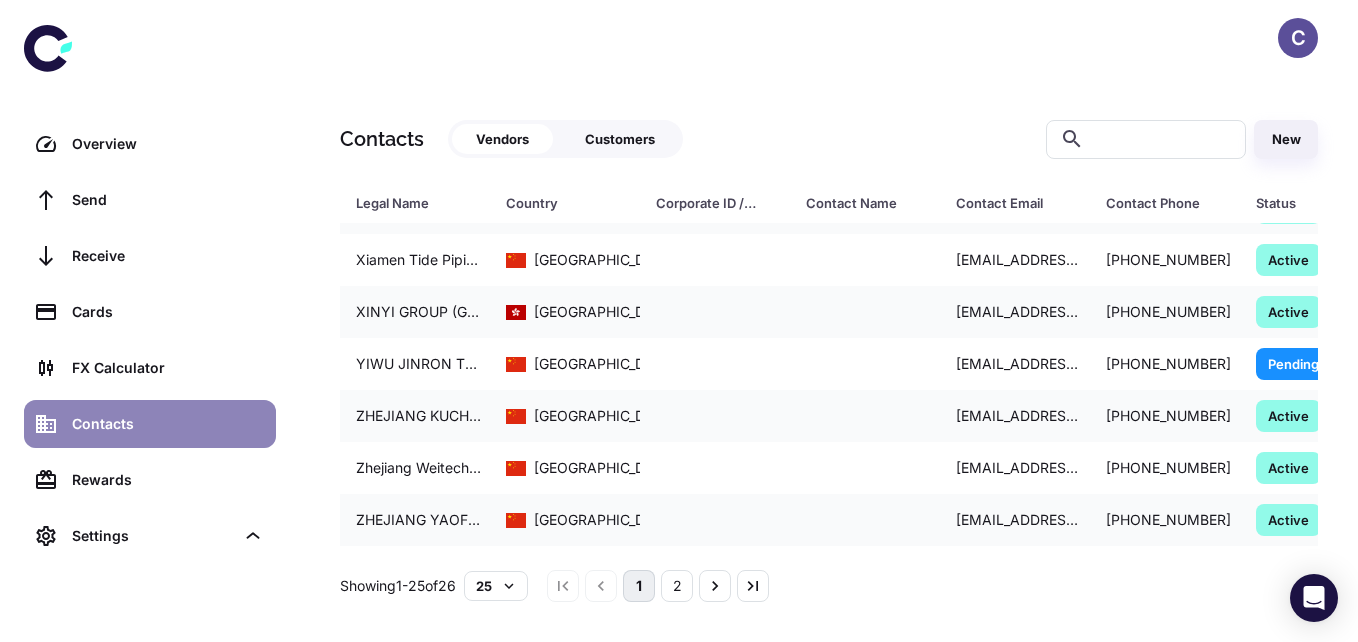 click on "Contacts" at bounding box center [168, 424] 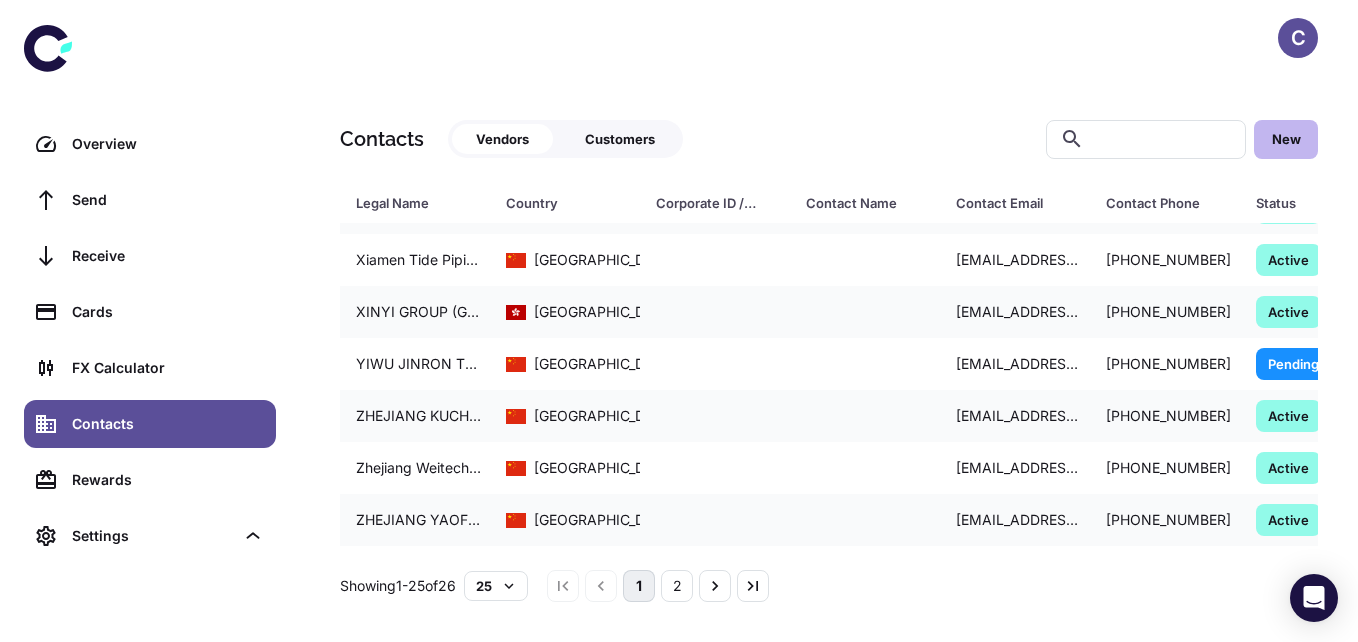 click on "New" at bounding box center [1286, 139] 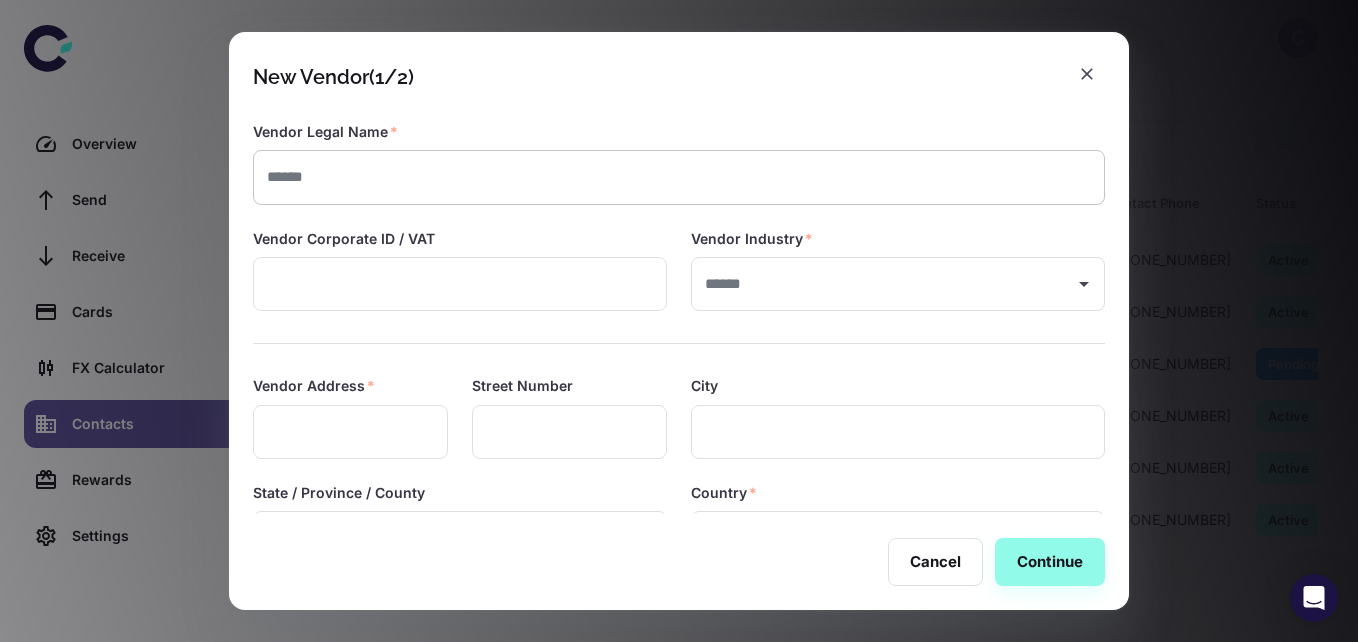 click at bounding box center (679, 177) 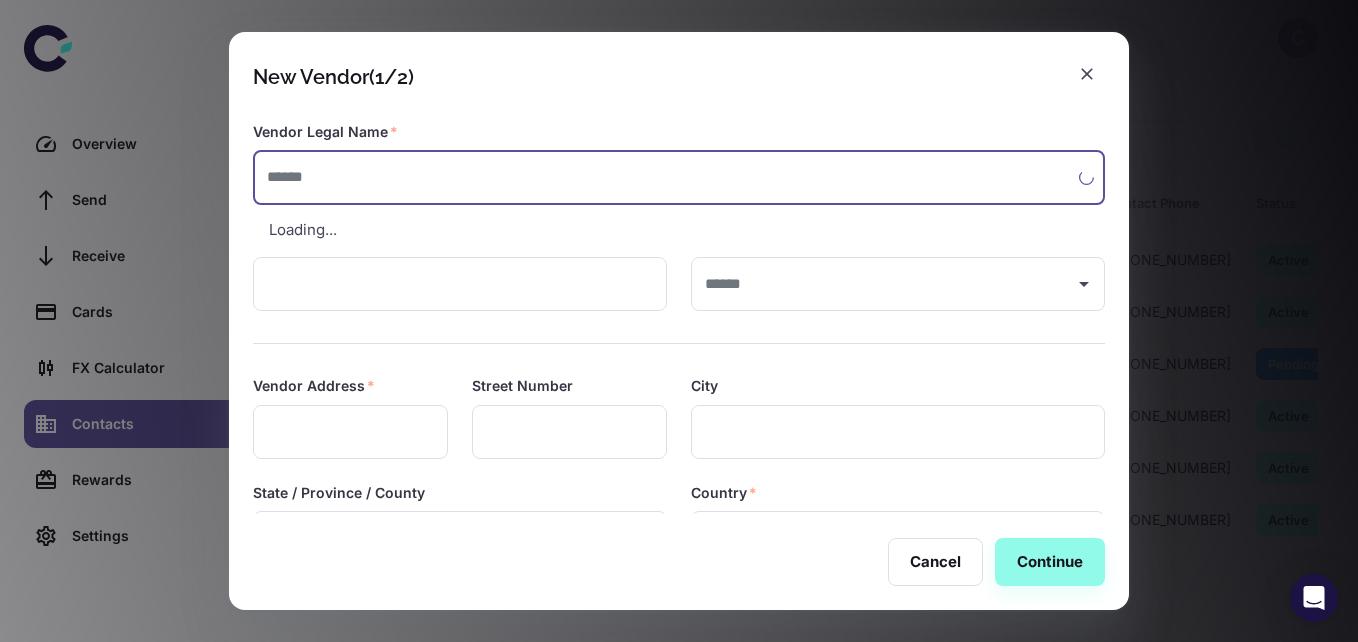 paste on "**********" 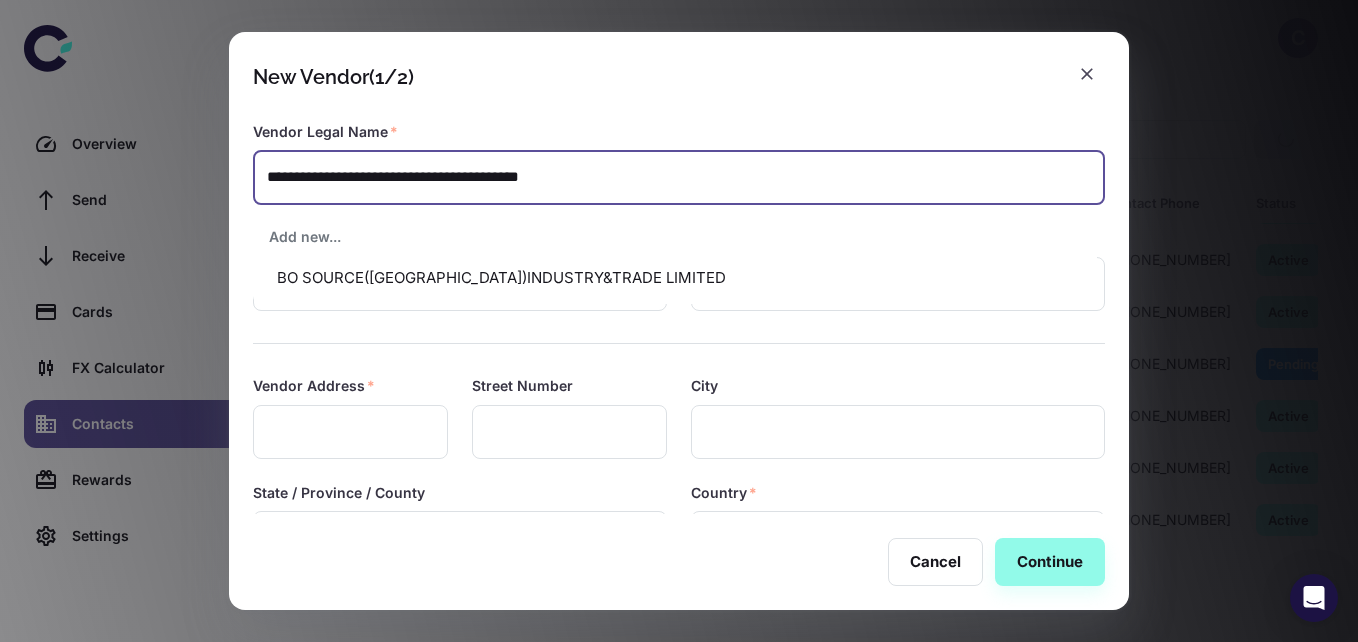 click on "BO SOURCE([GEOGRAPHIC_DATA])INDUSTRY&TRADE LIMITED" at bounding box center [675, 278] 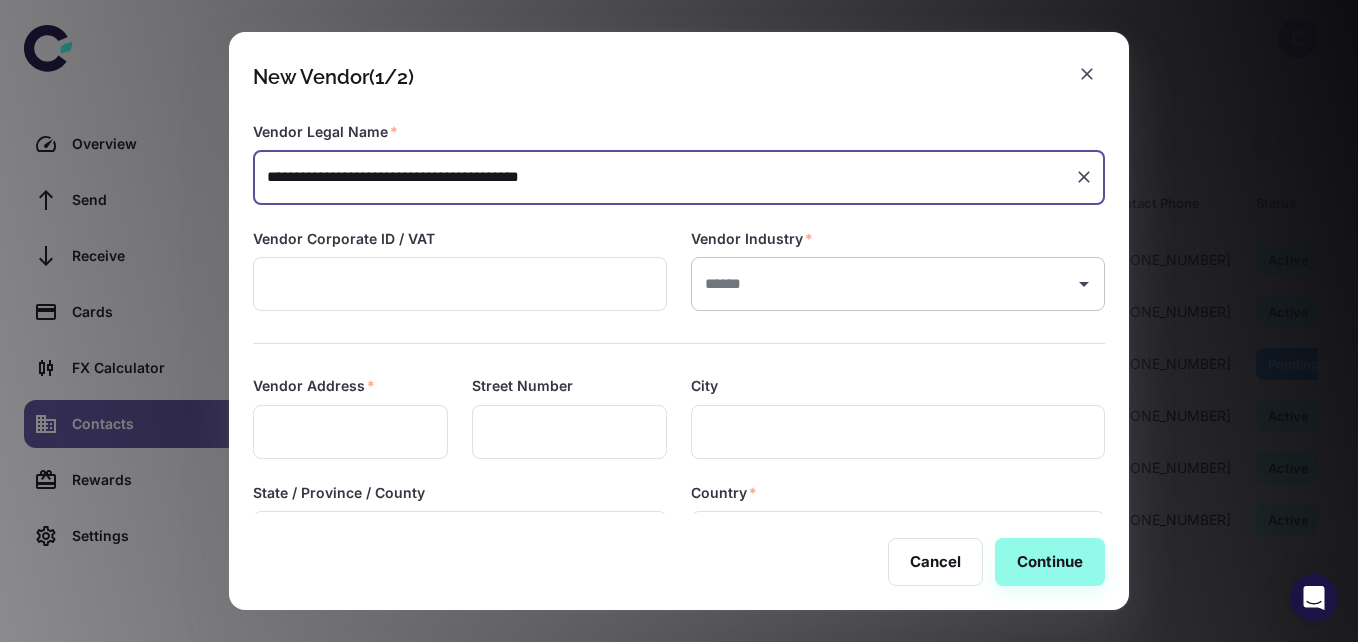 click on "​" at bounding box center (898, 284) 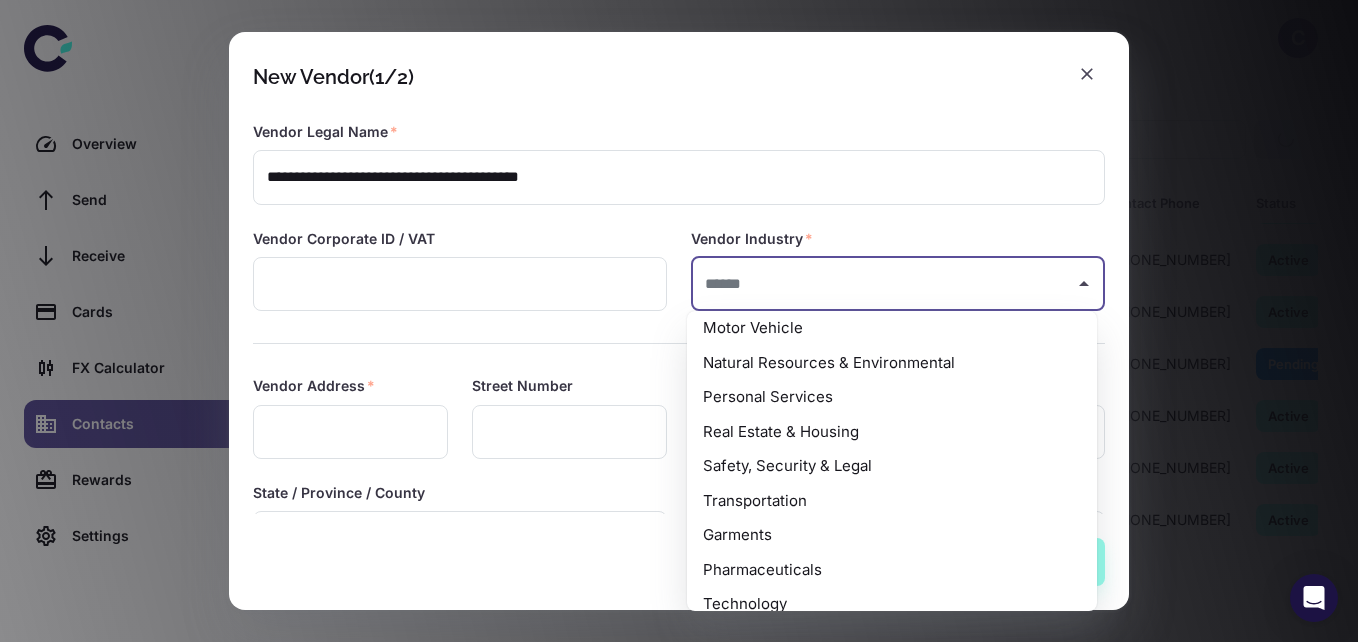 scroll, scrollTop: 406, scrollLeft: 0, axis: vertical 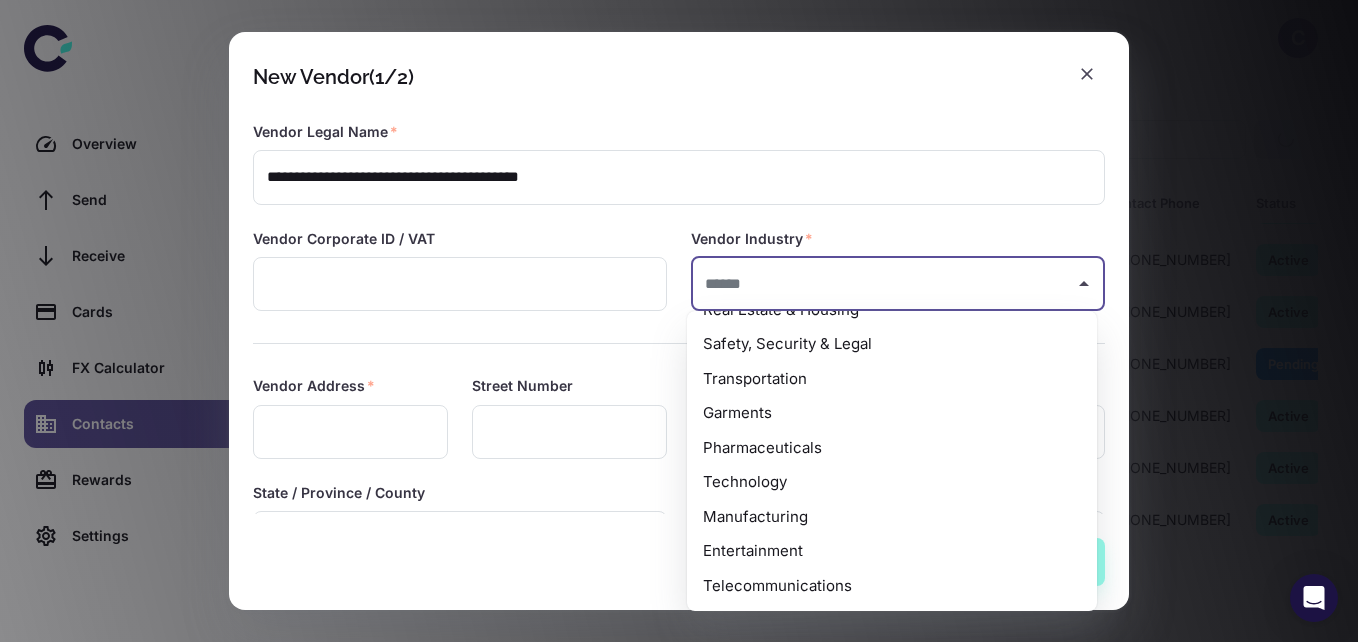 click on "Manufacturing" at bounding box center (892, 517) 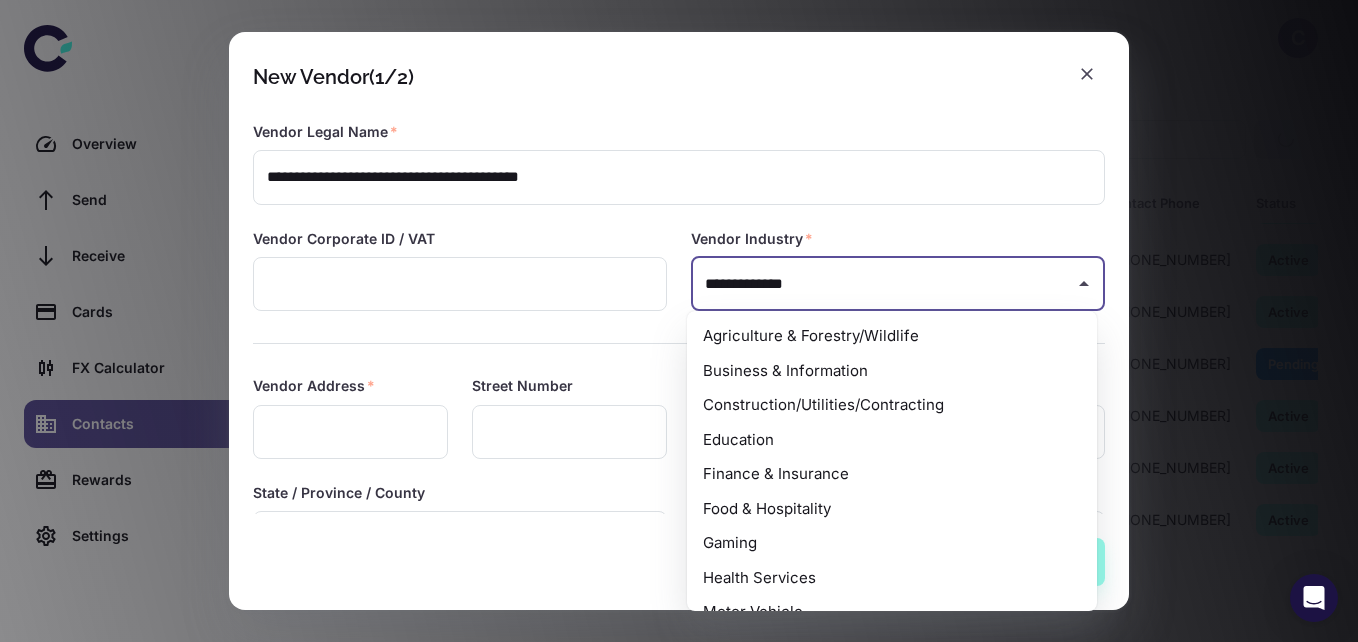 scroll, scrollTop: 330, scrollLeft: 0, axis: vertical 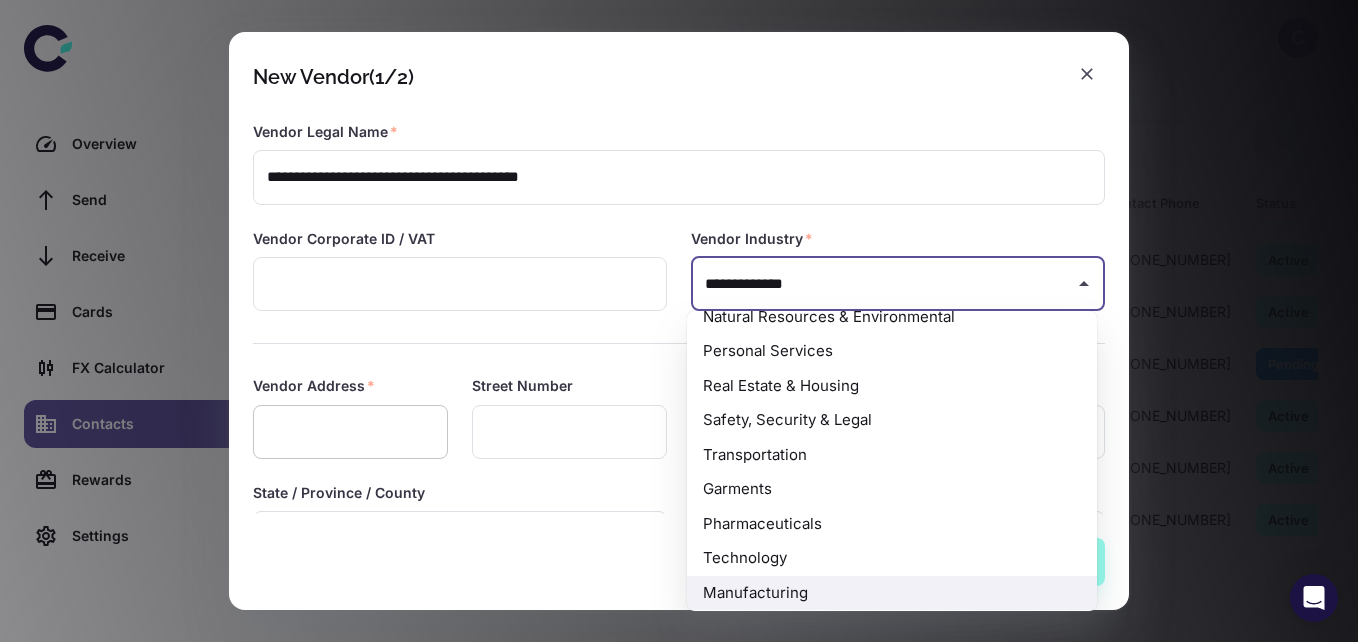 click at bounding box center (350, 432) 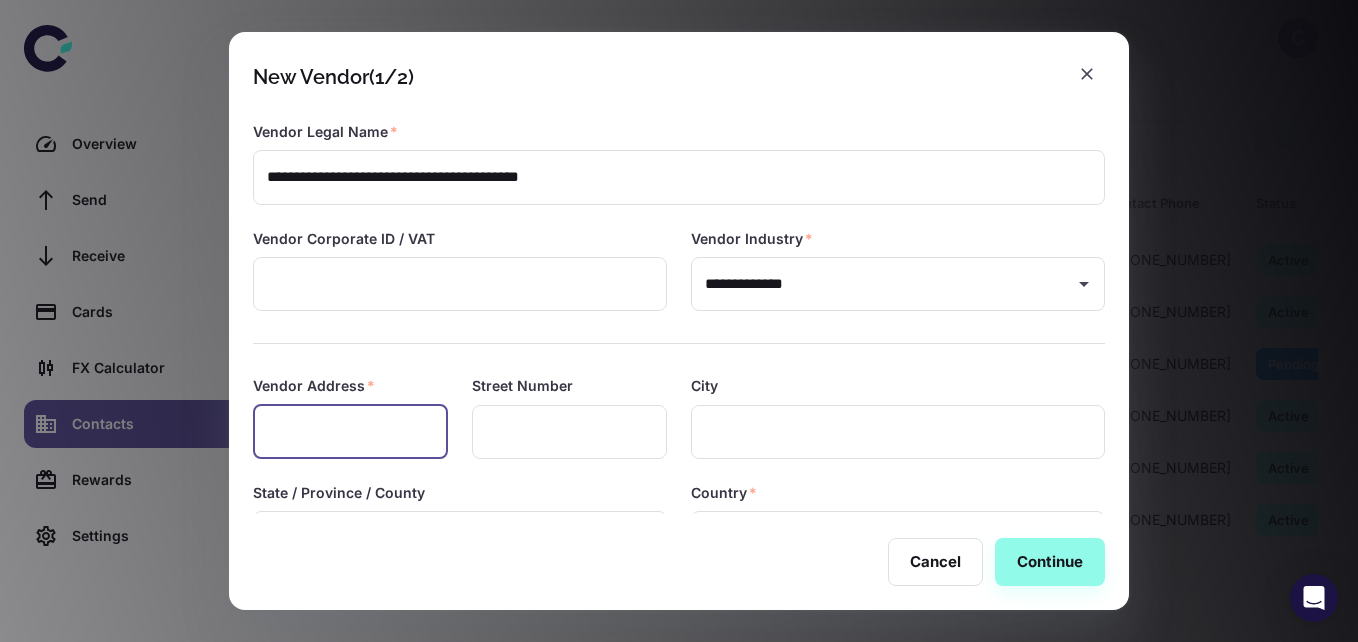 paste on "**********" 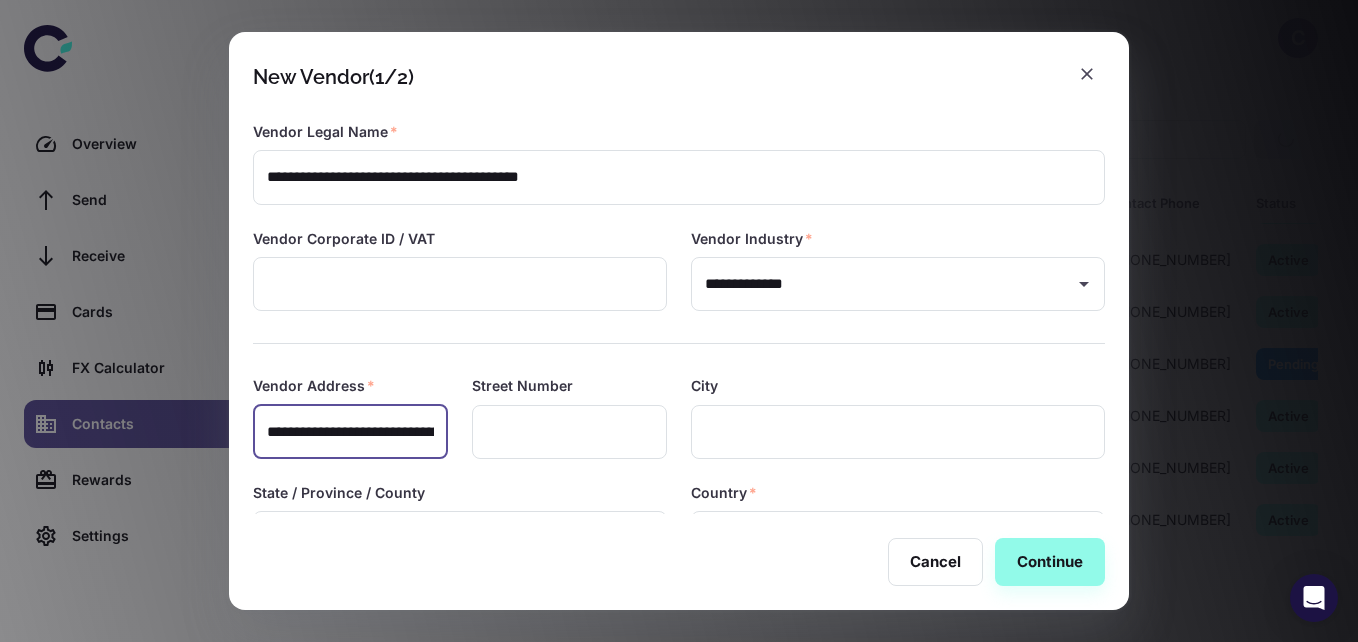 scroll, scrollTop: 0, scrollLeft: 479, axis: horizontal 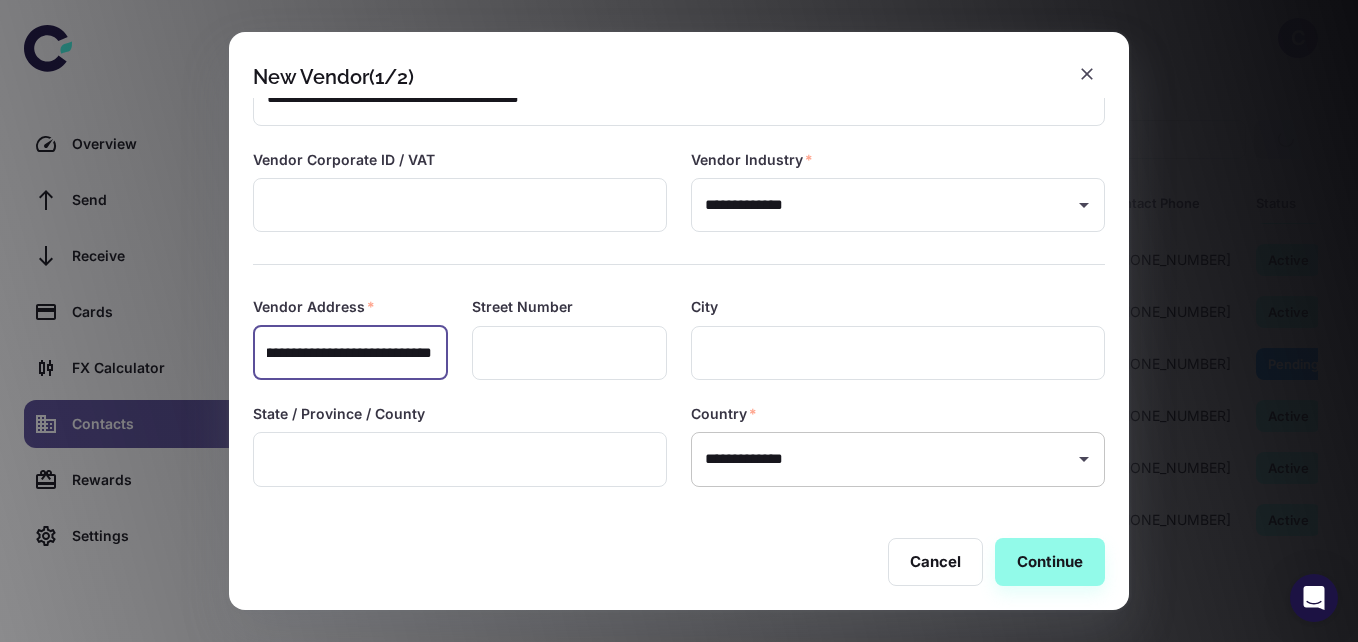 type on "**********" 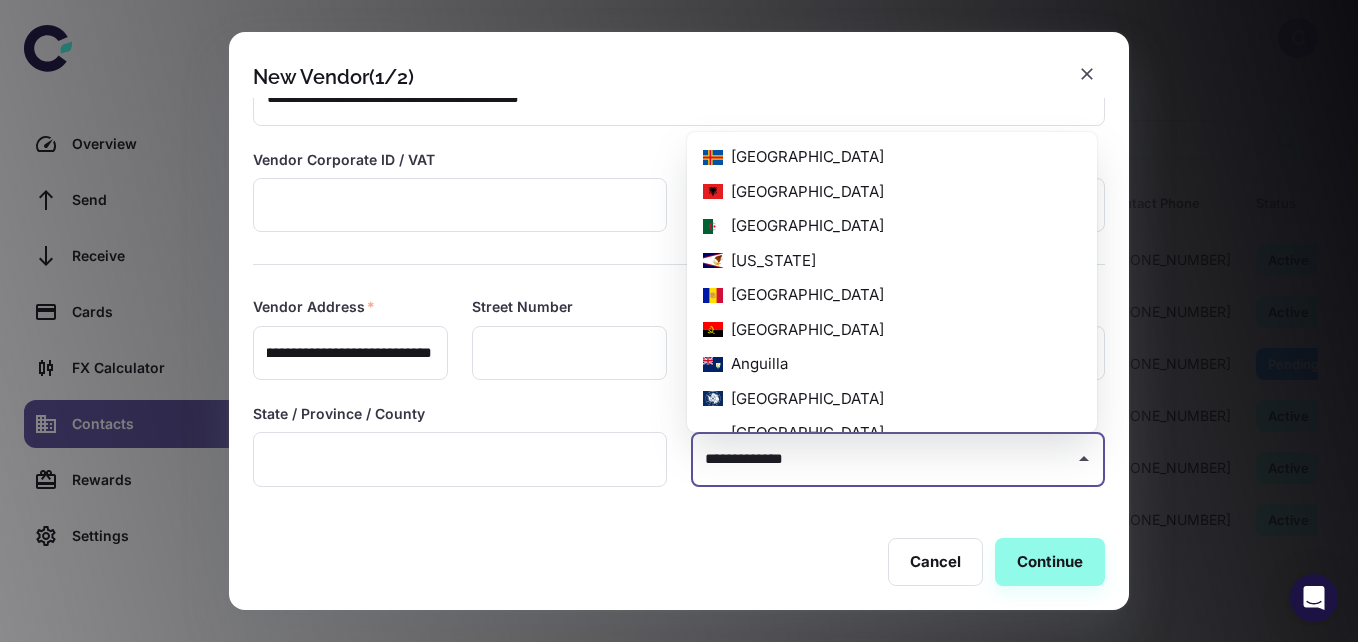 scroll, scrollTop: 0, scrollLeft: 0, axis: both 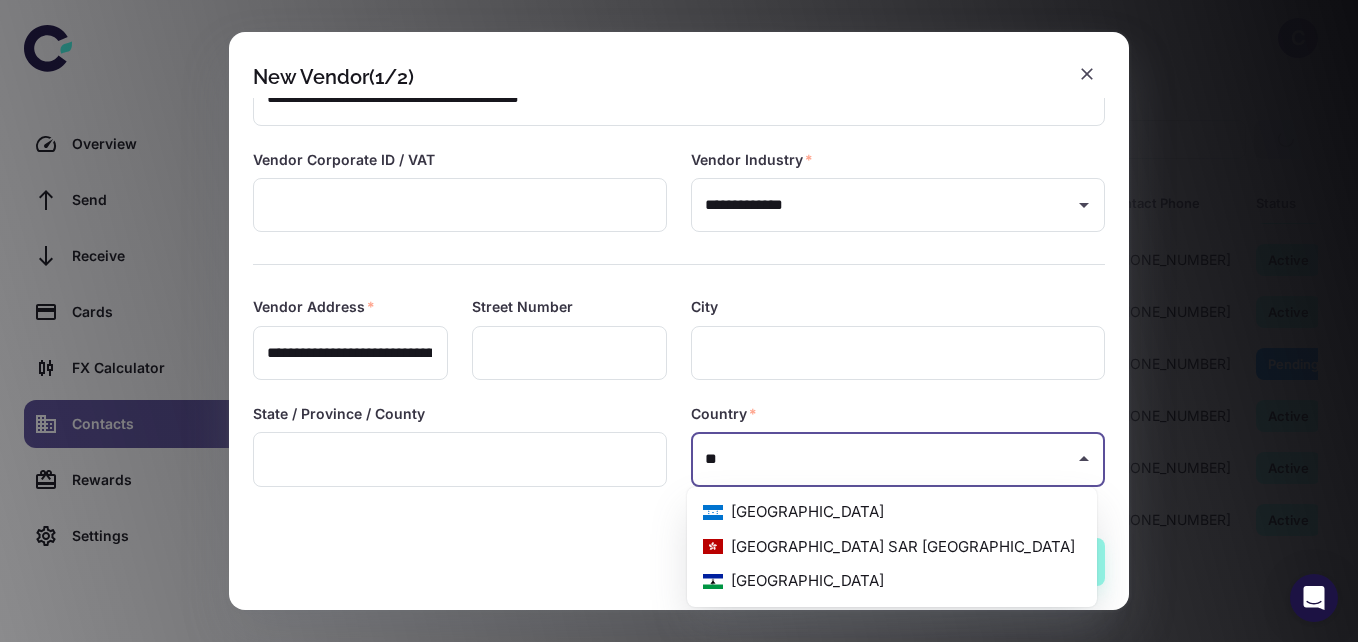 click on "[GEOGRAPHIC_DATA] SAR [GEOGRAPHIC_DATA]" at bounding box center (892, 547) 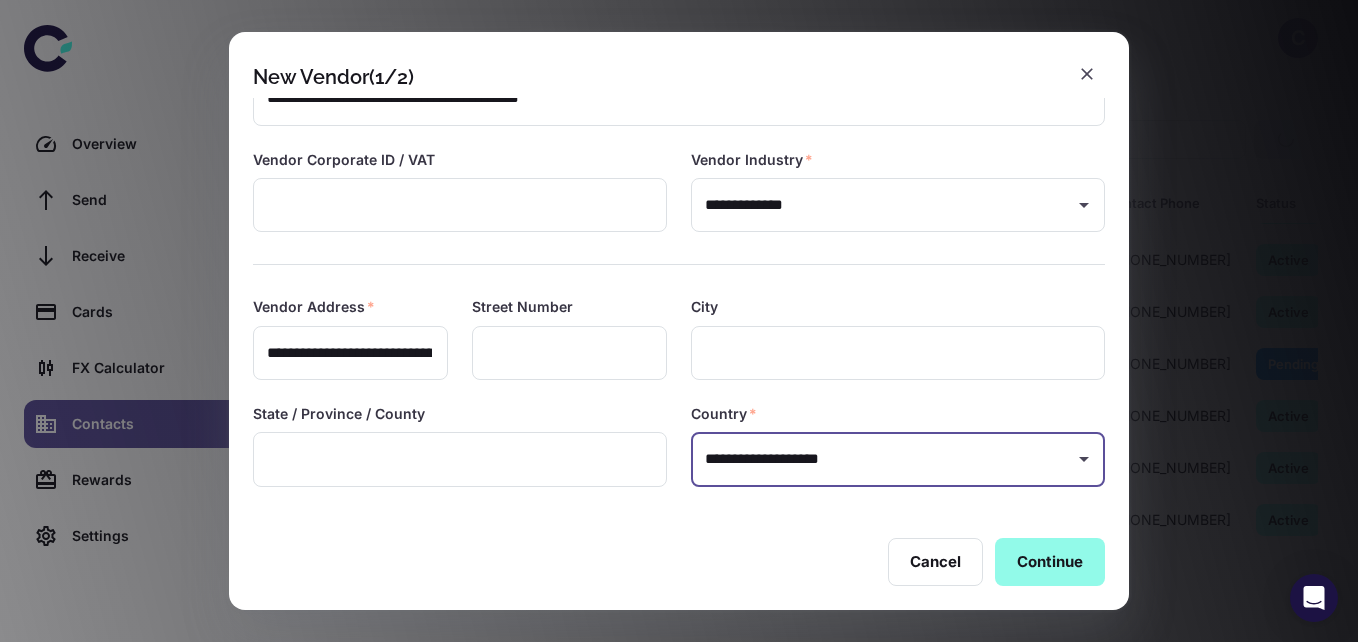 type on "**********" 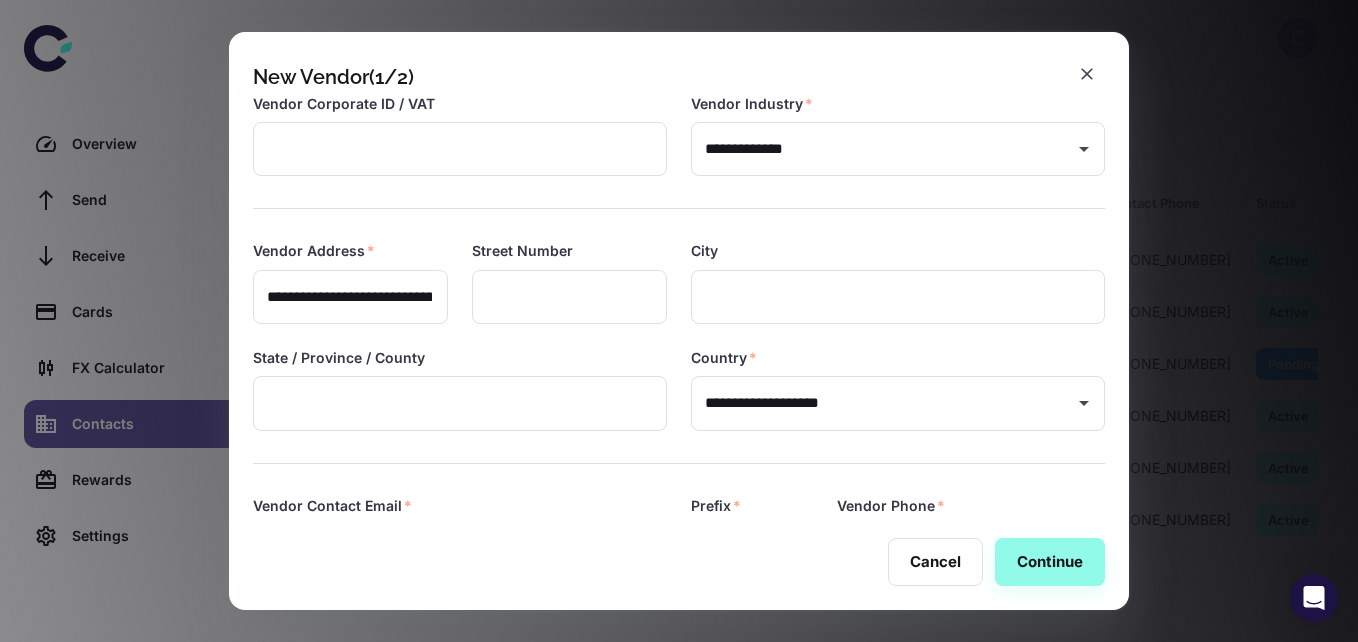 scroll, scrollTop: 223, scrollLeft: 0, axis: vertical 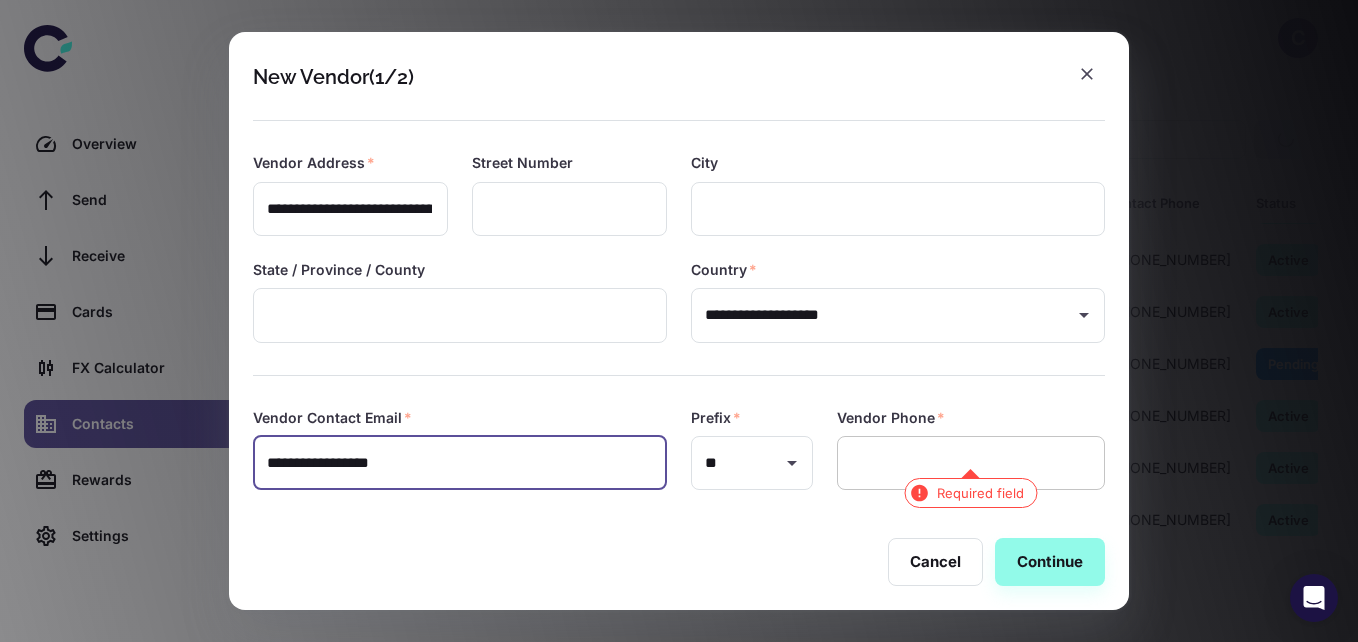 type on "**********" 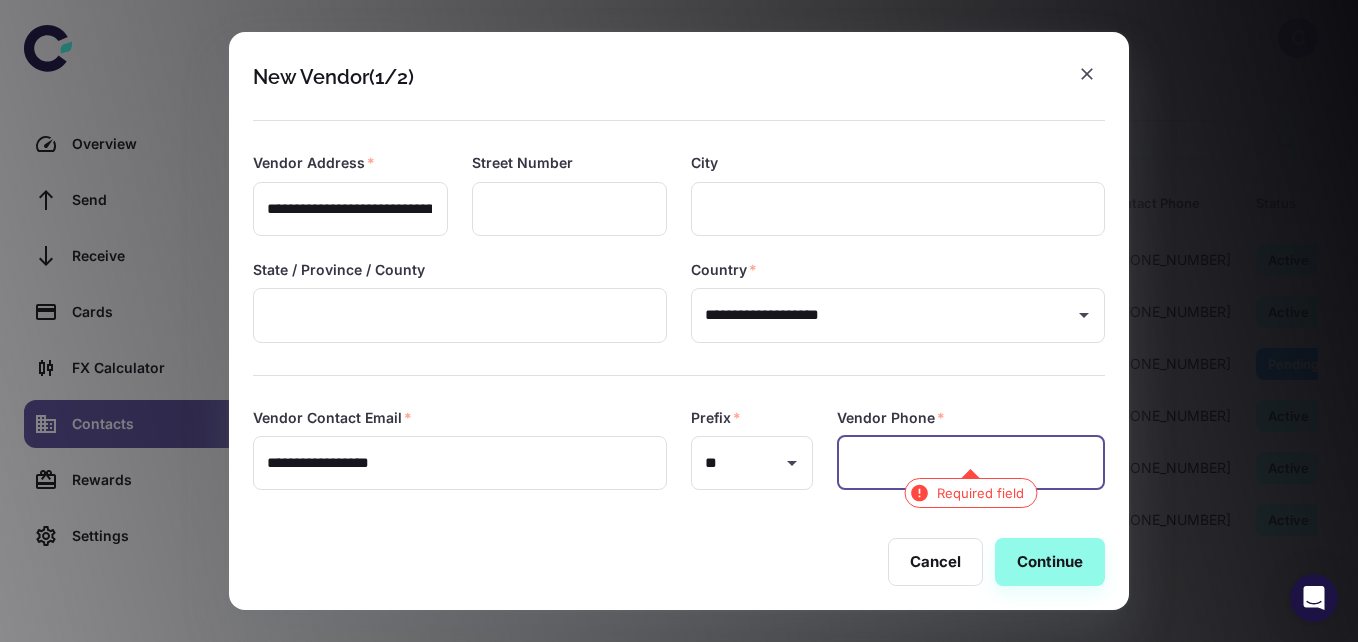 click at bounding box center (971, 463) 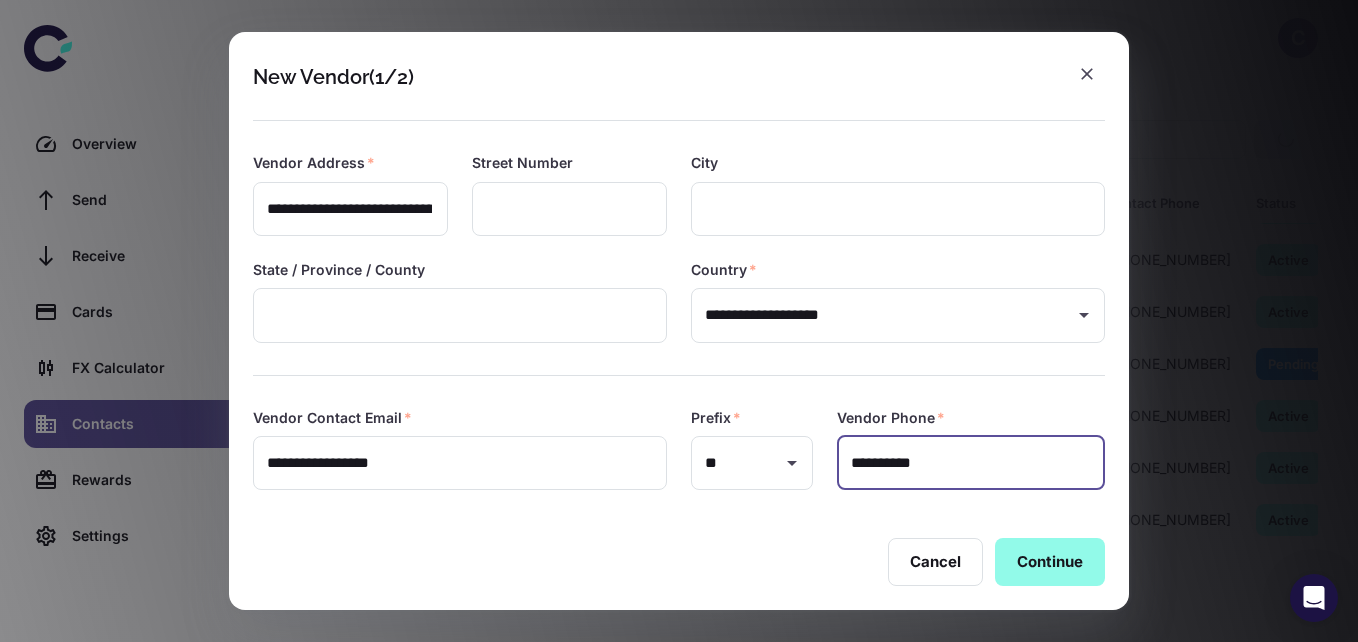 type on "**********" 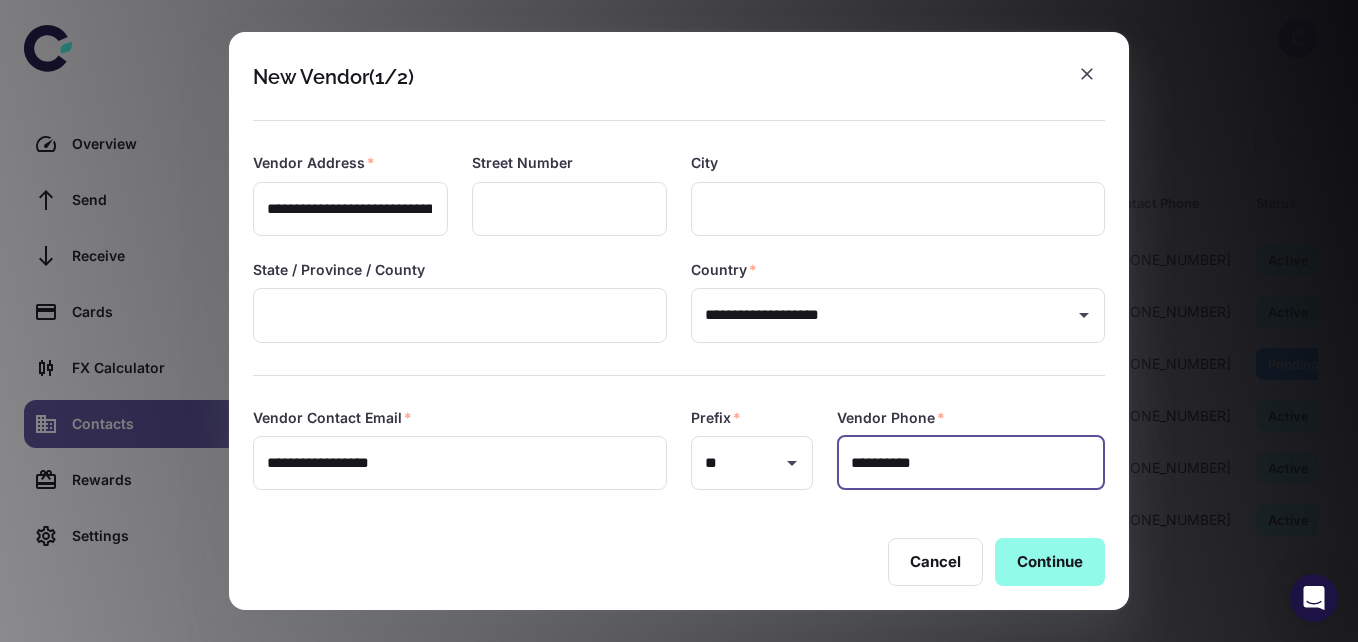 click on "Continue" at bounding box center (1050, 562) 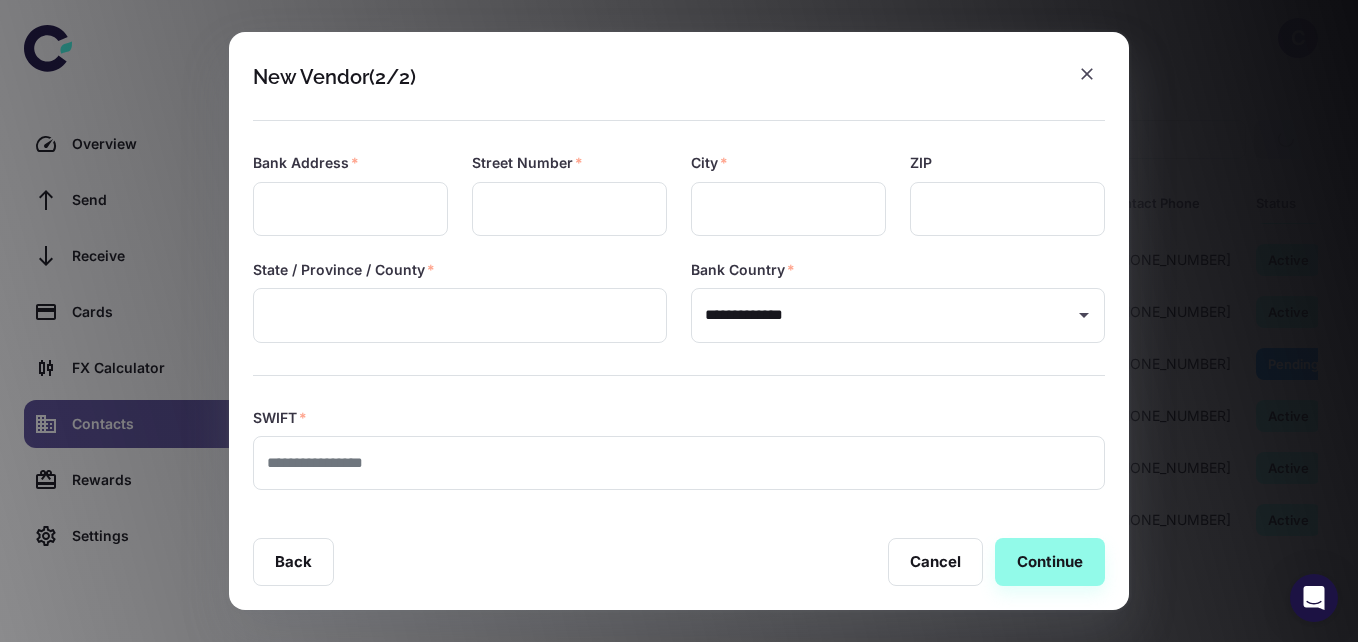 type on "**********" 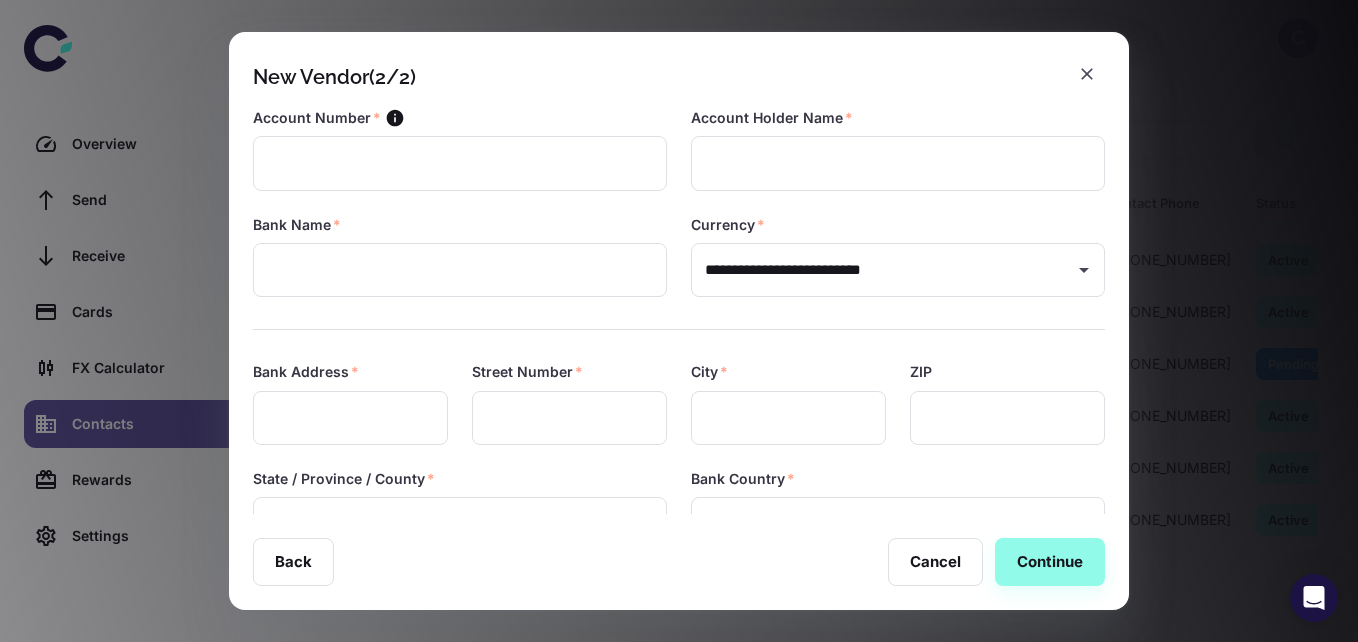 scroll, scrollTop: 0, scrollLeft: 0, axis: both 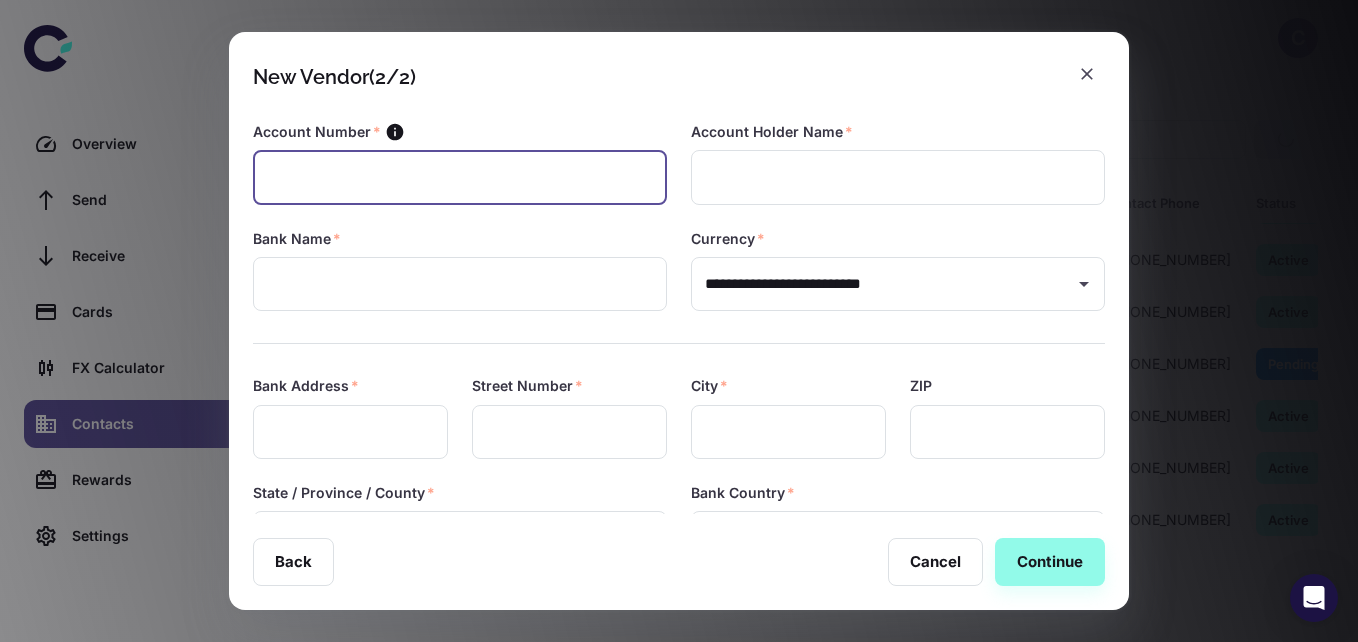 click at bounding box center [460, 177] 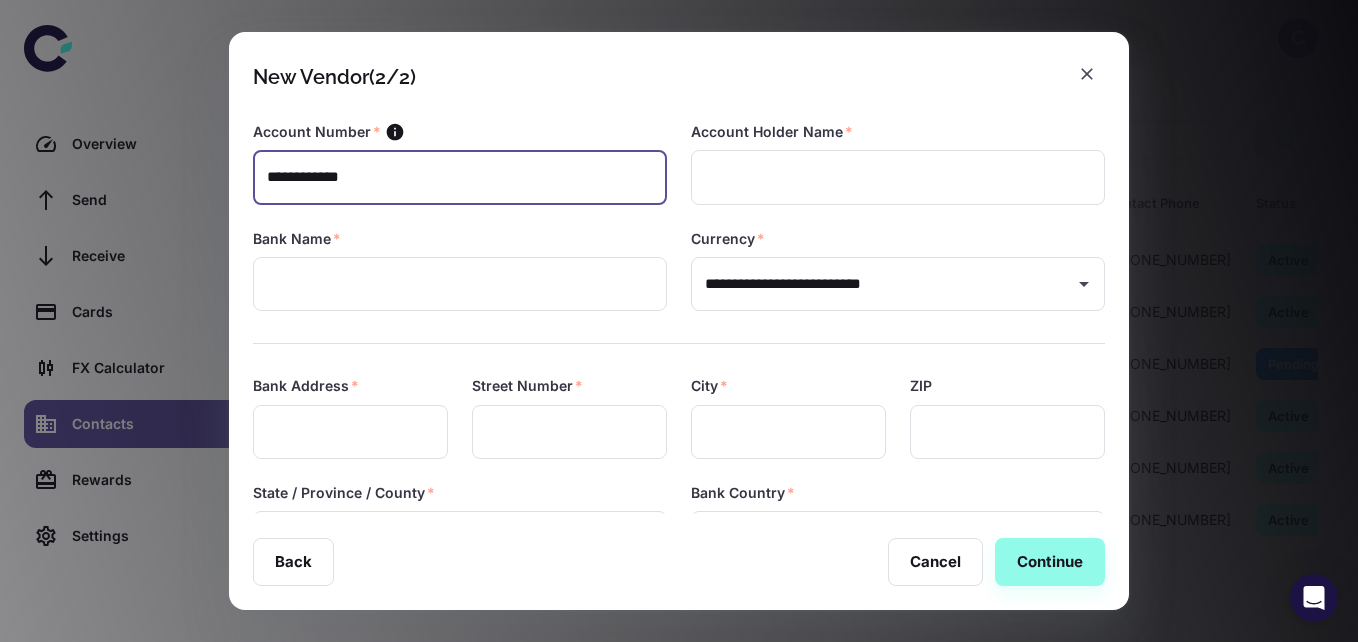 type on "**********" 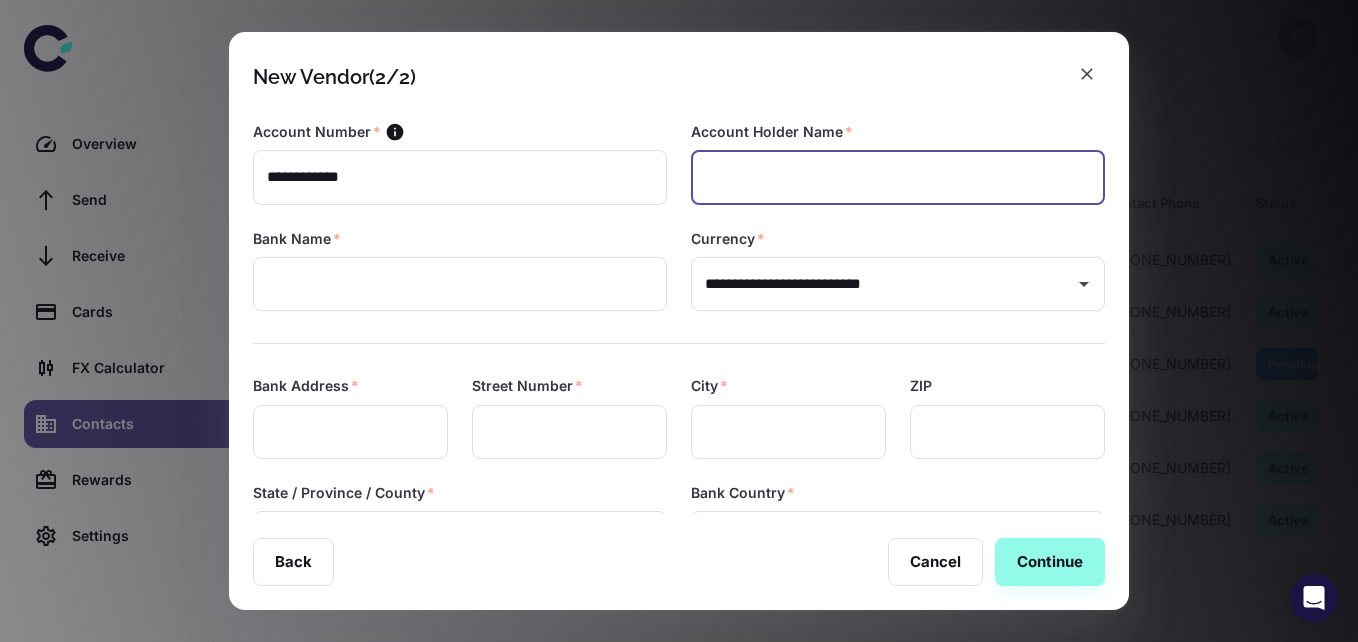click at bounding box center (898, 177) 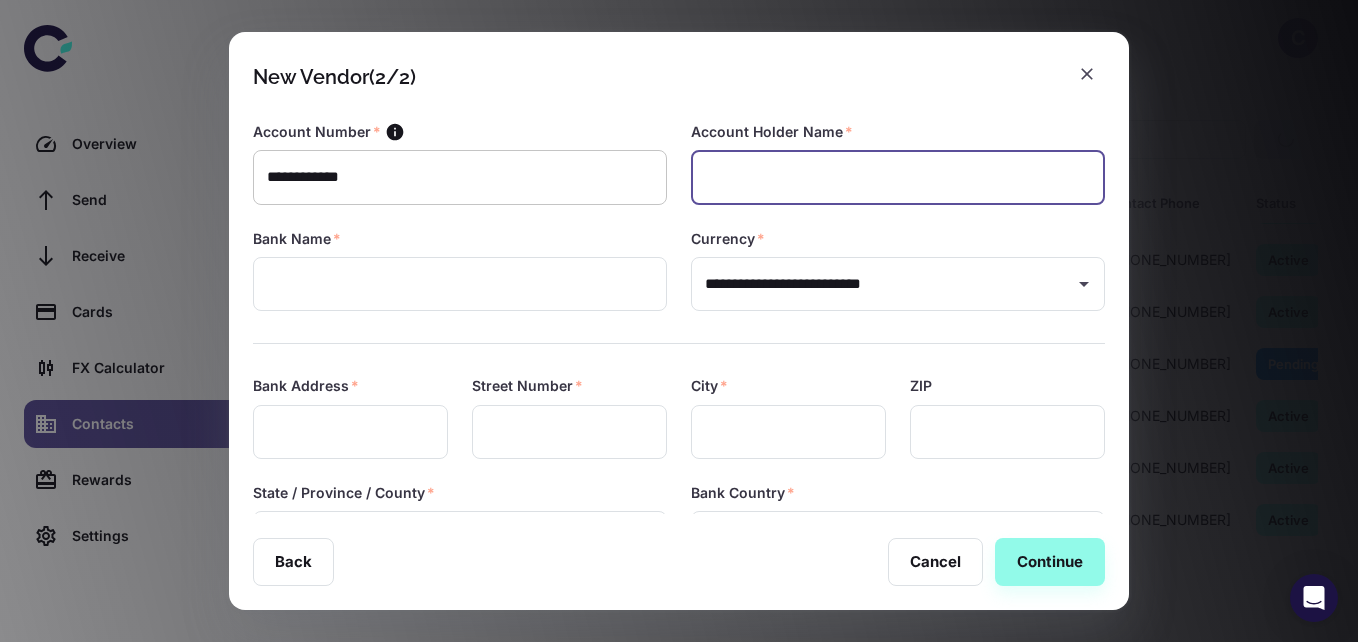 paste on "**********" 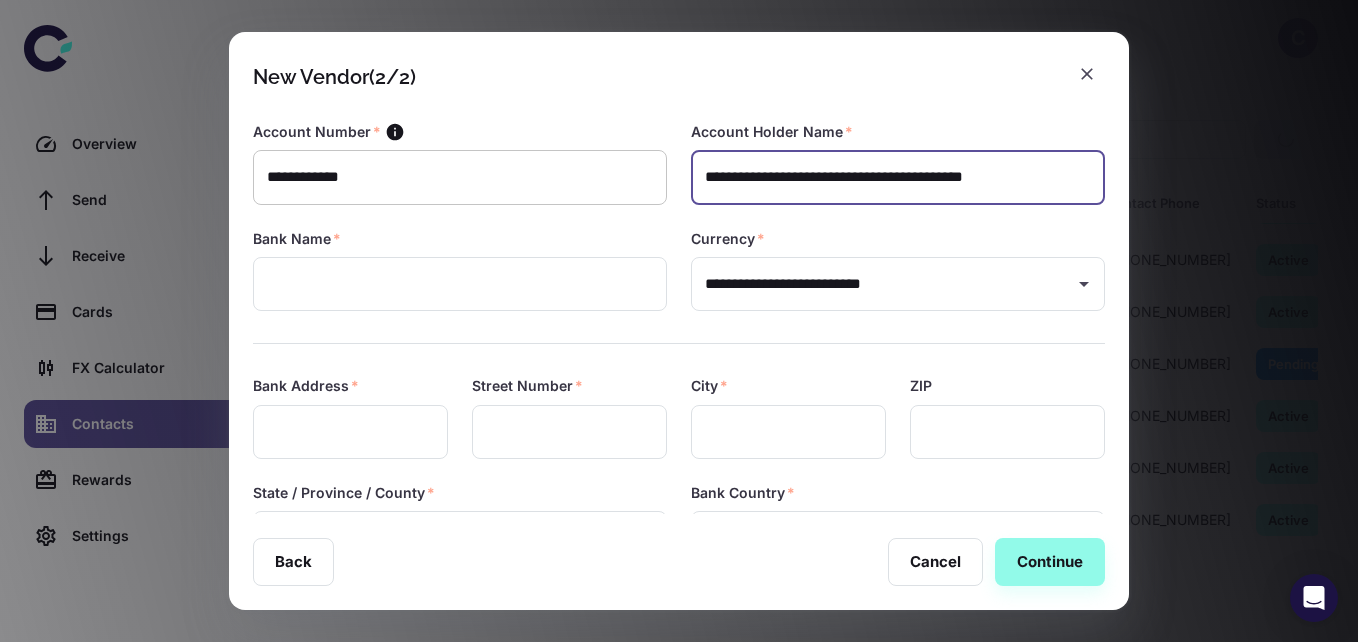 scroll, scrollTop: 0, scrollLeft: 12, axis: horizontal 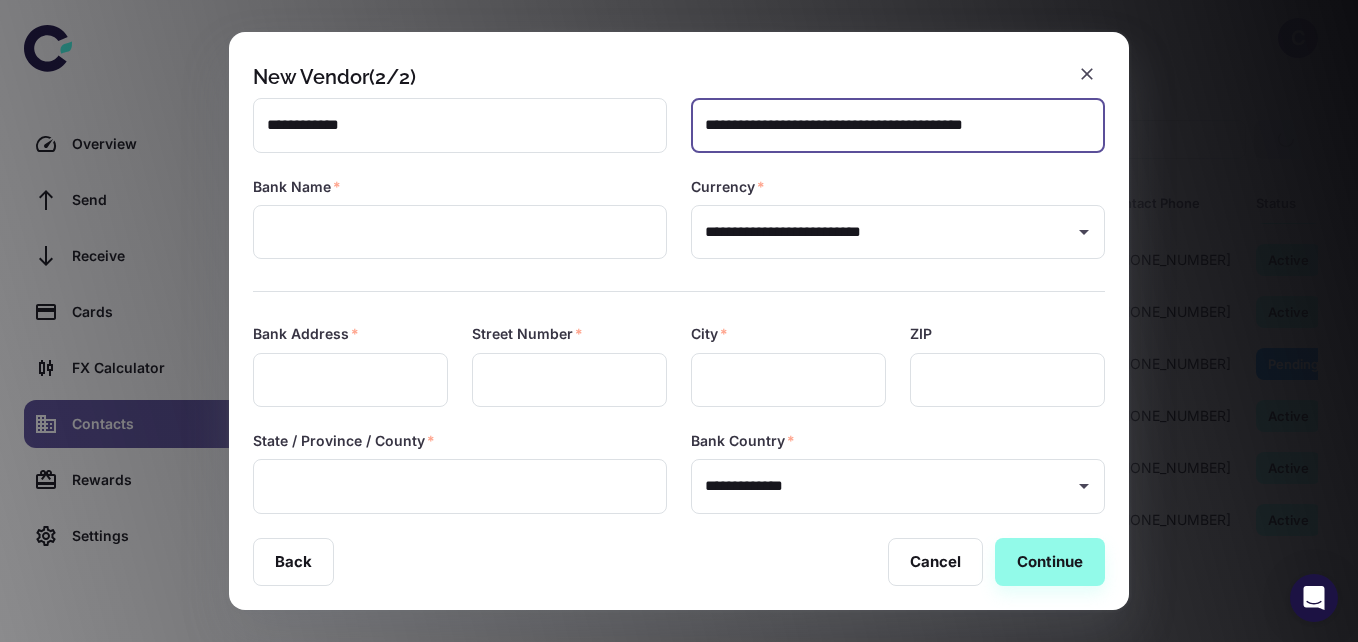 type on "**********" 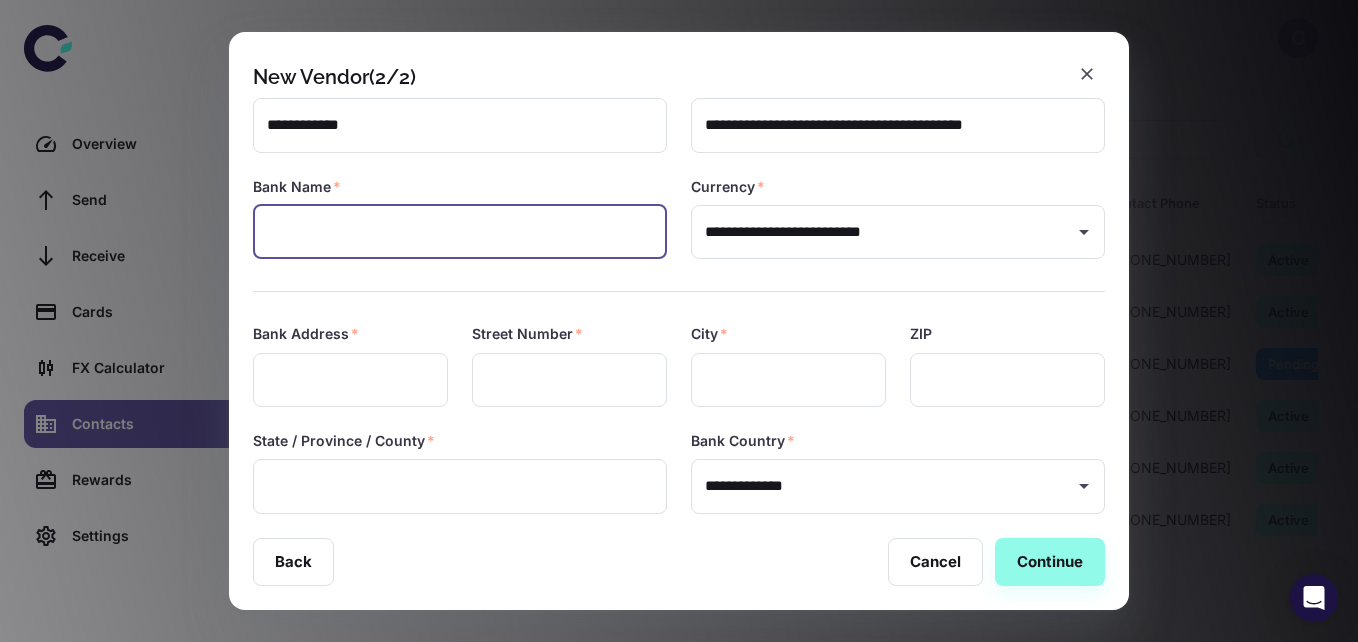 click at bounding box center (460, 232) 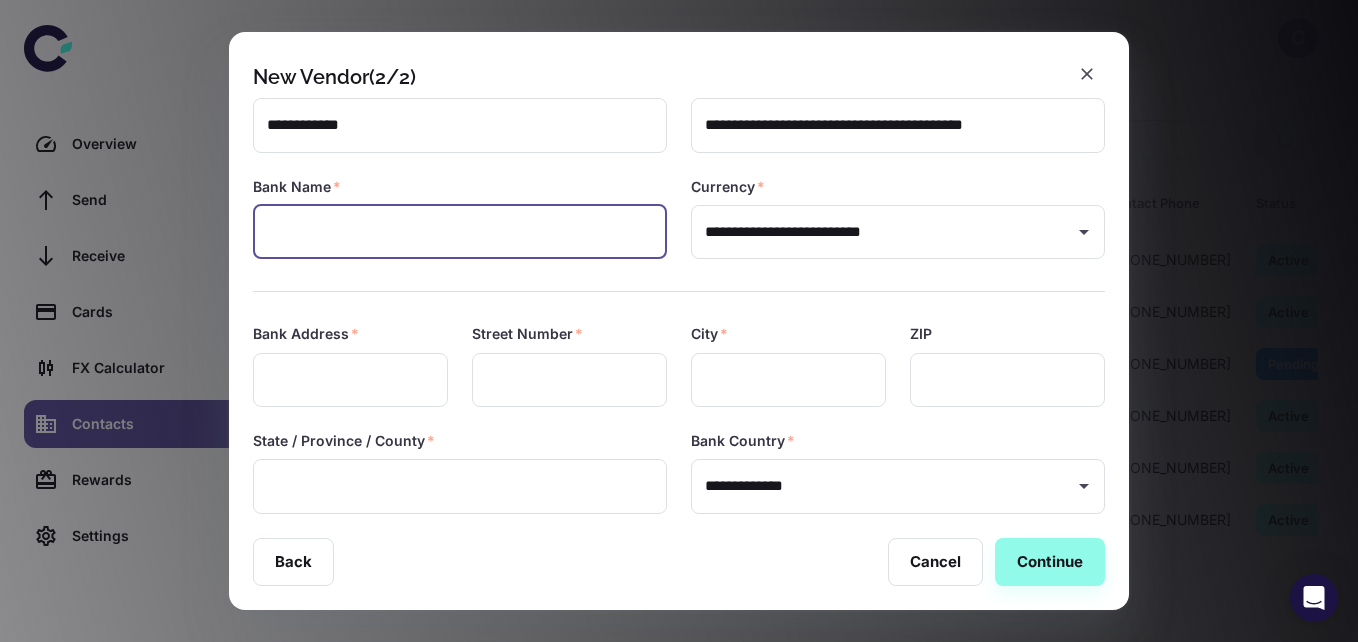 paste on "**********" 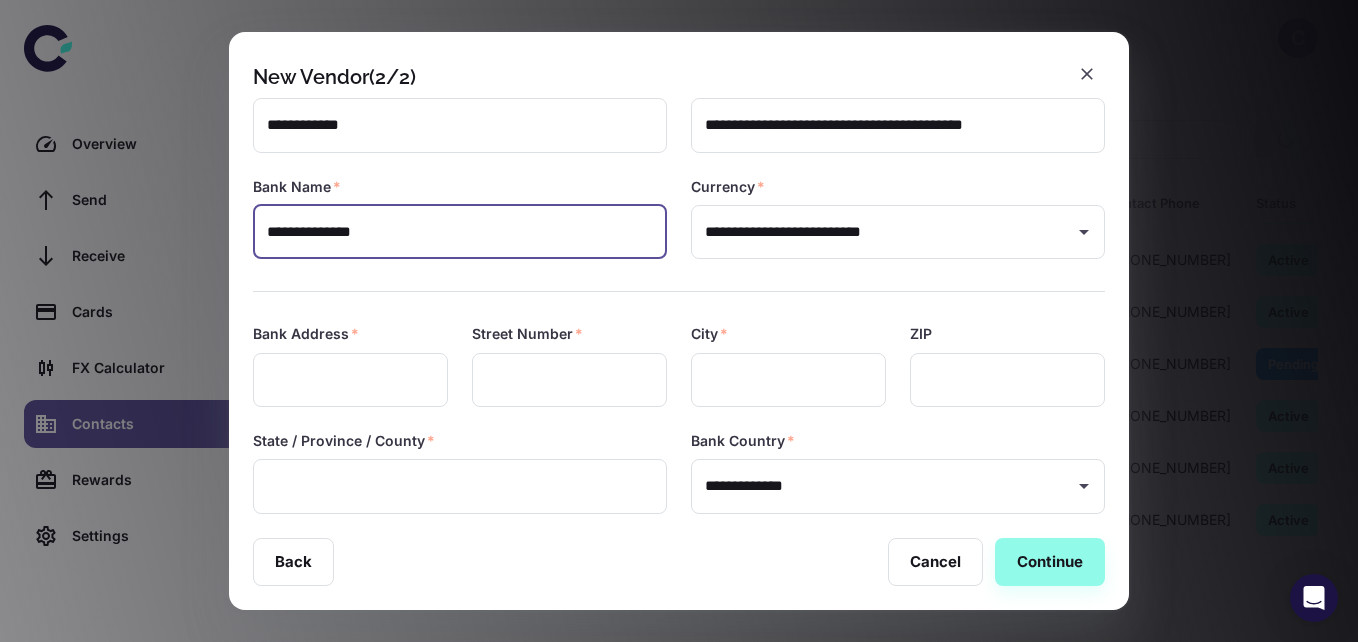 type on "**********" 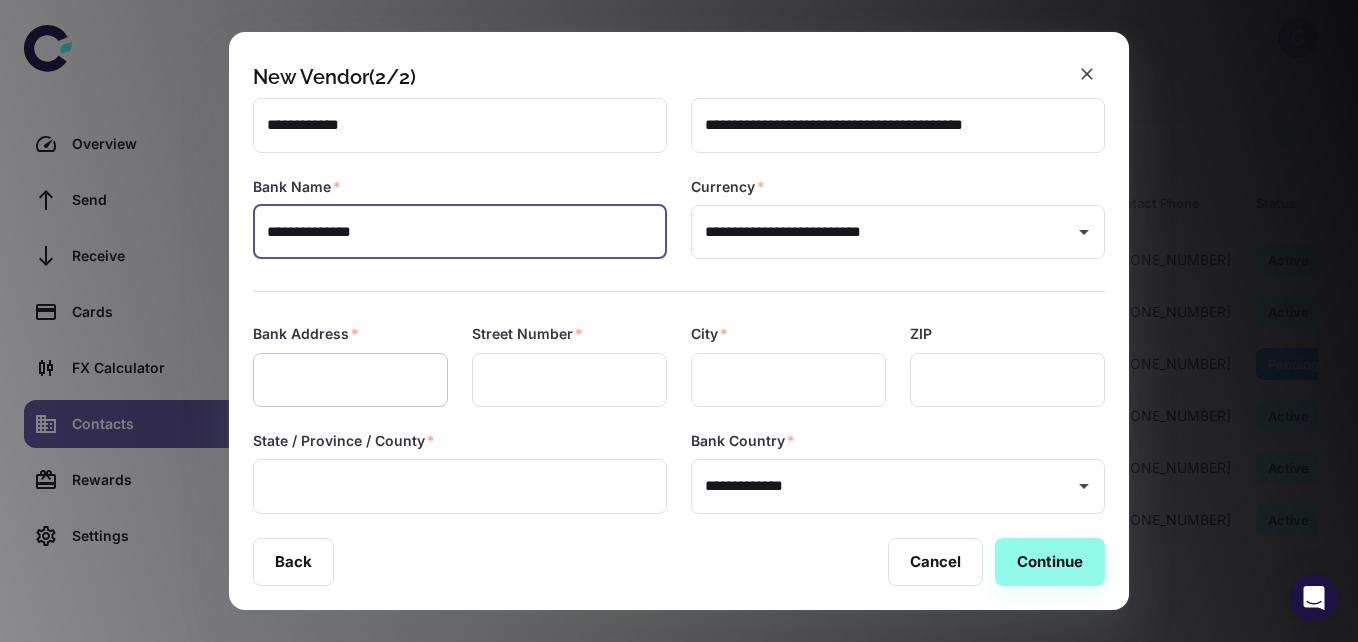 click at bounding box center [350, 380] 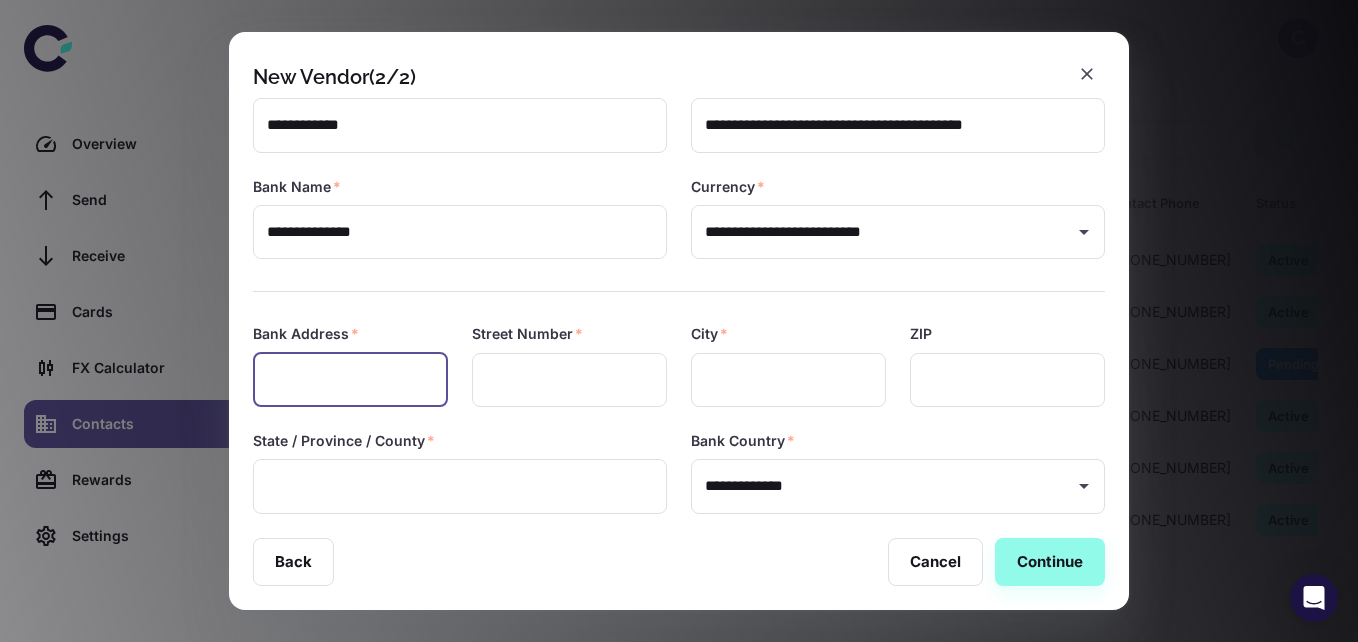 paste on "**********" 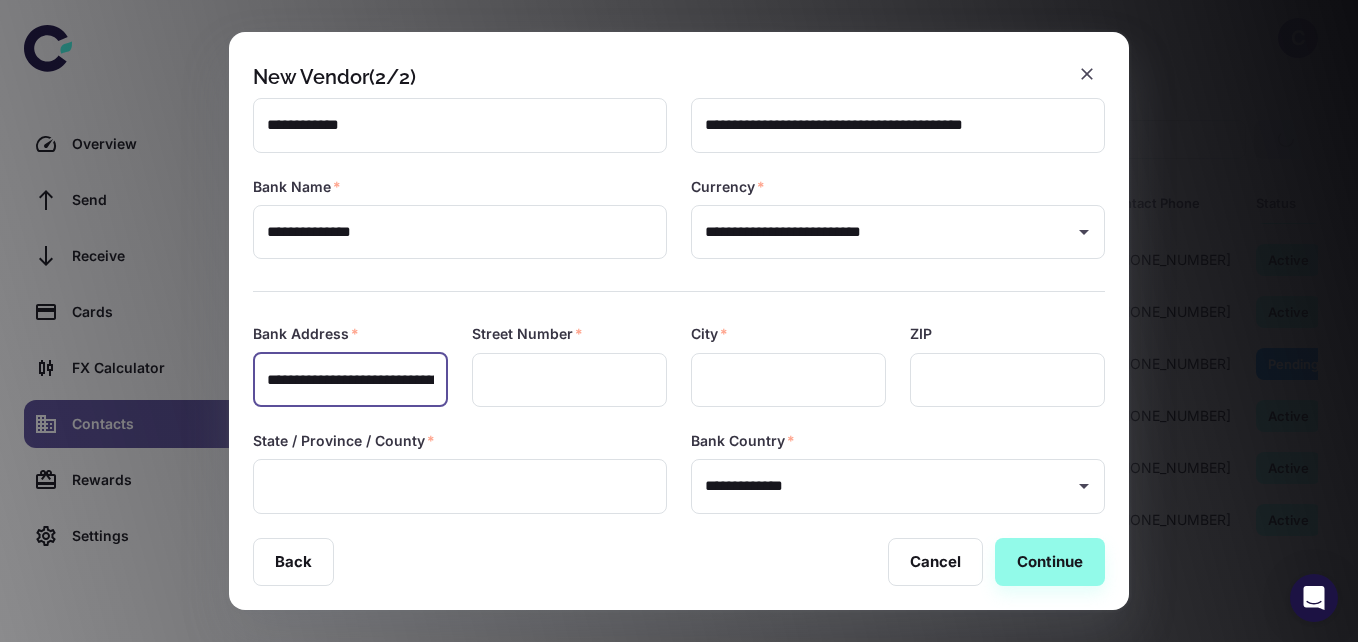 scroll, scrollTop: 0, scrollLeft: 128, axis: horizontal 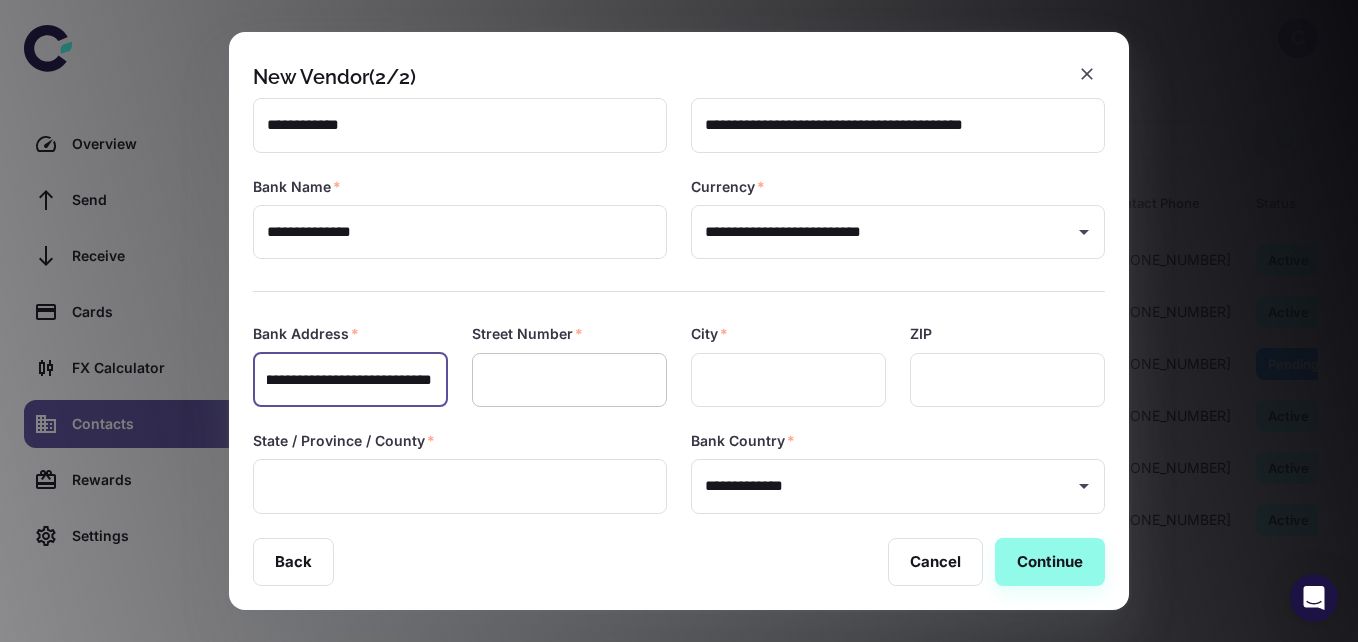 type on "**********" 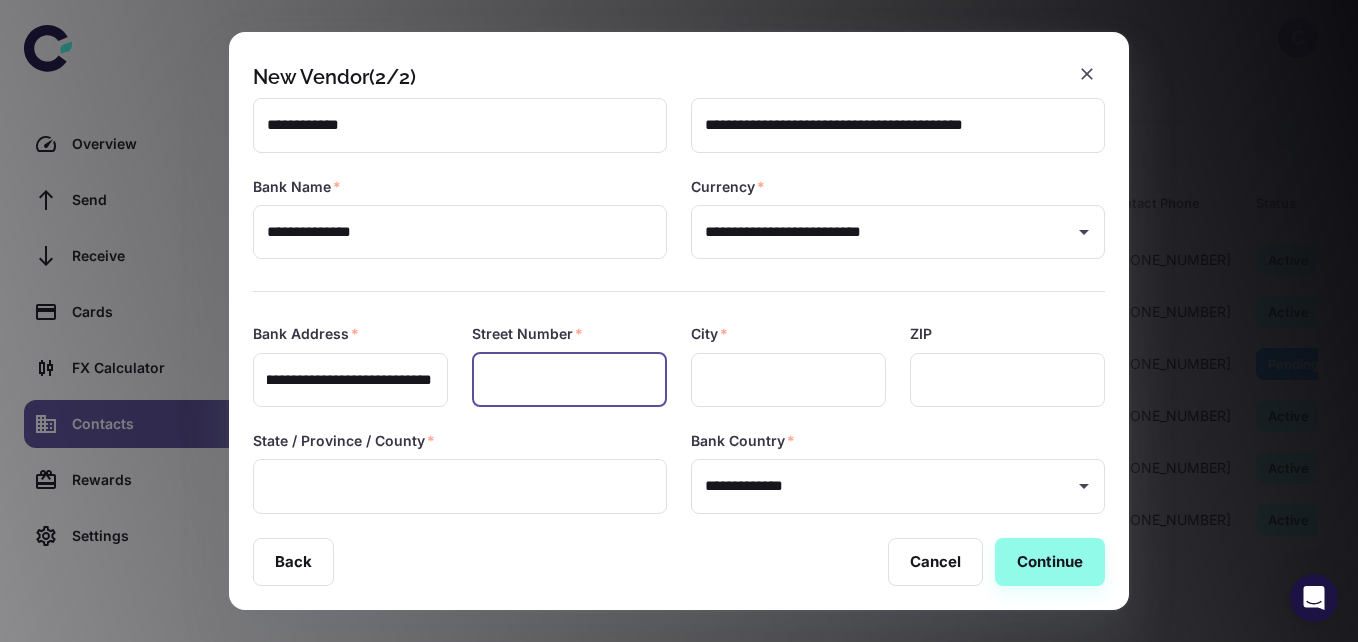 scroll, scrollTop: 0, scrollLeft: 0, axis: both 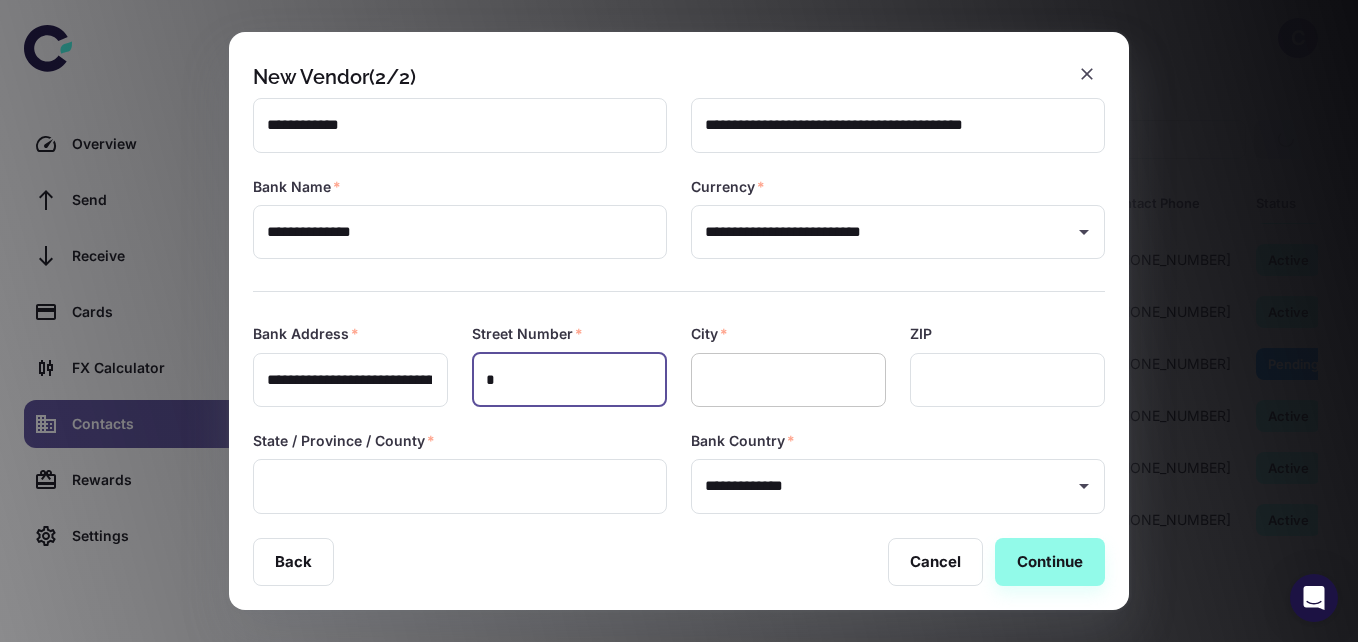 type on "*" 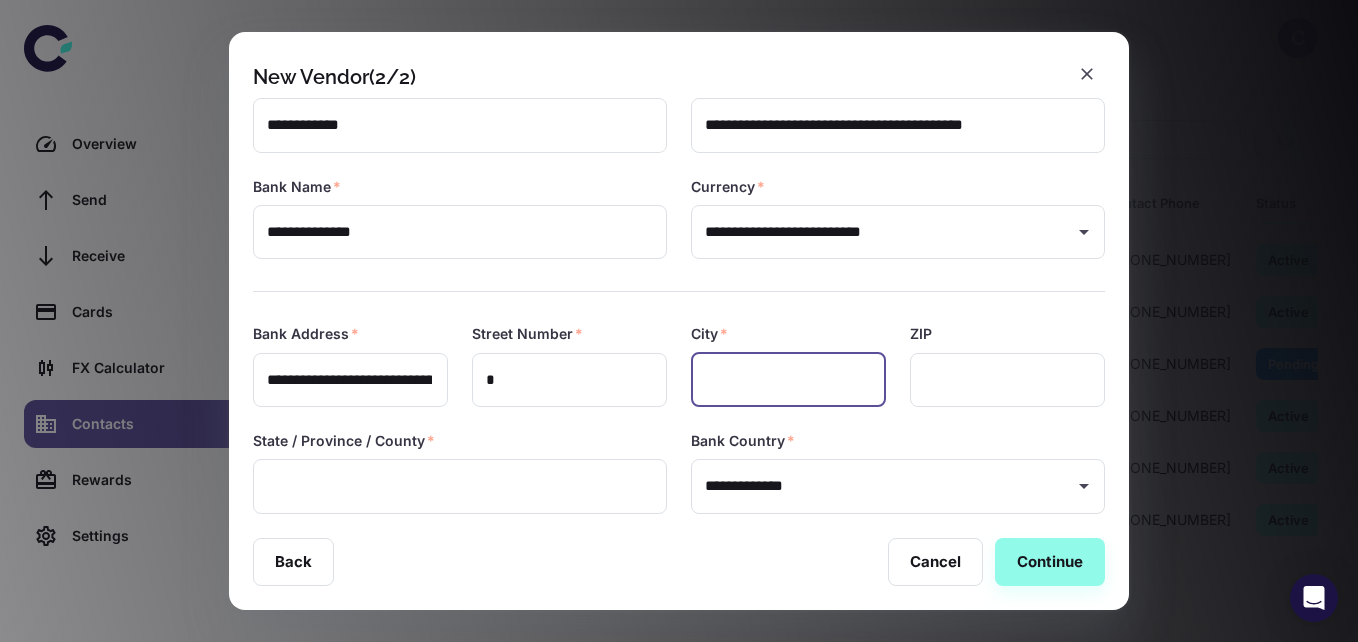 click at bounding box center [788, 380] 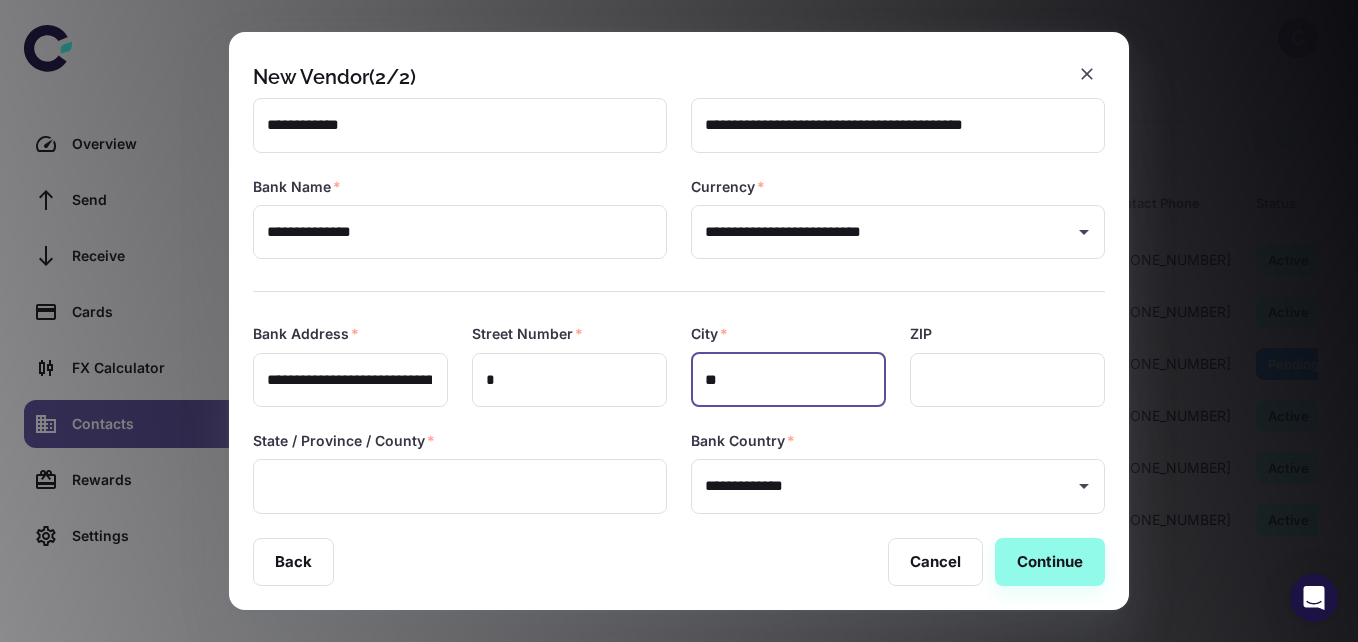 type on "*" 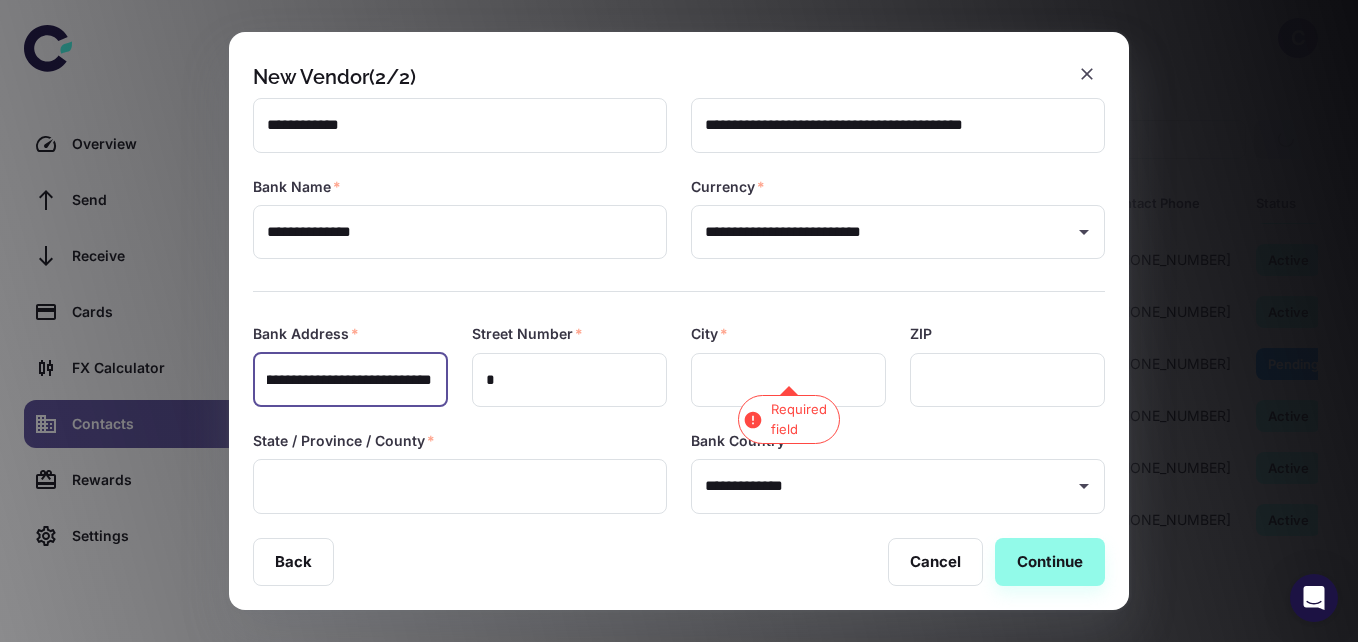 scroll, scrollTop: 0, scrollLeft: 128, axis: horizontal 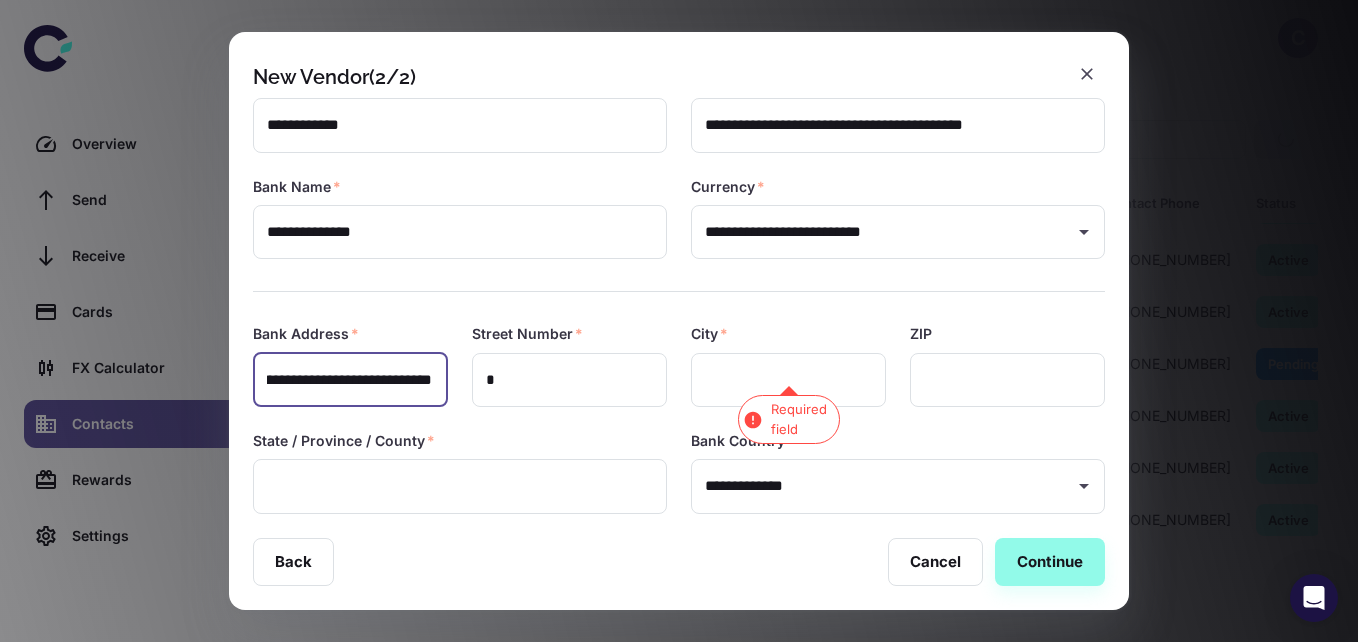drag, startPoint x: 348, startPoint y: 384, endPoint x: 333, endPoint y: 379, distance: 15.811388 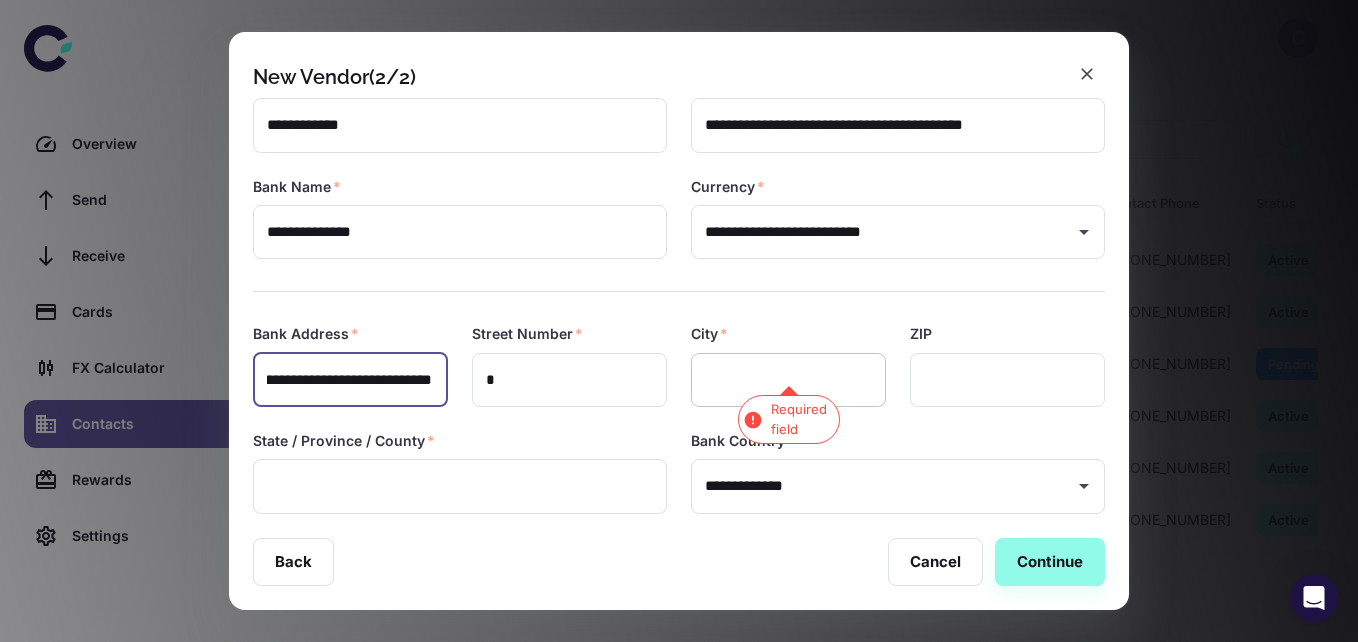 click at bounding box center (788, 380) 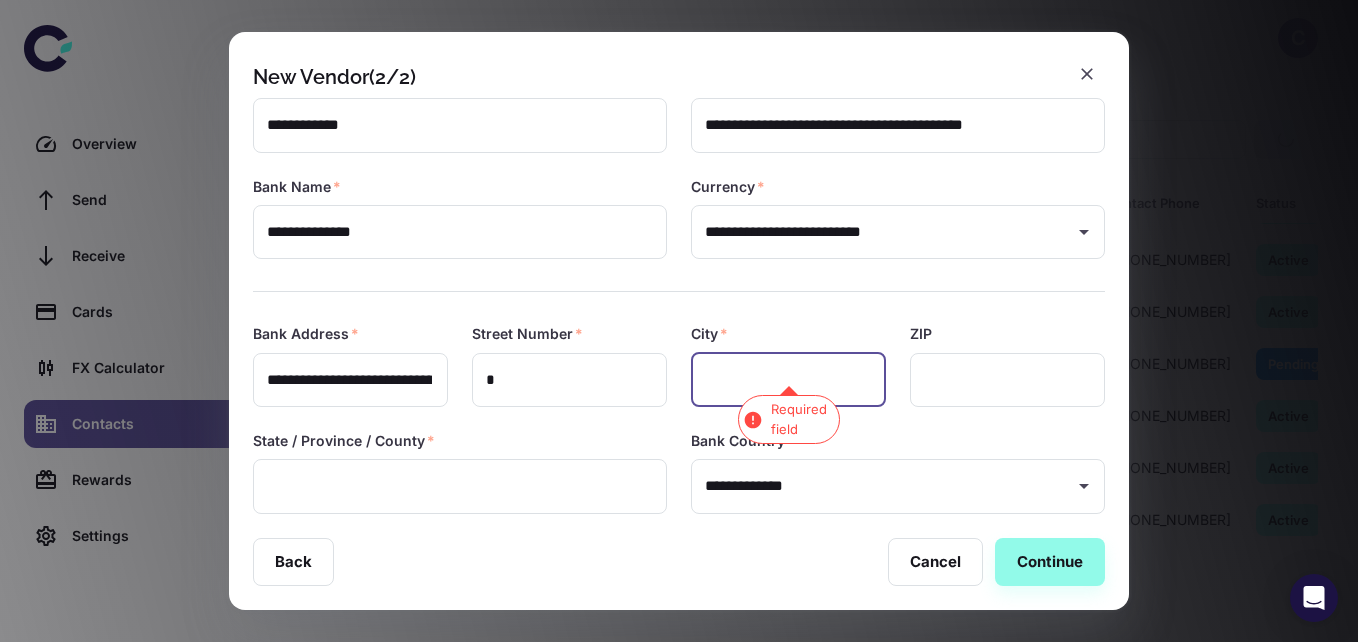 paste on "**********" 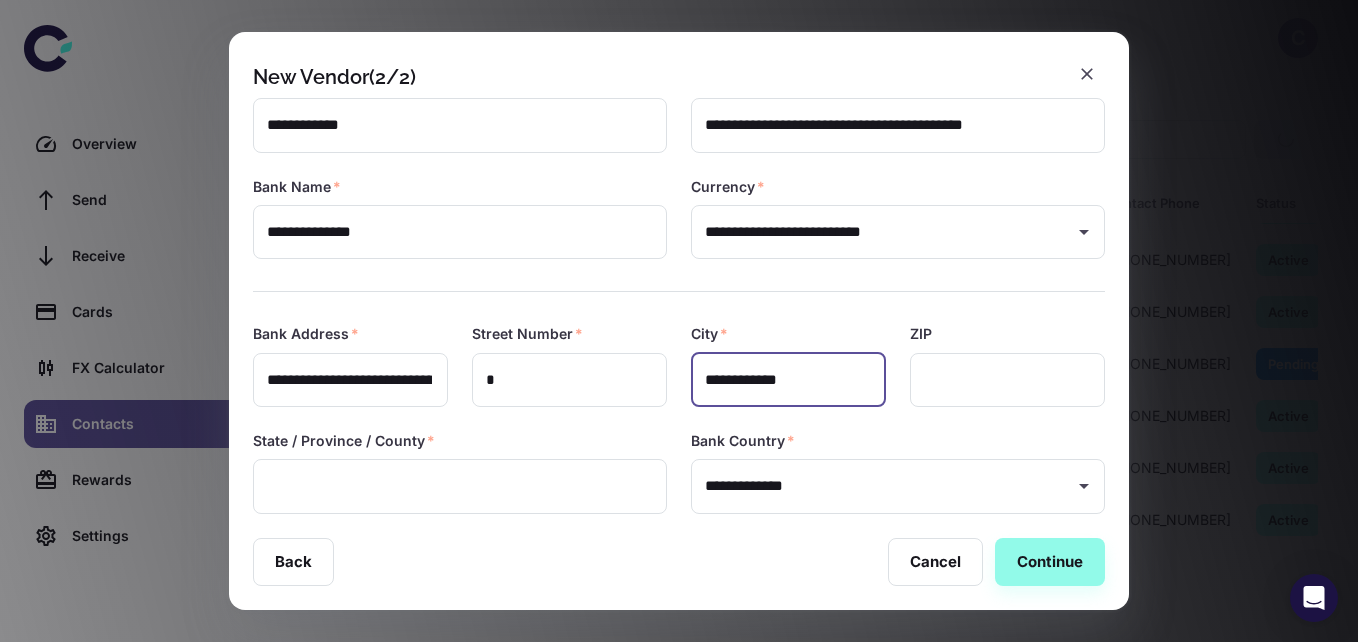 click on "**********" at bounding box center (788, 380) 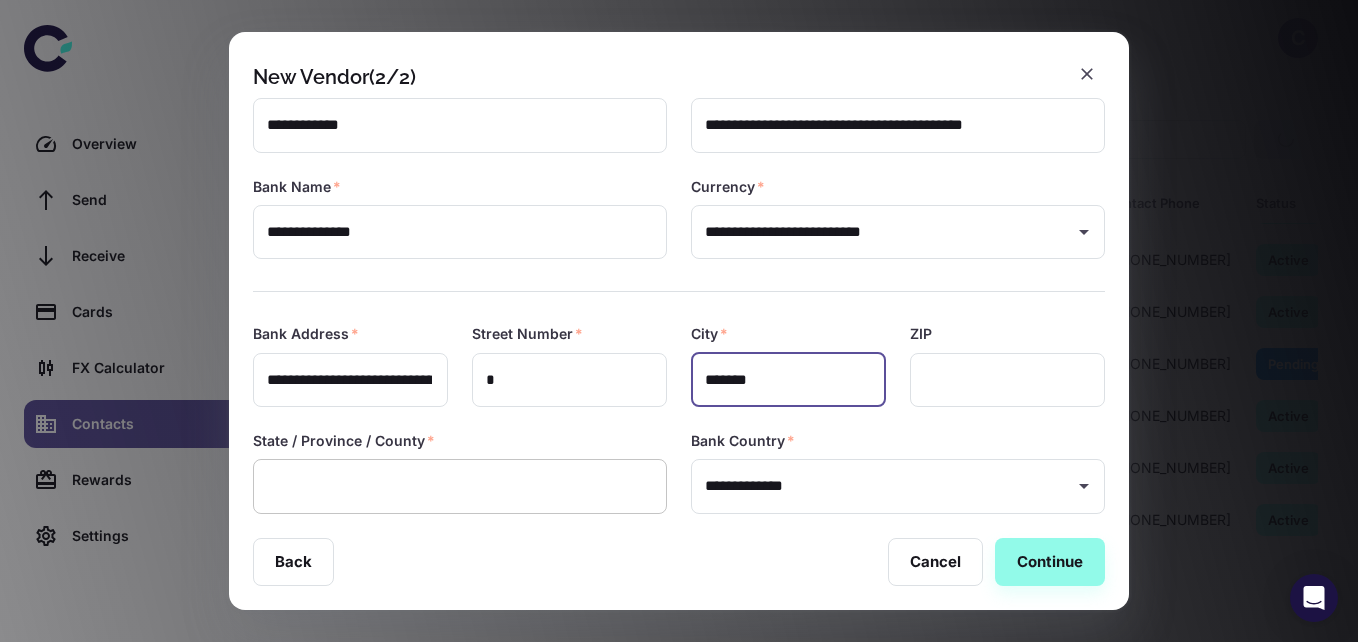 type on "*******" 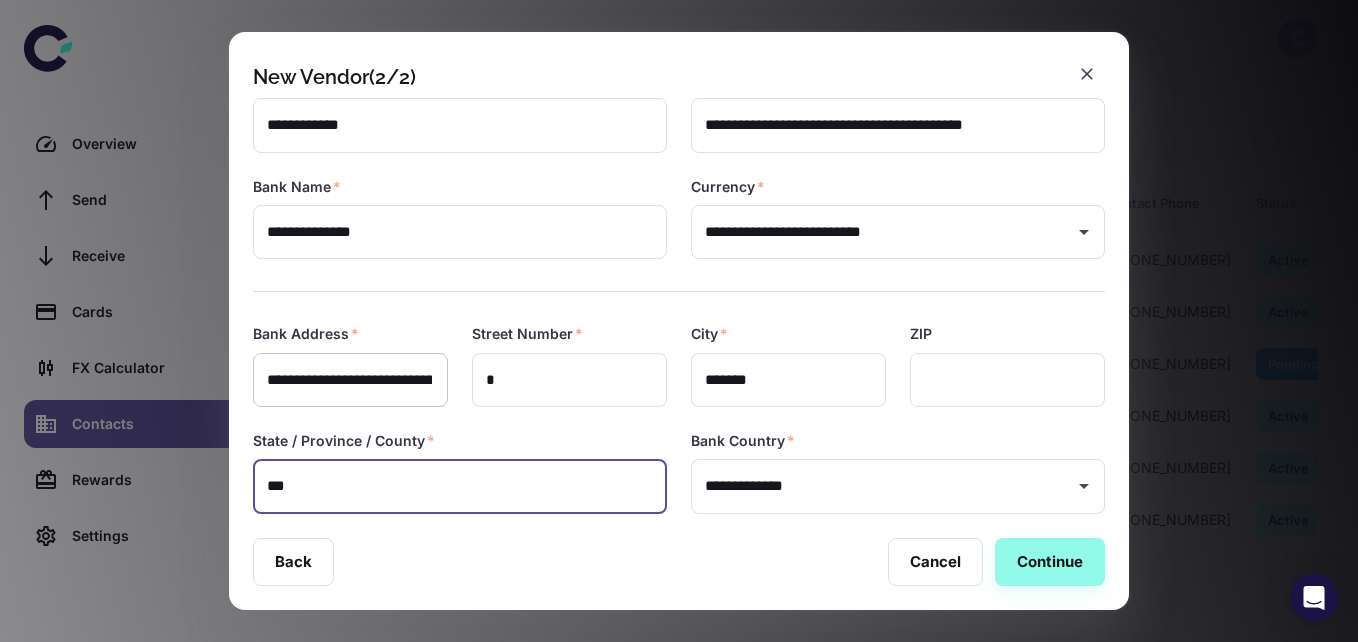 type on "***" 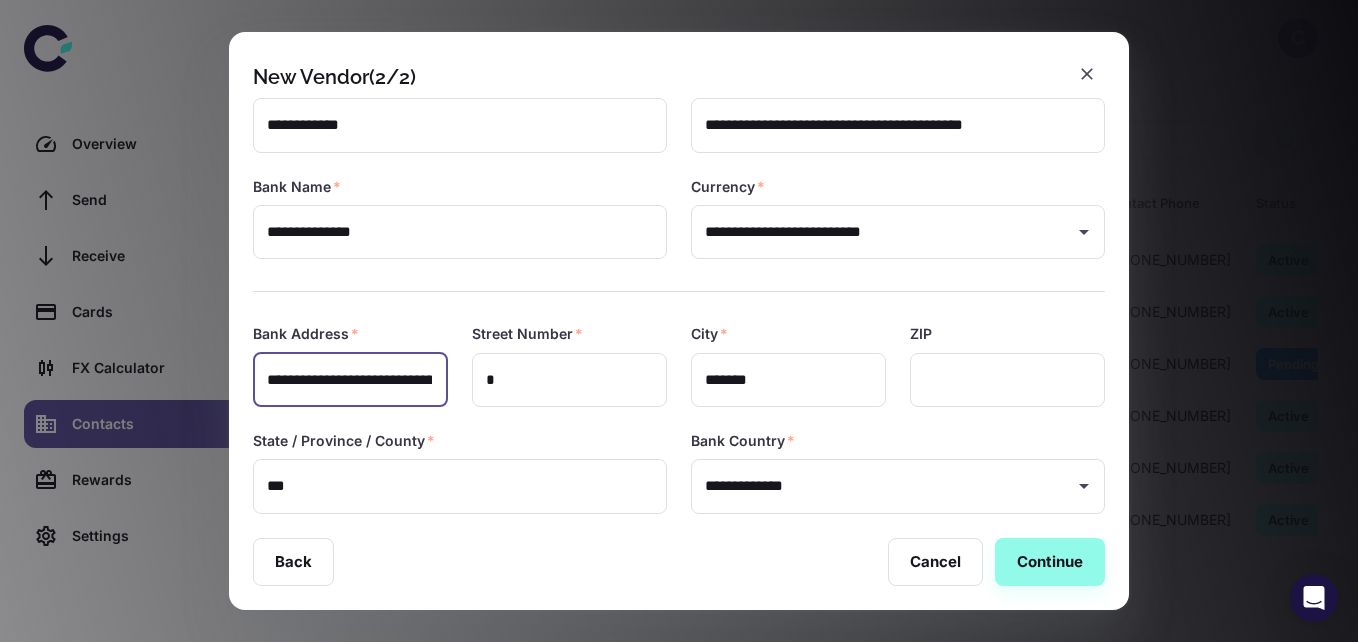 click on "**********" at bounding box center (349, 380) 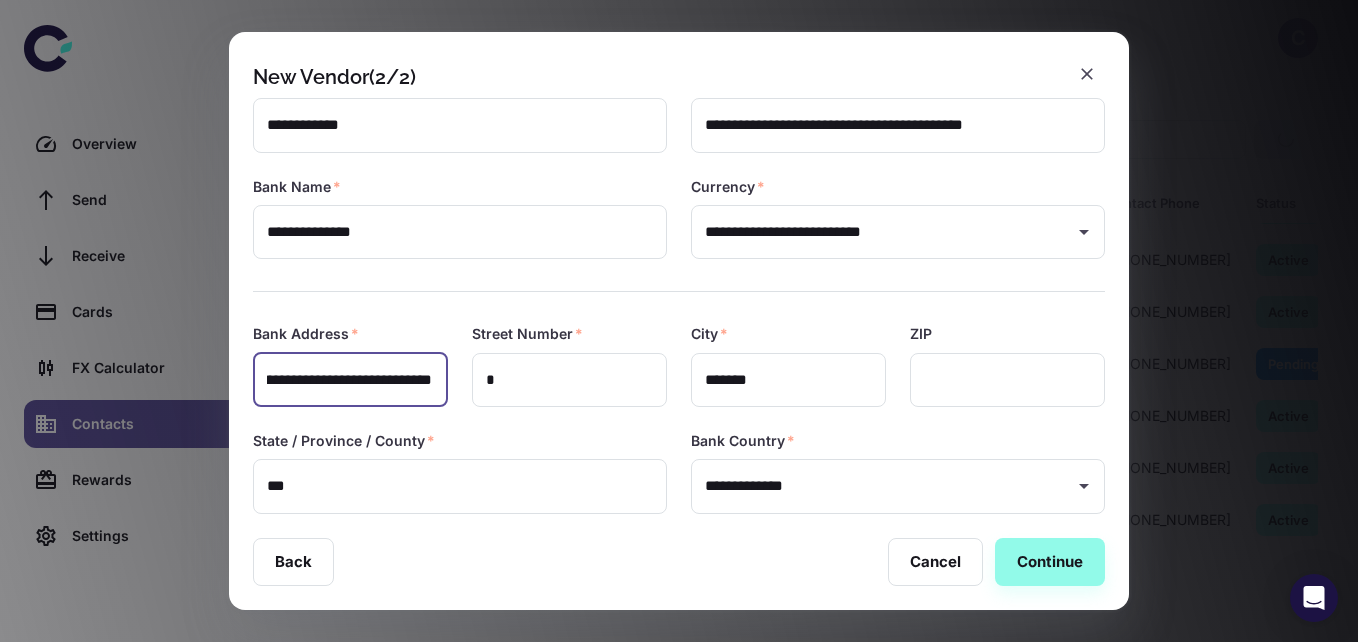 scroll, scrollTop: 0, scrollLeft: 128, axis: horizontal 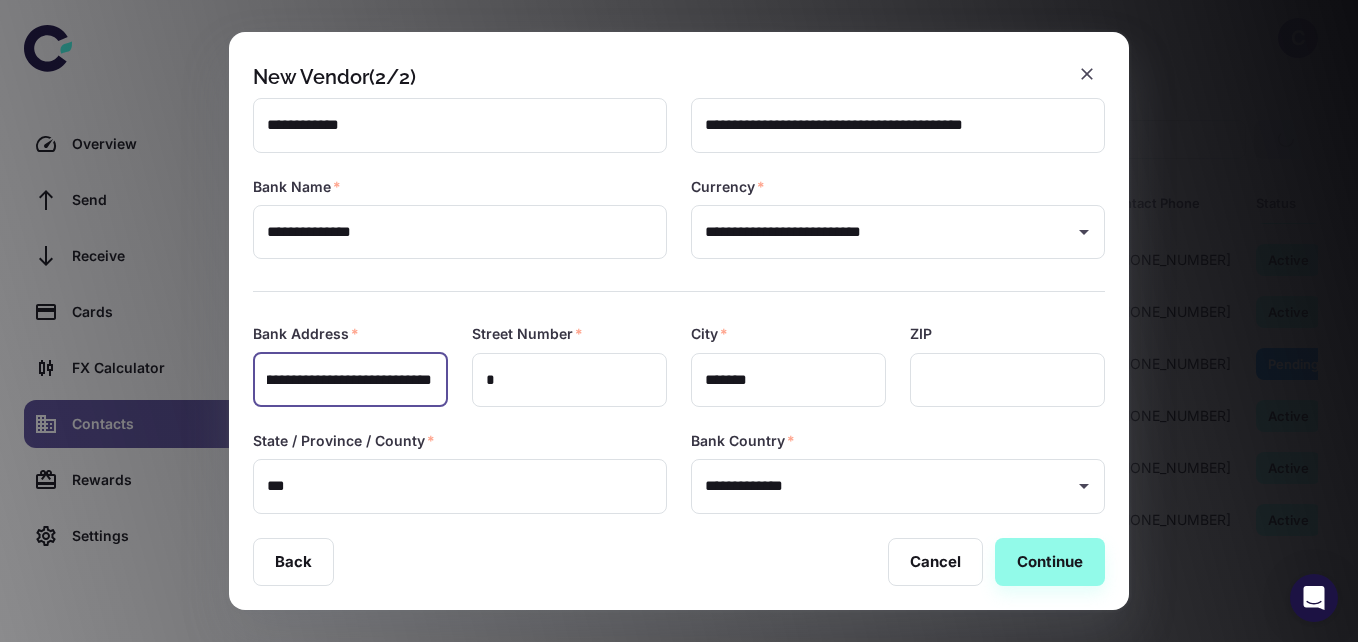 drag, startPoint x: 340, startPoint y: 373, endPoint x: 451, endPoint y: 383, distance: 111.44954 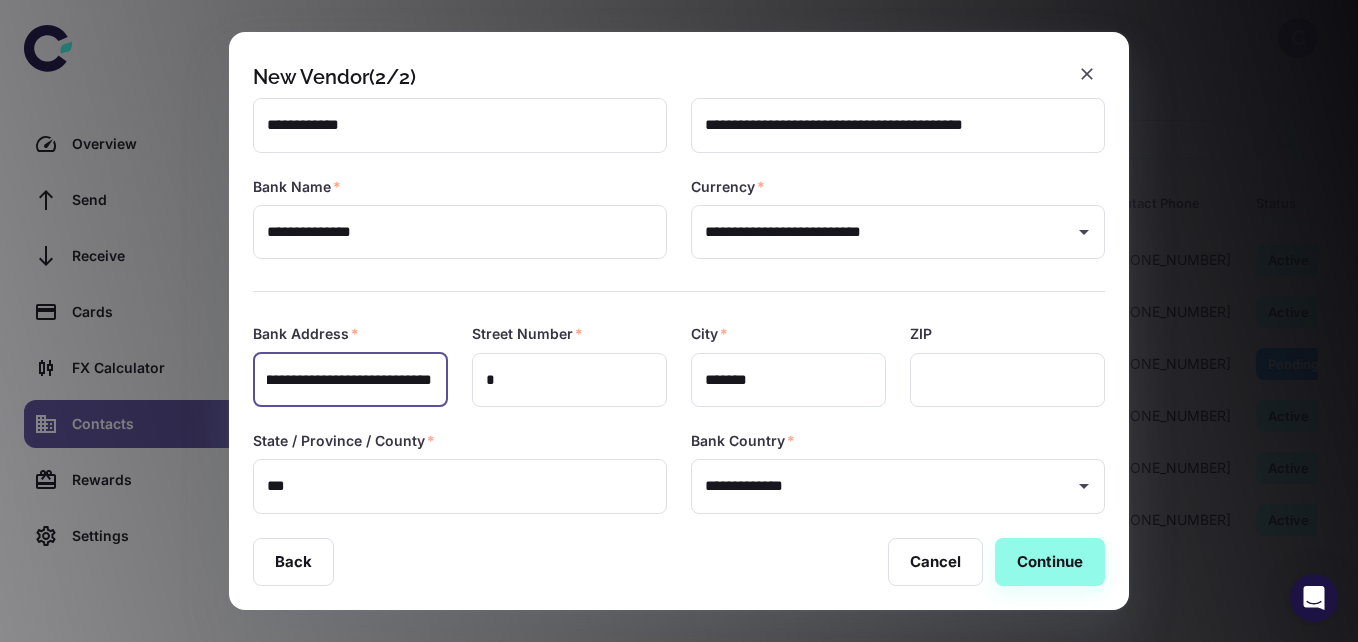 scroll, scrollTop: 0, scrollLeft: 0, axis: both 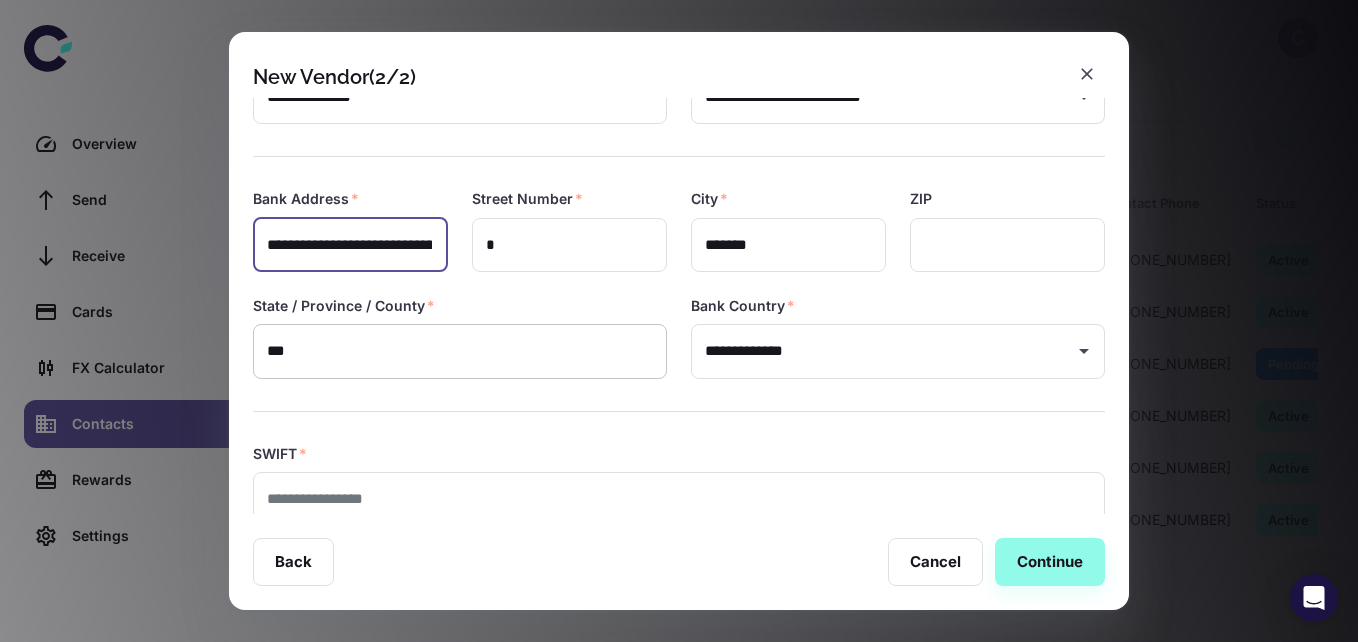 click on "***" at bounding box center [460, 351] 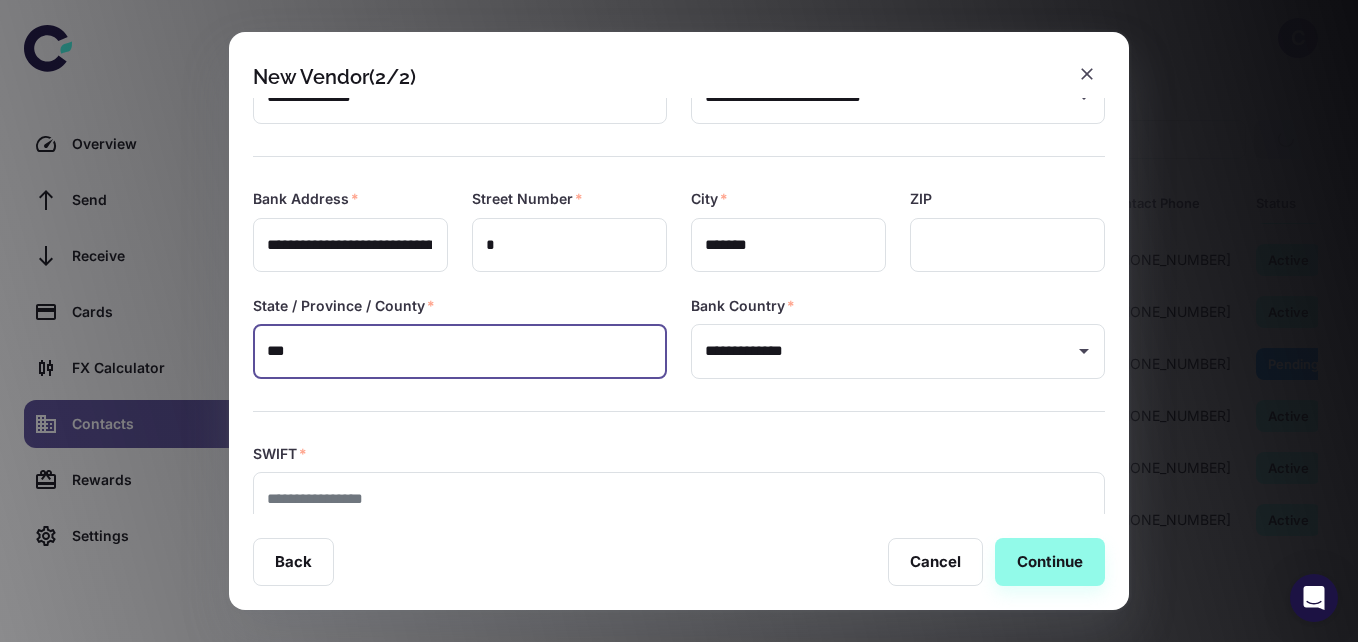 click on "***" at bounding box center (460, 351) 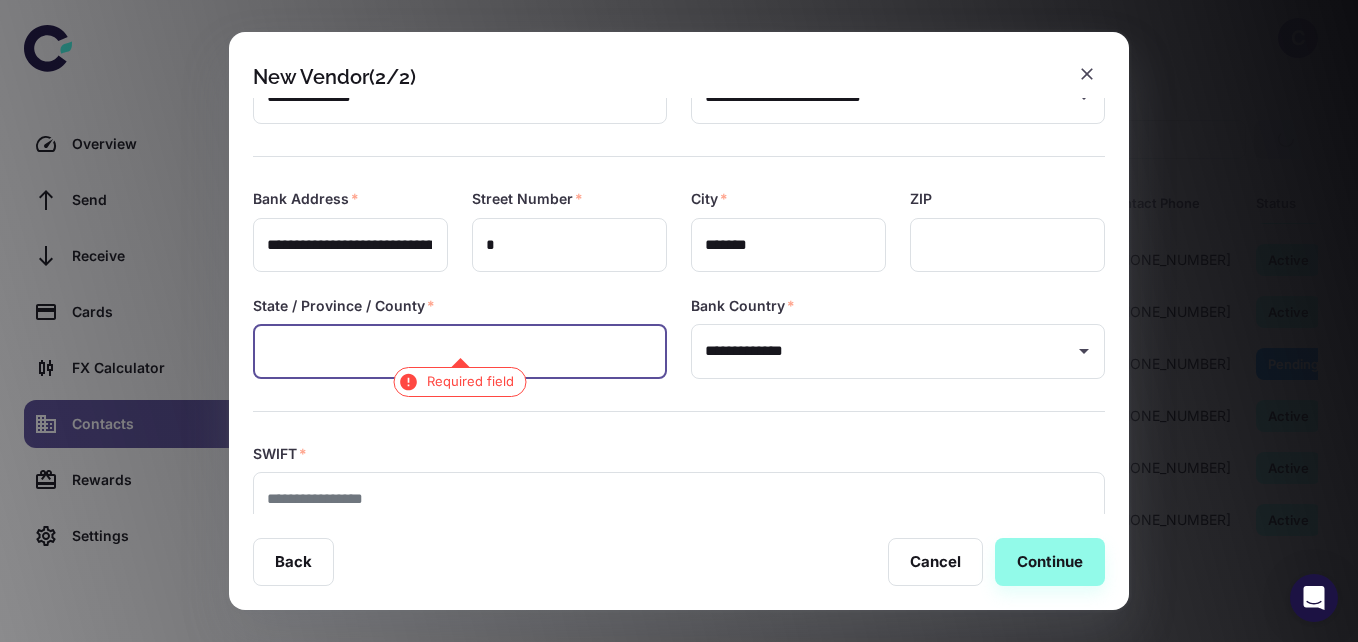 paste on "*******" 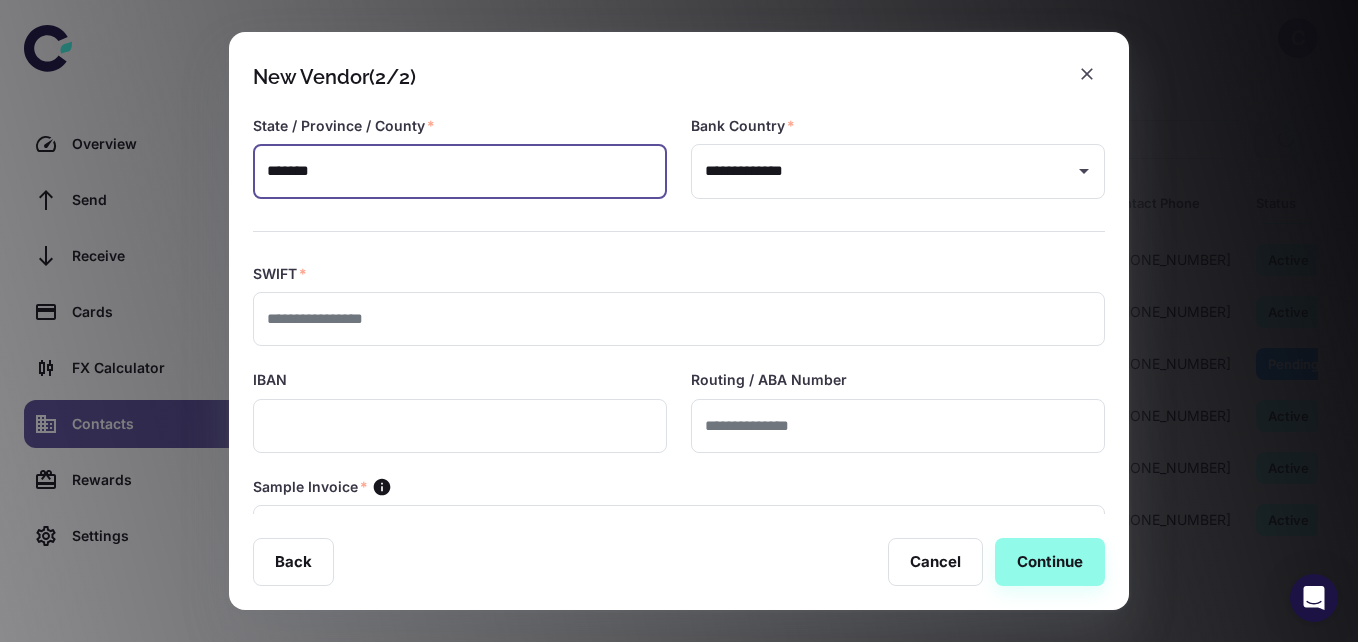 scroll, scrollTop: 437, scrollLeft: 0, axis: vertical 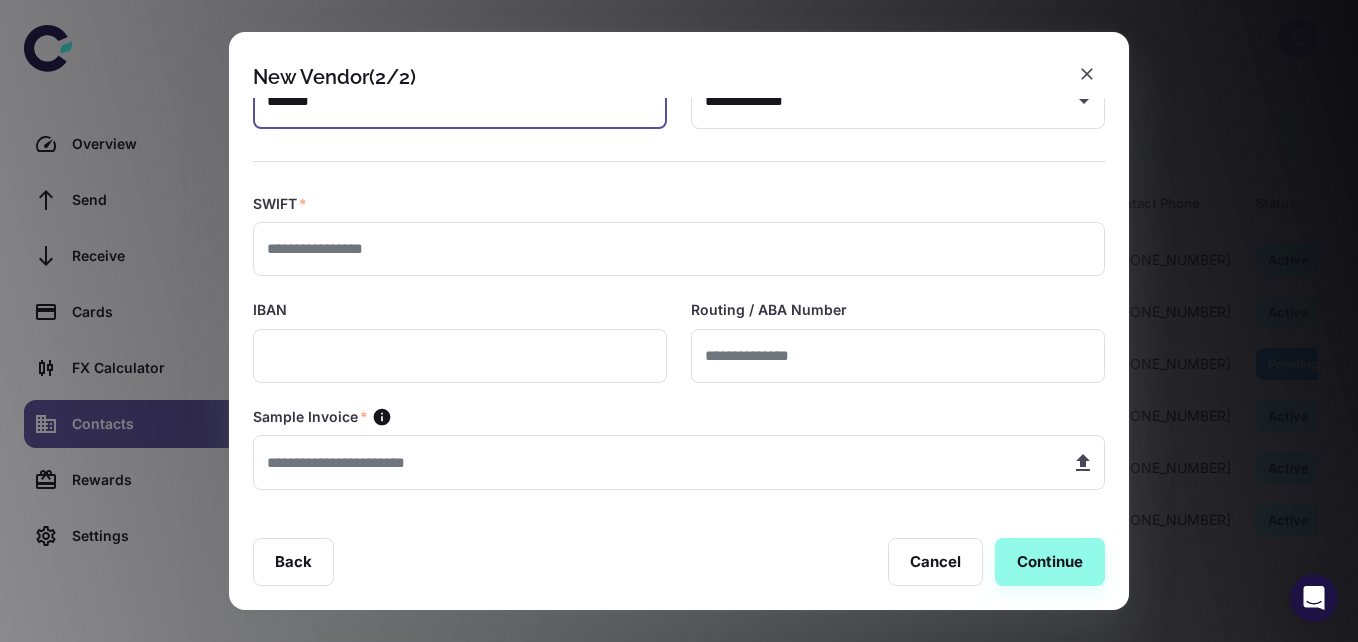 type on "*******" 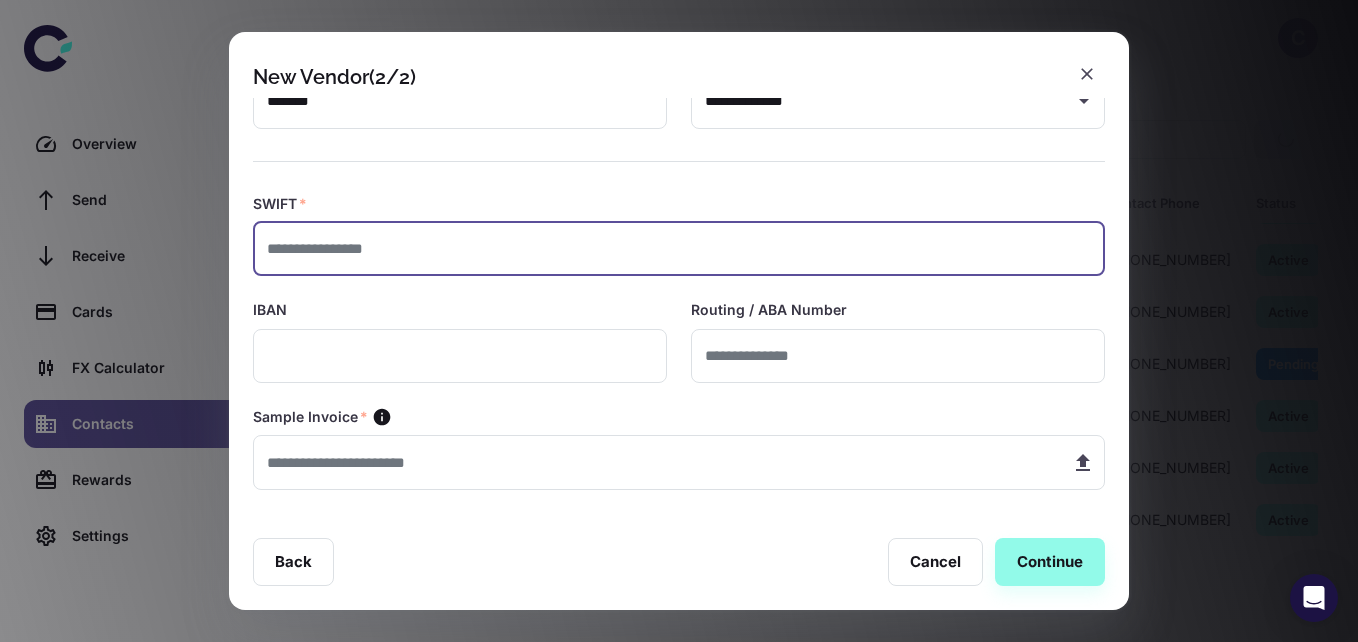 click at bounding box center [679, 249] 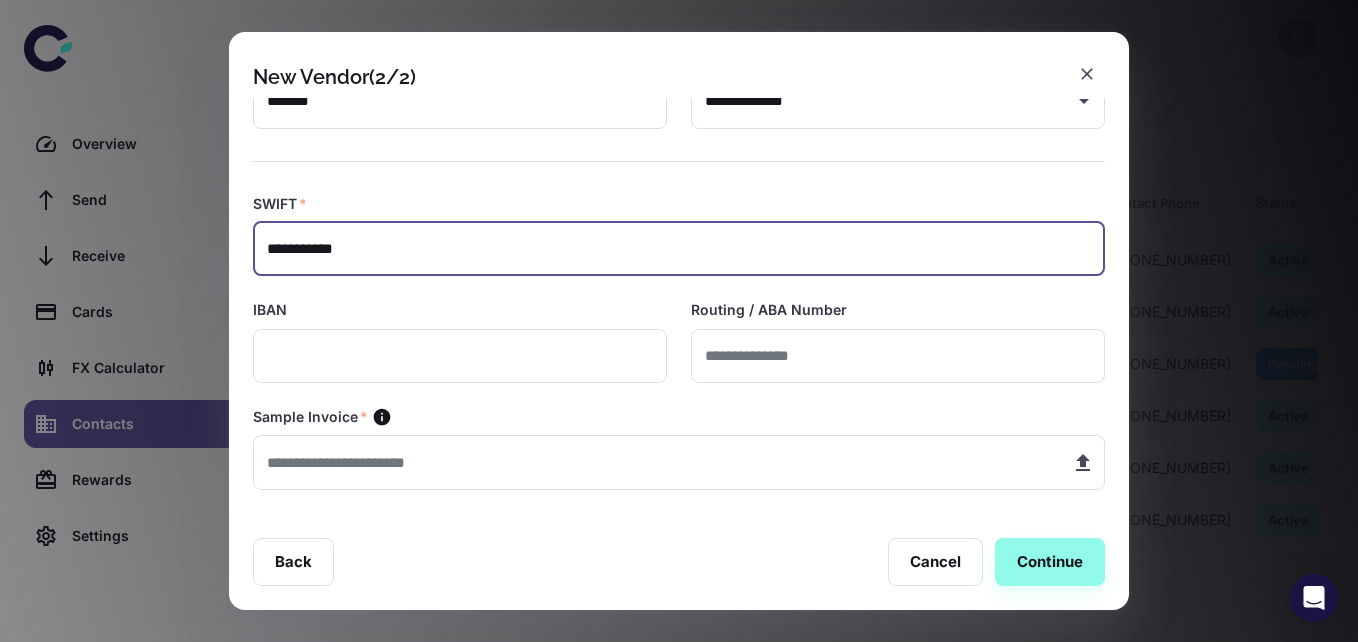 click on "**********" at bounding box center [679, 249] 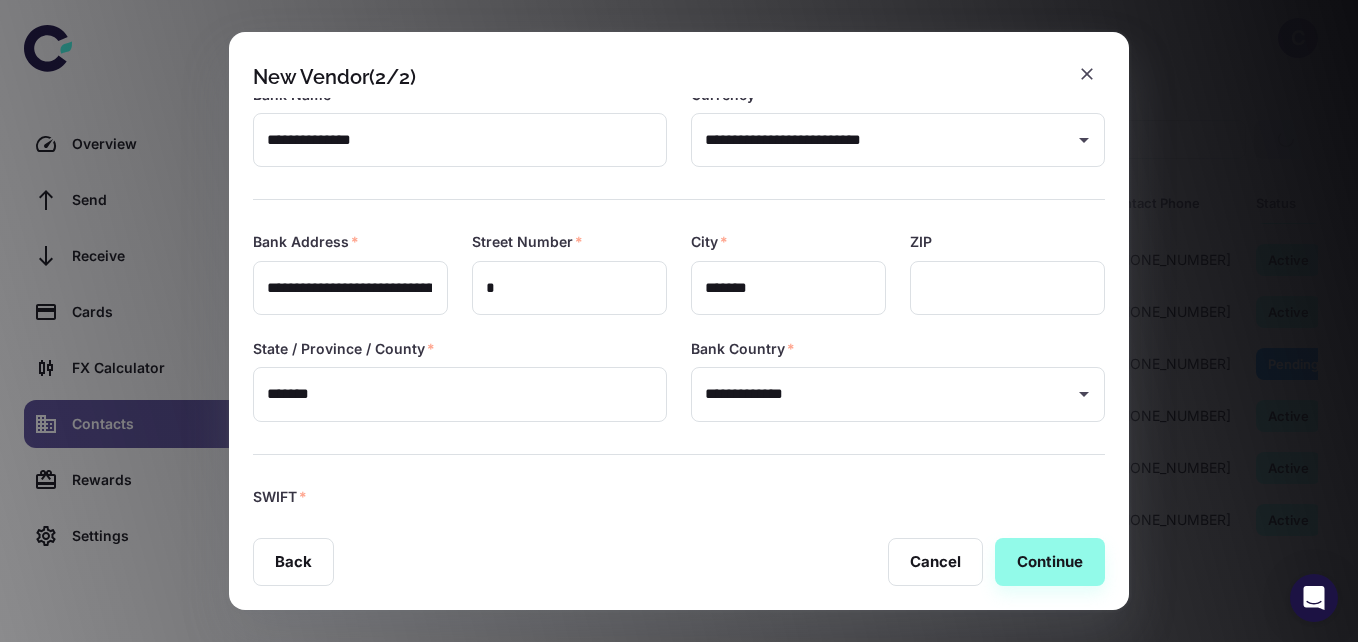 scroll, scrollTop: 145, scrollLeft: 0, axis: vertical 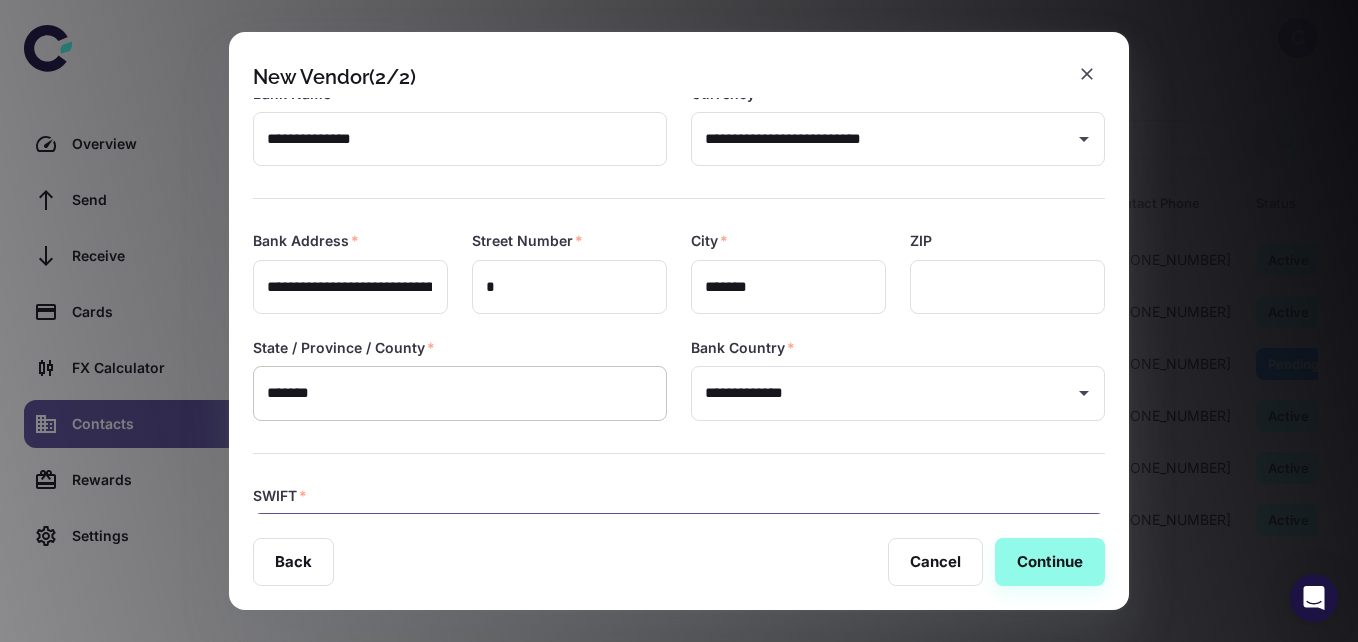 type on "**********" 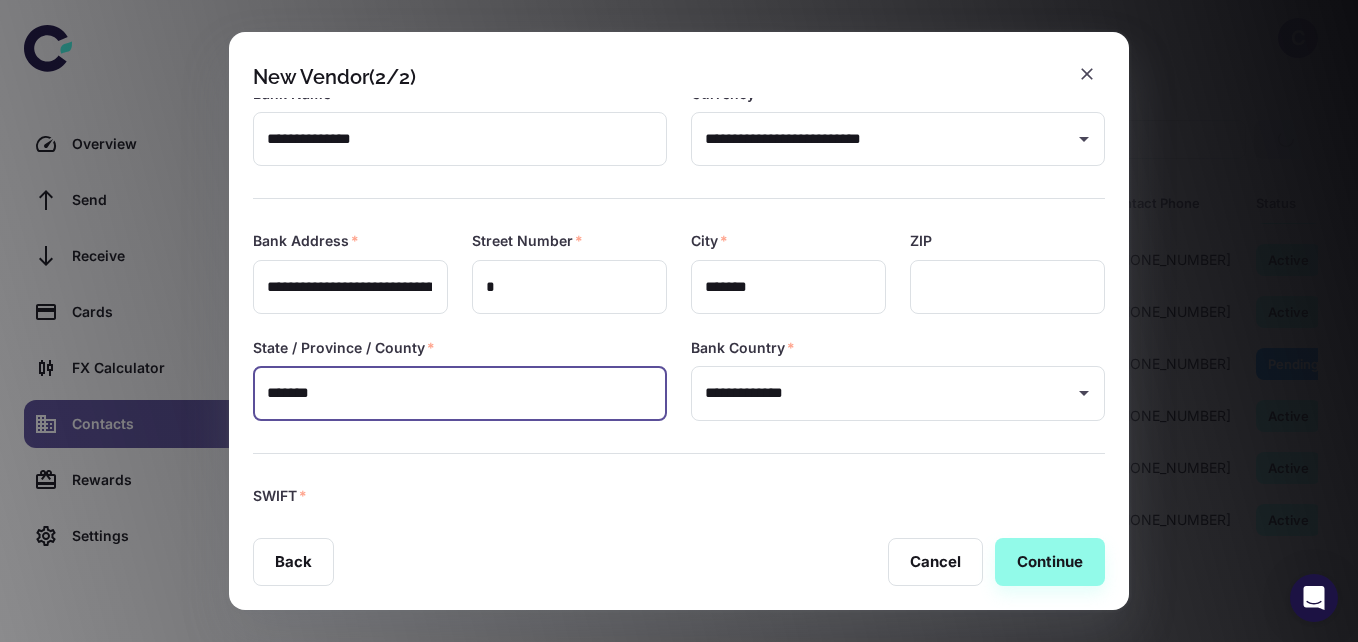 drag, startPoint x: 484, startPoint y: 389, endPoint x: 254, endPoint y: 389, distance: 230 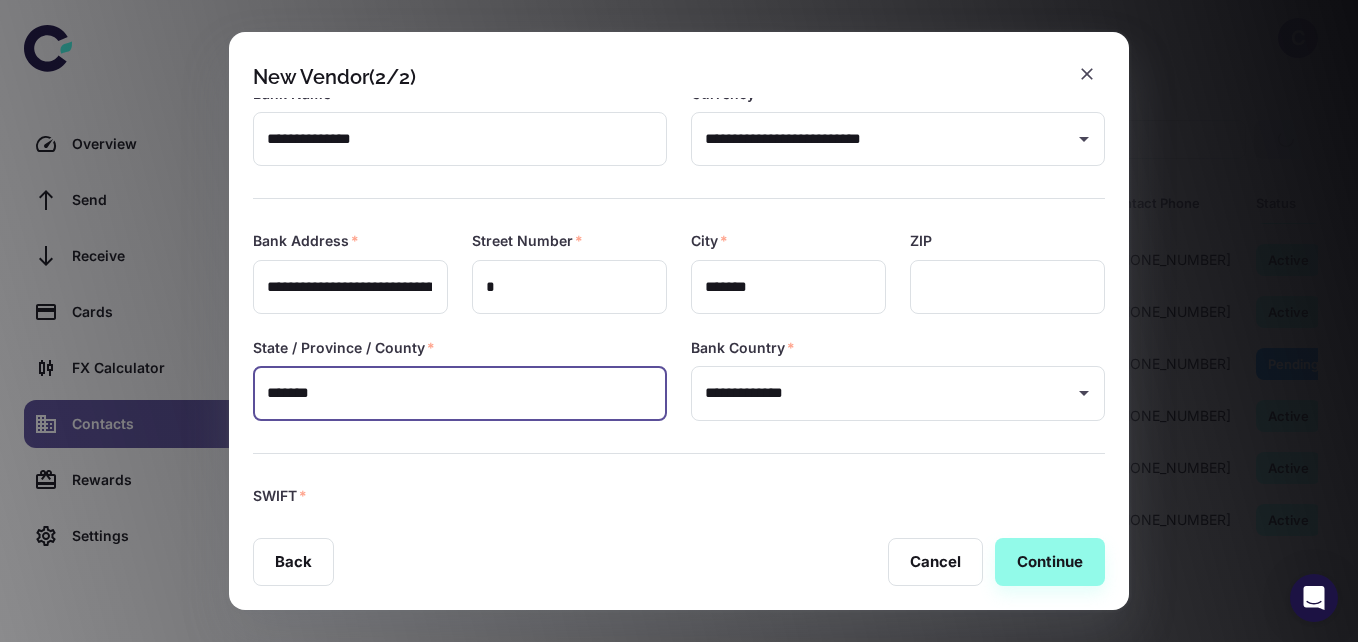click on "*******" at bounding box center [460, 393] 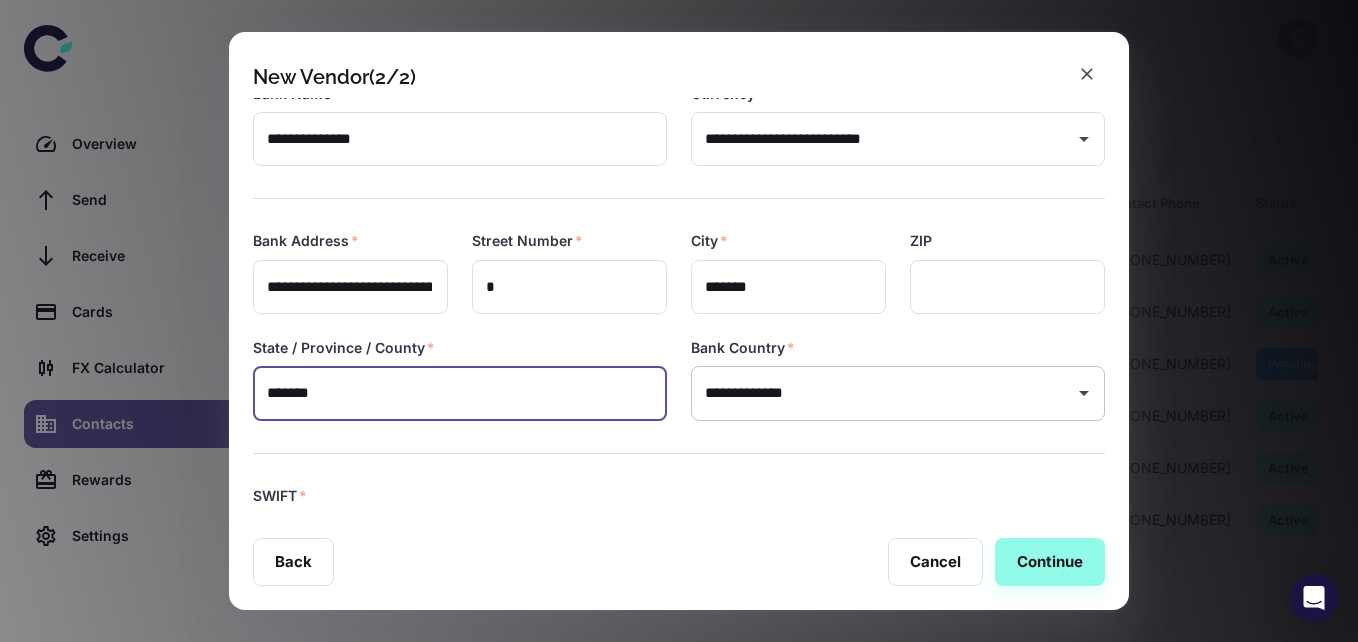 type on "*******" 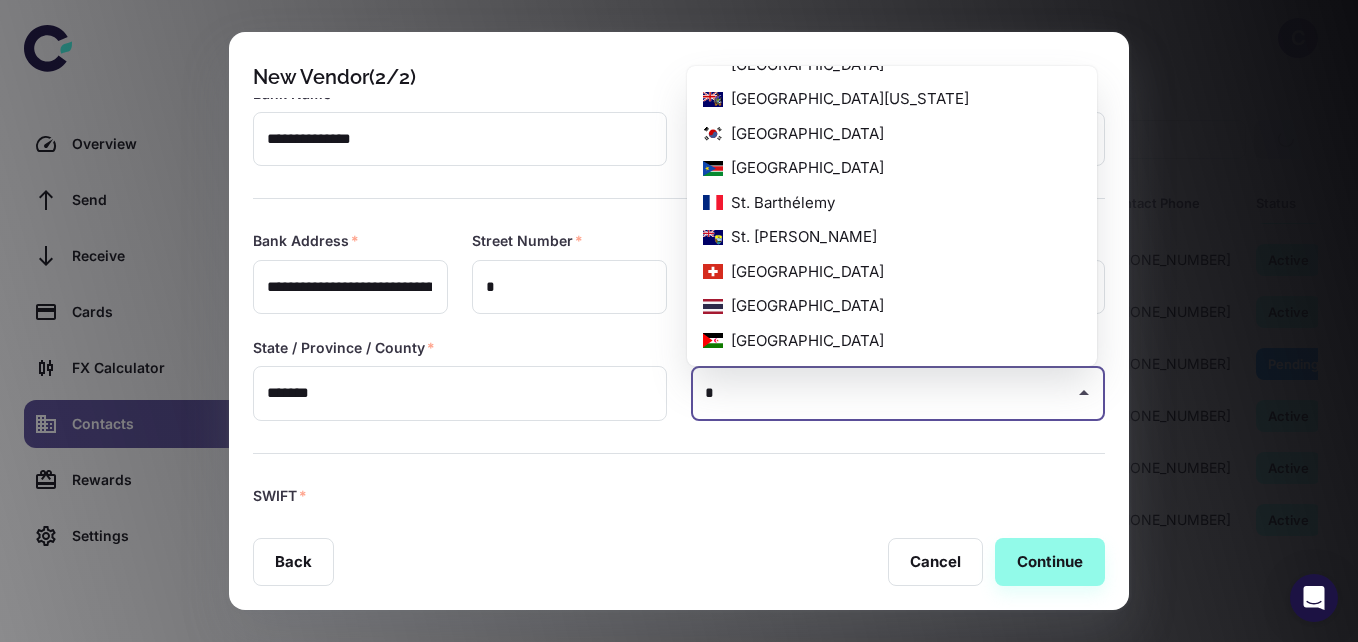 scroll, scrollTop: 0, scrollLeft: 0, axis: both 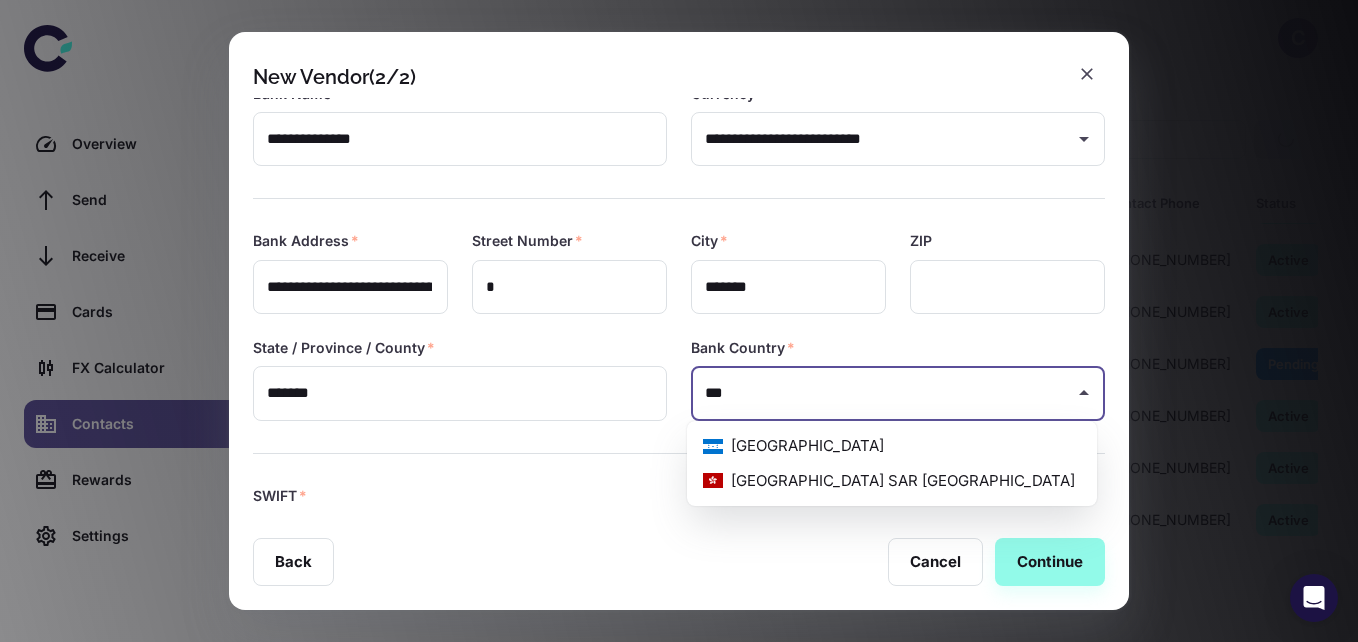 click on "Hong Kong SAR China" at bounding box center [892, 481] 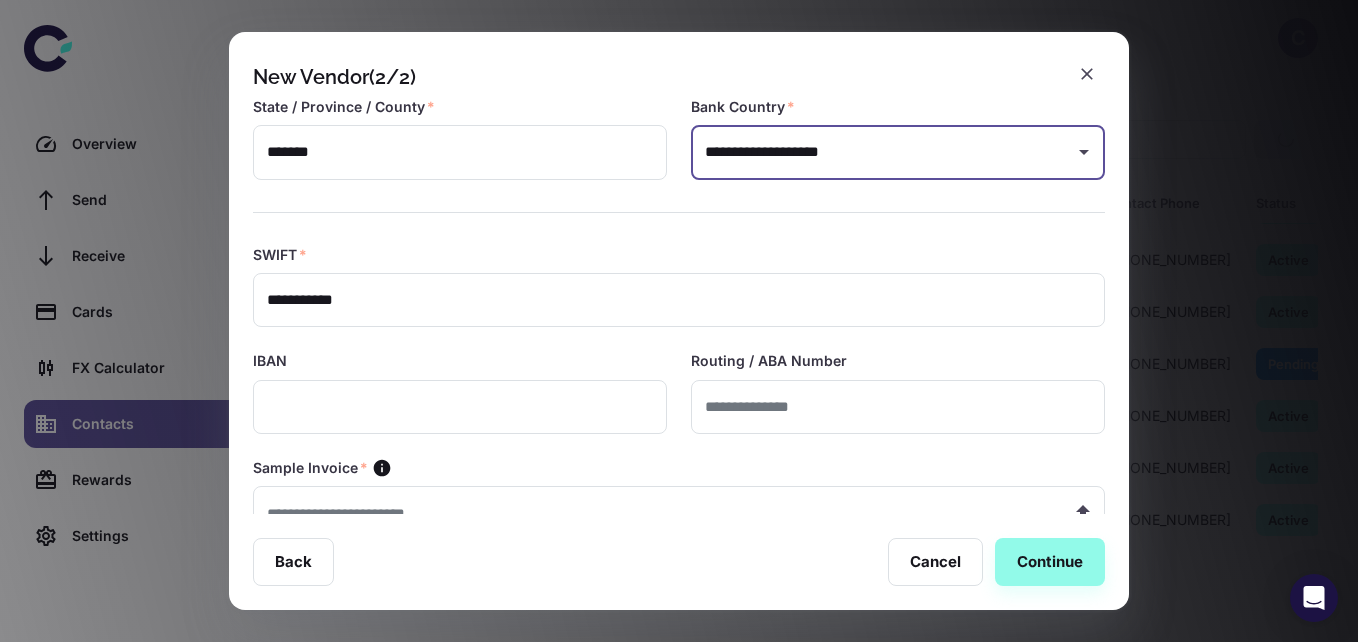 scroll, scrollTop: 437, scrollLeft: 0, axis: vertical 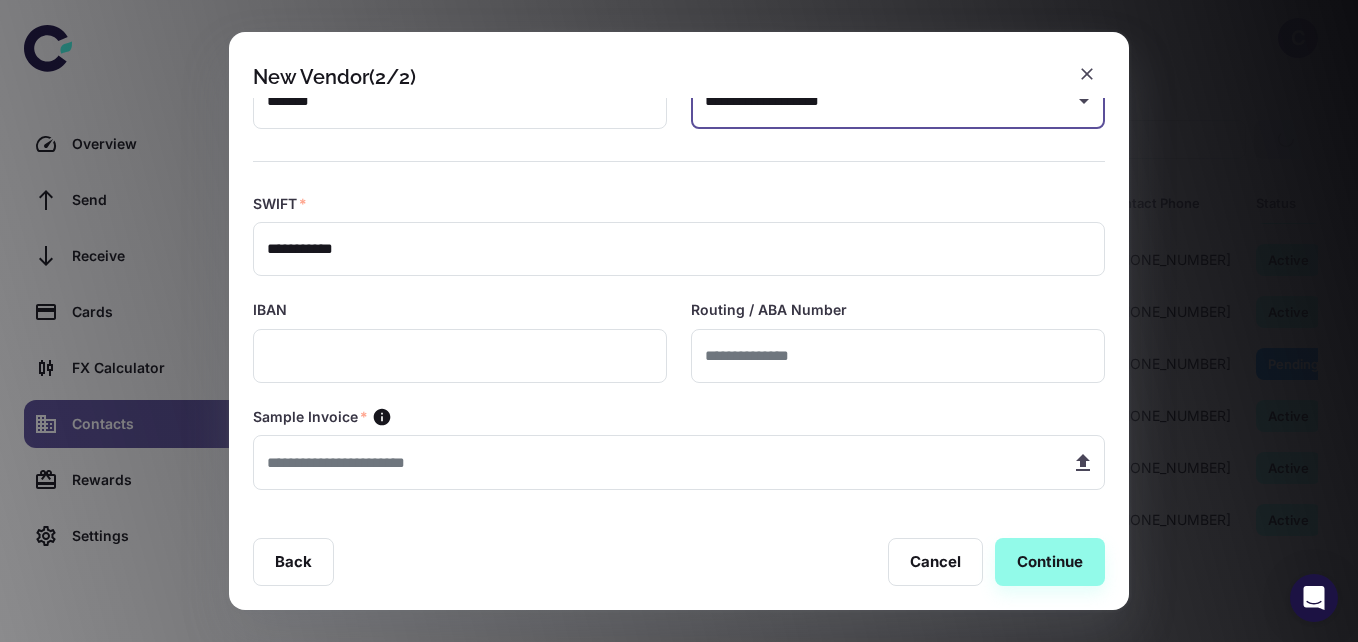 type on "**********" 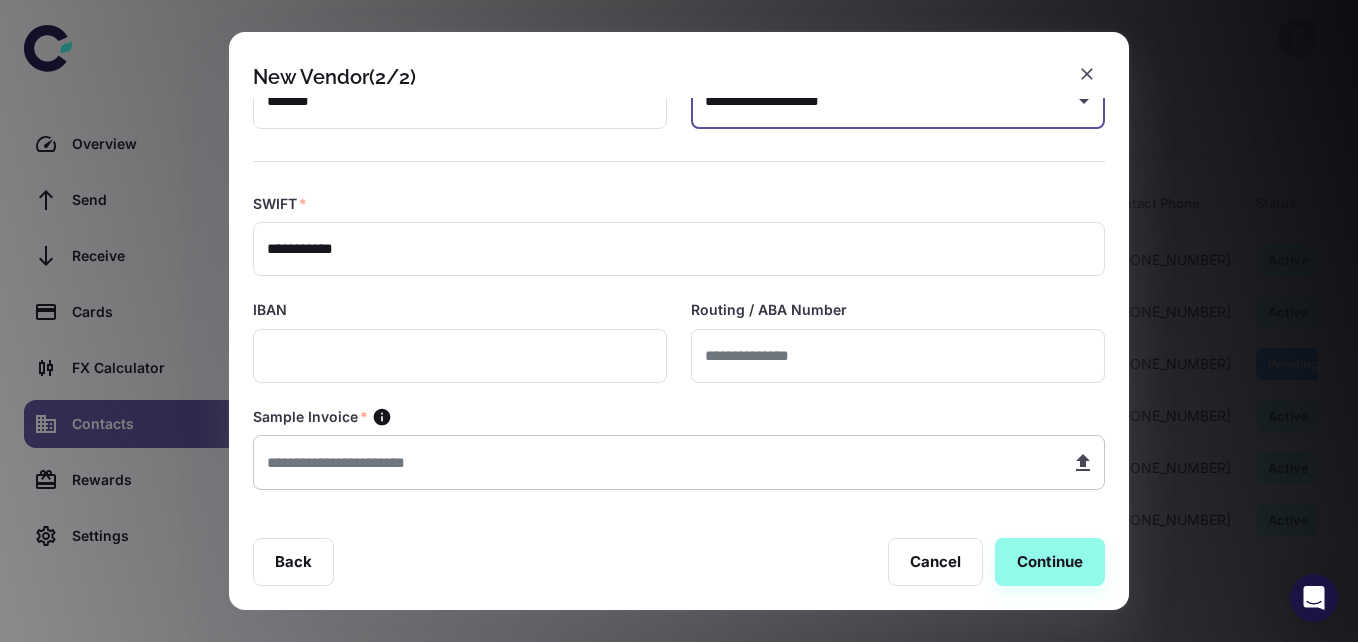 click 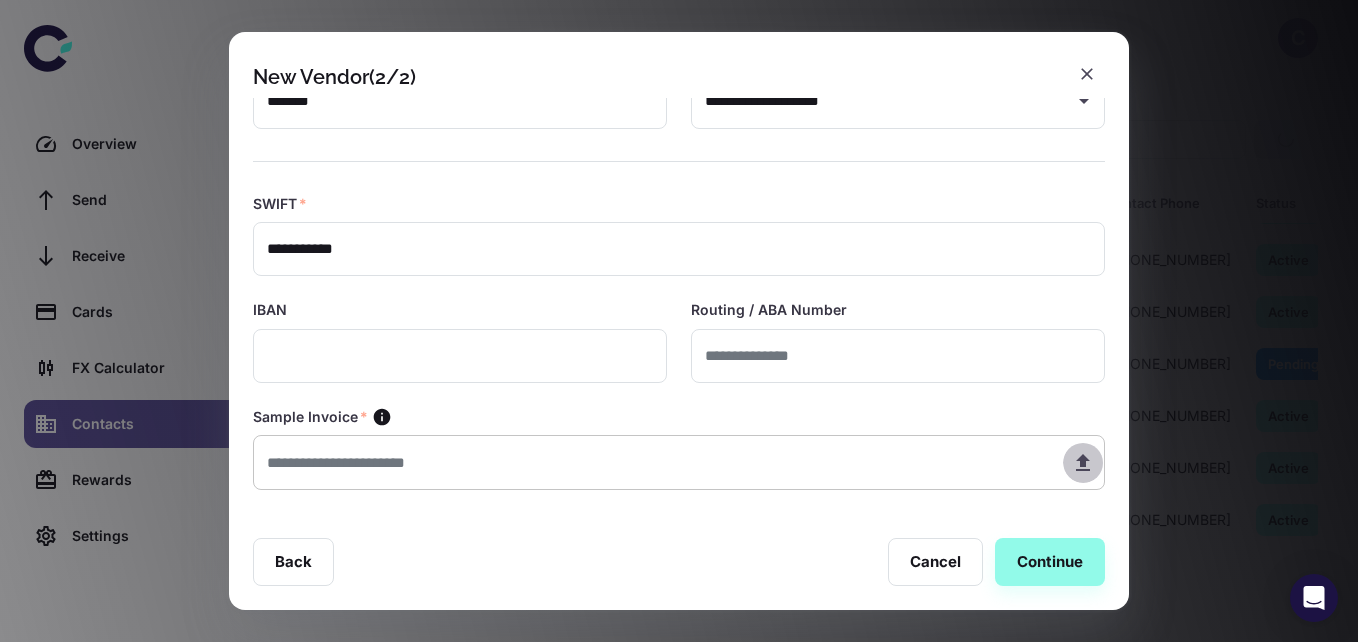 click 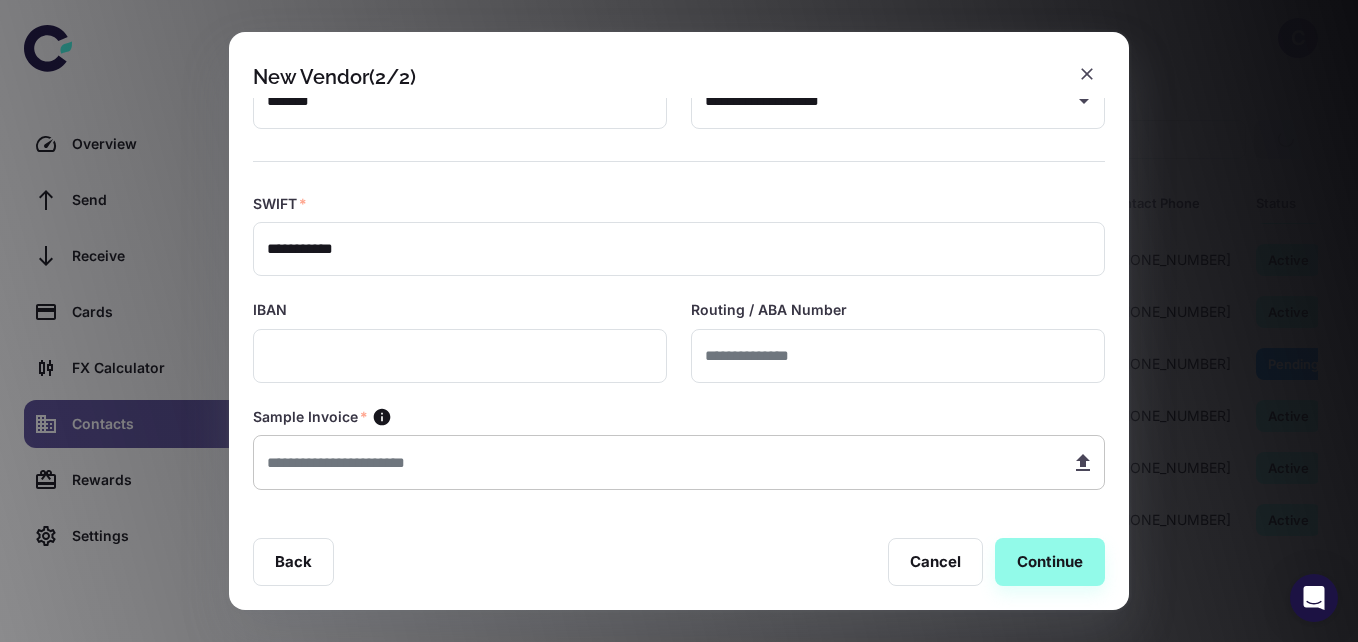 type on "**********" 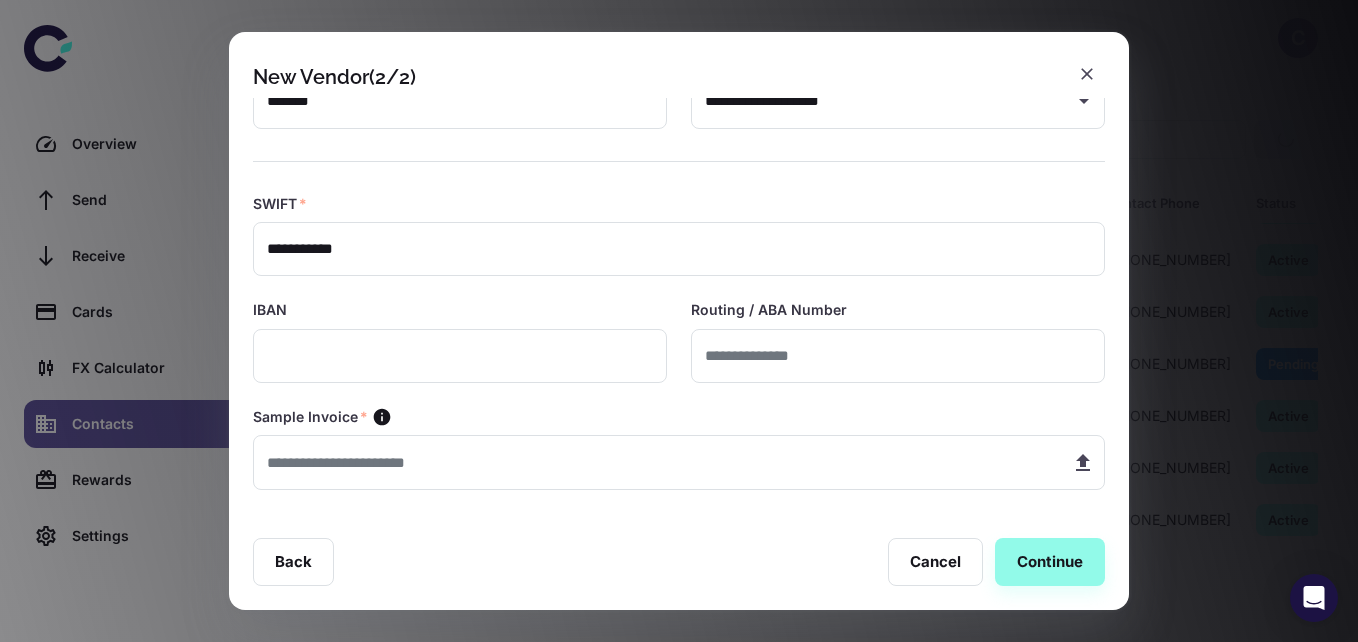 type on "**********" 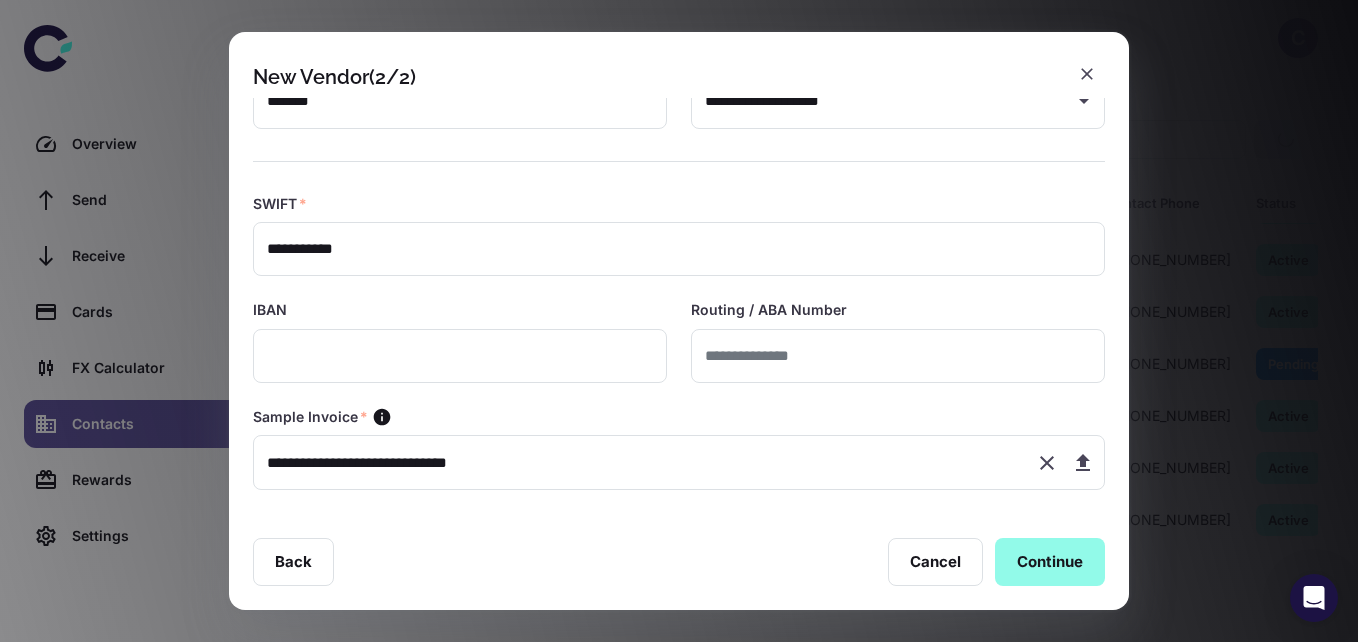 click on "Continue" at bounding box center [1050, 562] 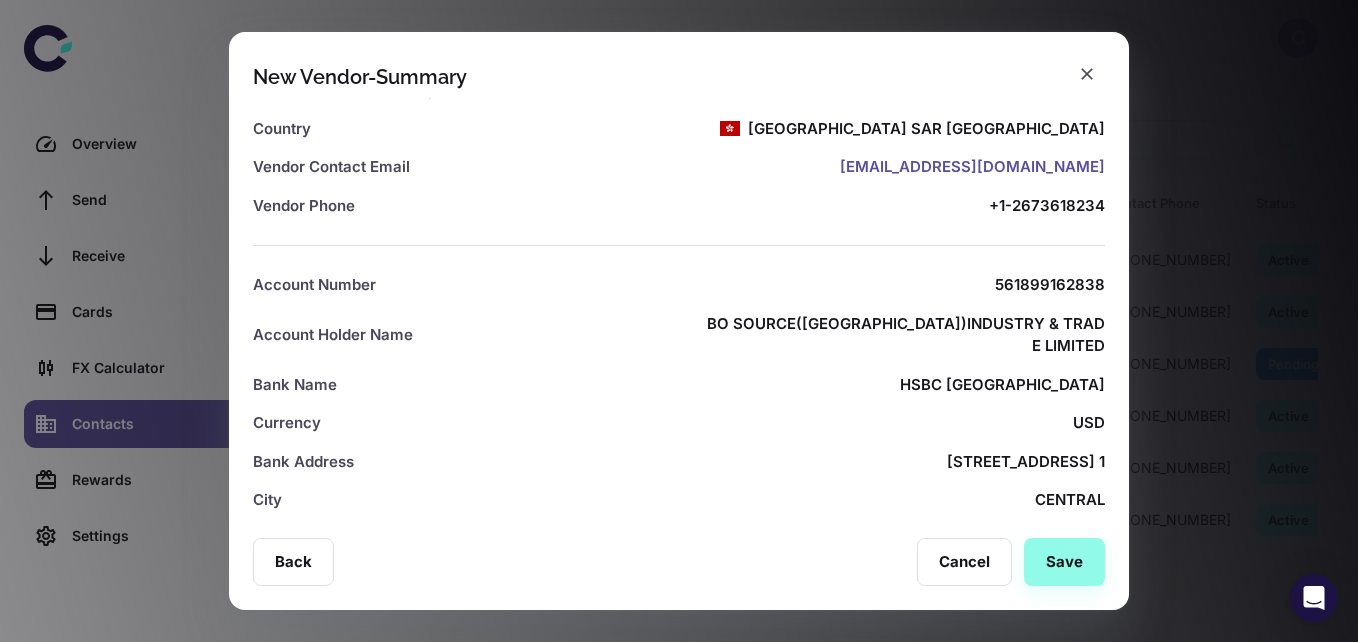 scroll, scrollTop: 257, scrollLeft: 0, axis: vertical 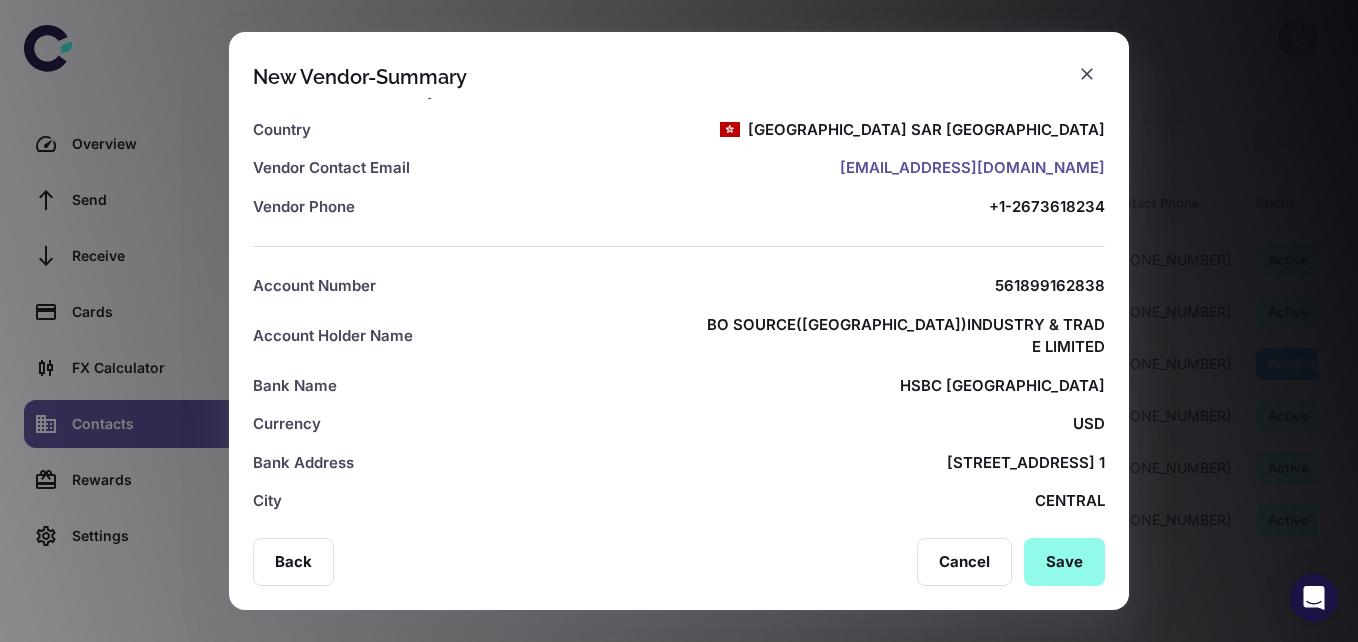 click on "Save" at bounding box center [1064, 562] 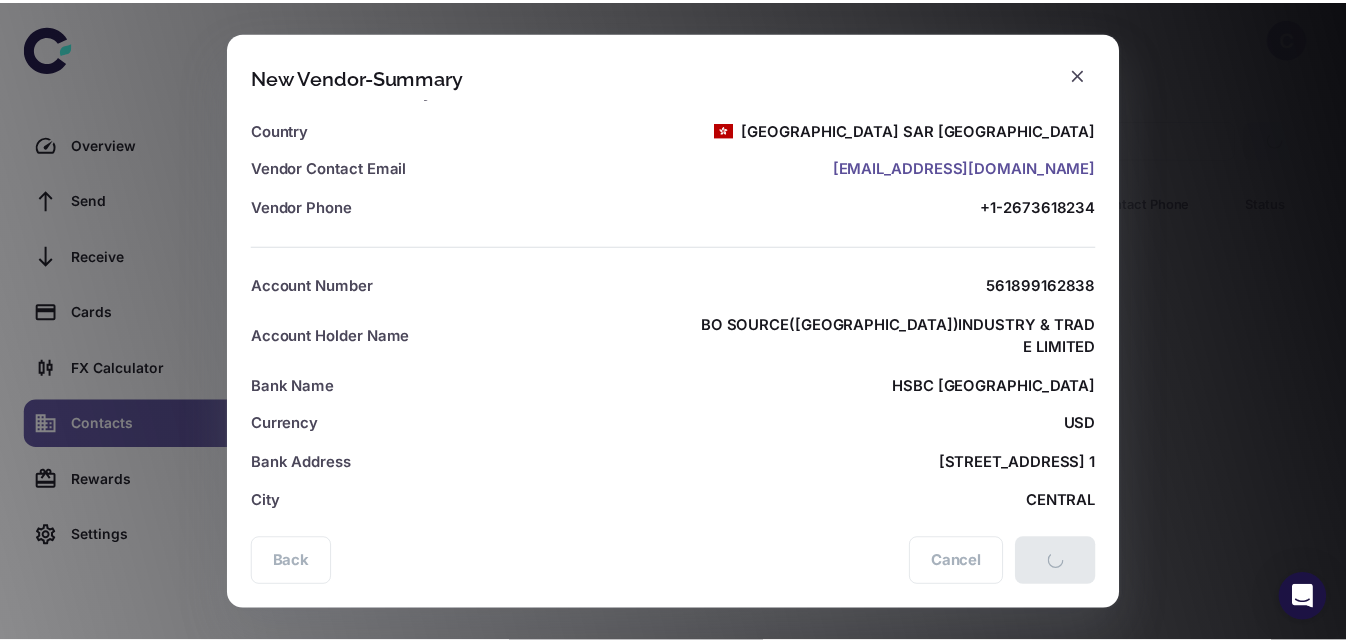 scroll, scrollTop: 0, scrollLeft: 0, axis: both 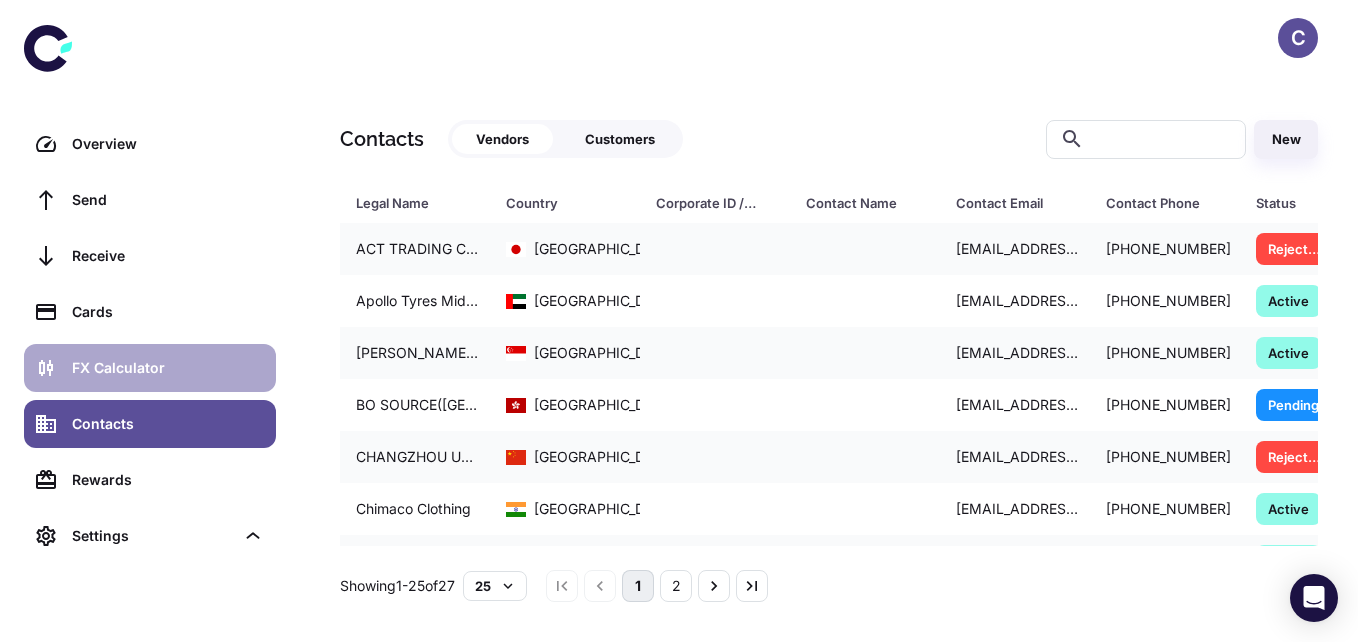 click on "FX Calculator" at bounding box center [150, 368] 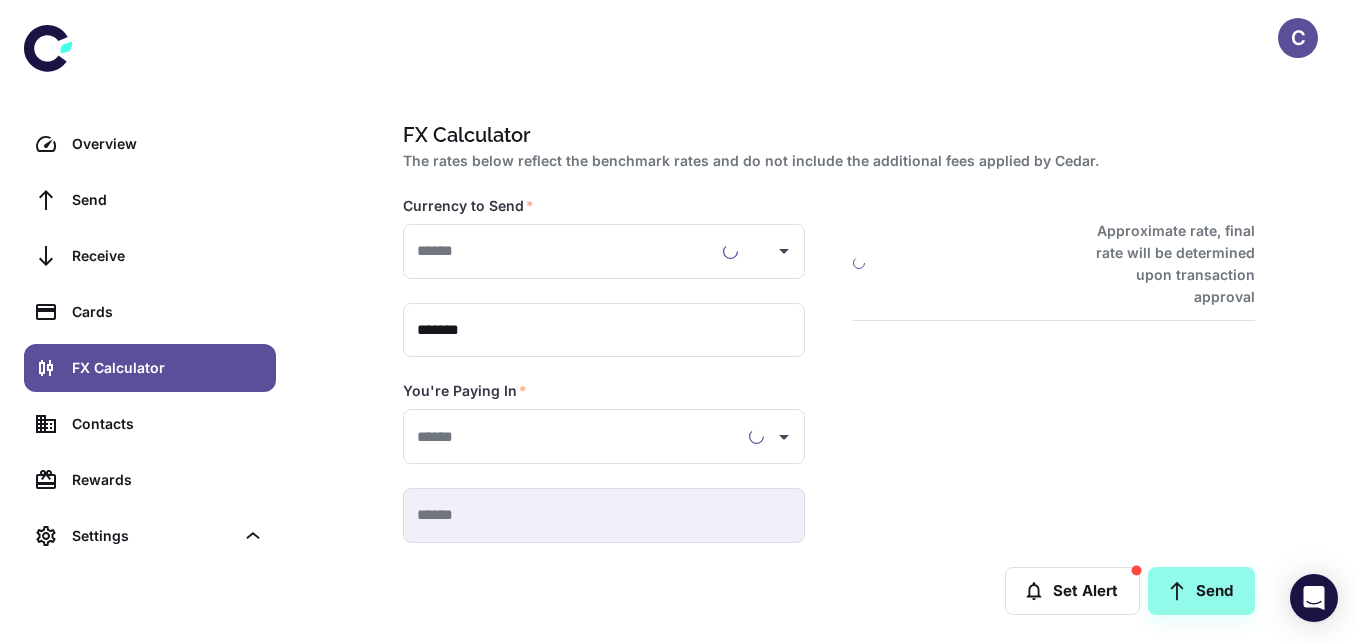 type on "**********" 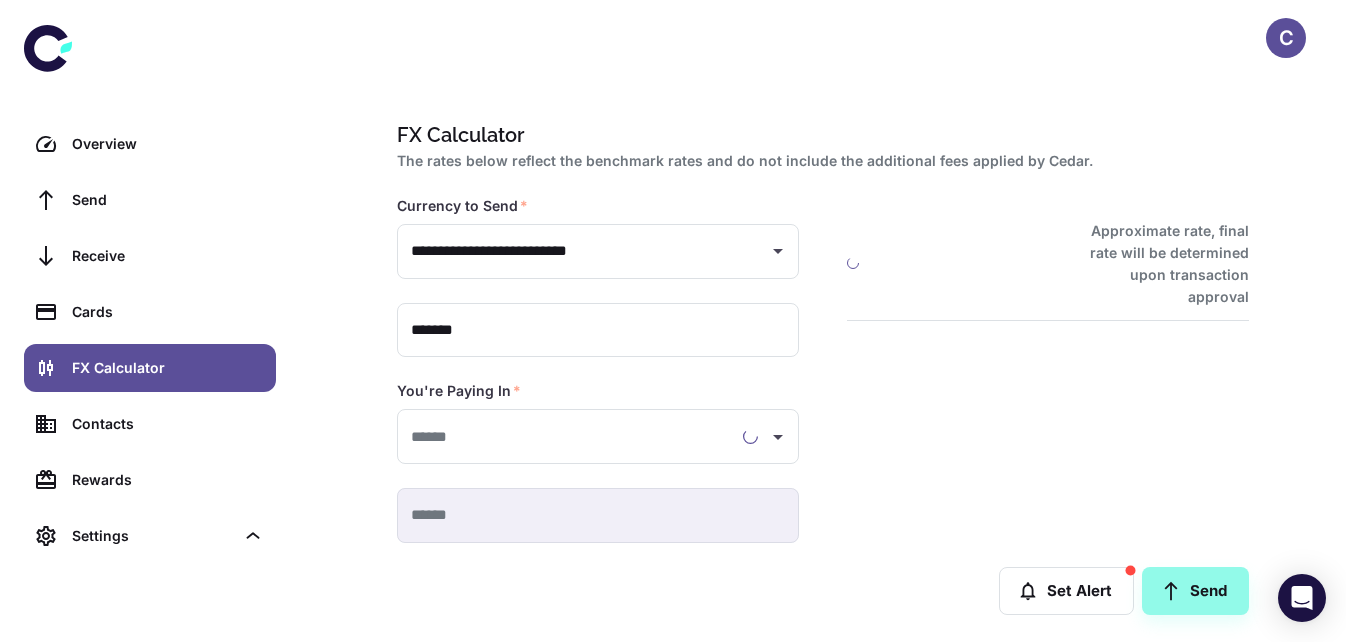 type on "**********" 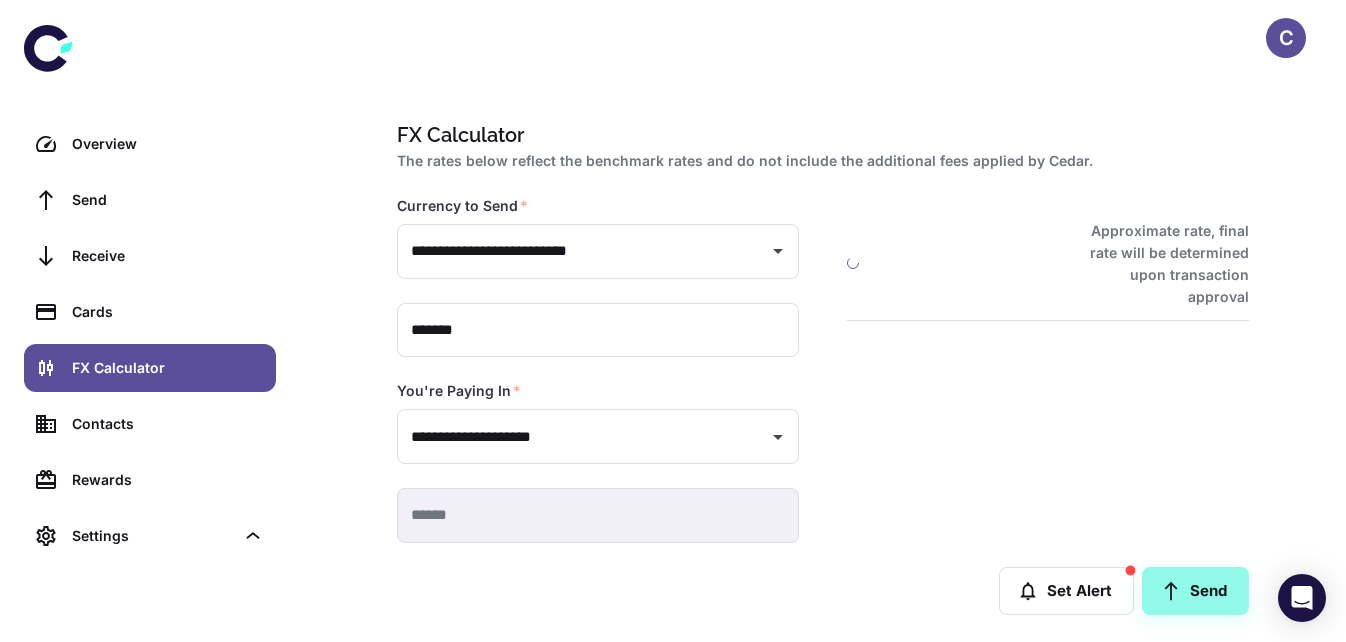 type on "**********" 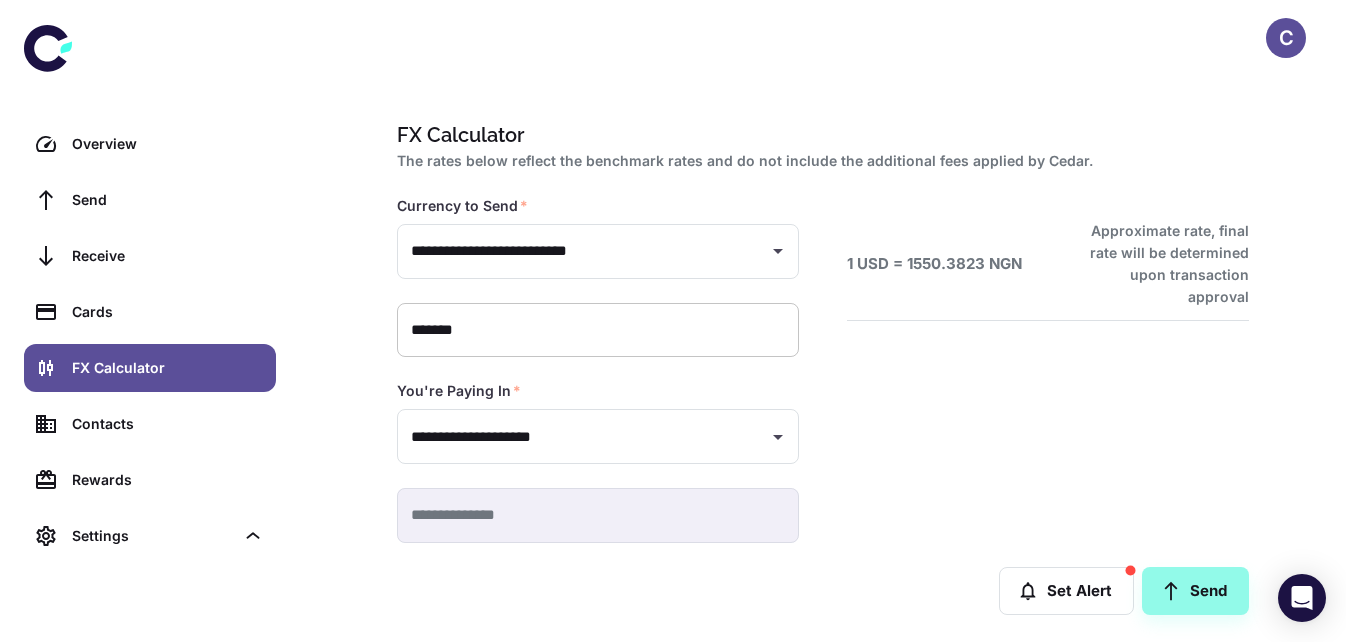 click on "*******" at bounding box center (598, 330) 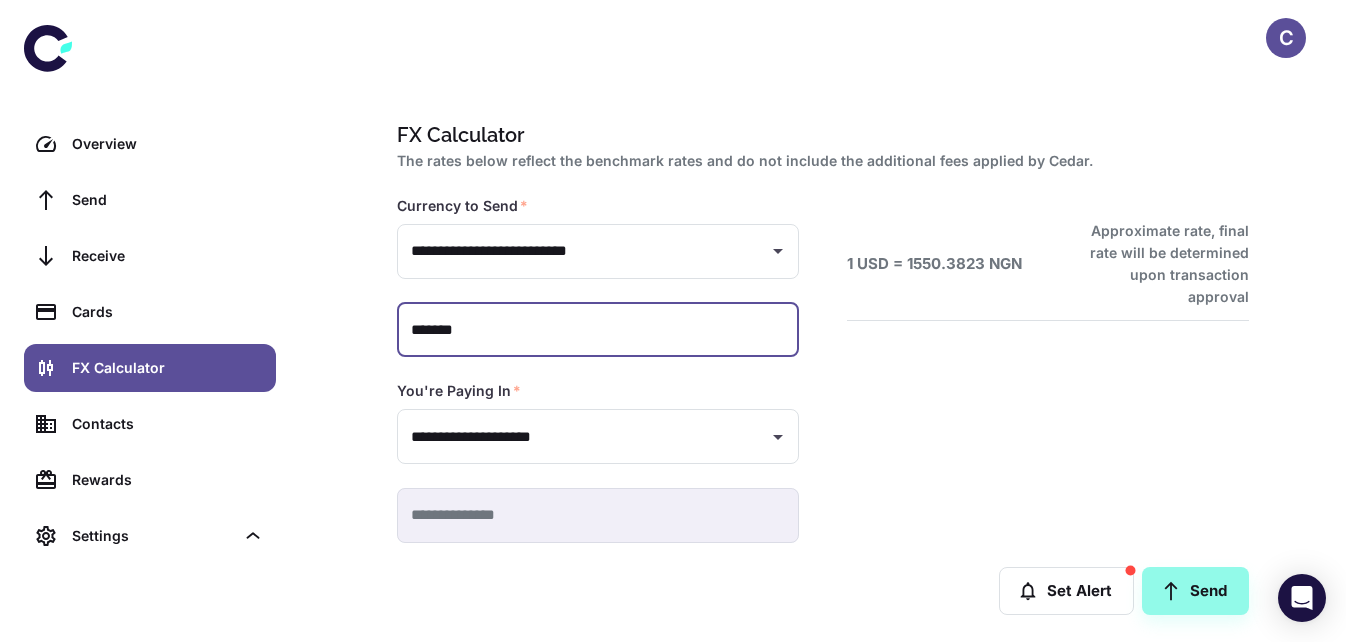 type on "******" 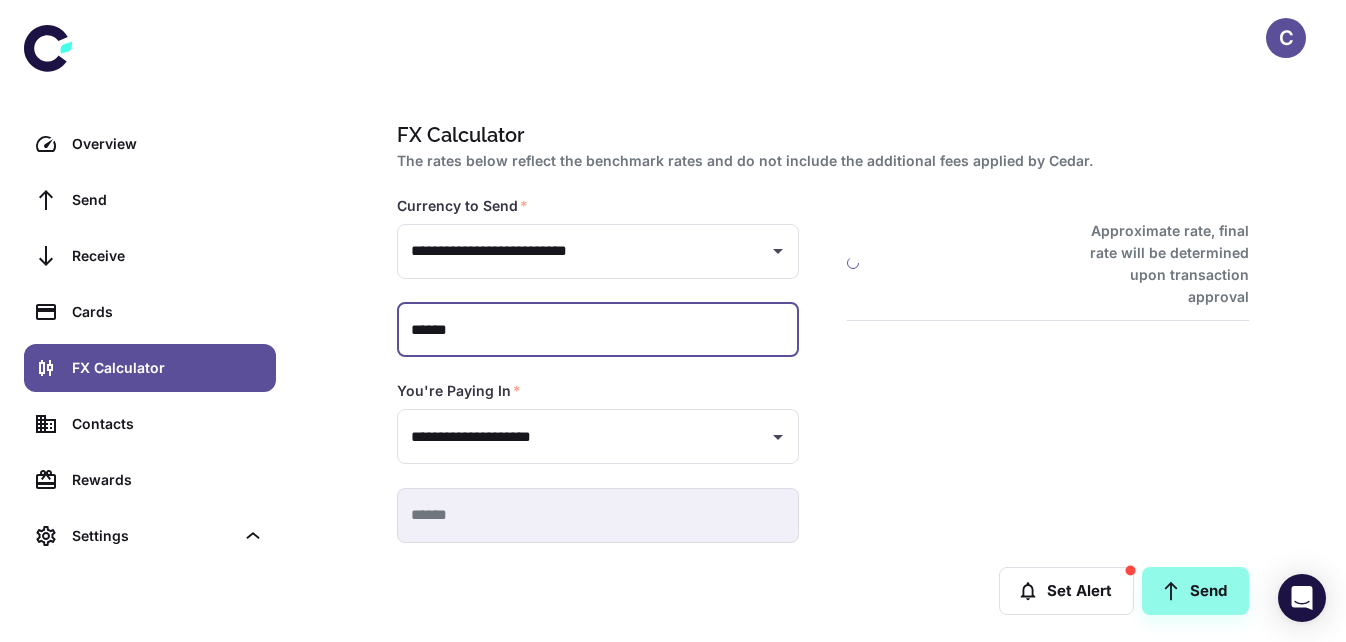 type on "**********" 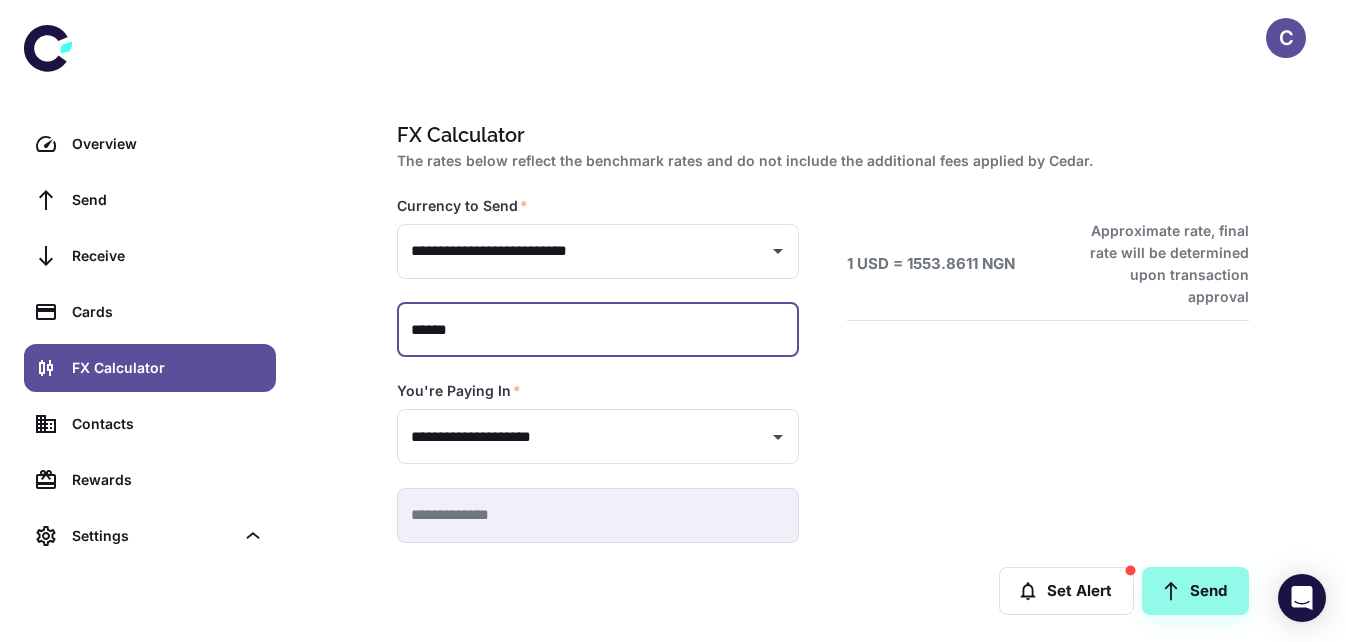 scroll, scrollTop: 13, scrollLeft: 0, axis: vertical 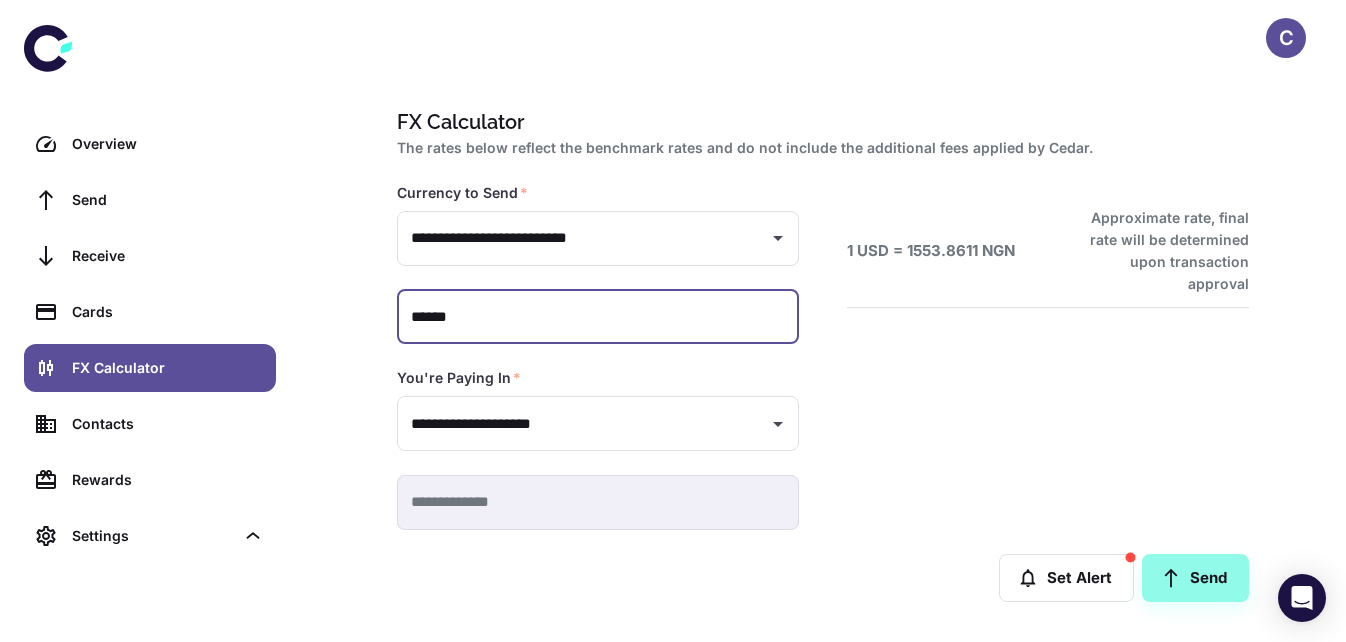 type on "*****" 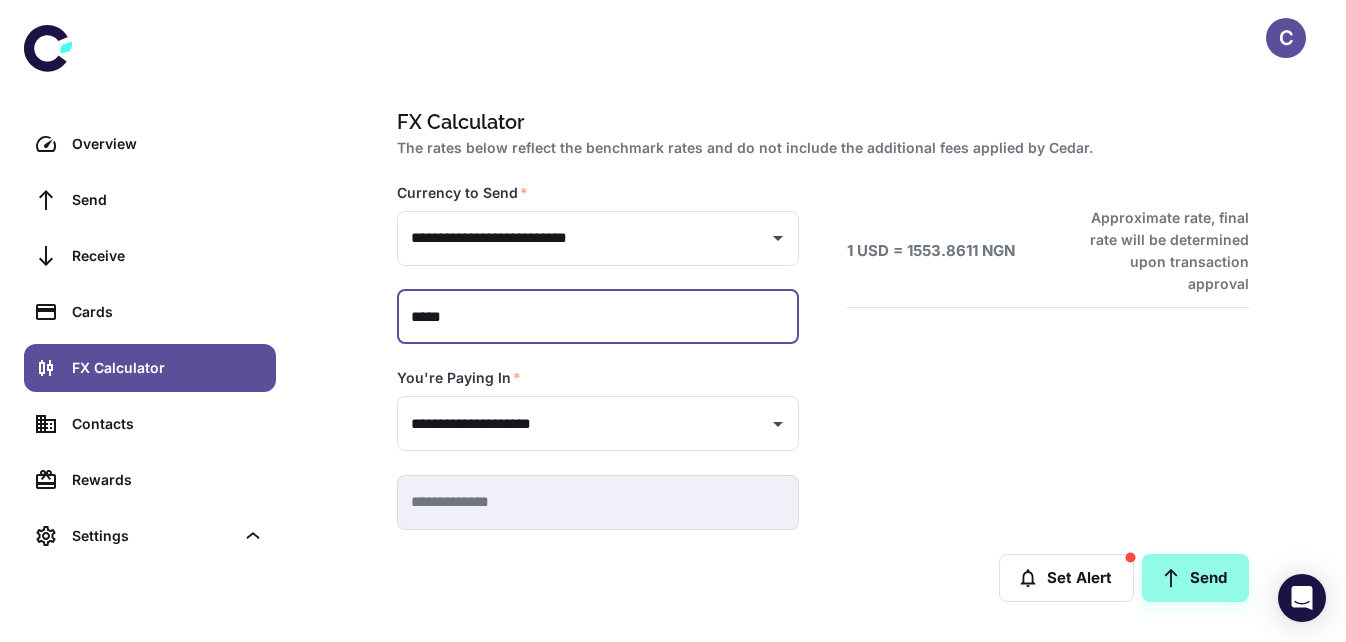 type 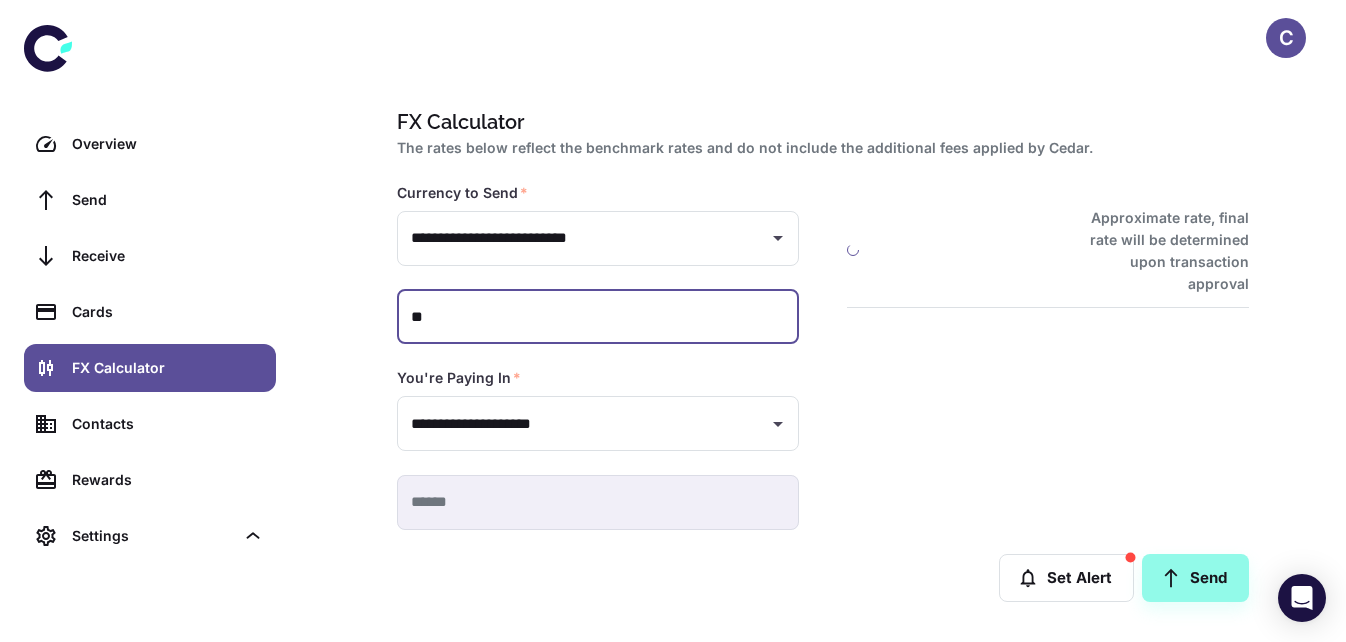 type on "*" 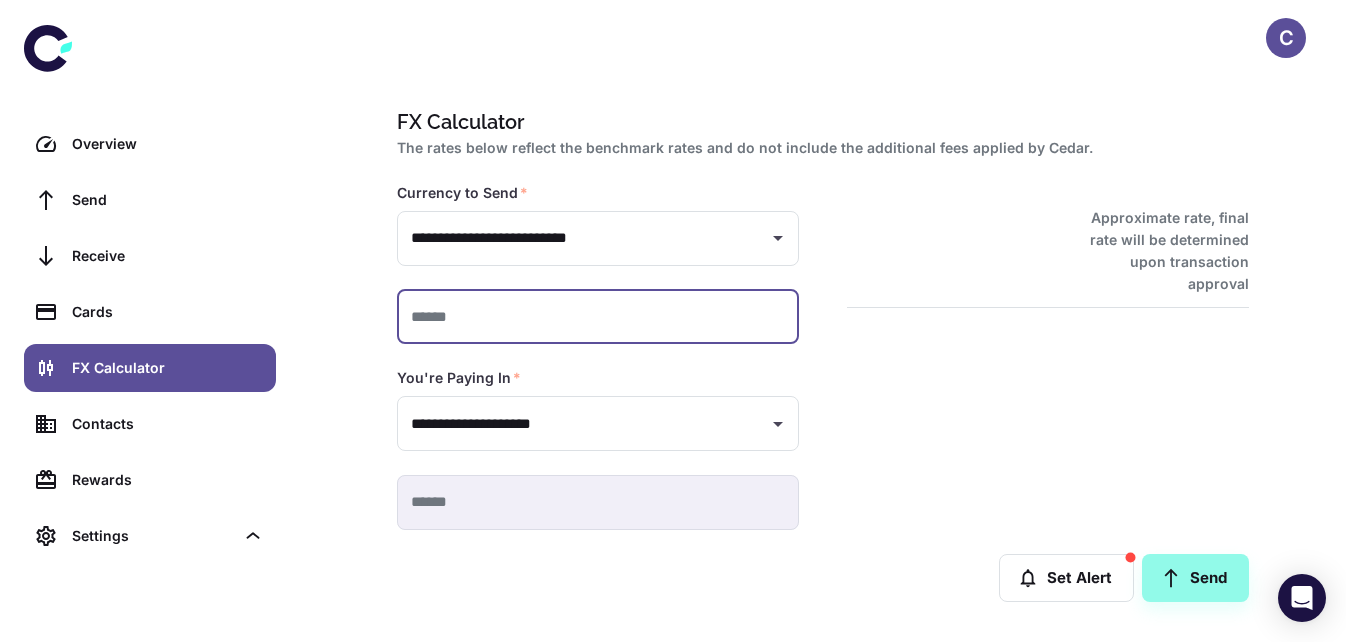 type on "*" 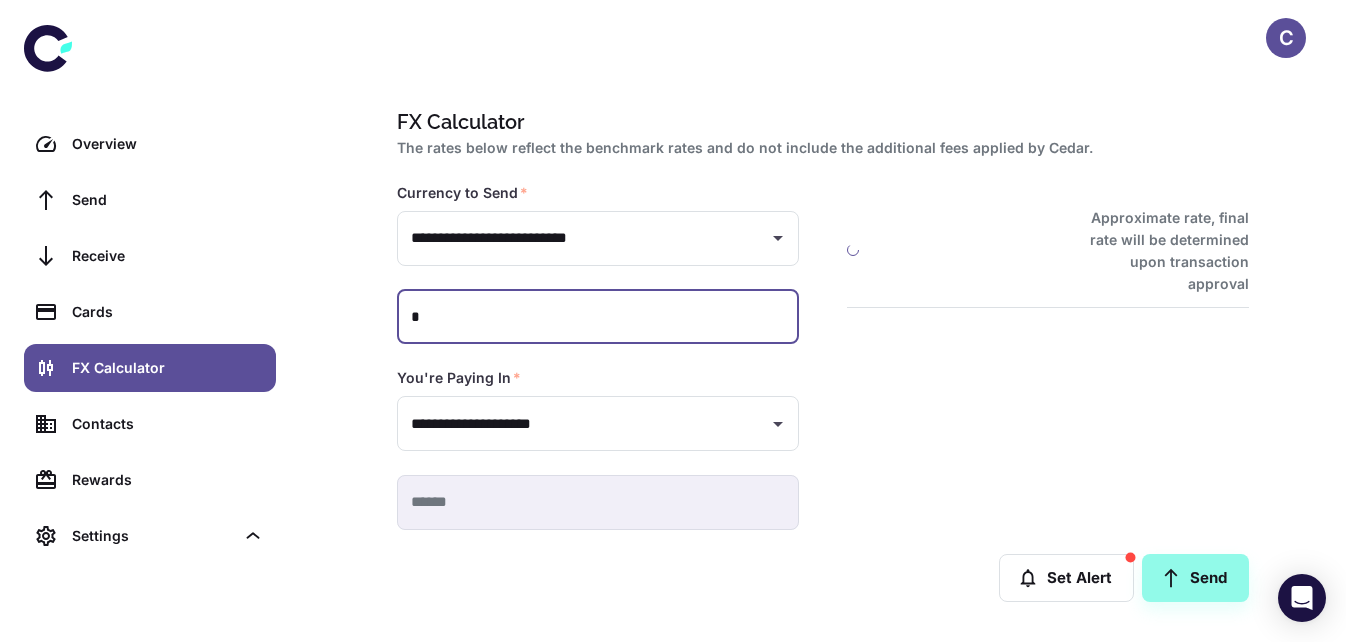 type on "*********" 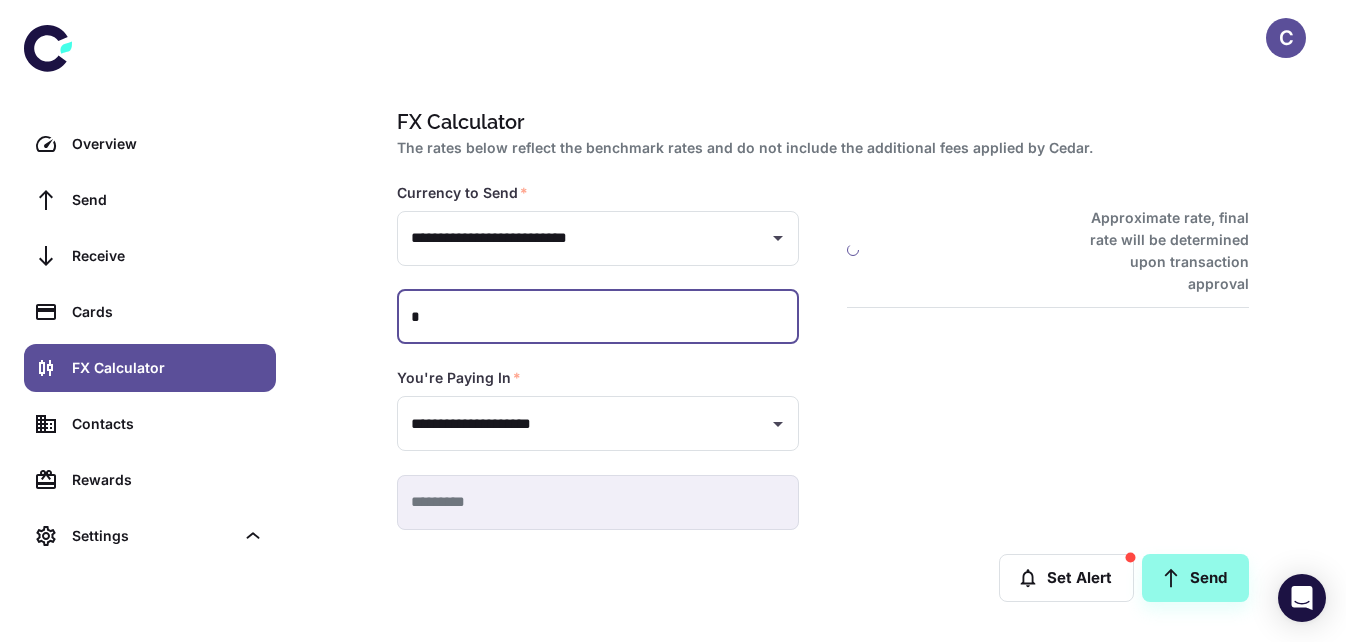 type on "**" 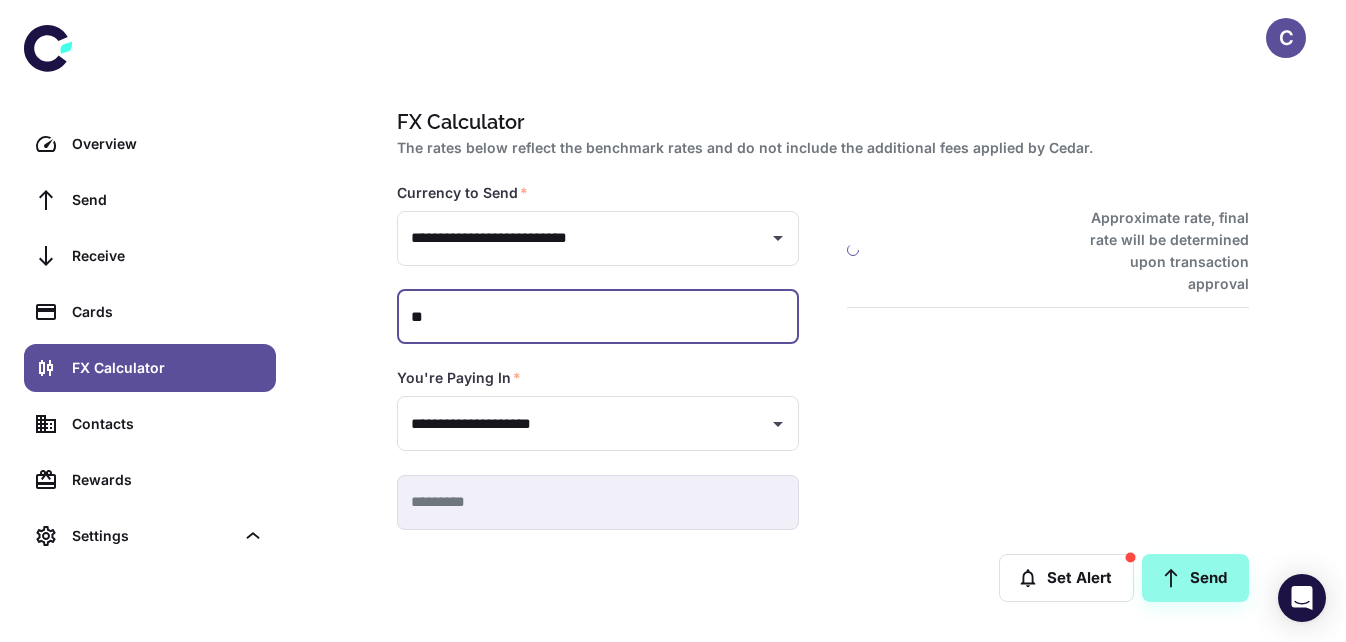 type 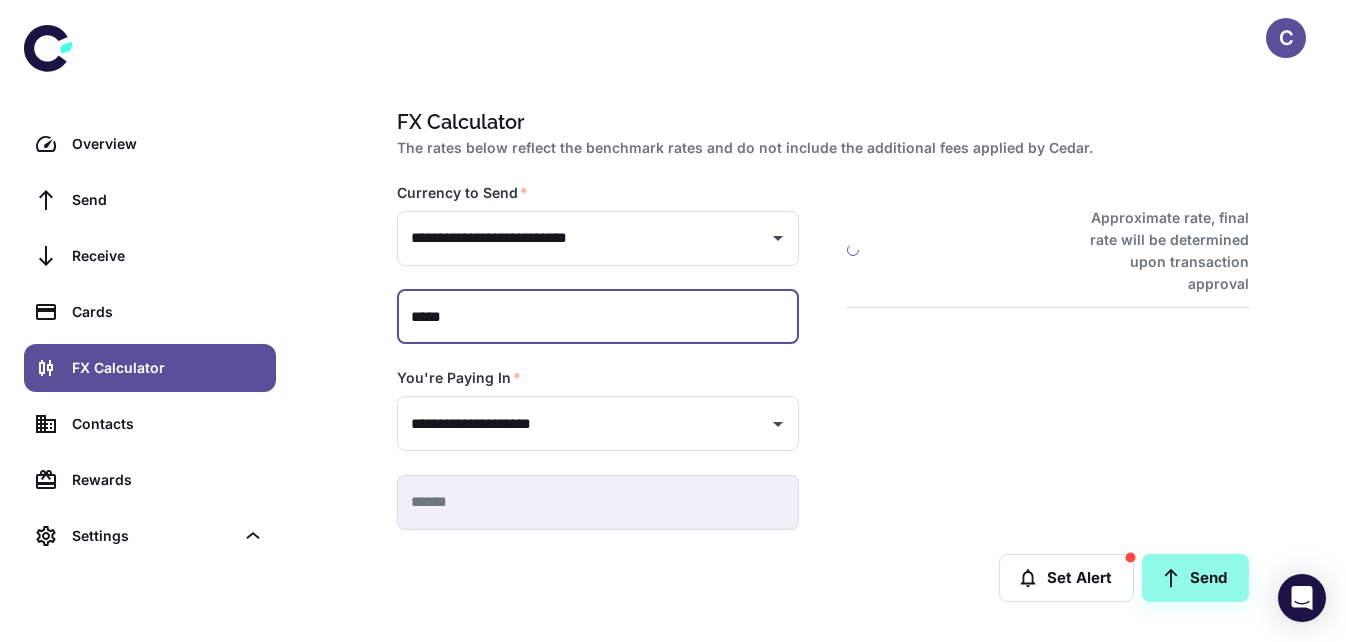 type on "******" 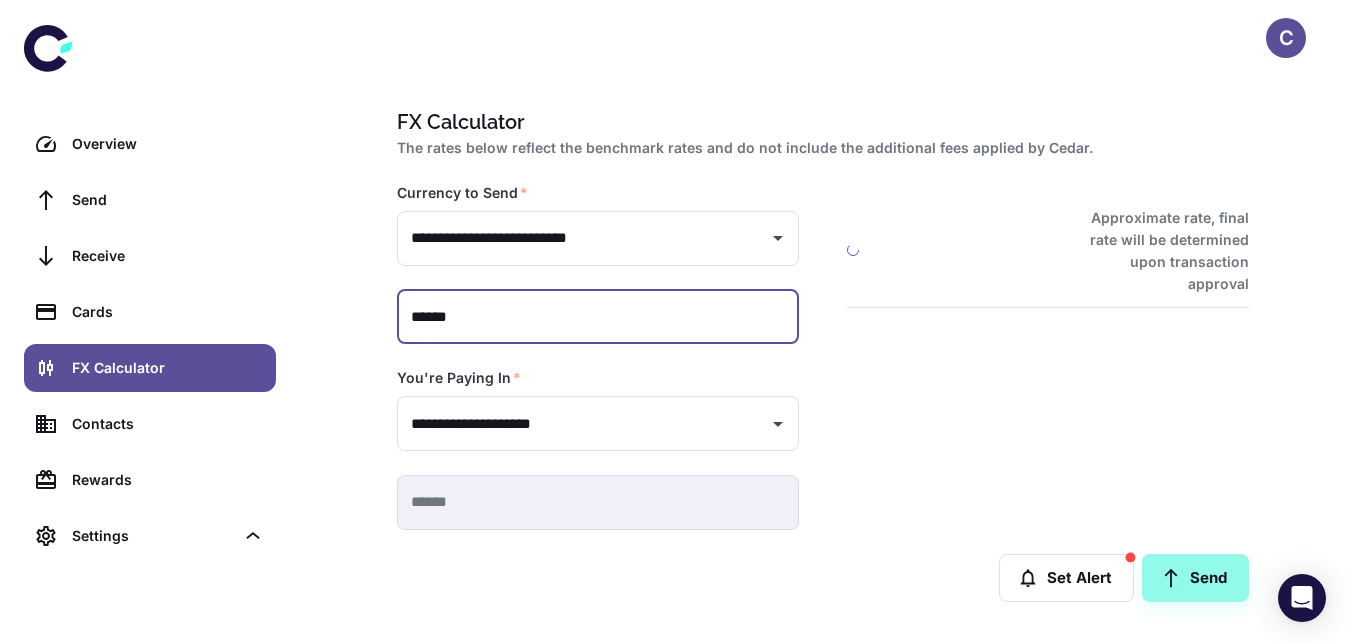 type on "**********" 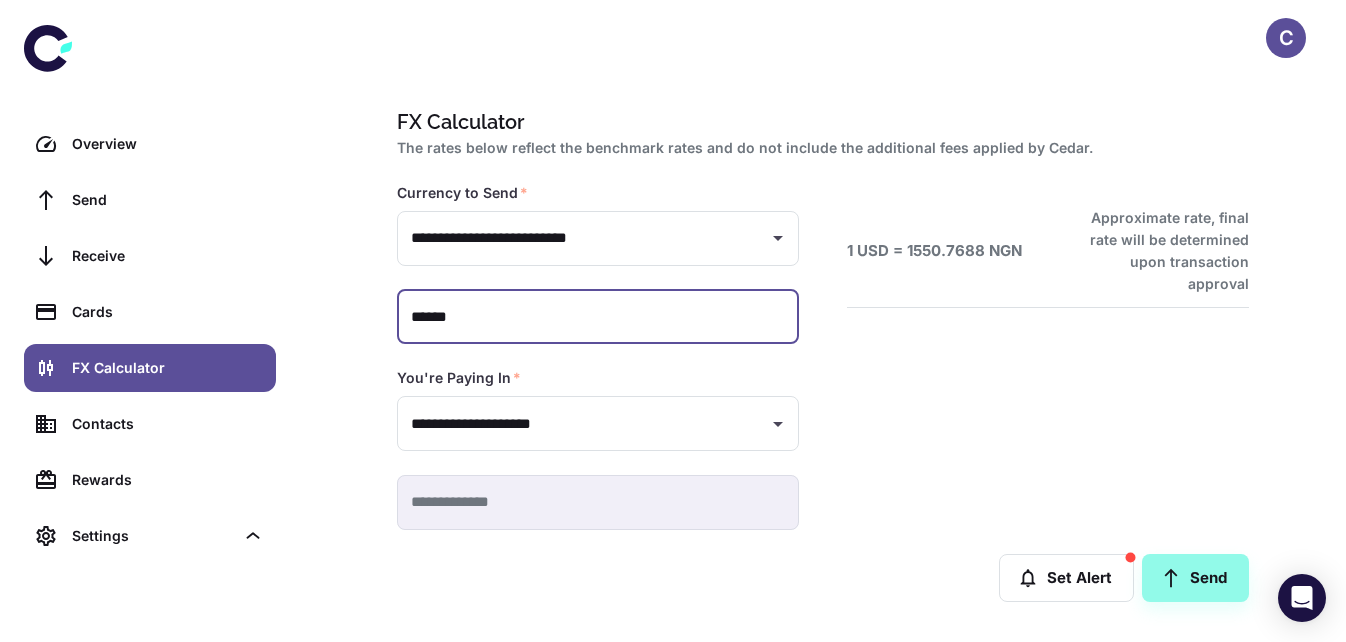 type on "*****" 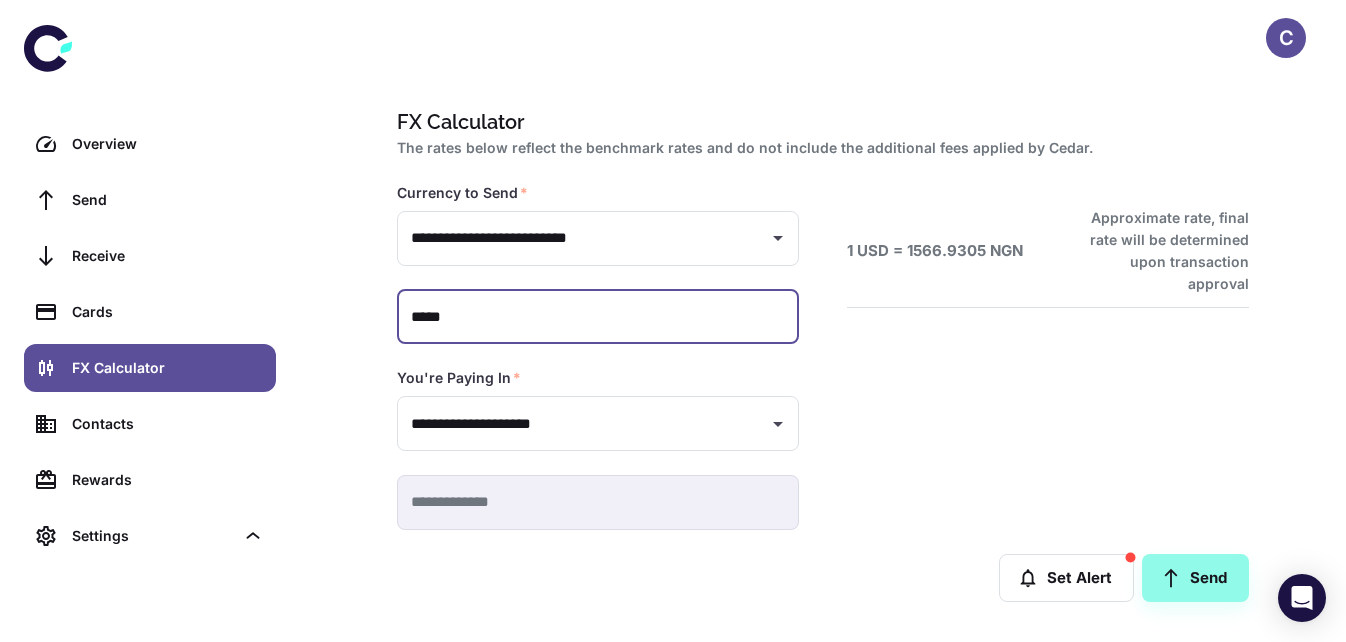 type on "**********" 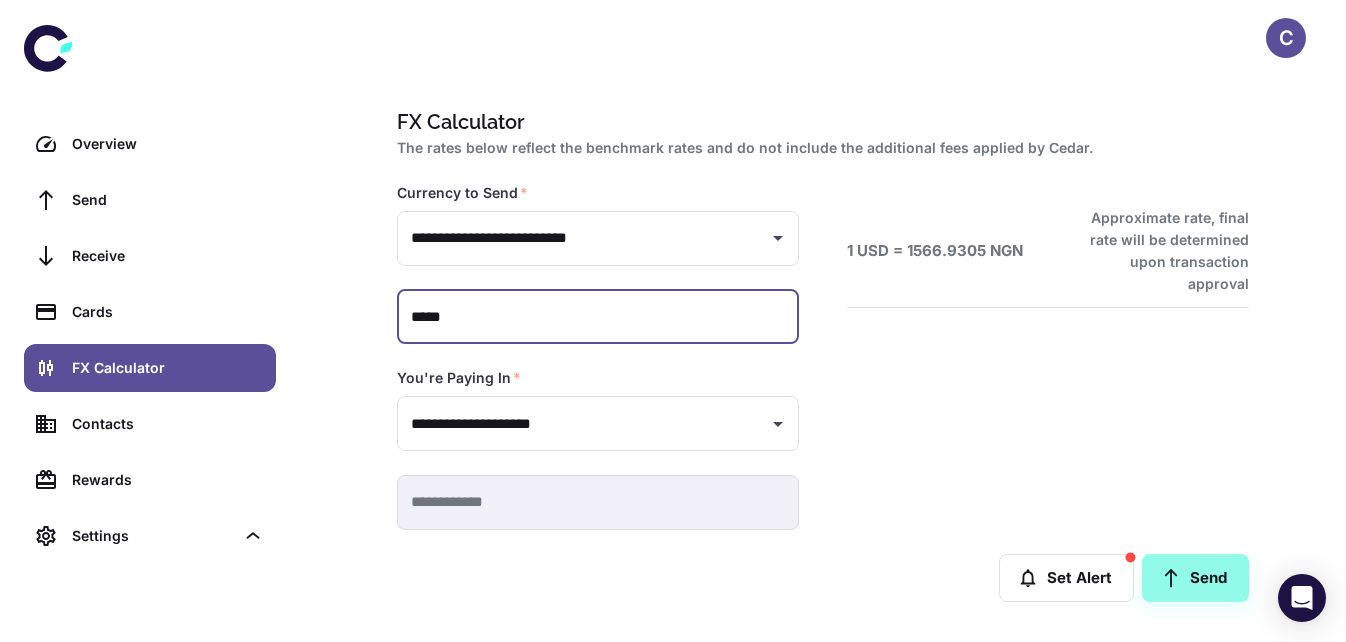type on "***" 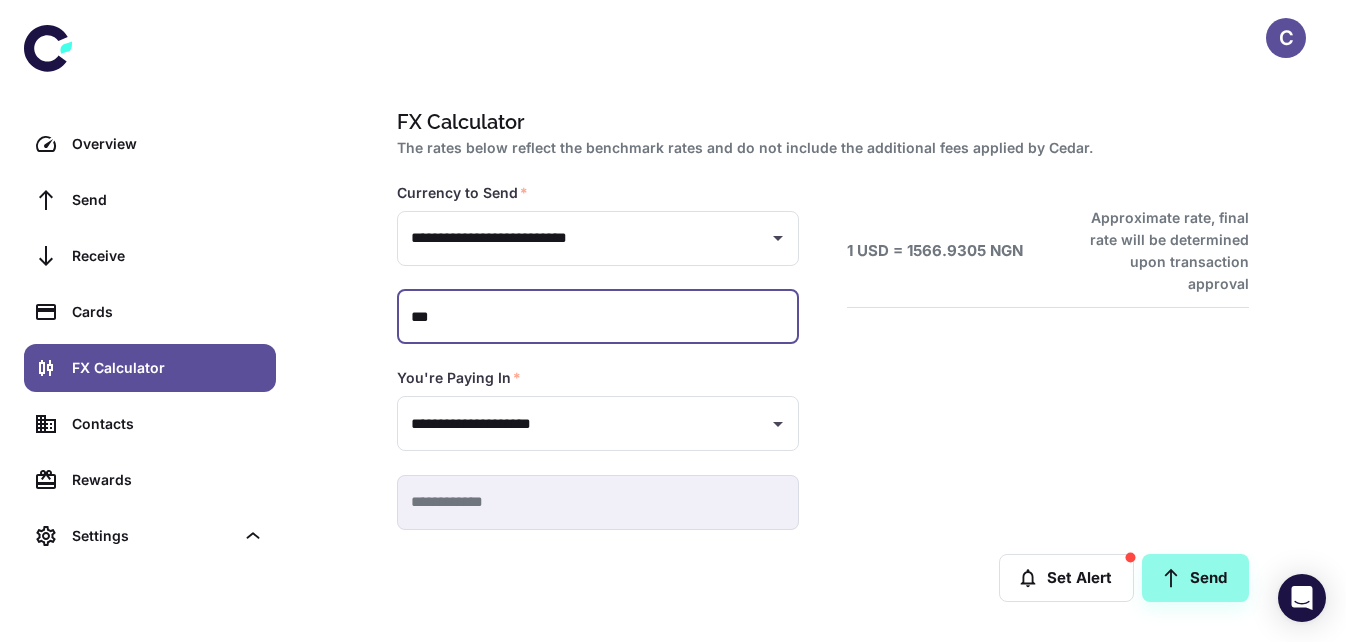 type on "**********" 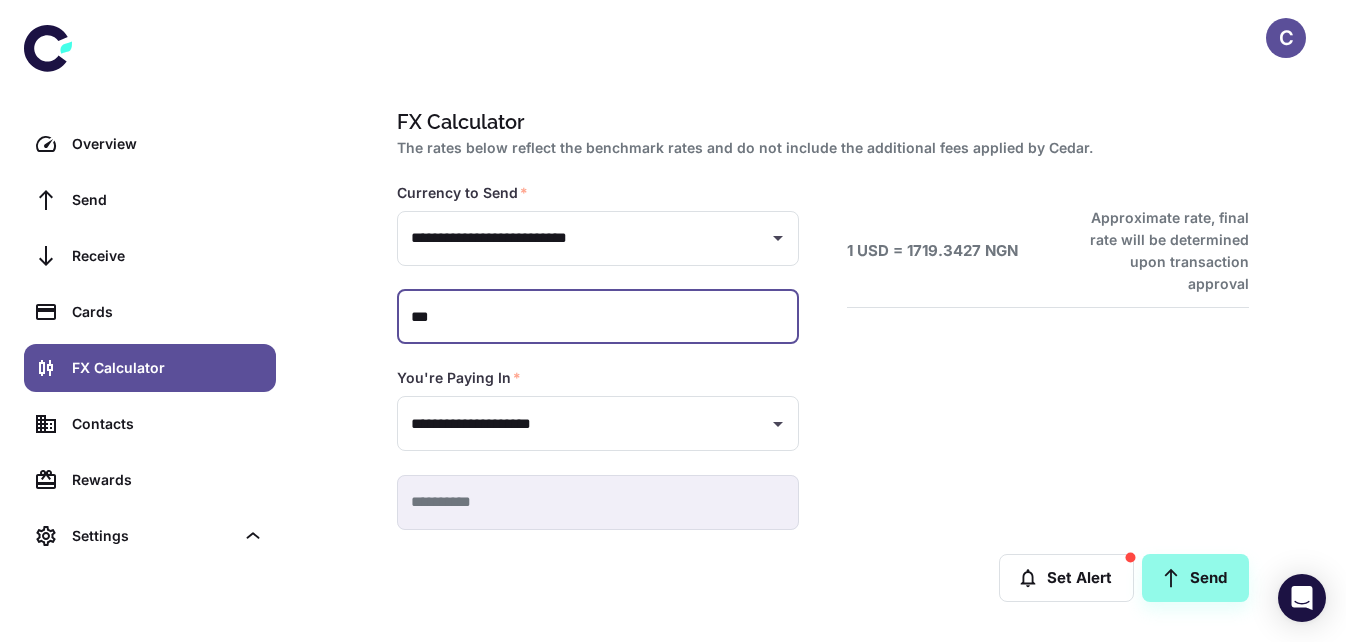 type on "**" 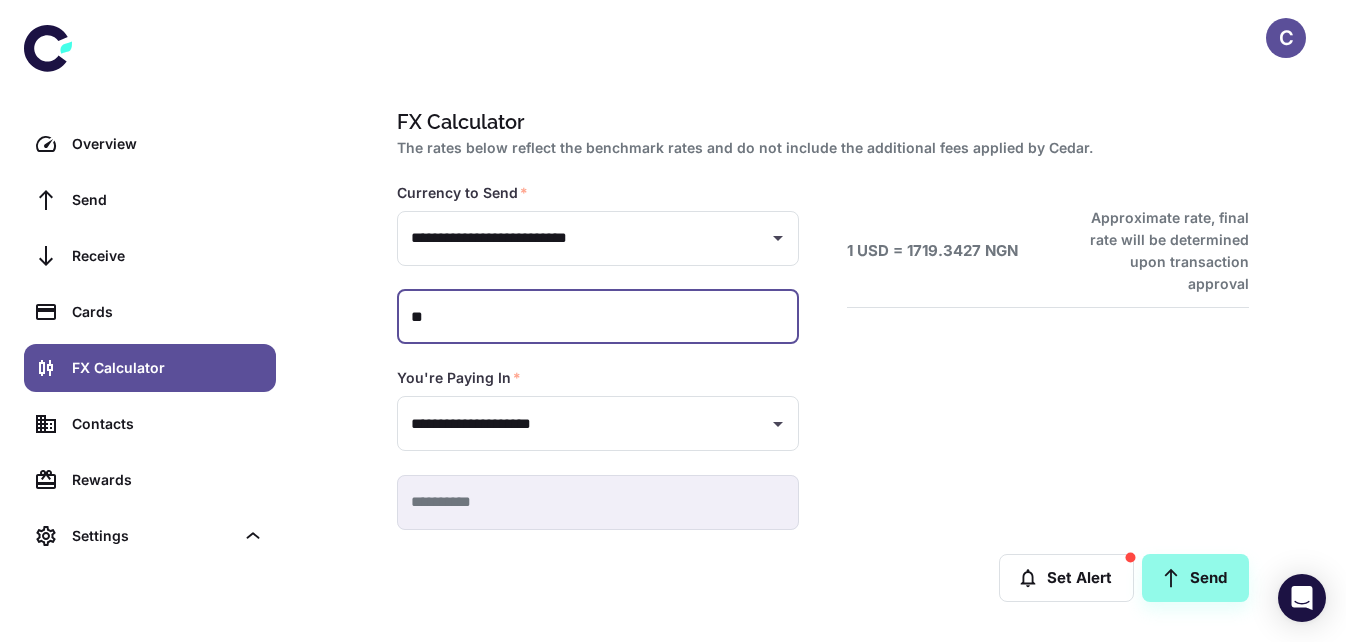 type on "**********" 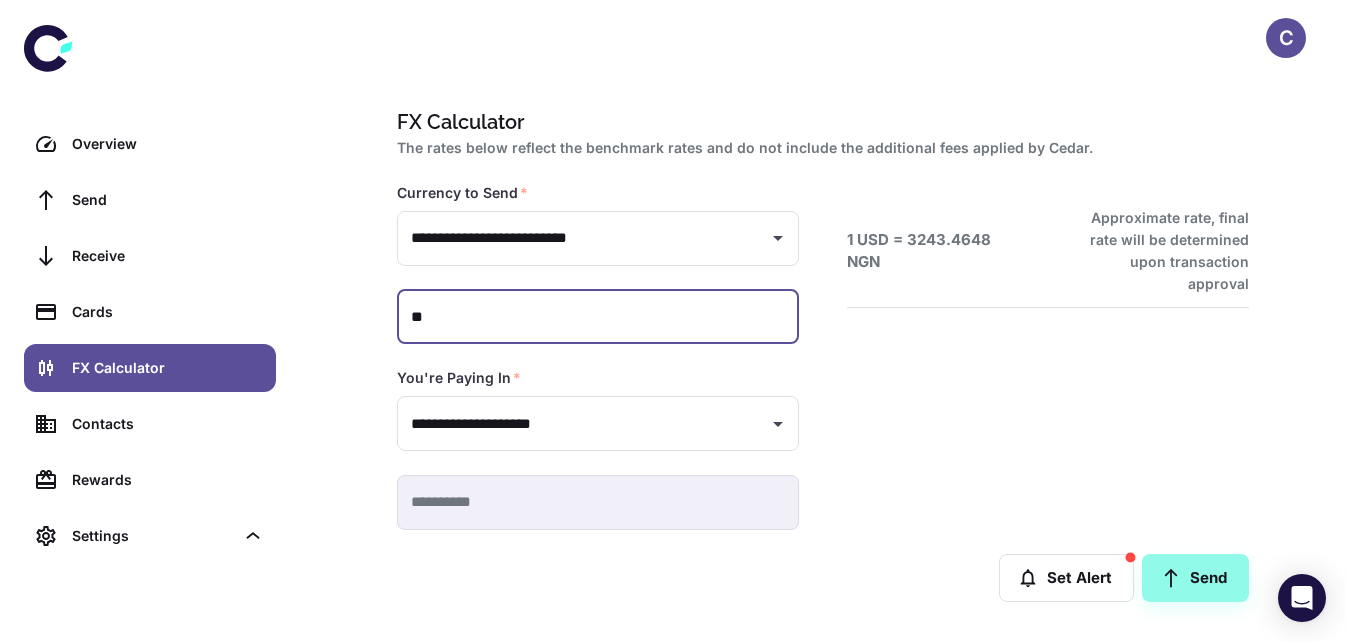 type on "*" 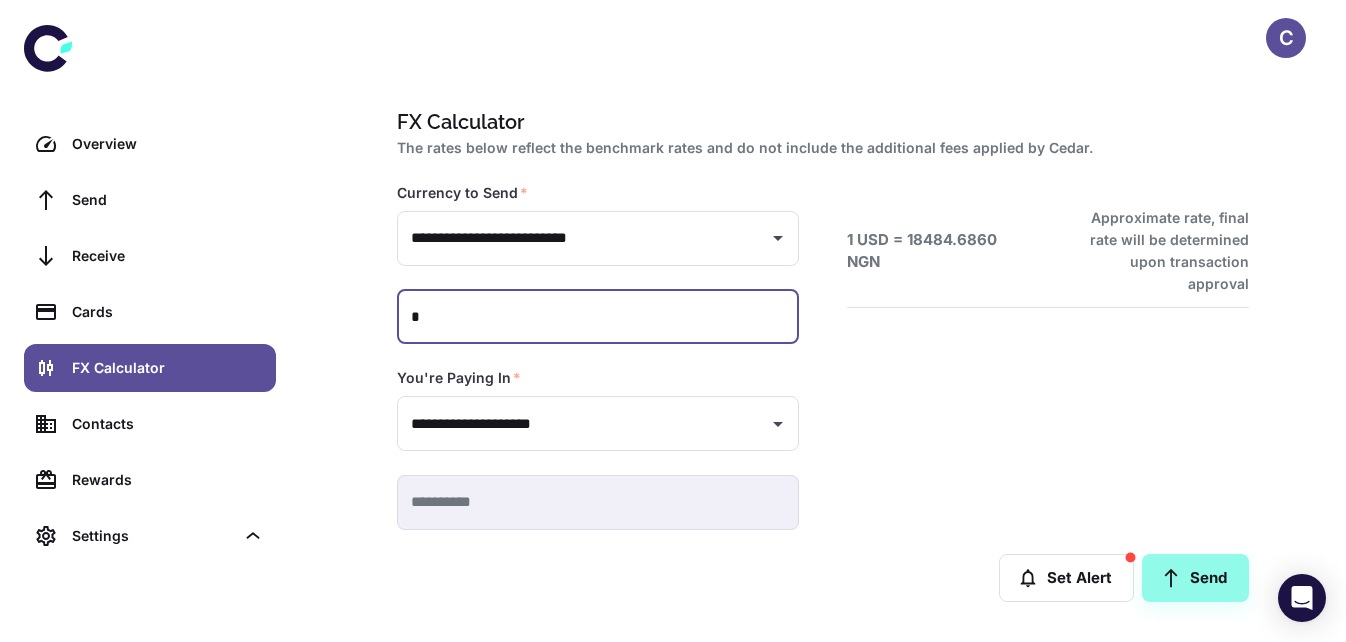 type on "*********" 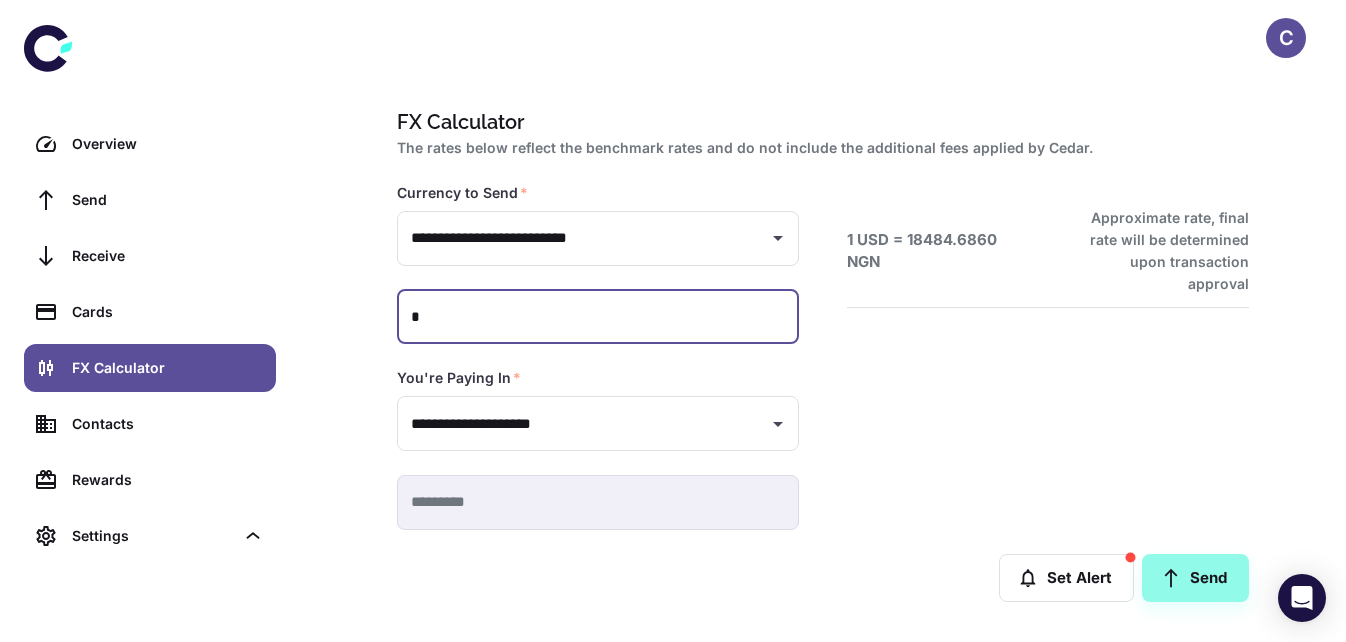 type on "**" 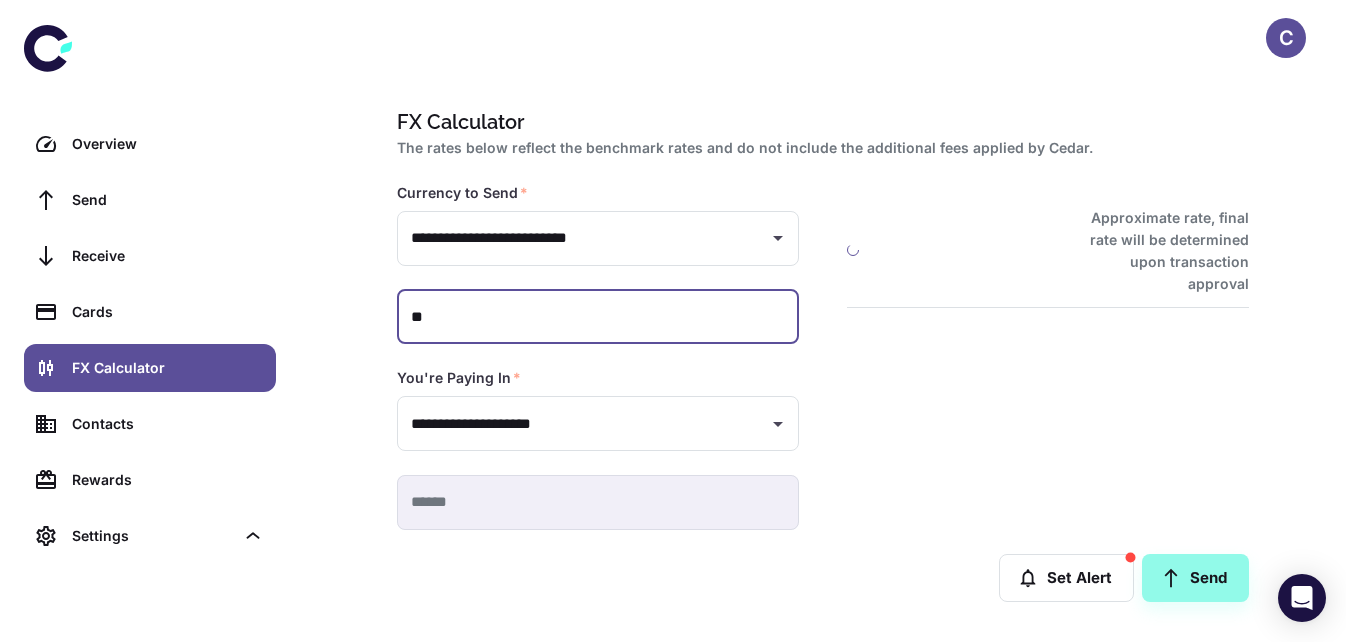 type on "**********" 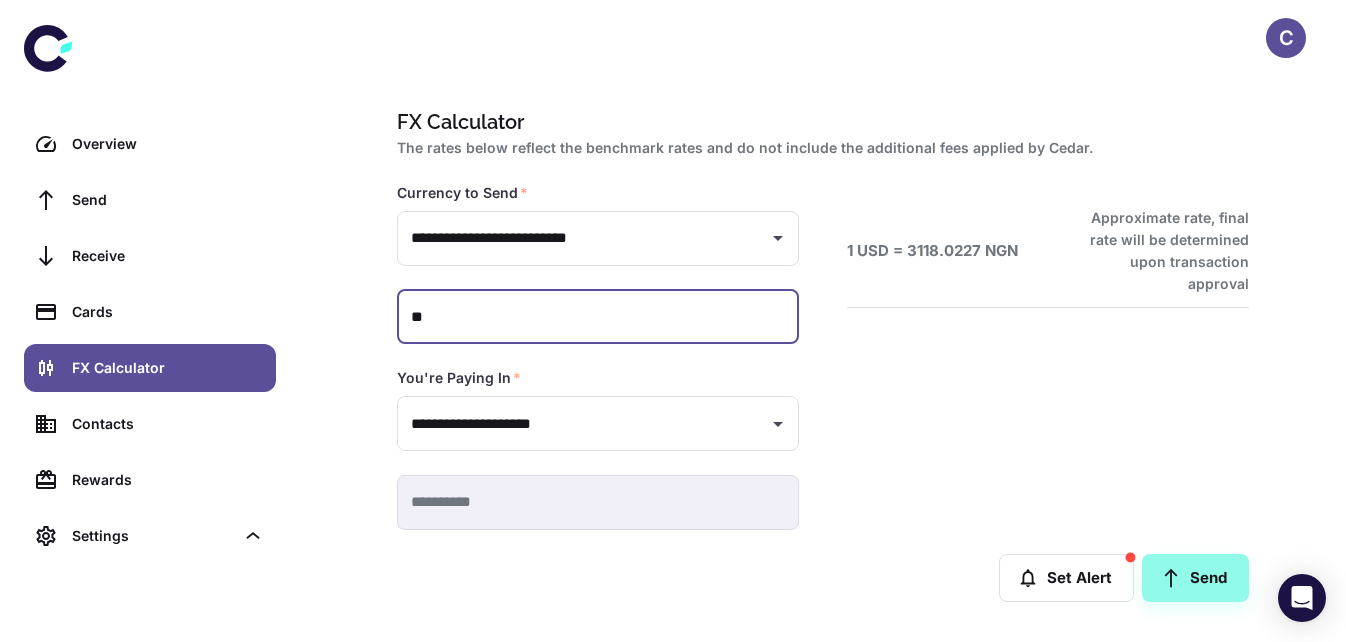 type on "***" 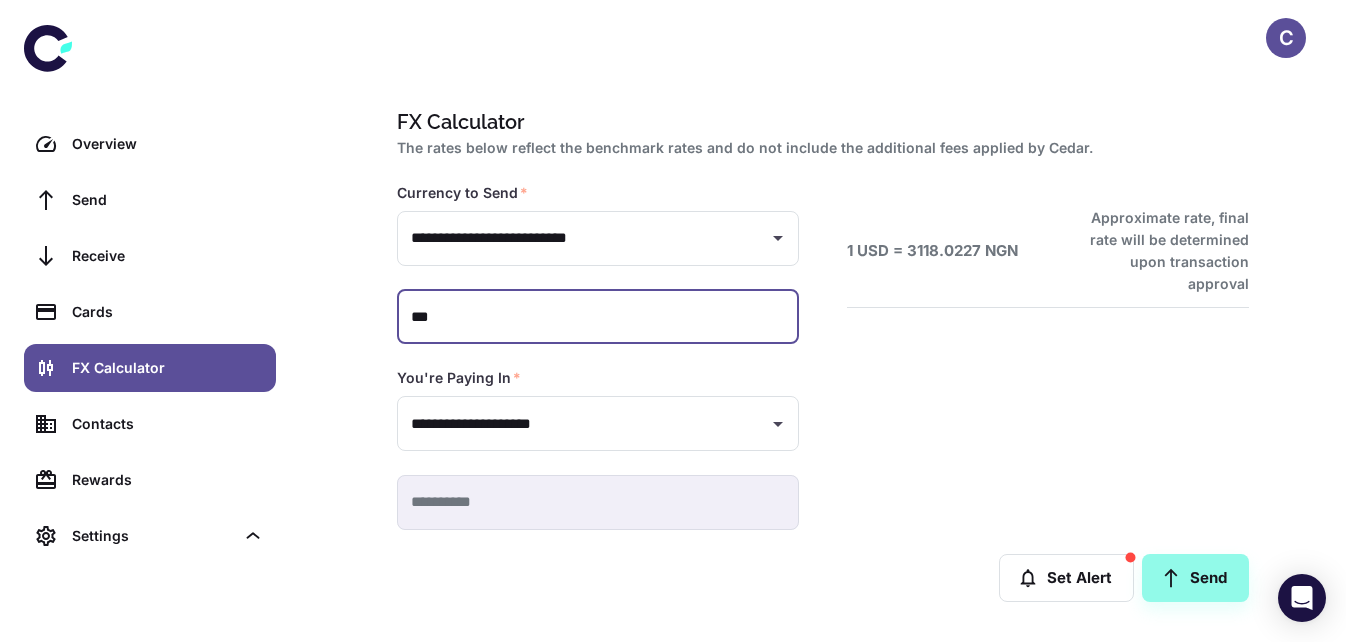 type 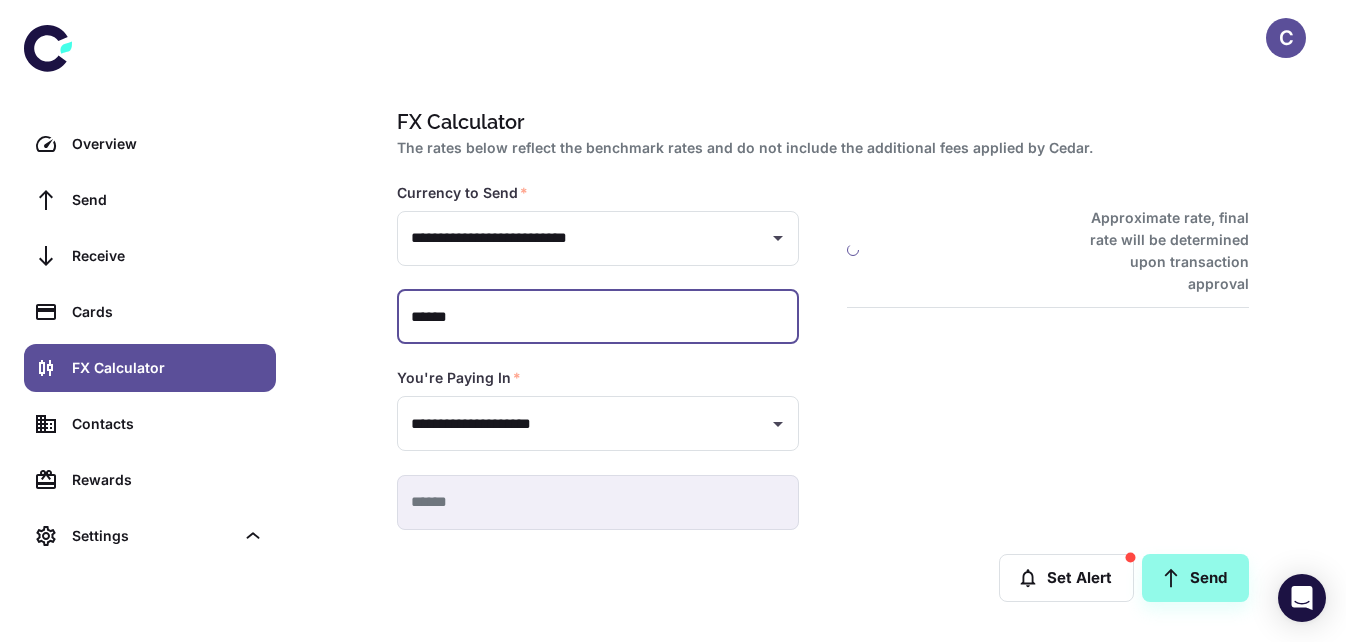 type on "*******" 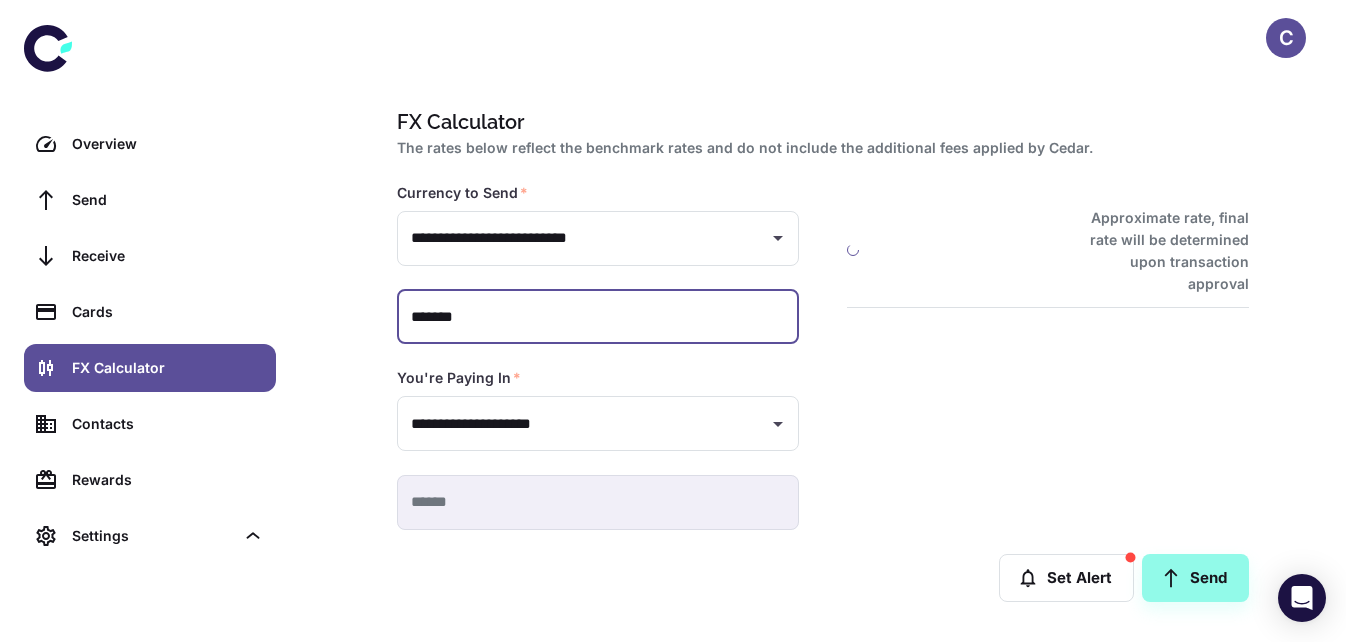 type on "**********" 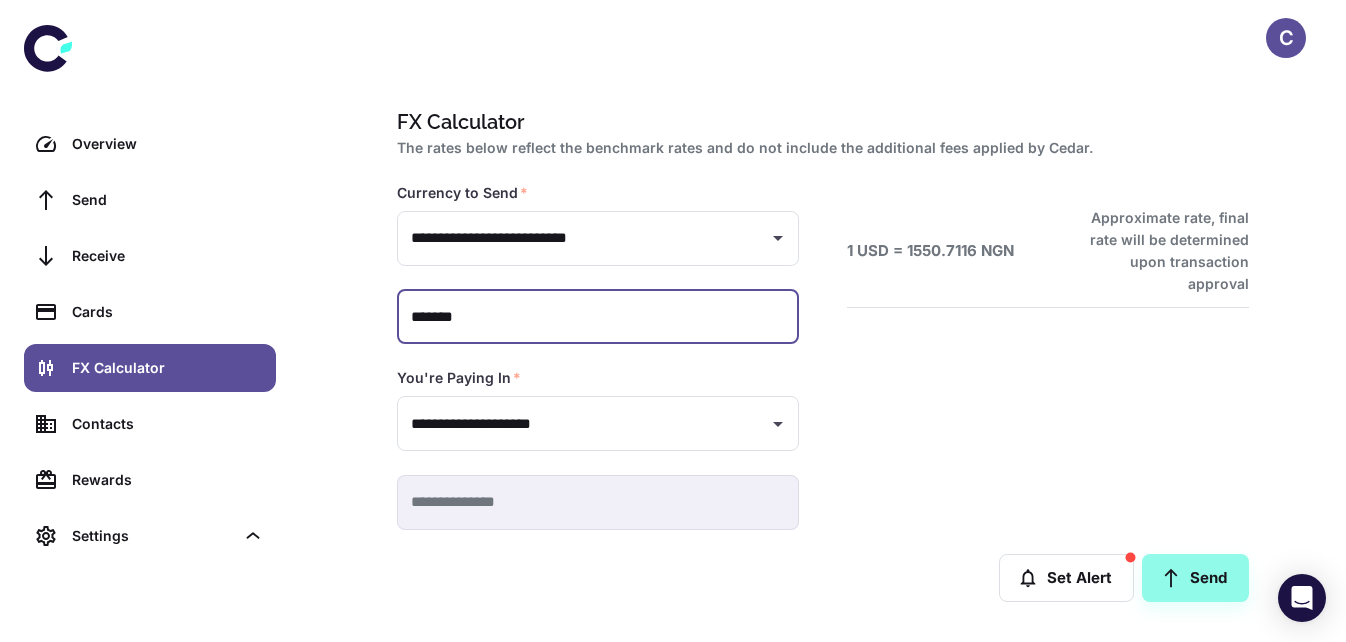 type on "******" 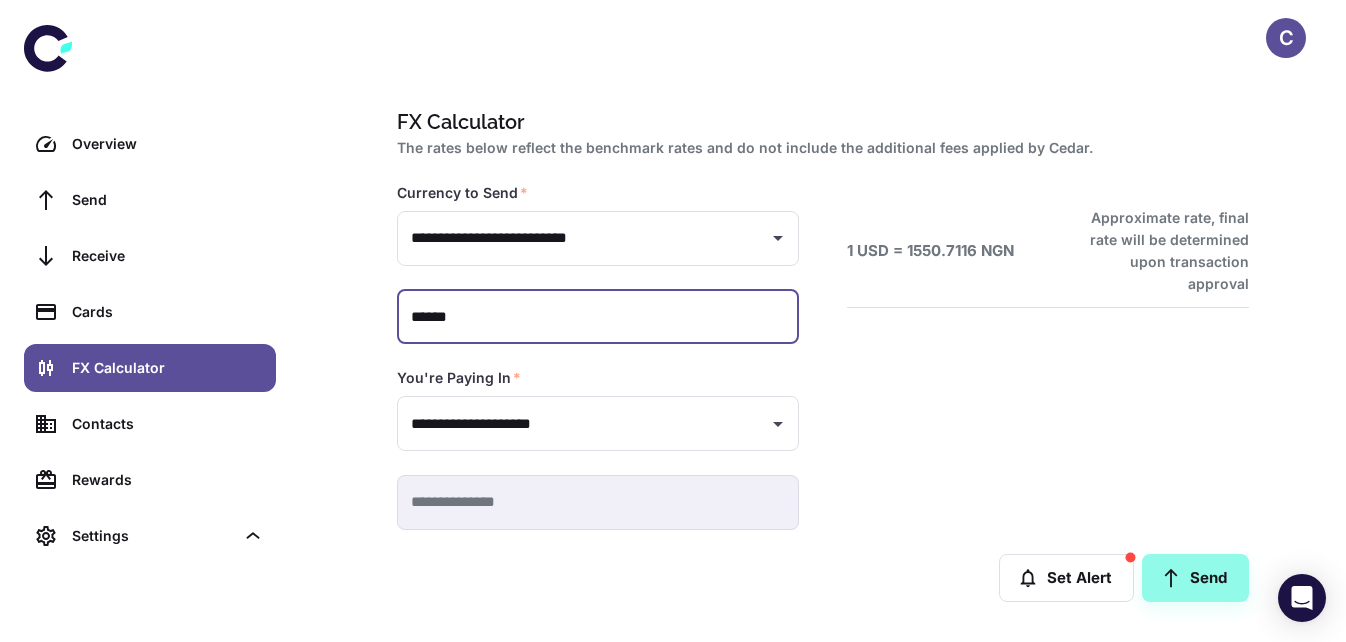 type on "**********" 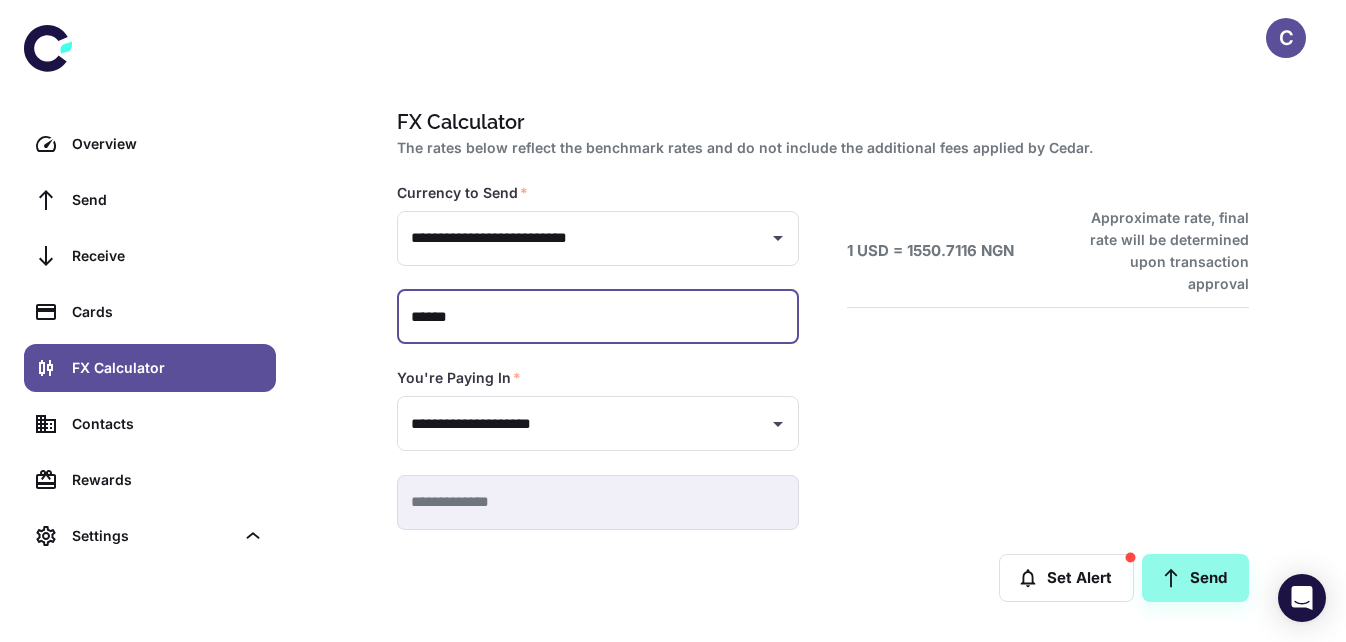 type on "*****" 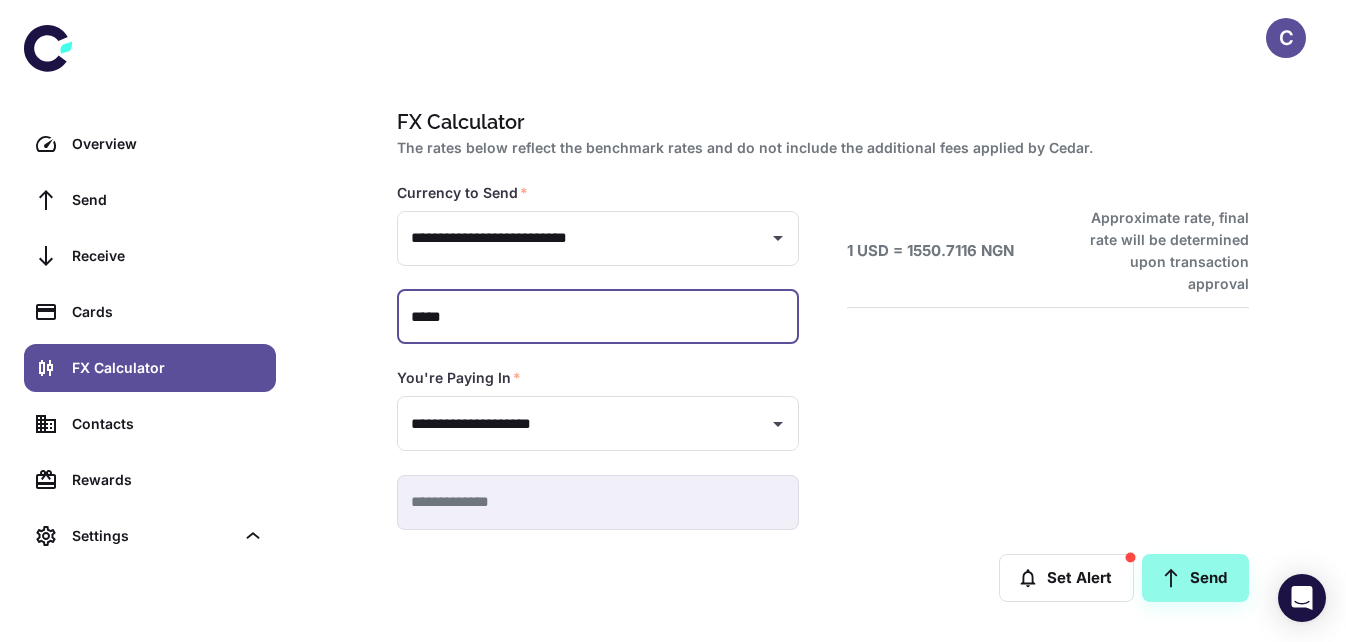 type on "**********" 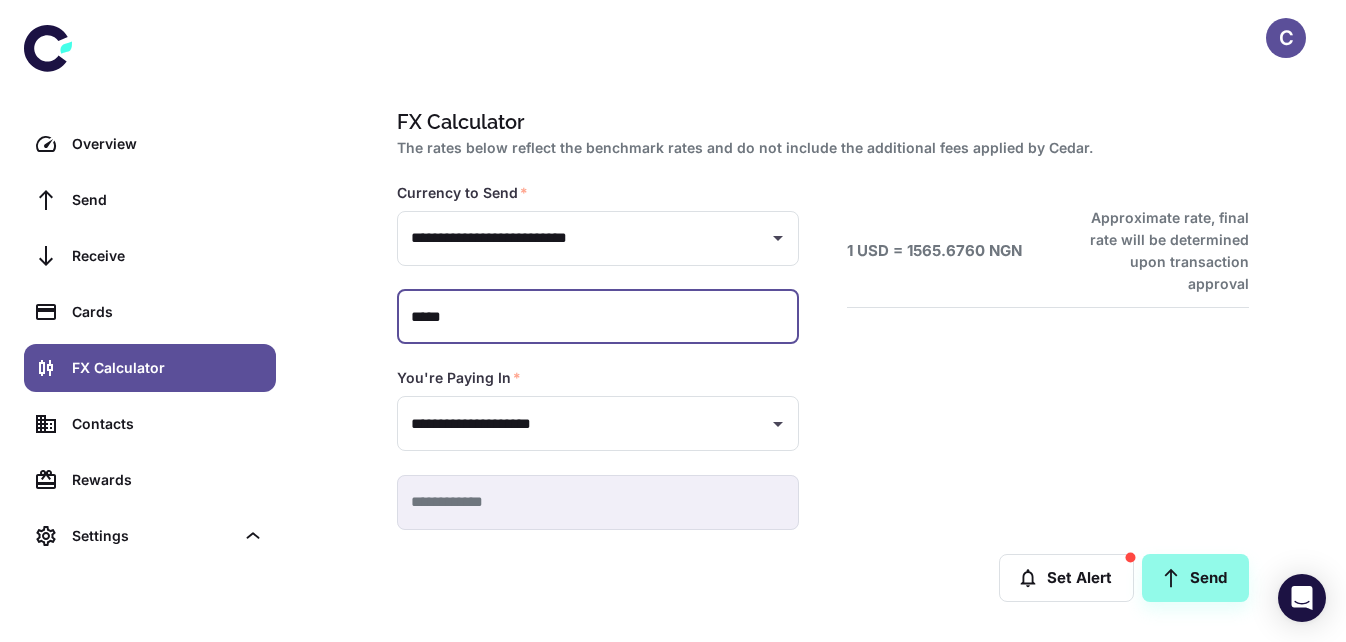 type on "******" 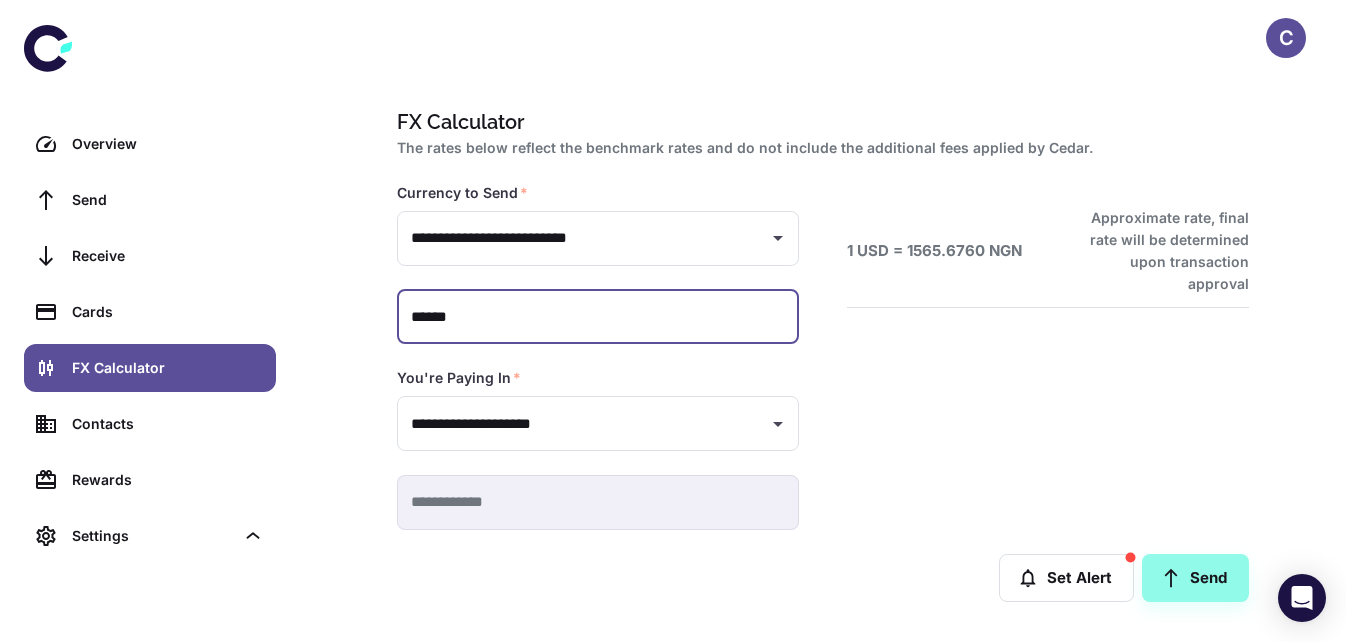 type on "**********" 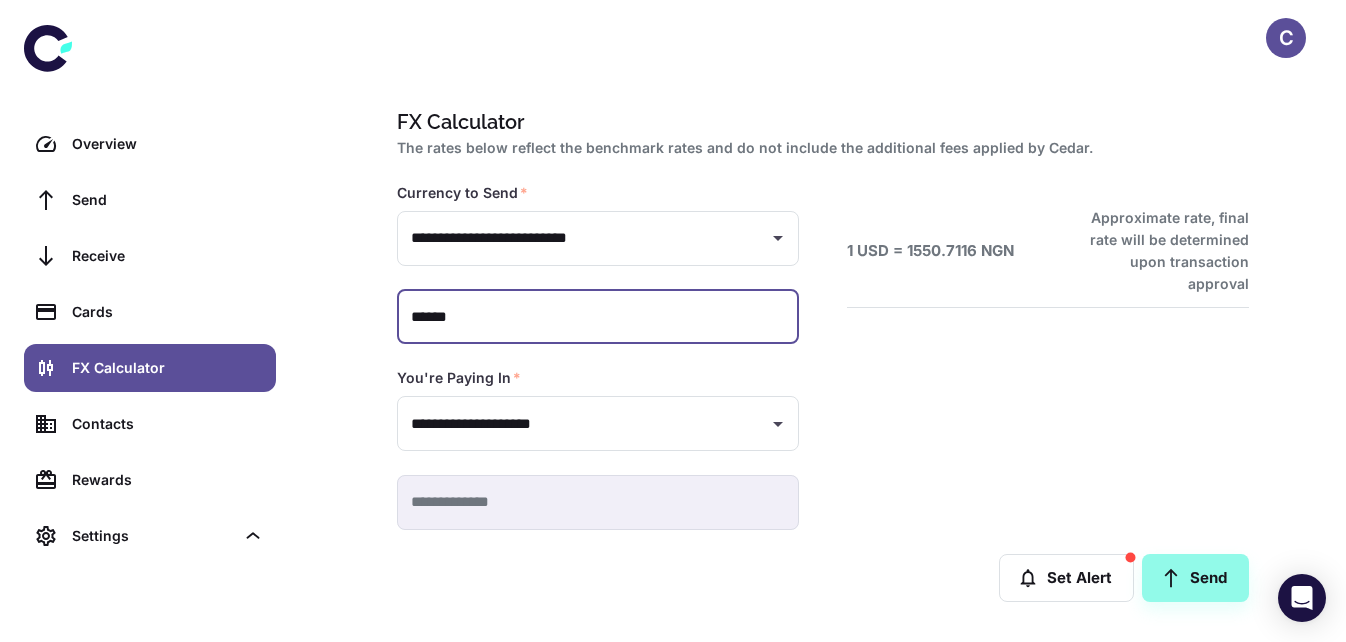 type on "*****" 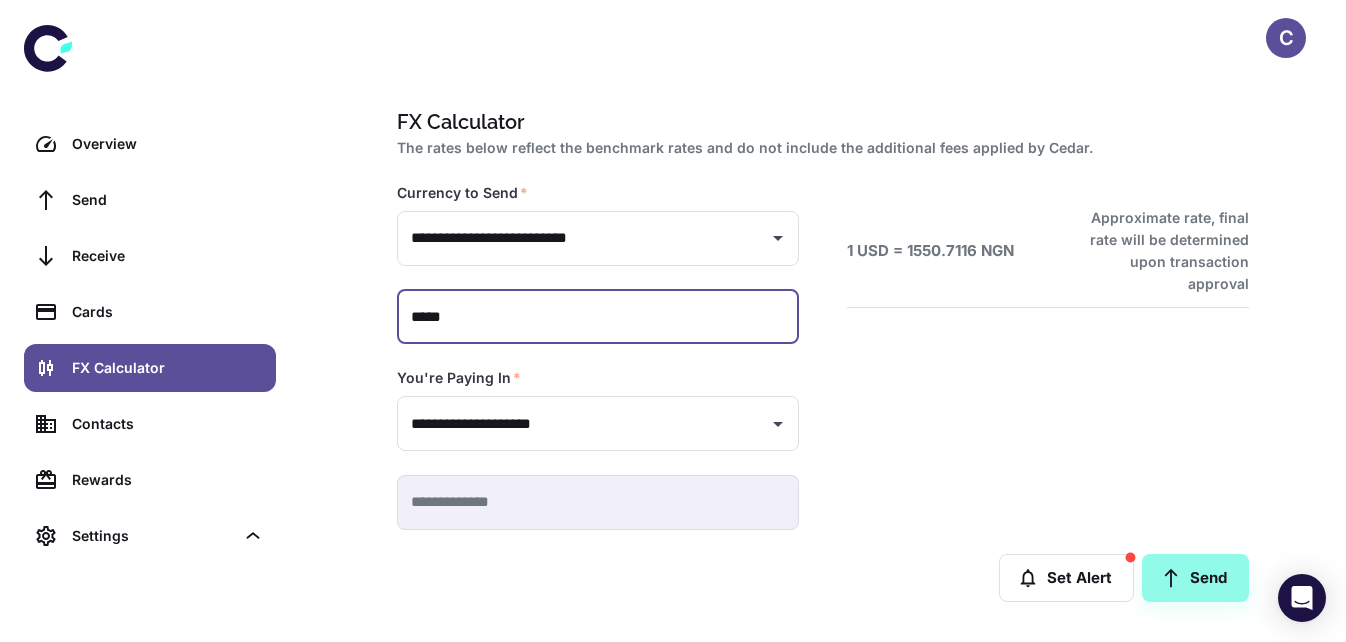 type on "**********" 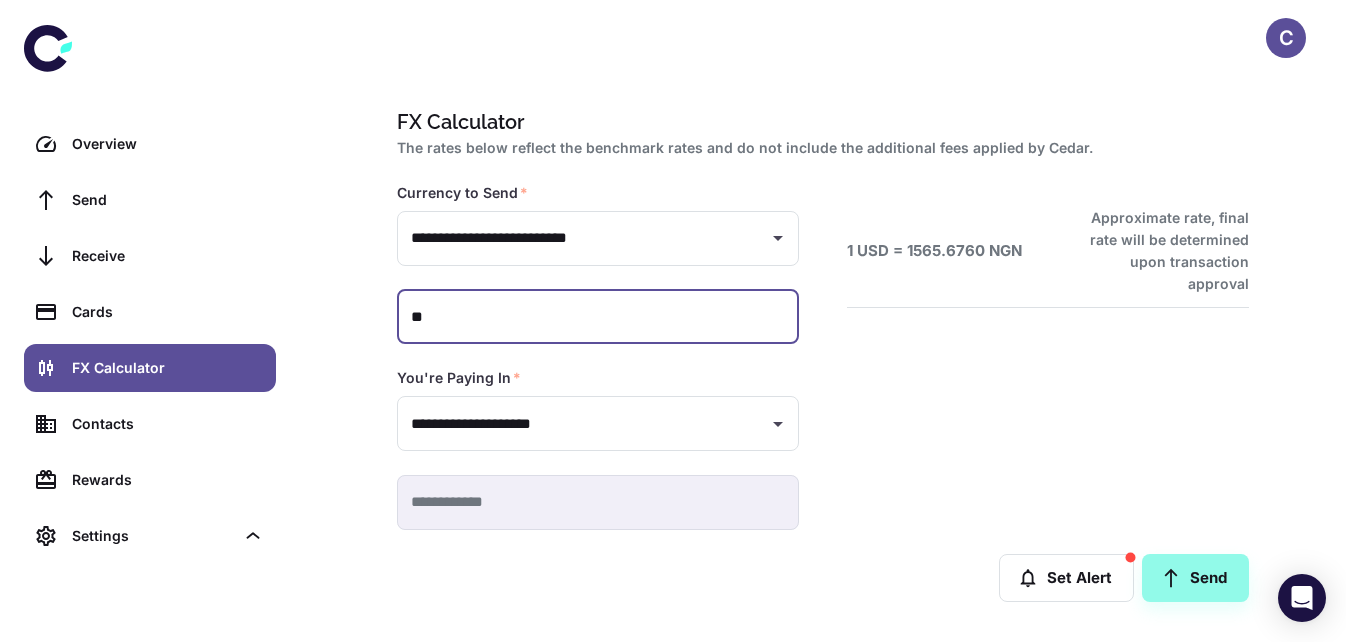 type on "*" 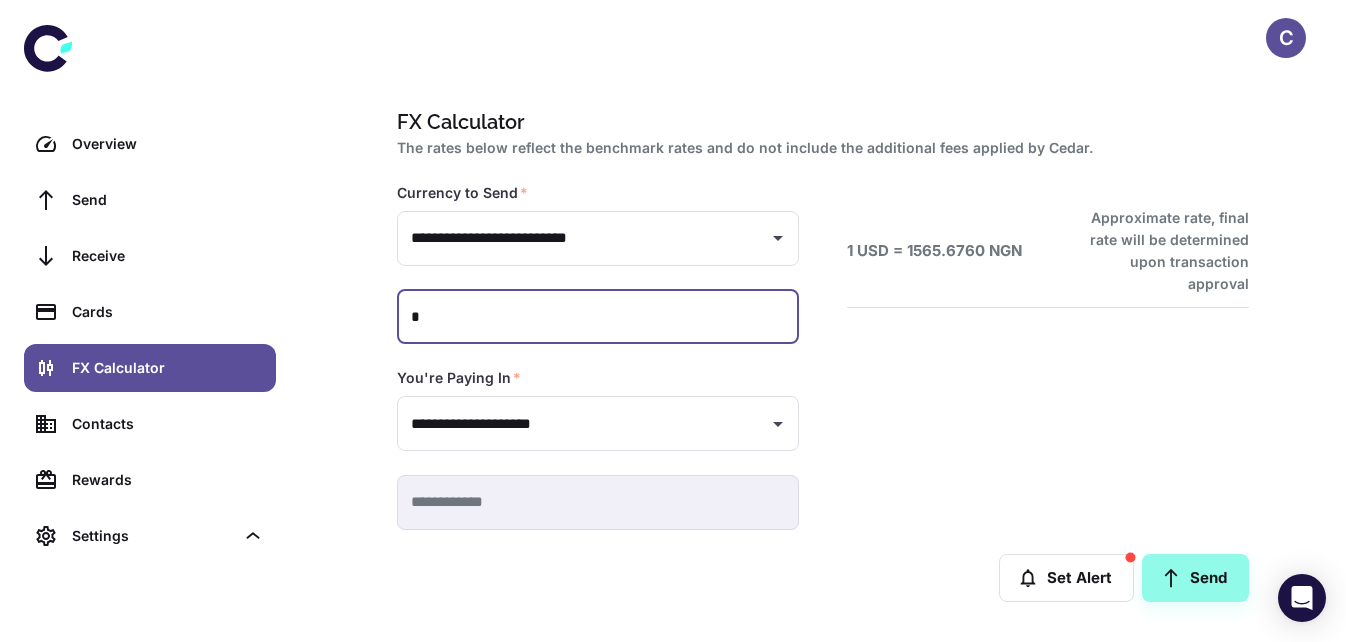 type 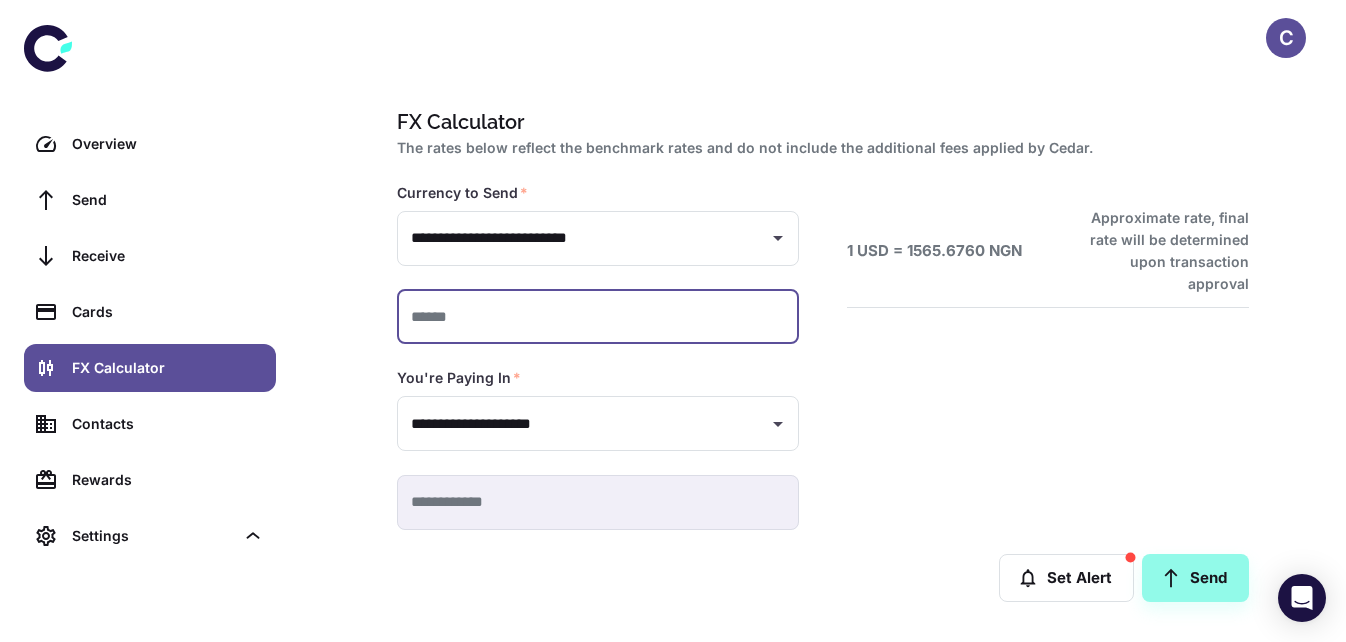 type on "*********" 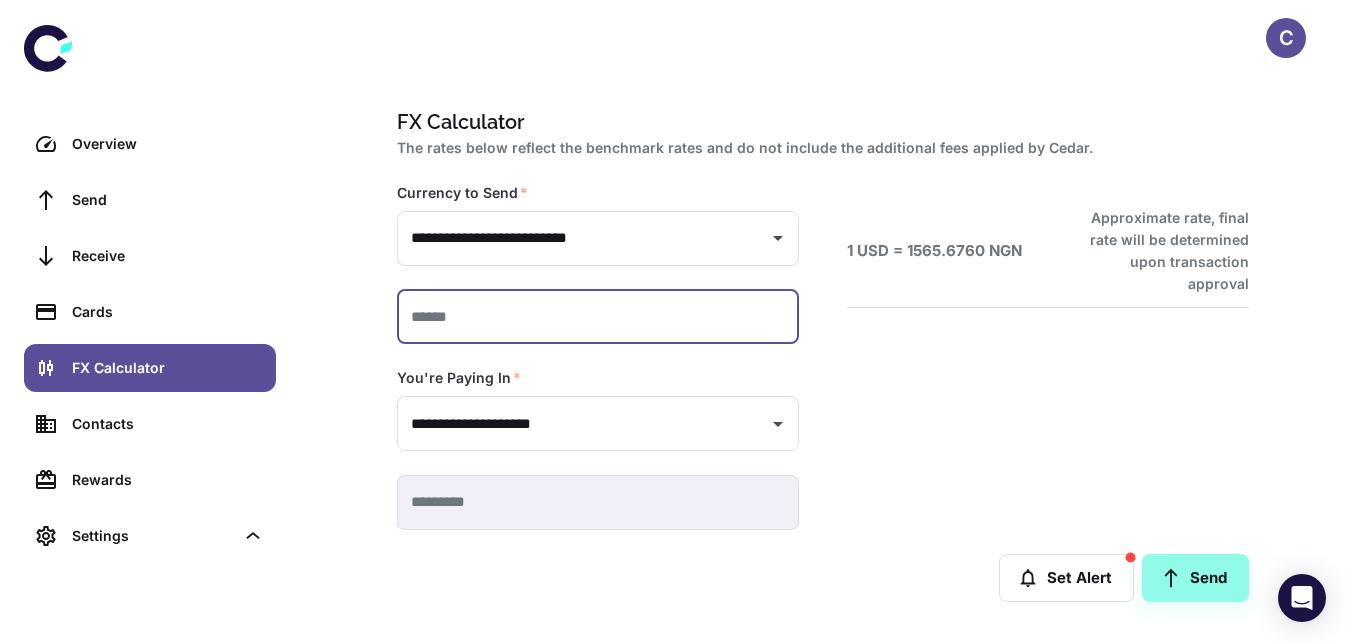 type 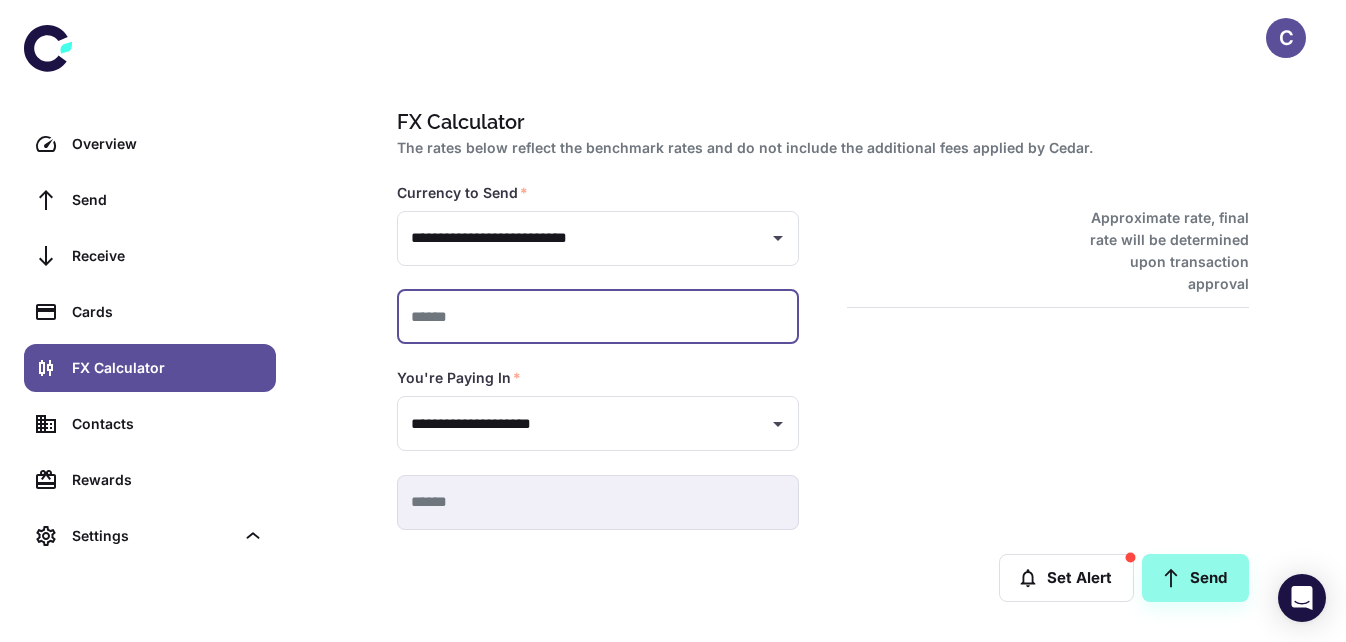 type on "*" 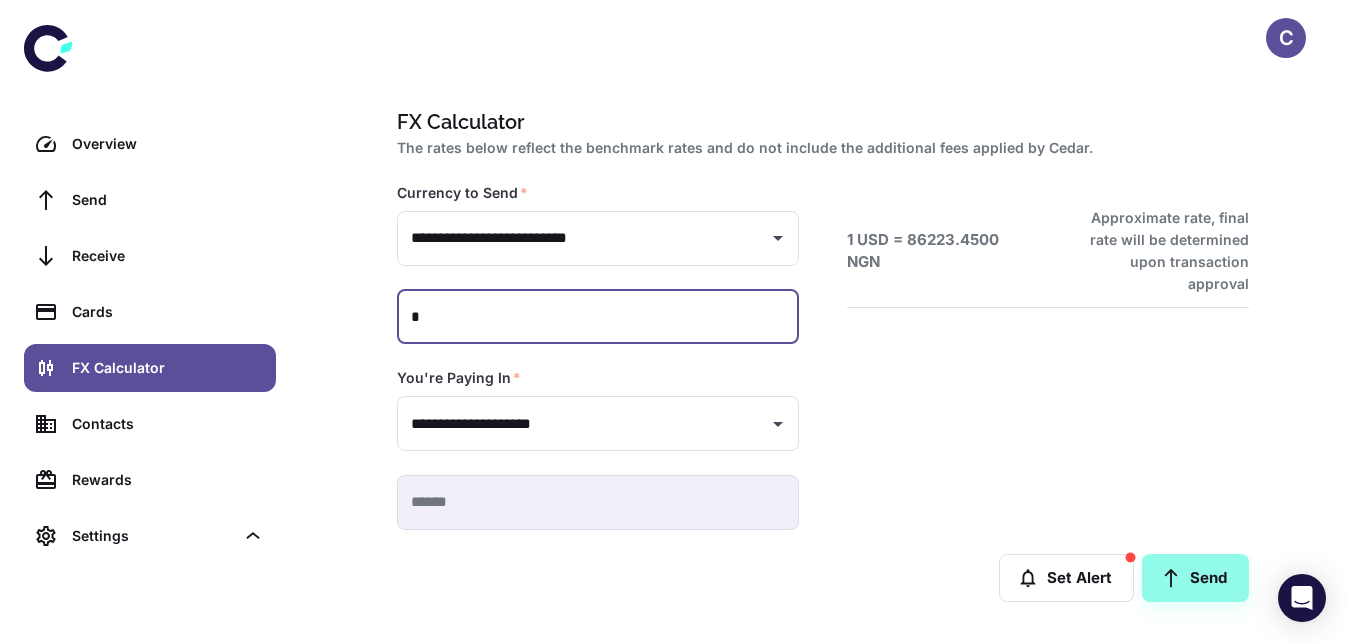 type on "*********" 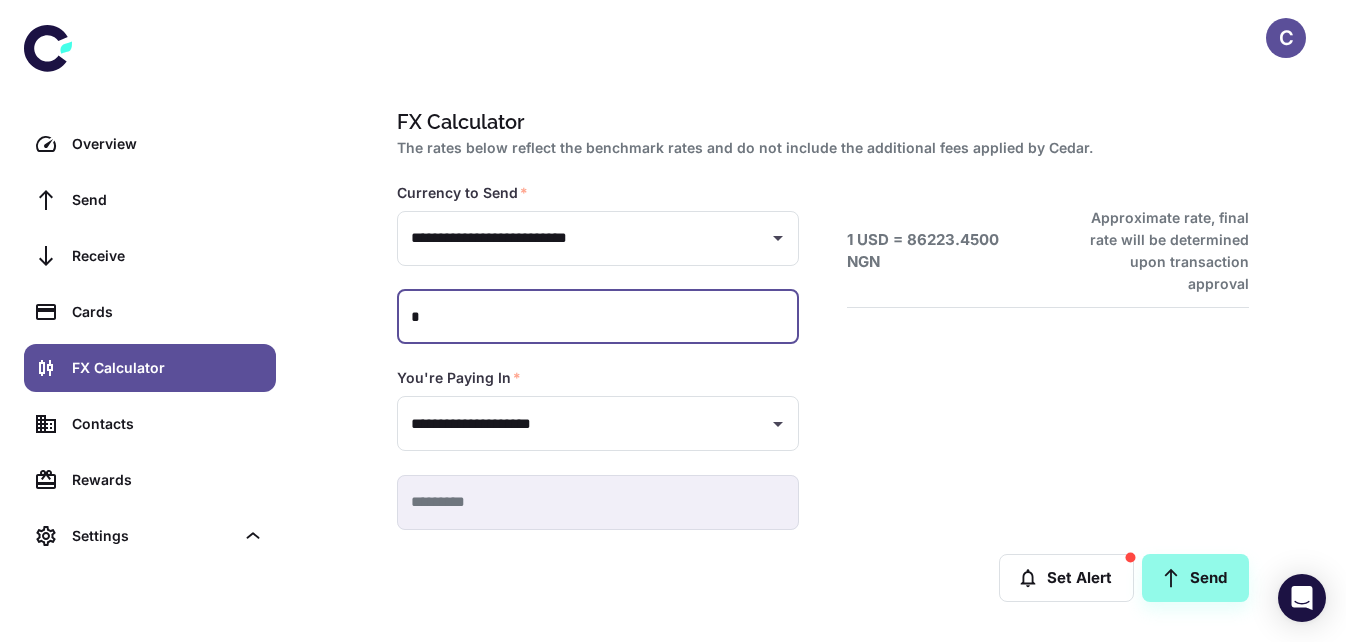 type on "**" 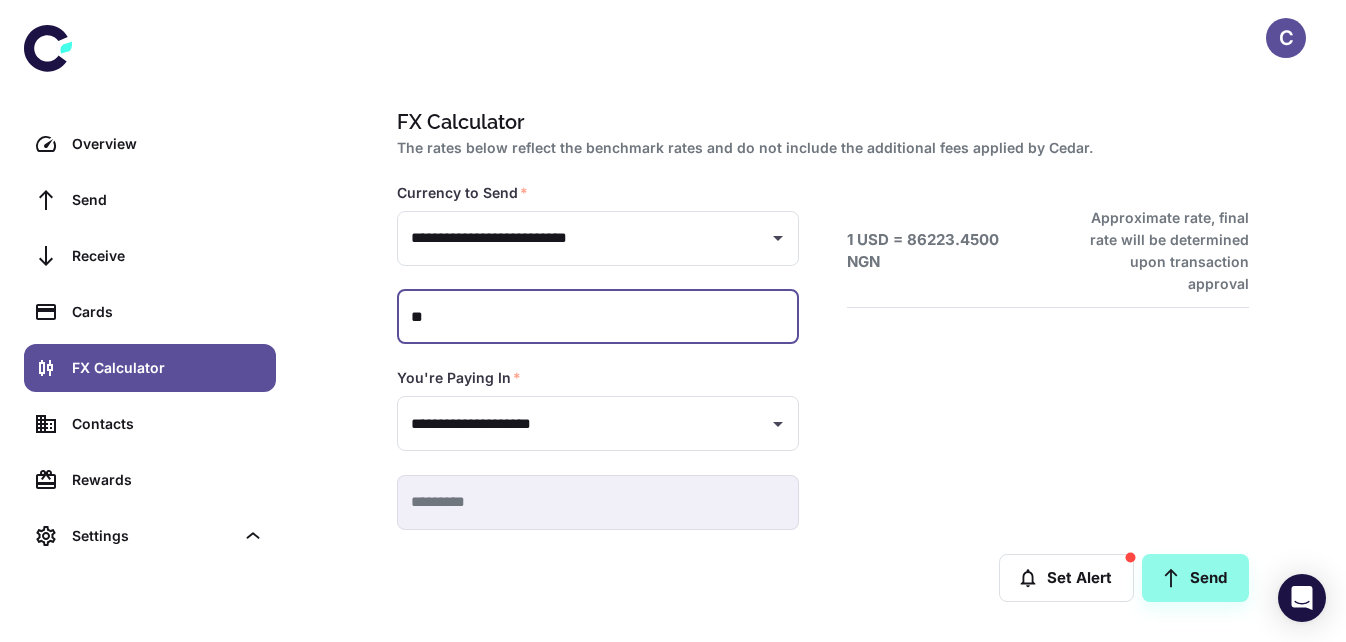 type on "**********" 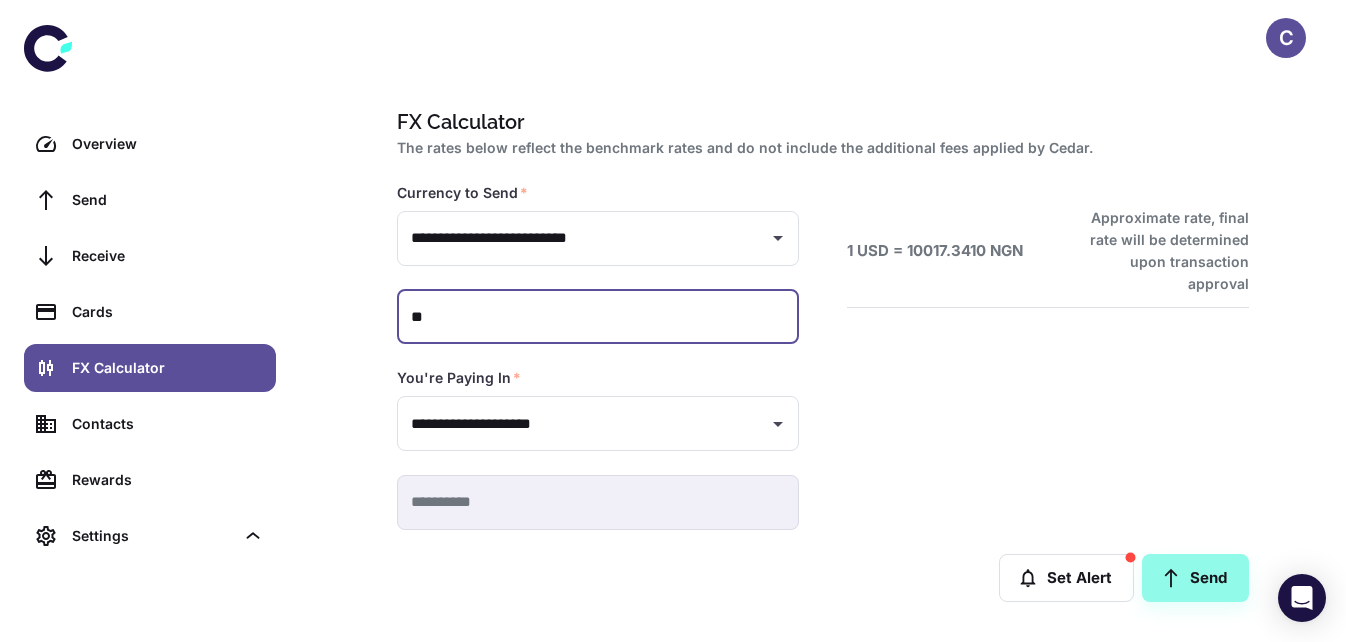 type on "***" 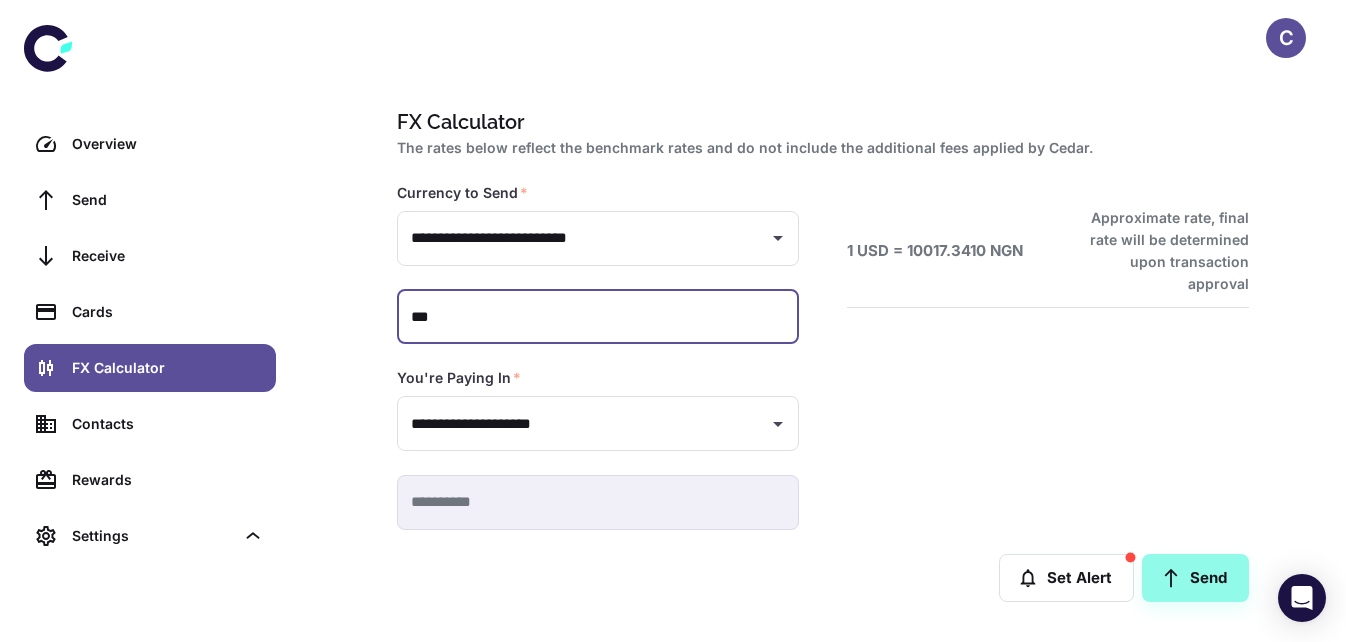 type on "**********" 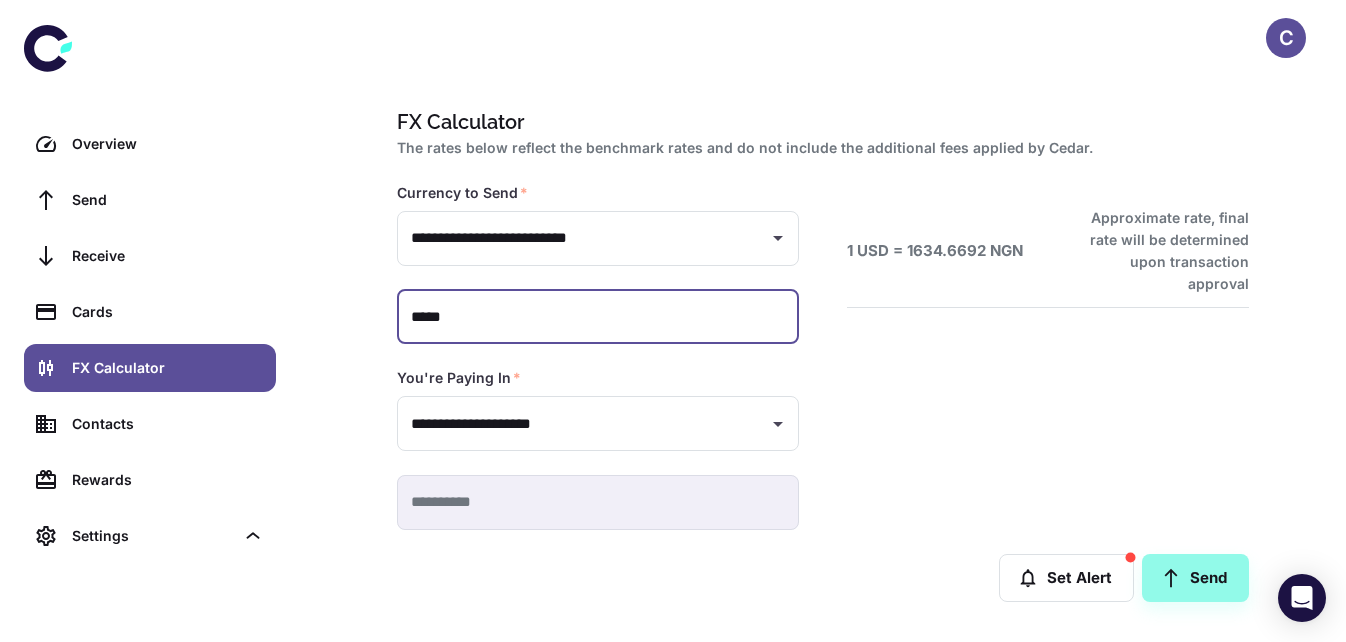 type on "**********" 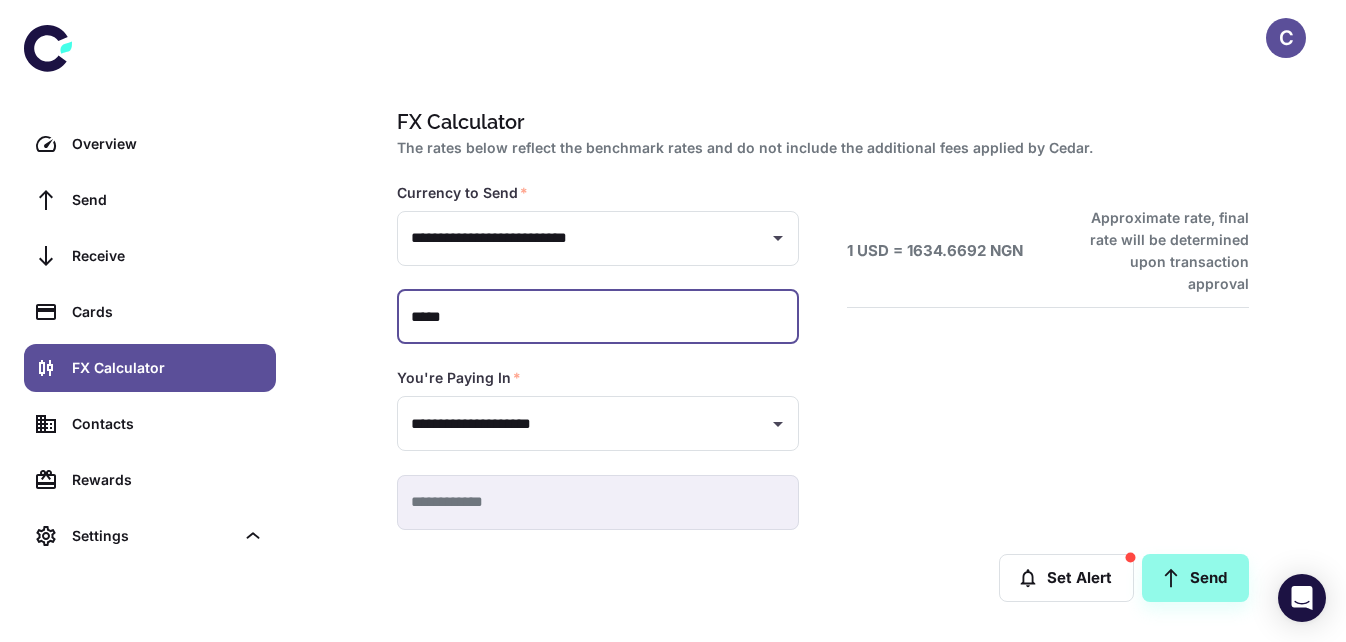 type on "******" 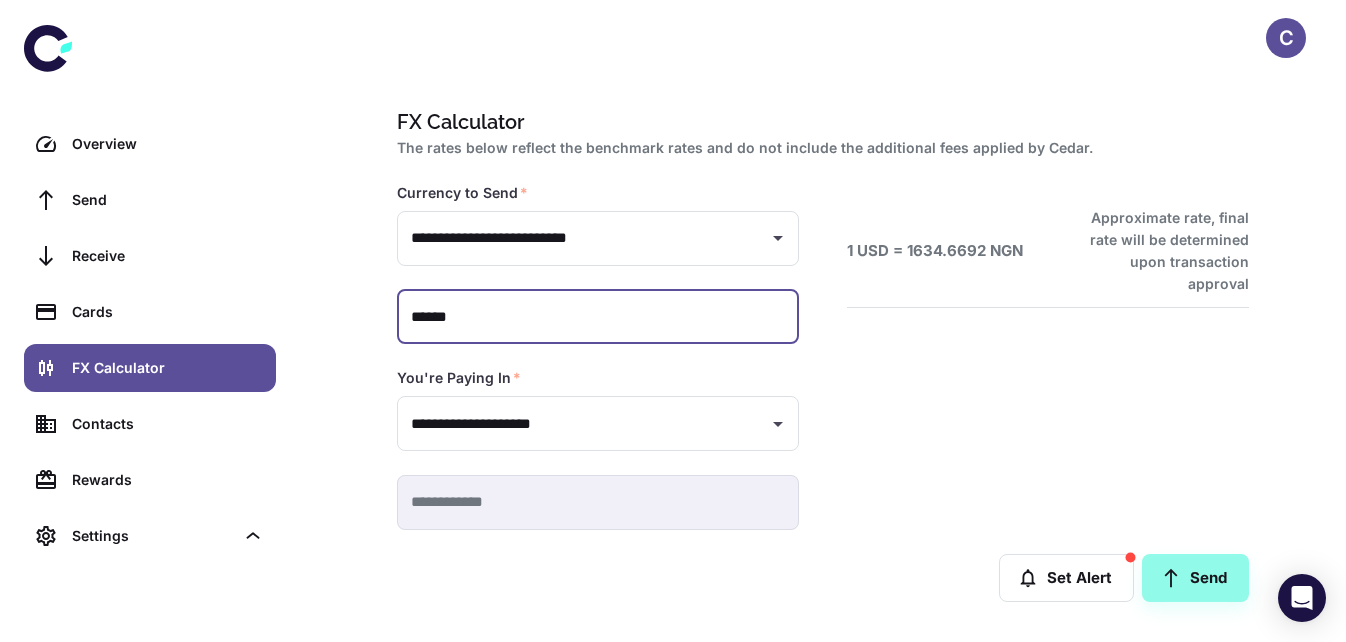 type on "**********" 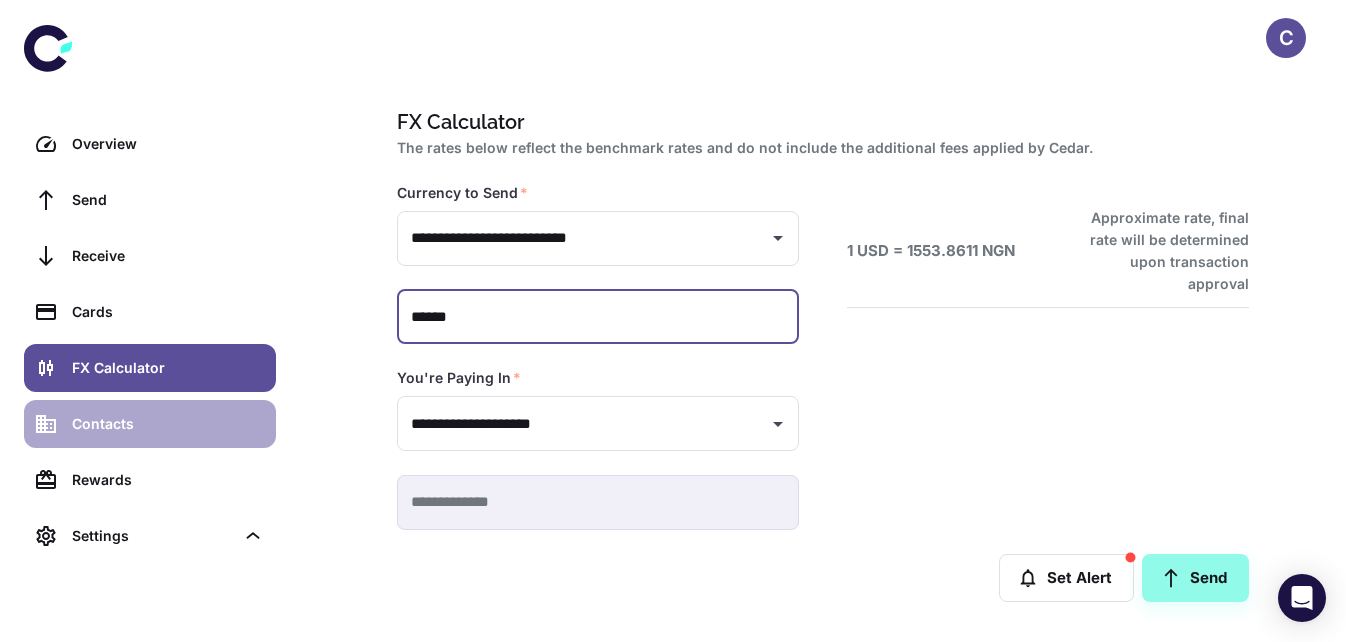 type on "******" 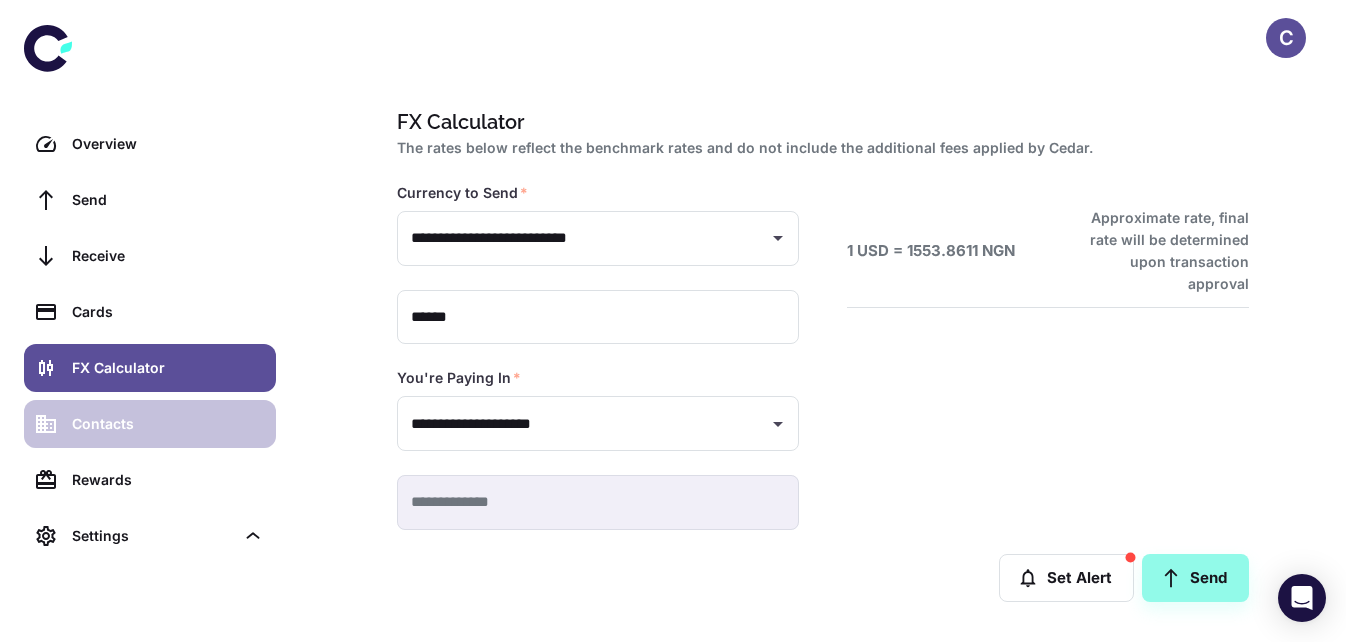 click on "Contacts" at bounding box center [168, 424] 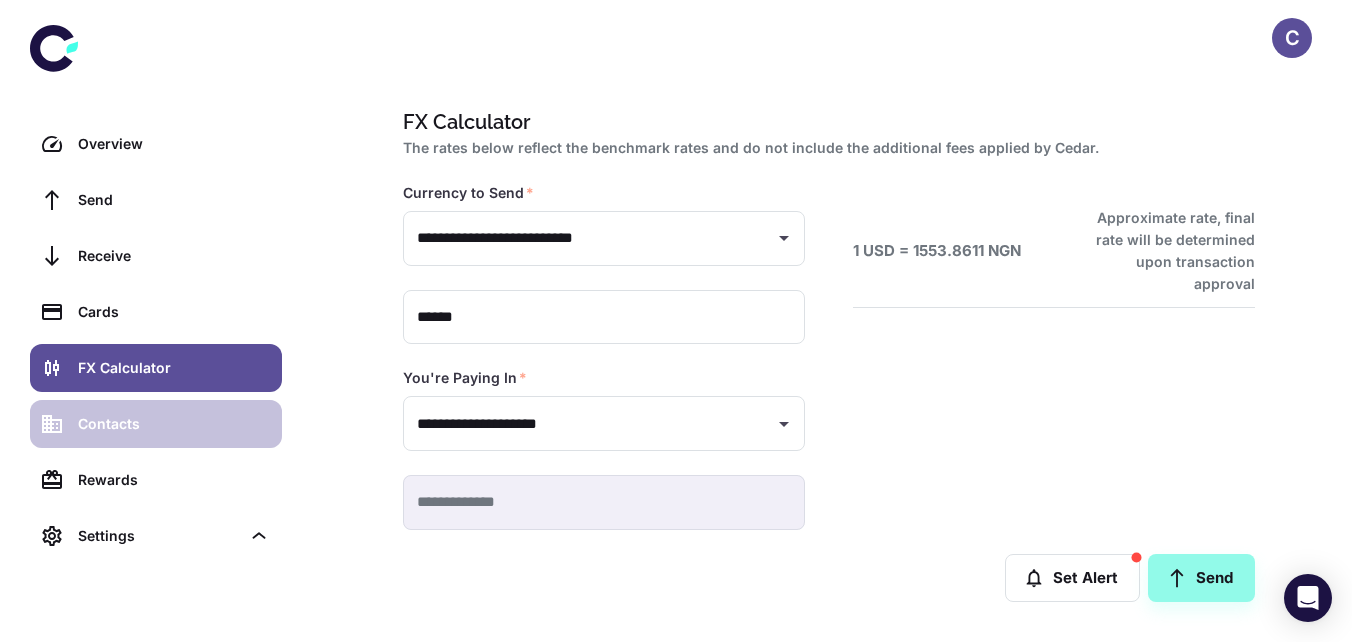 scroll, scrollTop: 0, scrollLeft: 0, axis: both 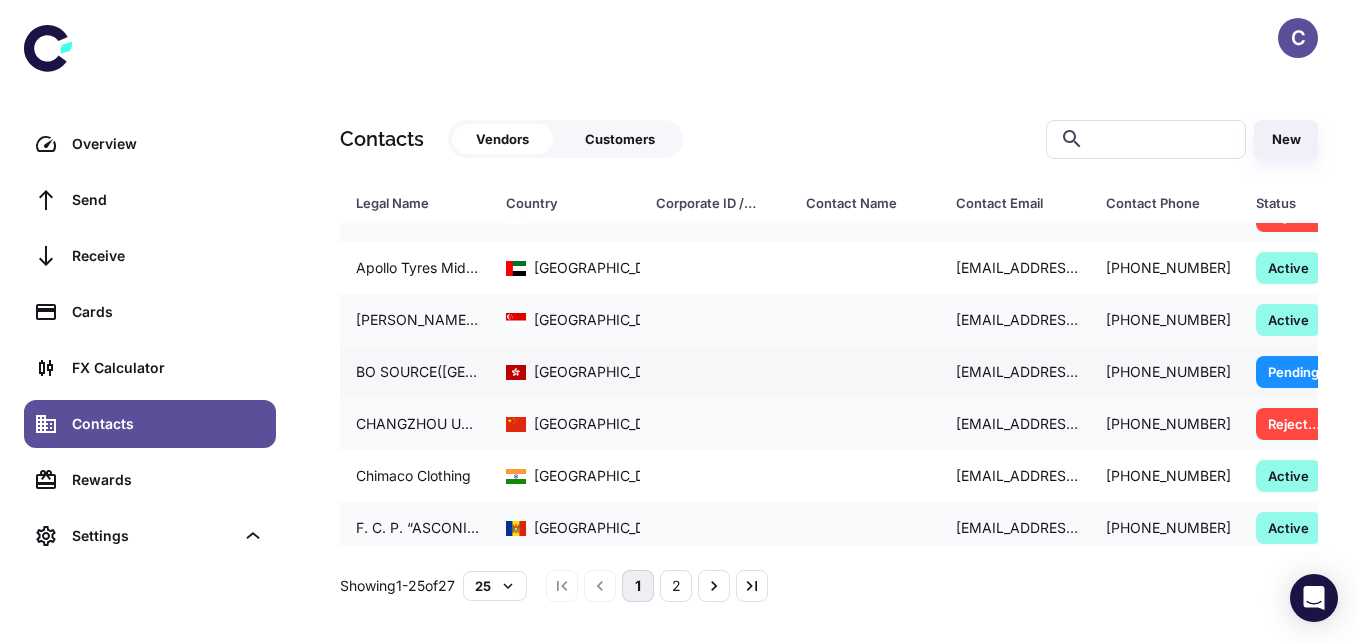 click at bounding box center (865, 372) 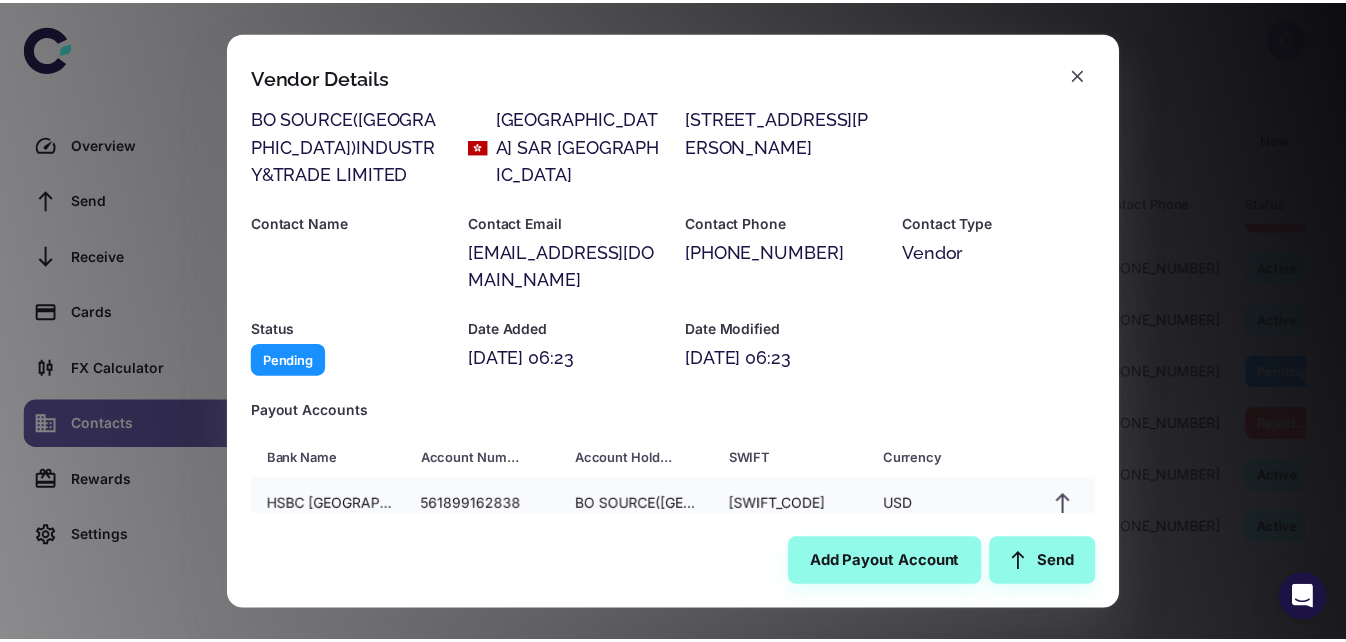 scroll, scrollTop: 70, scrollLeft: 0, axis: vertical 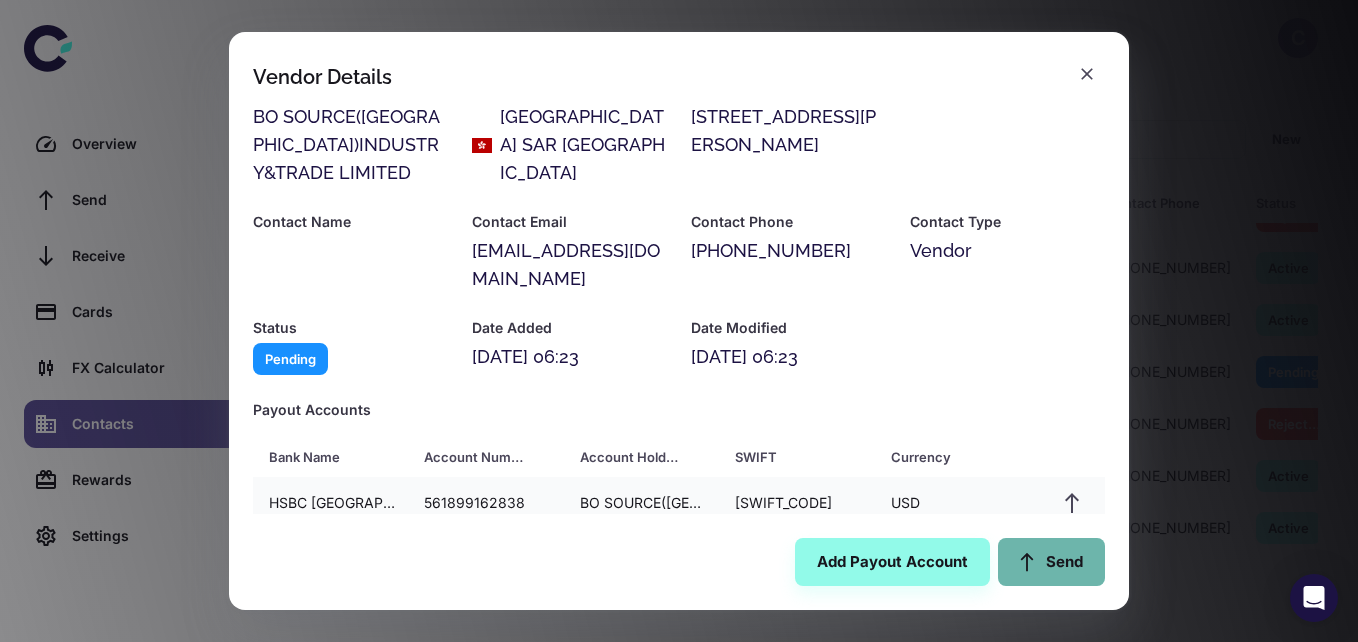click on "Send" at bounding box center (1051, 562) 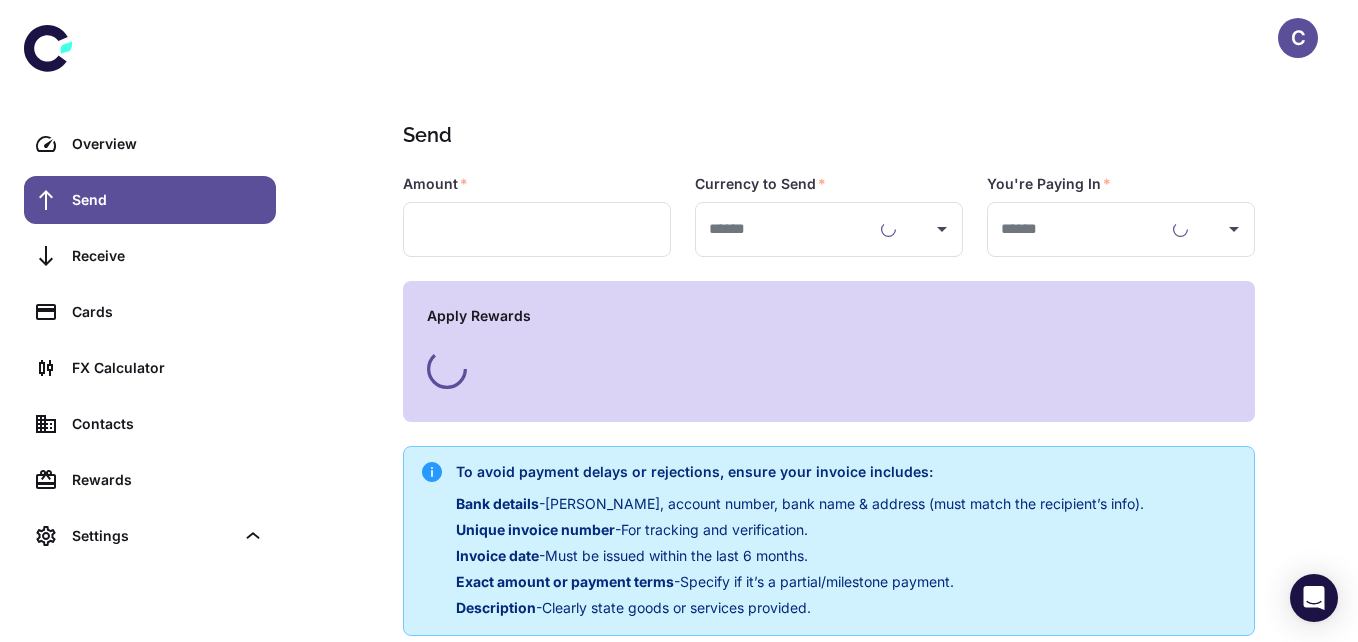 type on "**********" 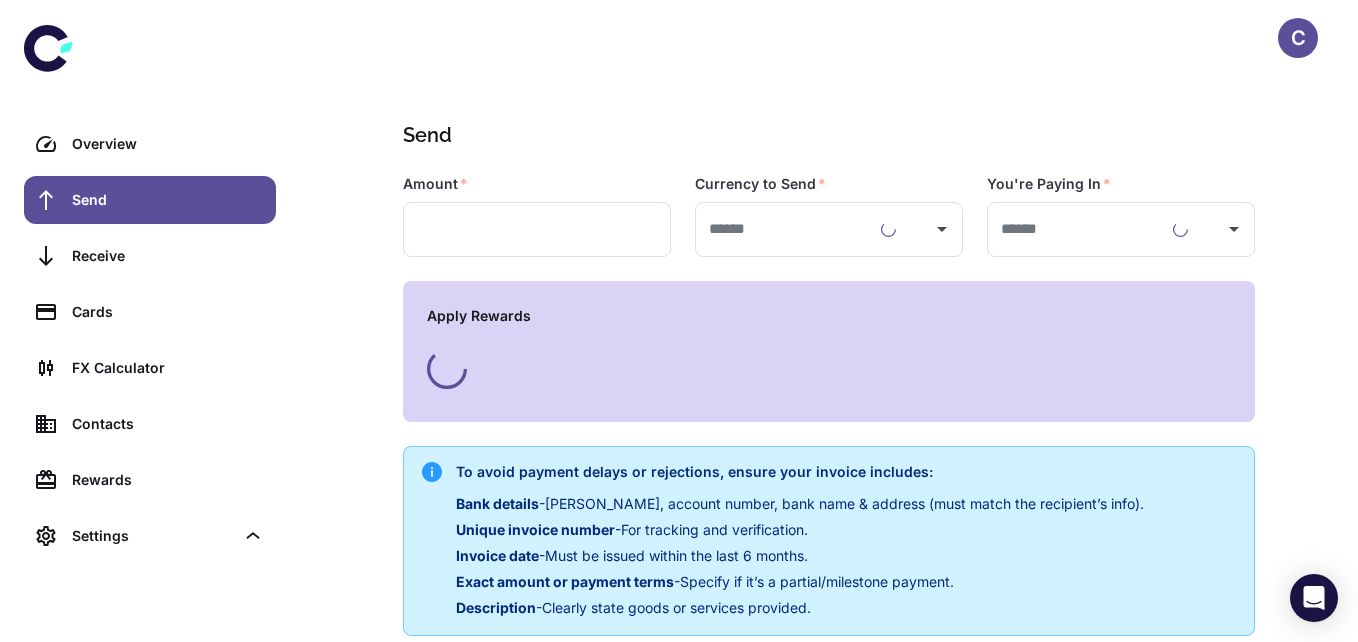 type on "**********" 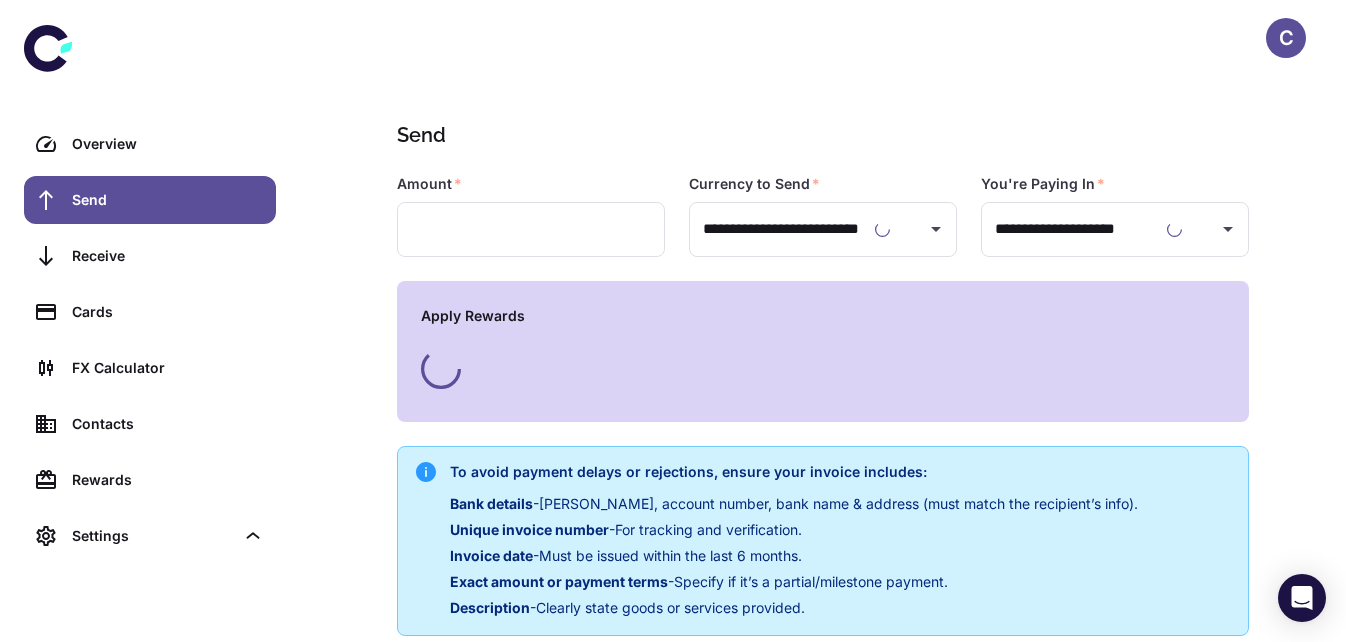 type on "**********" 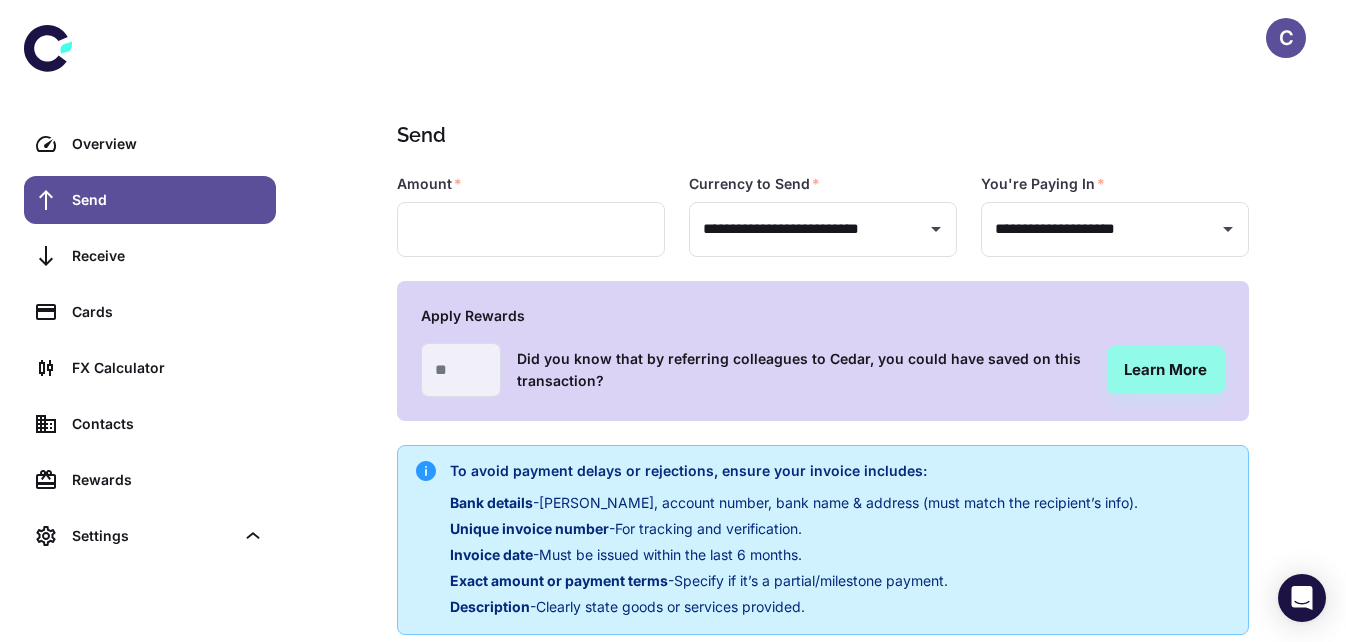 type on "**********" 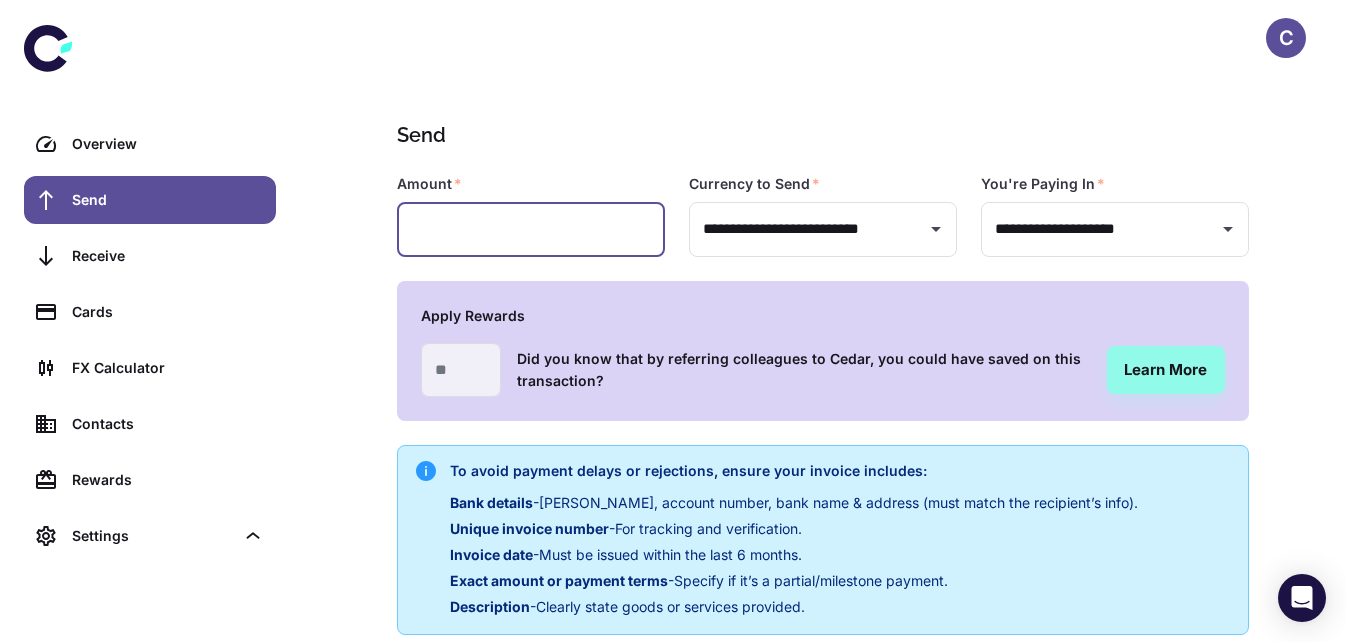 click at bounding box center [531, 229] 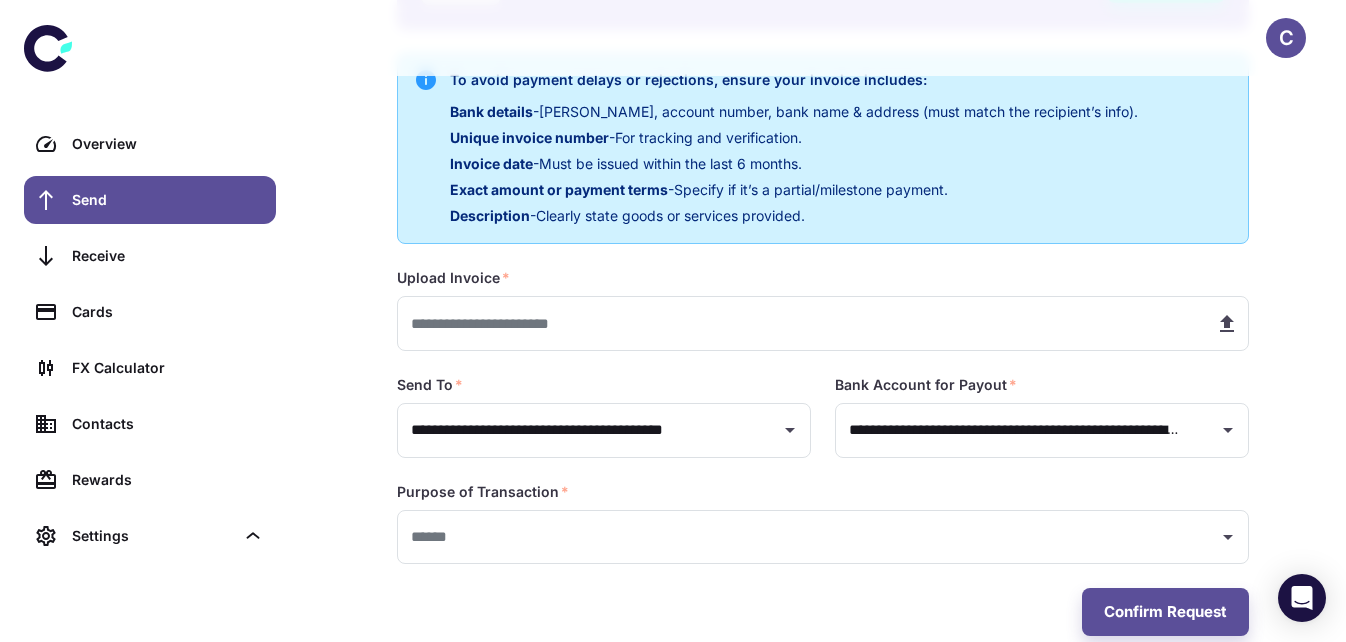 scroll, scrollTop: 392, scrollLeft: 0, axis: vertical 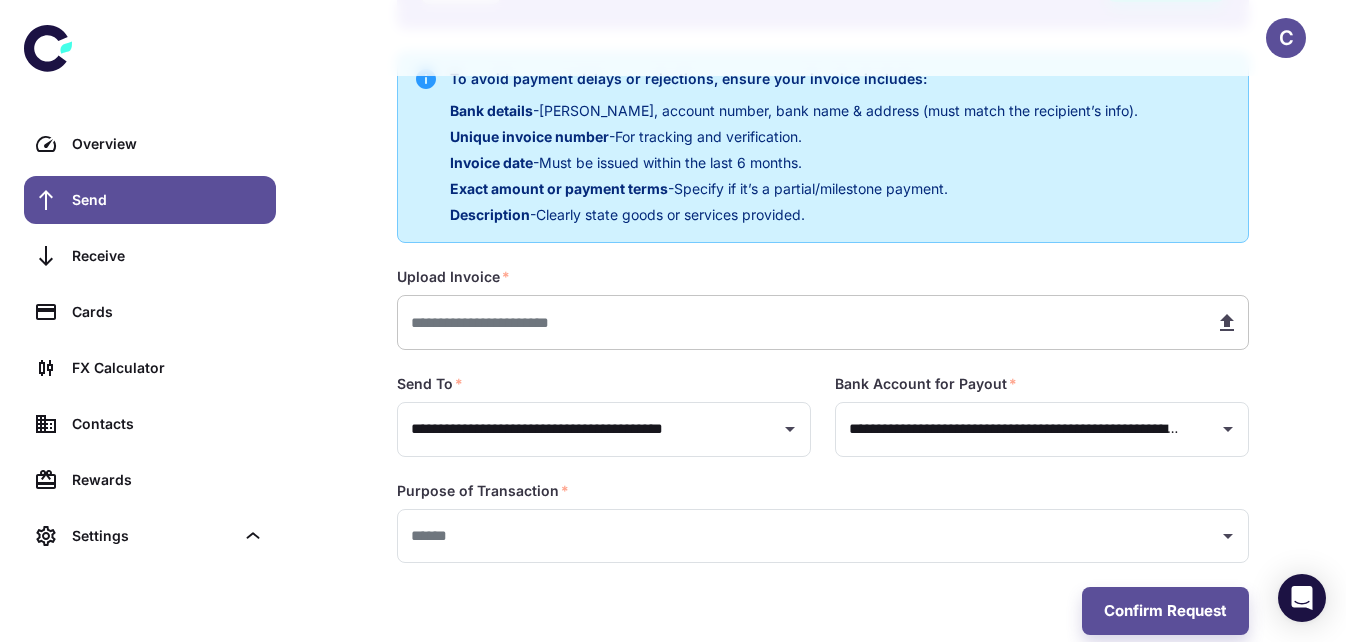 type on "******" 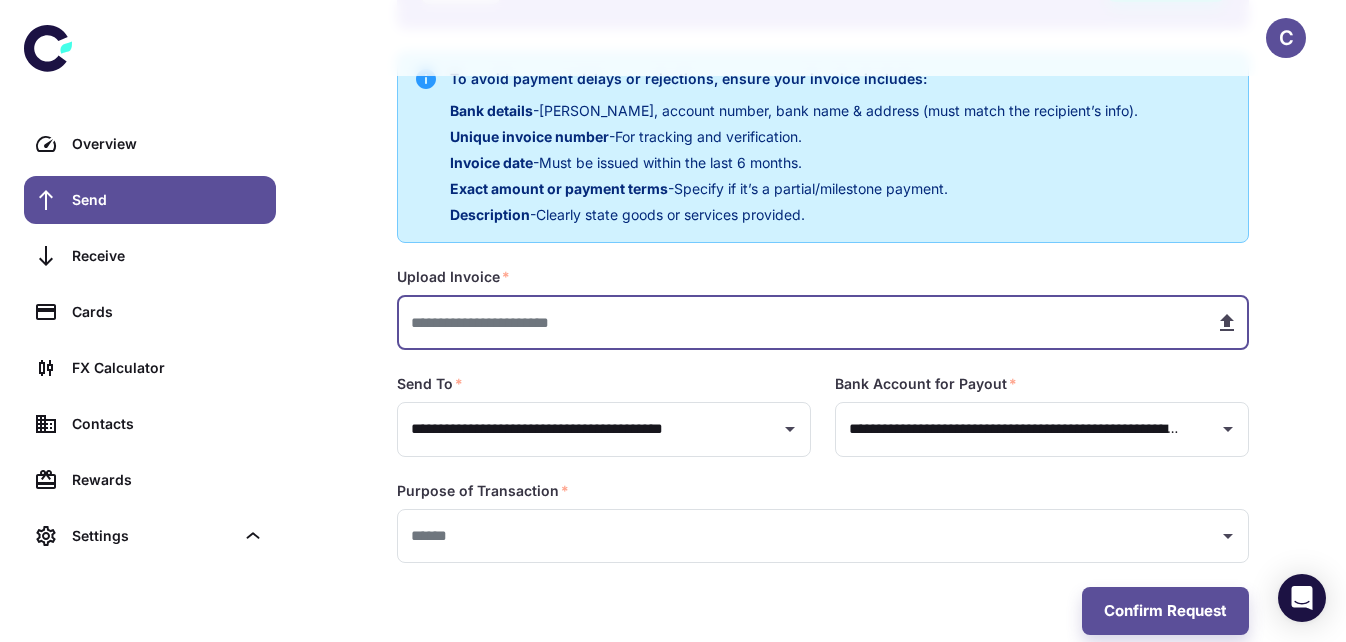 type on "**********" 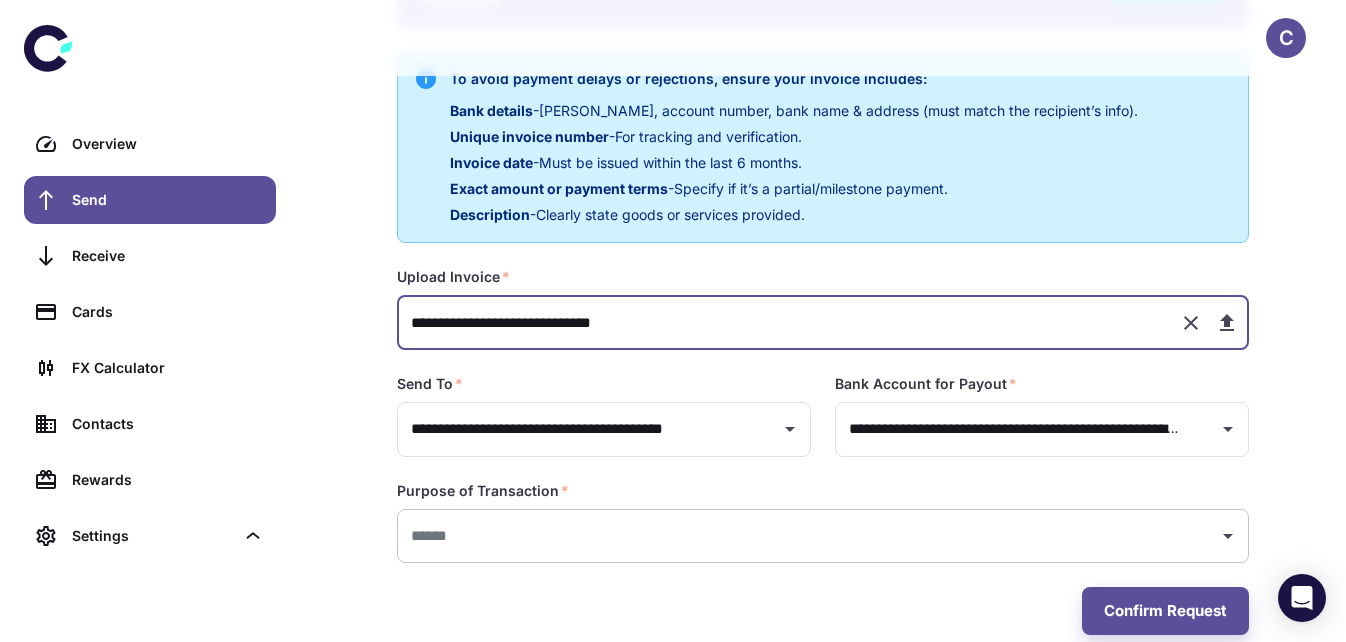 click at bounding box center (808, 536) 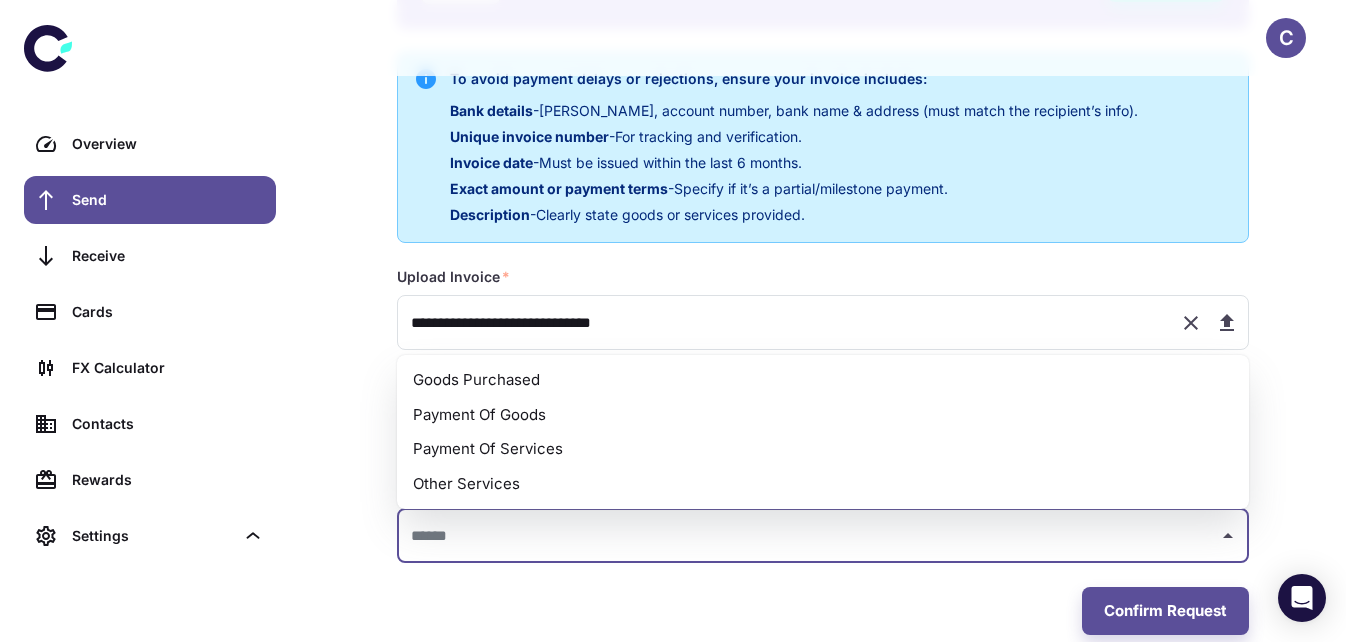 click on "Payment Of Goods" at bounding box center (823, 415) 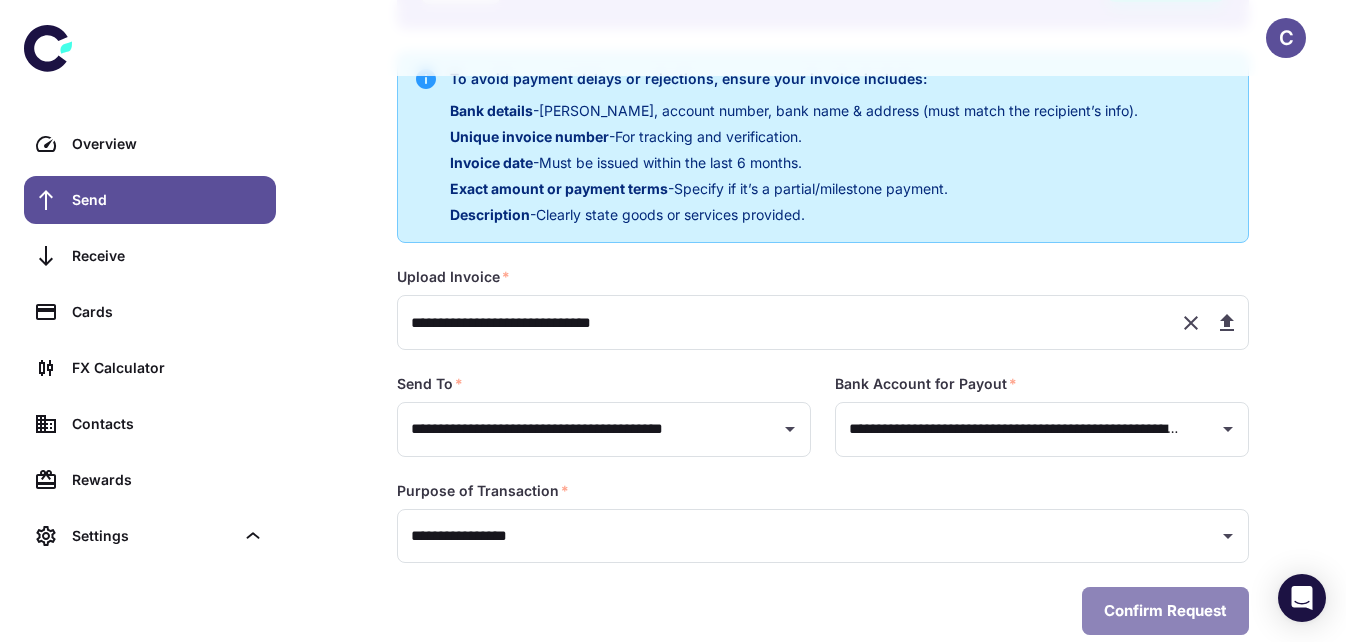 click on "Confirm Request" at bounding box center [1165, 611] 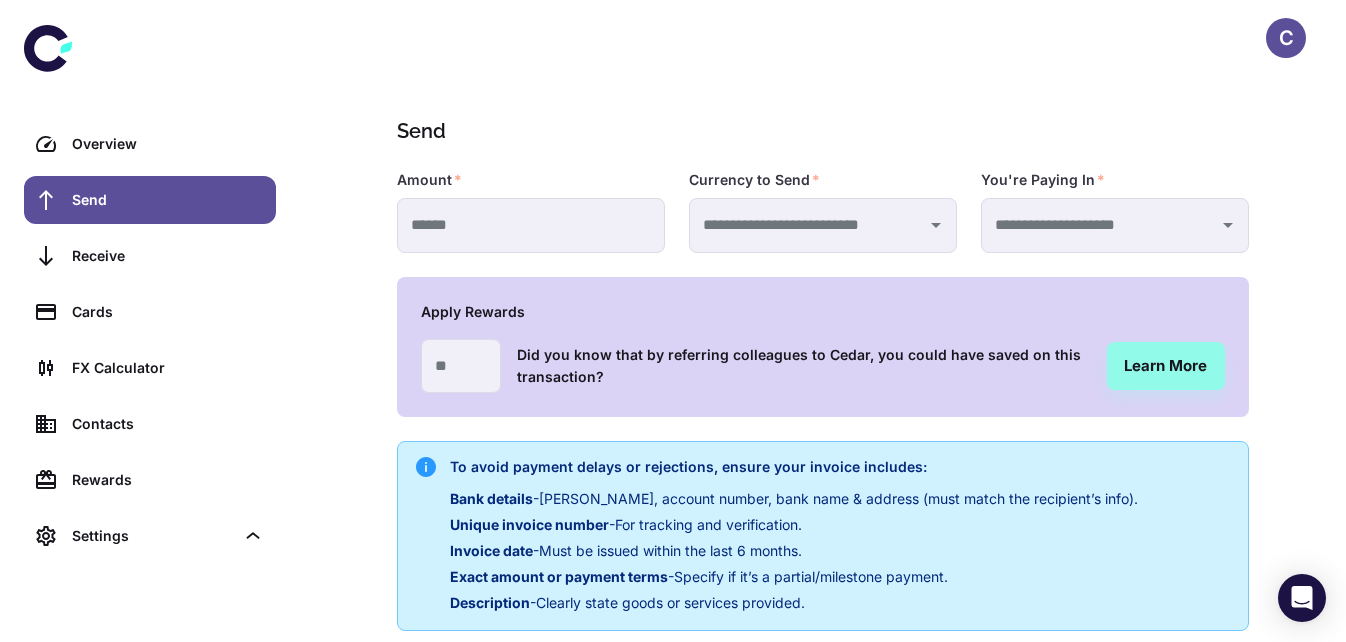 scroll, scrollTop: 0, scrollLeft: 0, axis: both 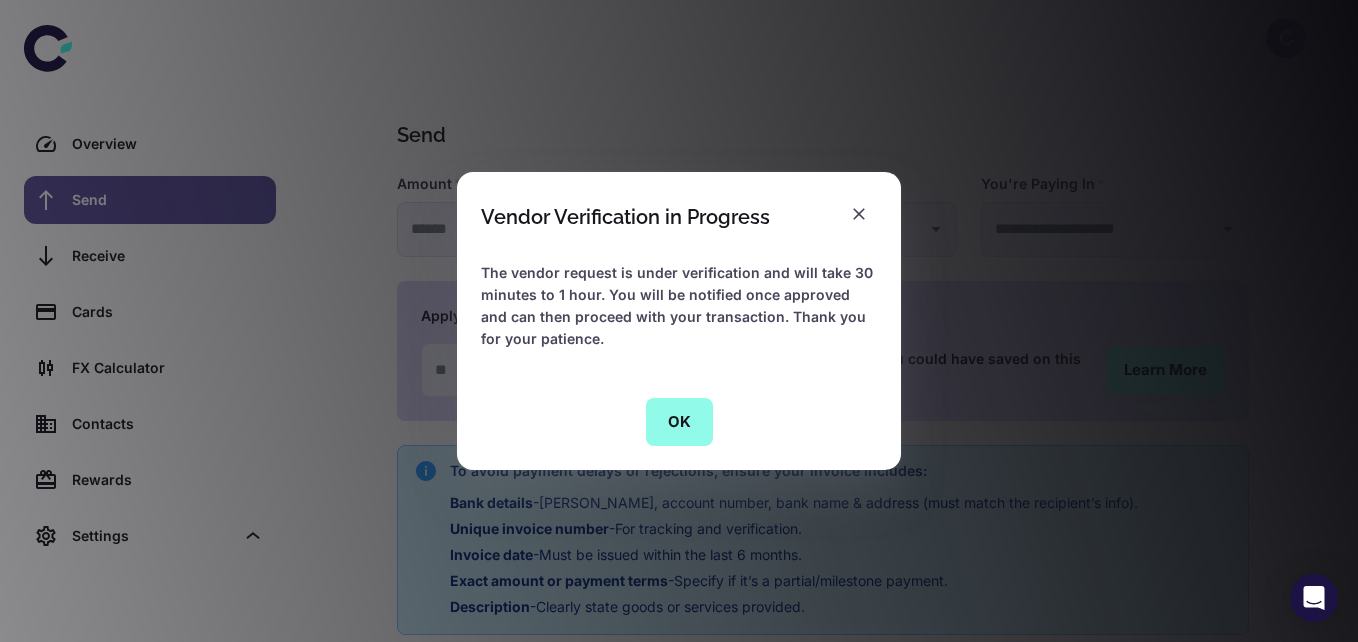 click on "OK" at bounding box center (679, 422) 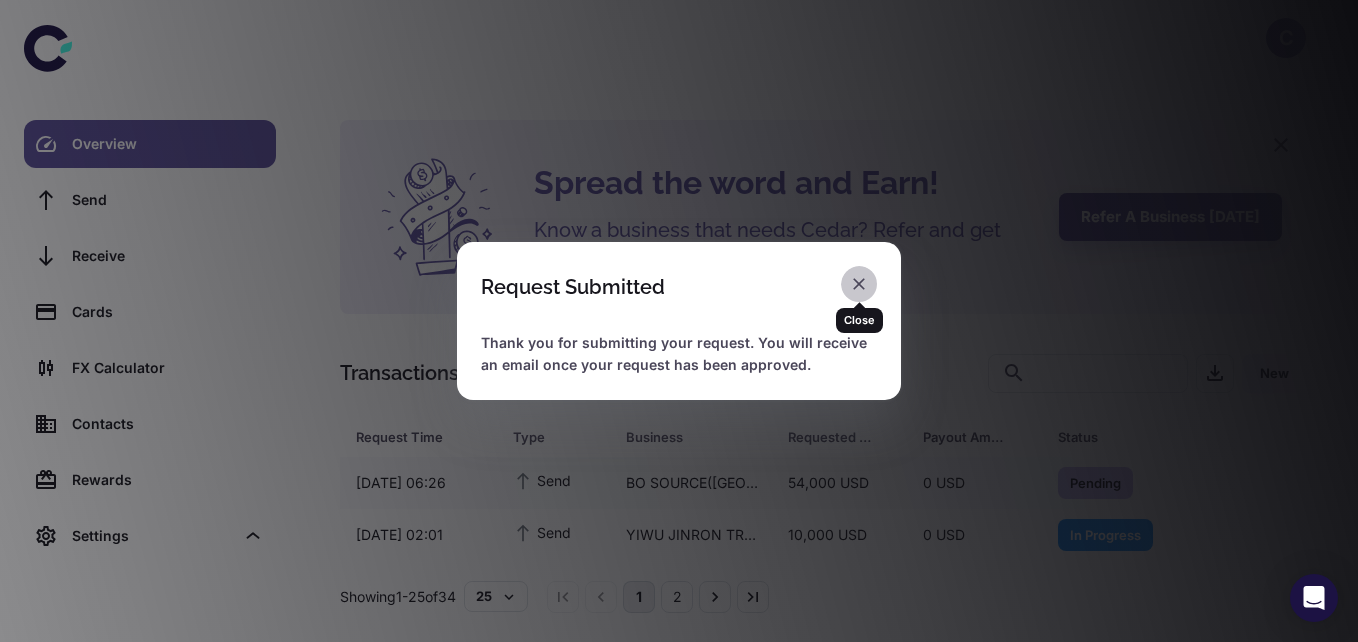 click 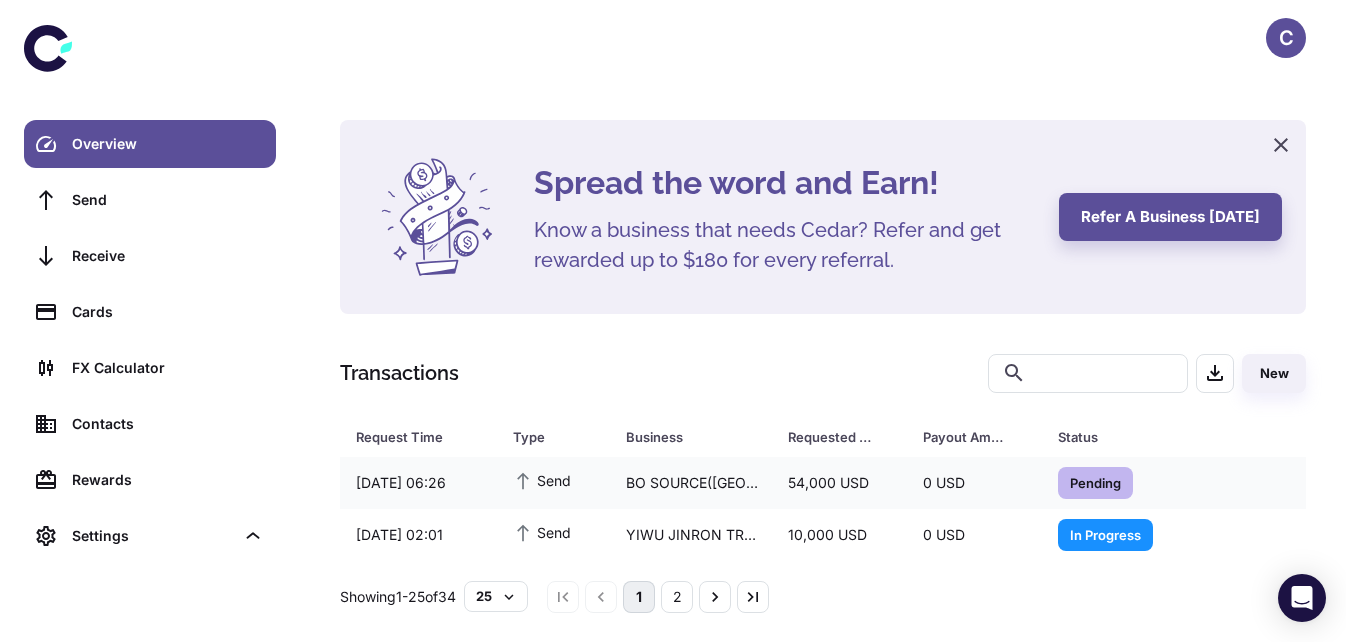 scroll, scrollTop: 11, scrollLeft: 0, axis: vertical 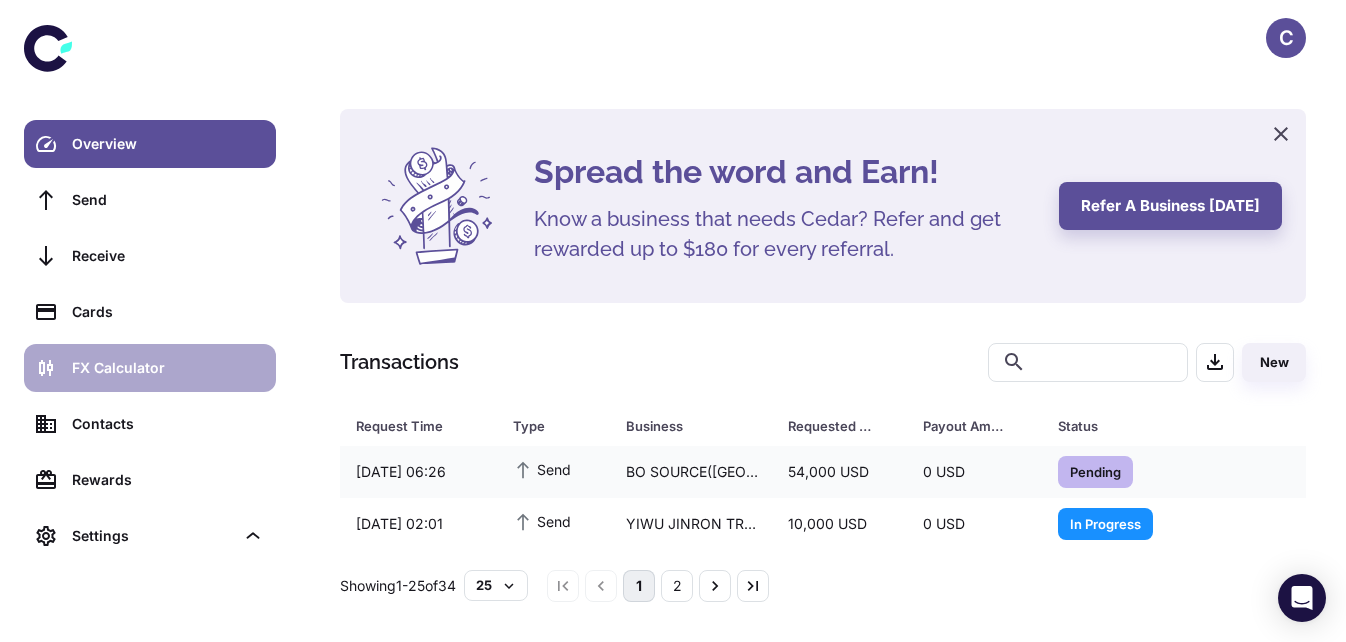 click on "FX Calculator" at bounding box center [150, 368] 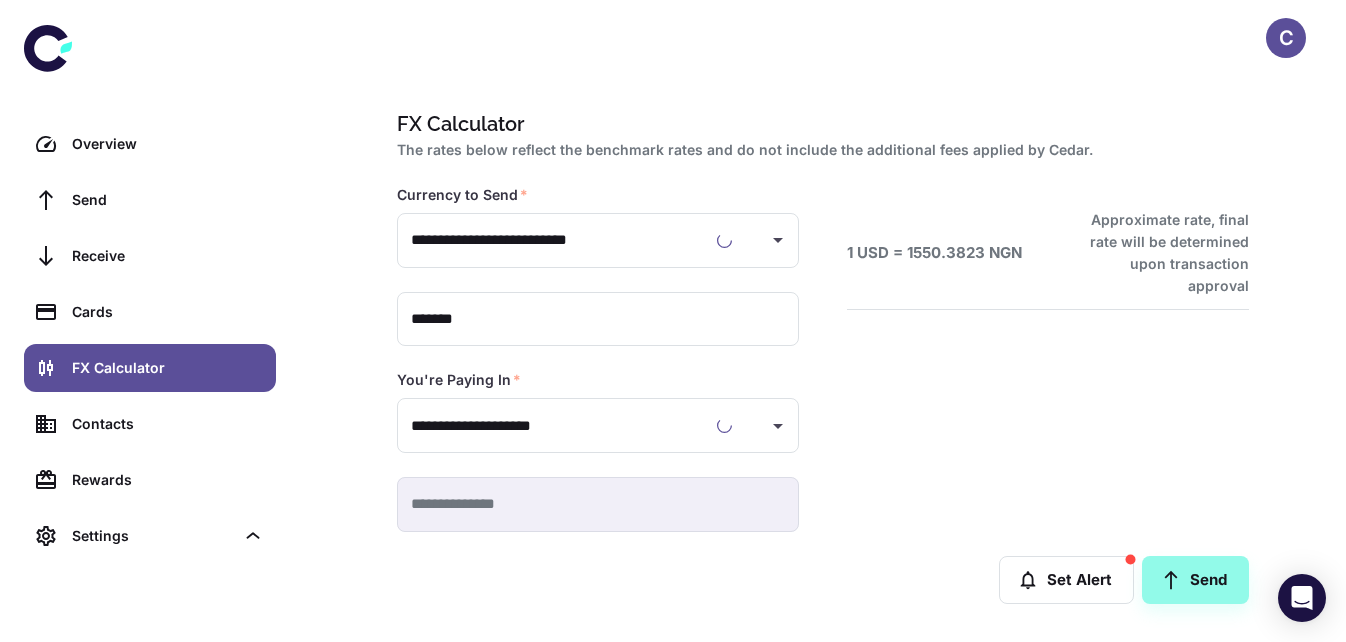 type on "**********" 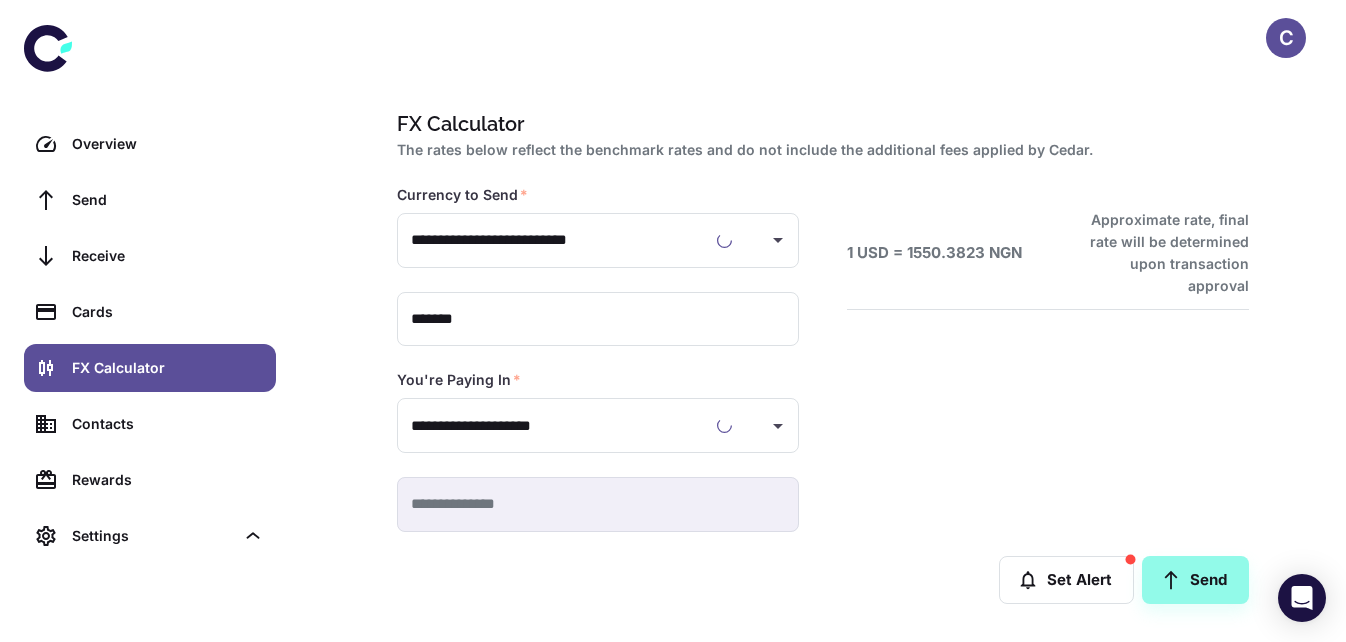 type on "**********" 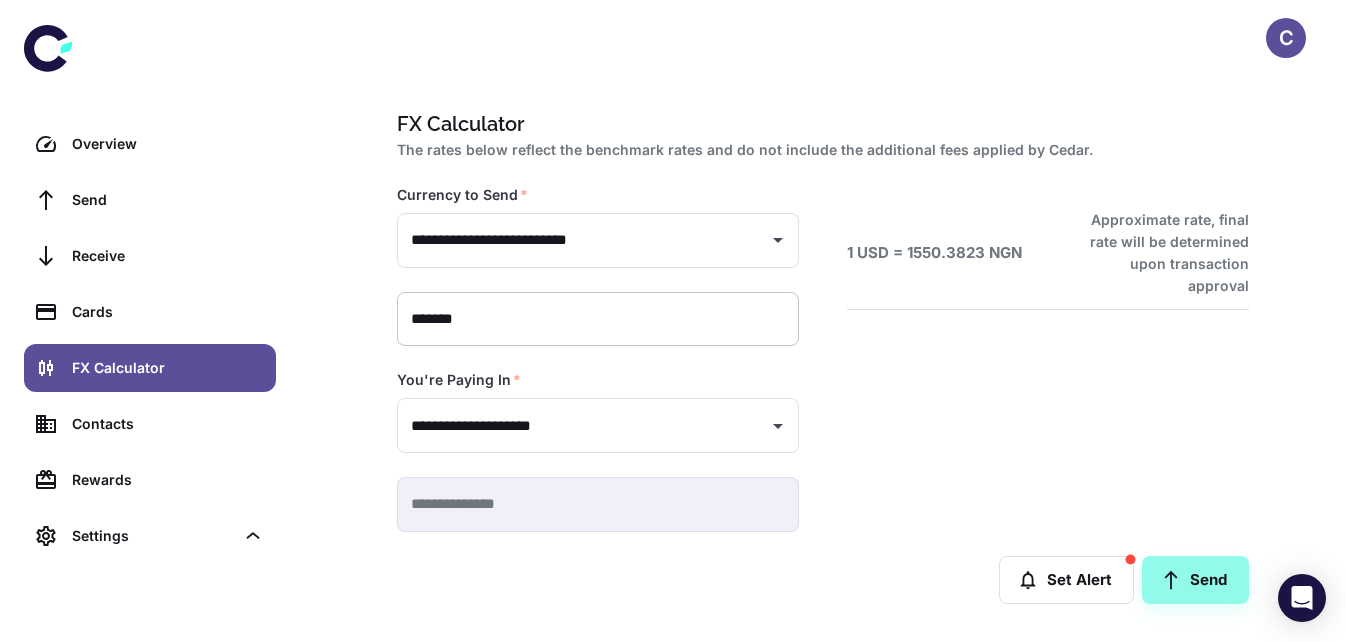 click on "*******" at bounding box center (598, 319) 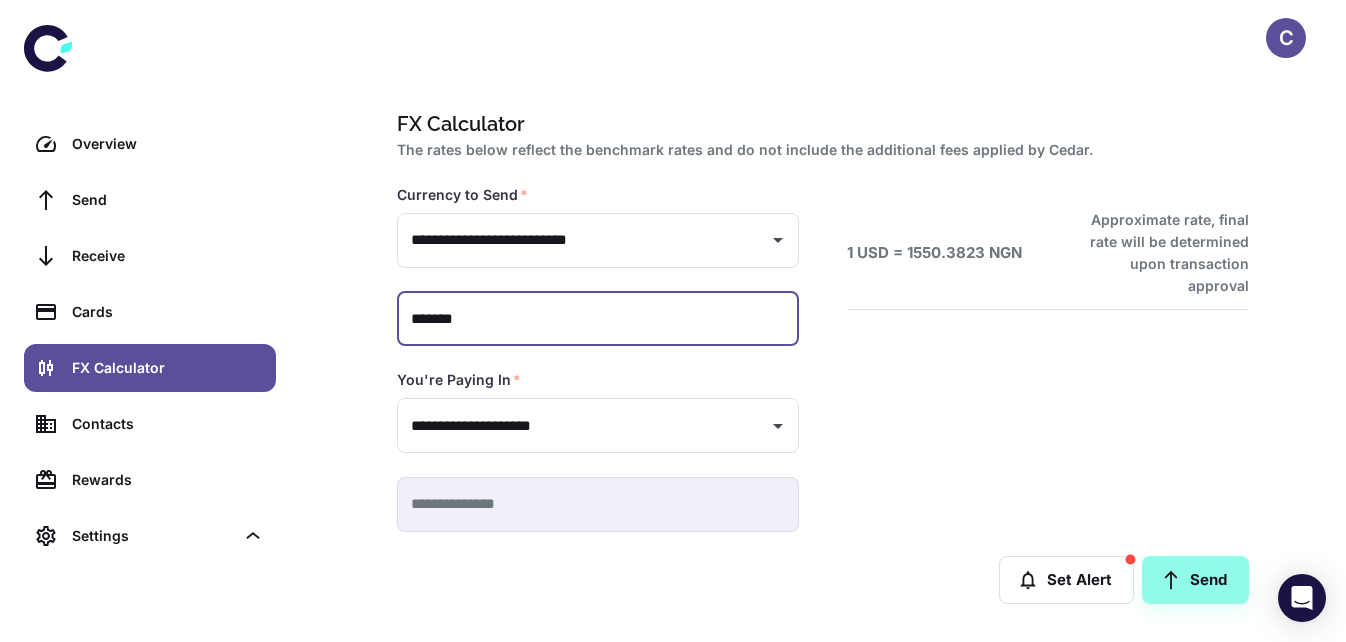 type on "******" 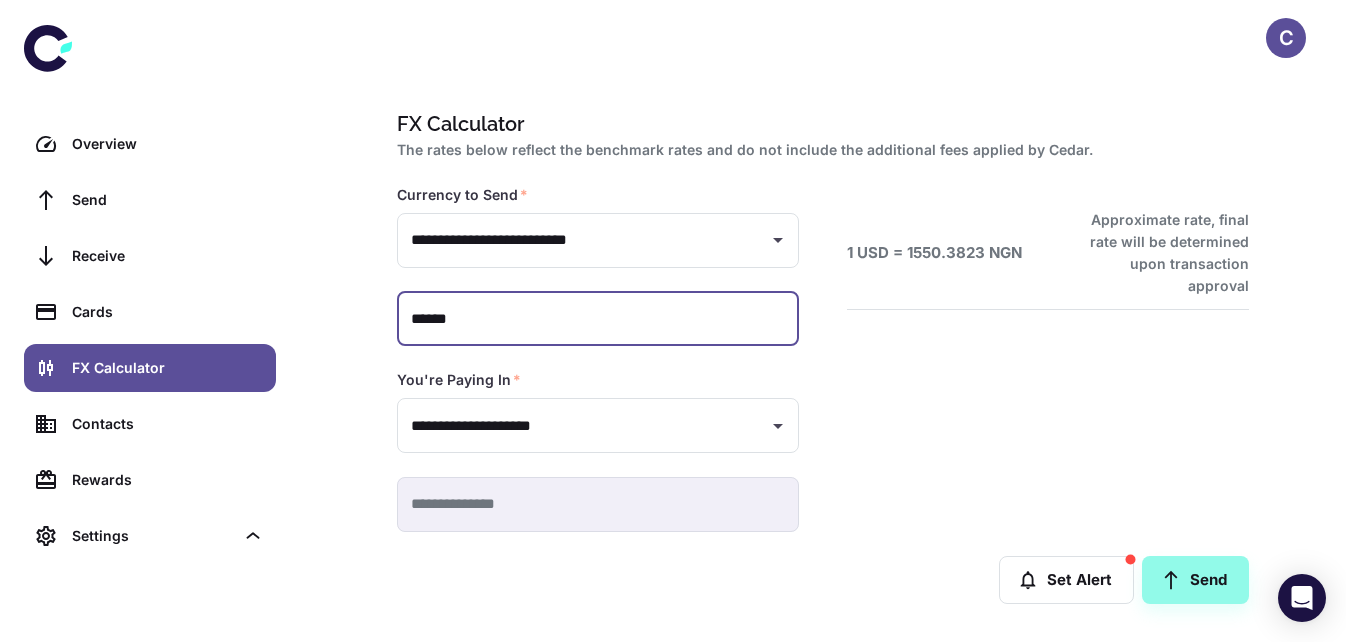 type on "**********" 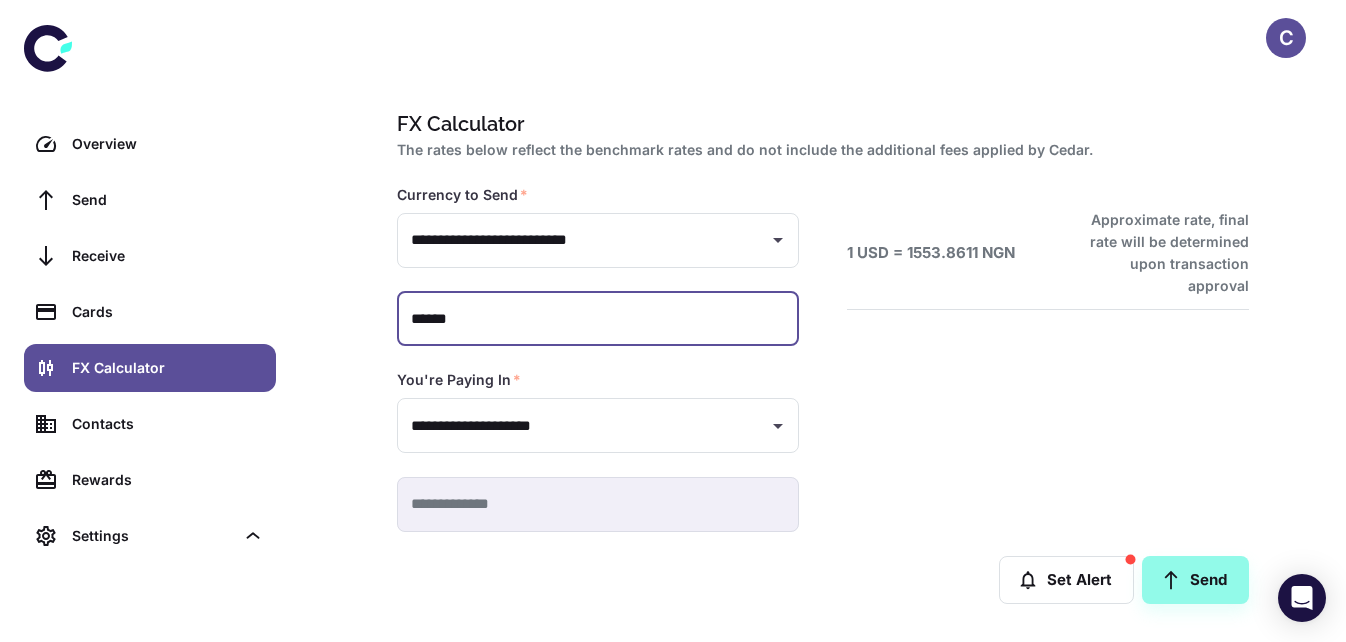 type on "*****" 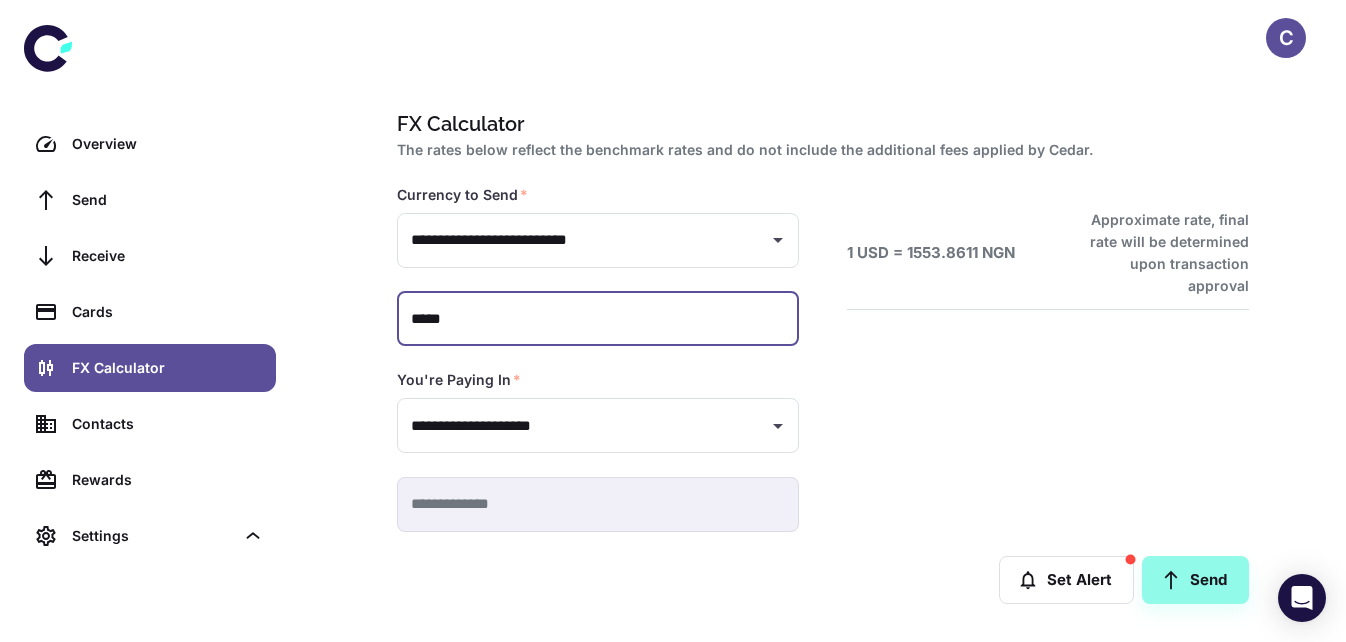 type on "**********" 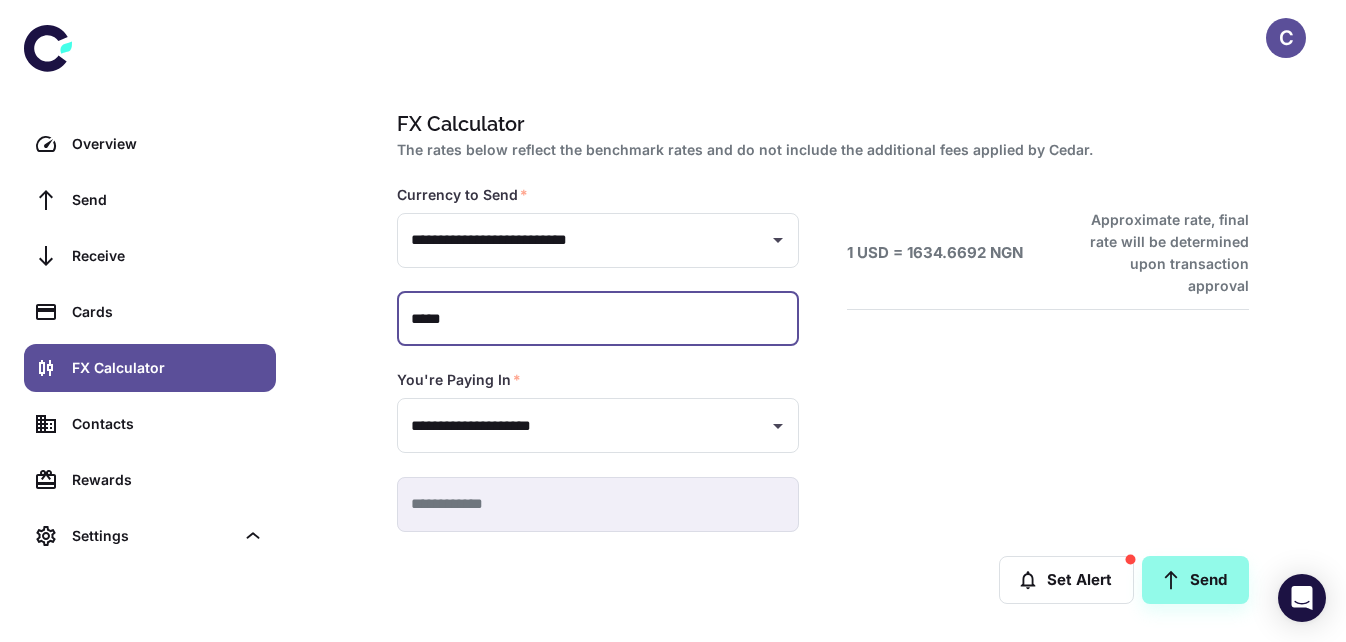 type on "******" 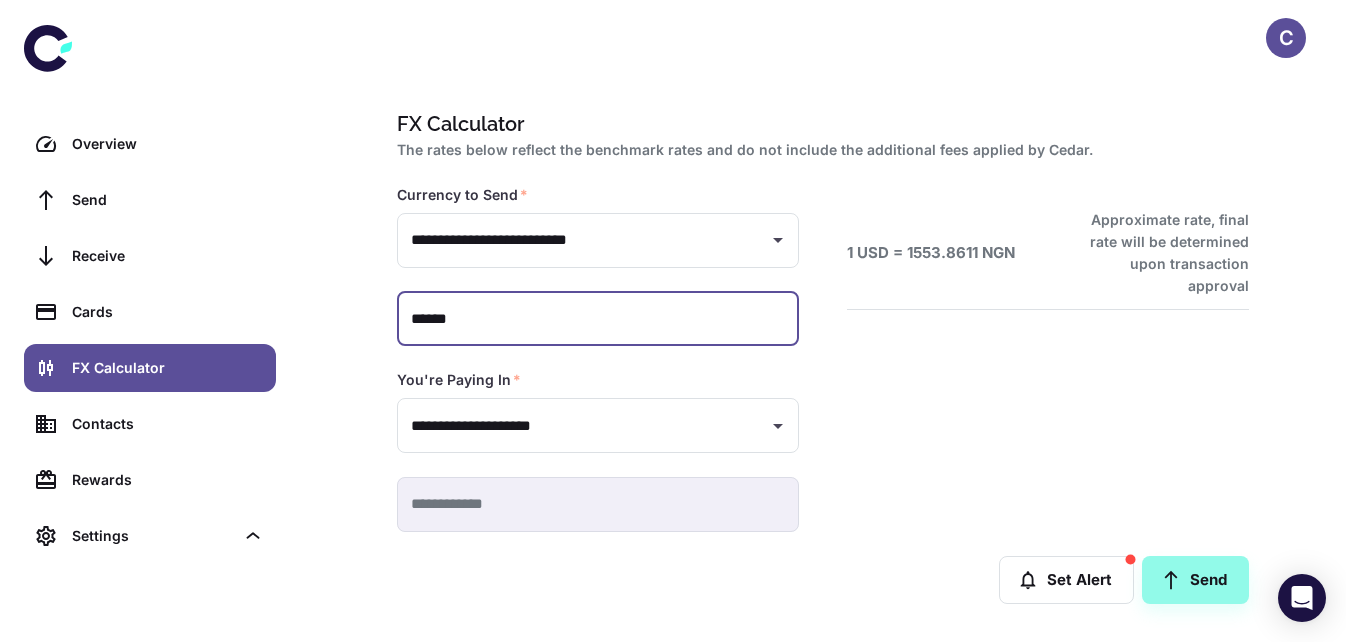 type on "**********" 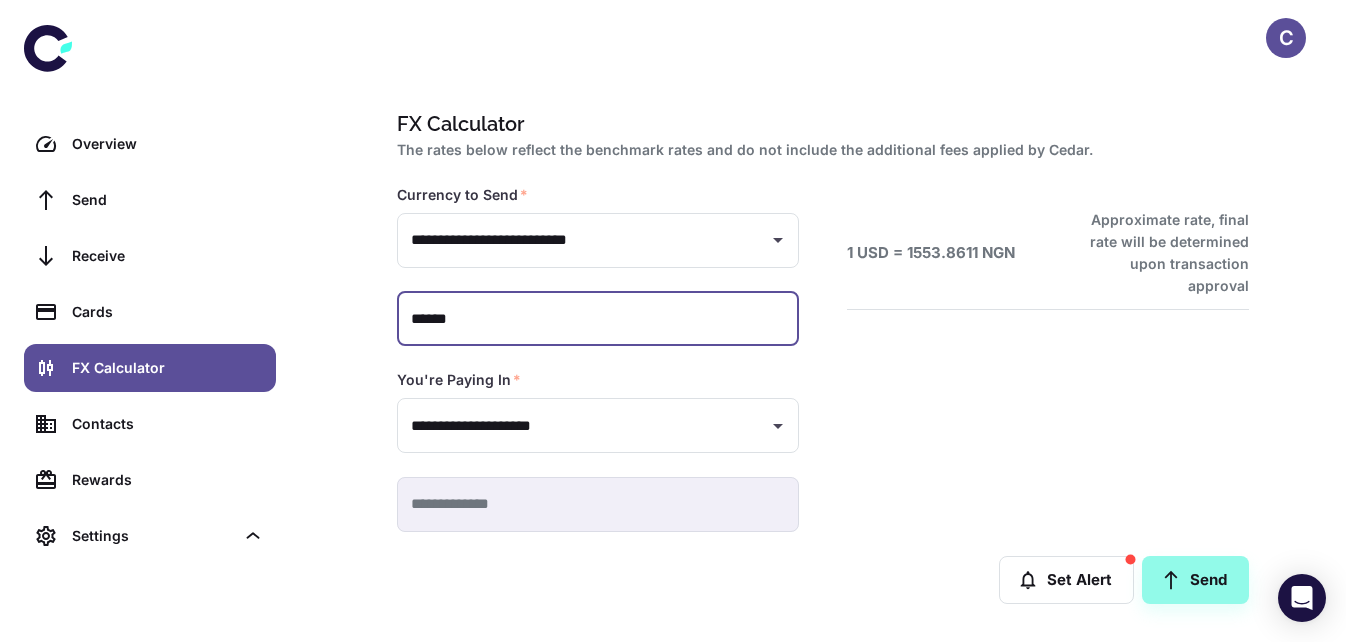 scroll, scrollTop: 13, scrollLeft: 0, axis: vertical 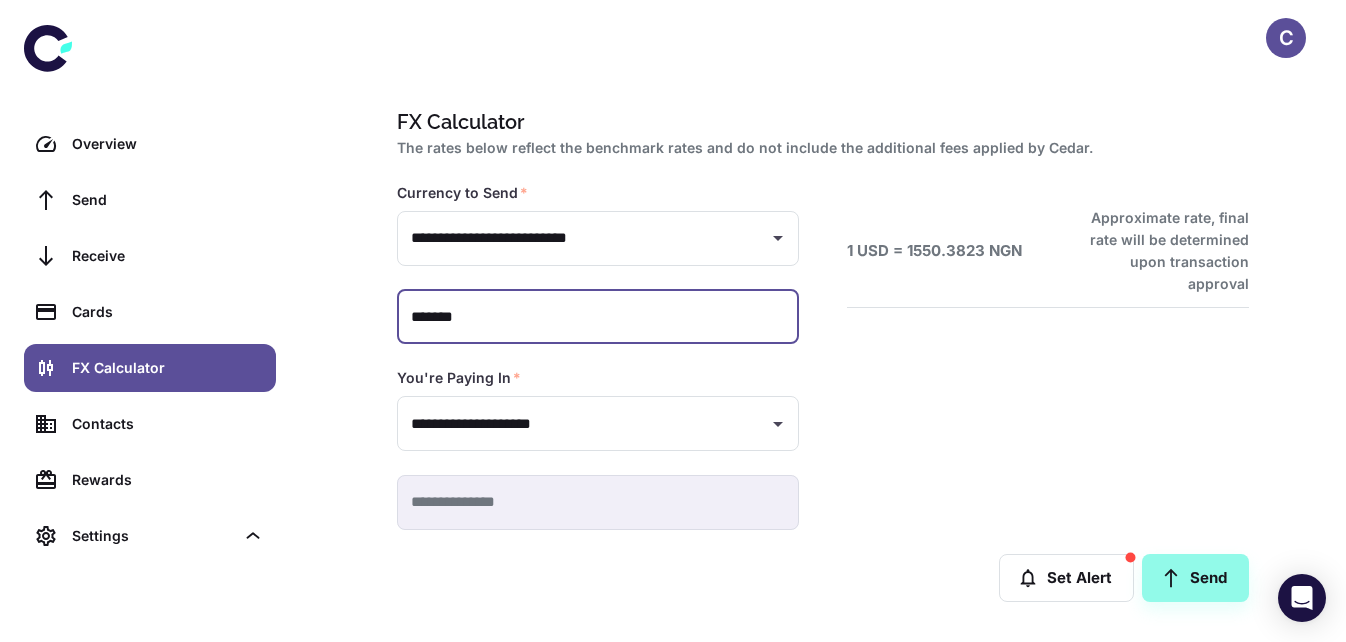click on "*******" at bounding box center (598, 317) 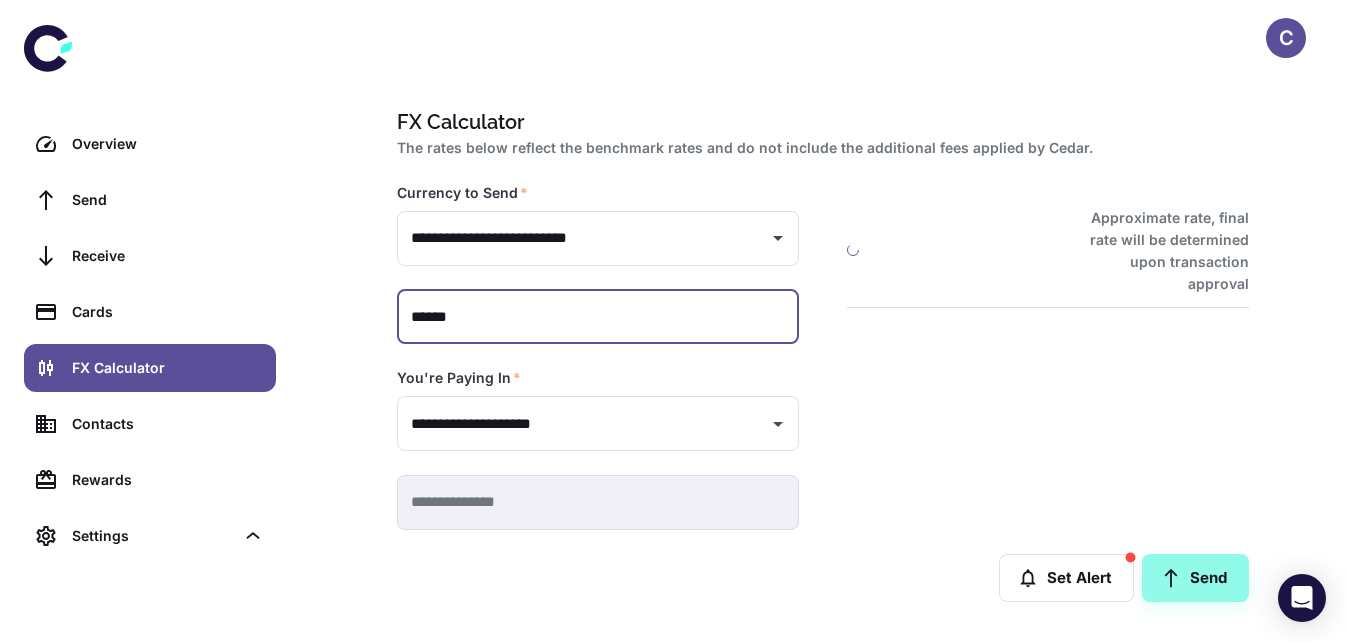 type 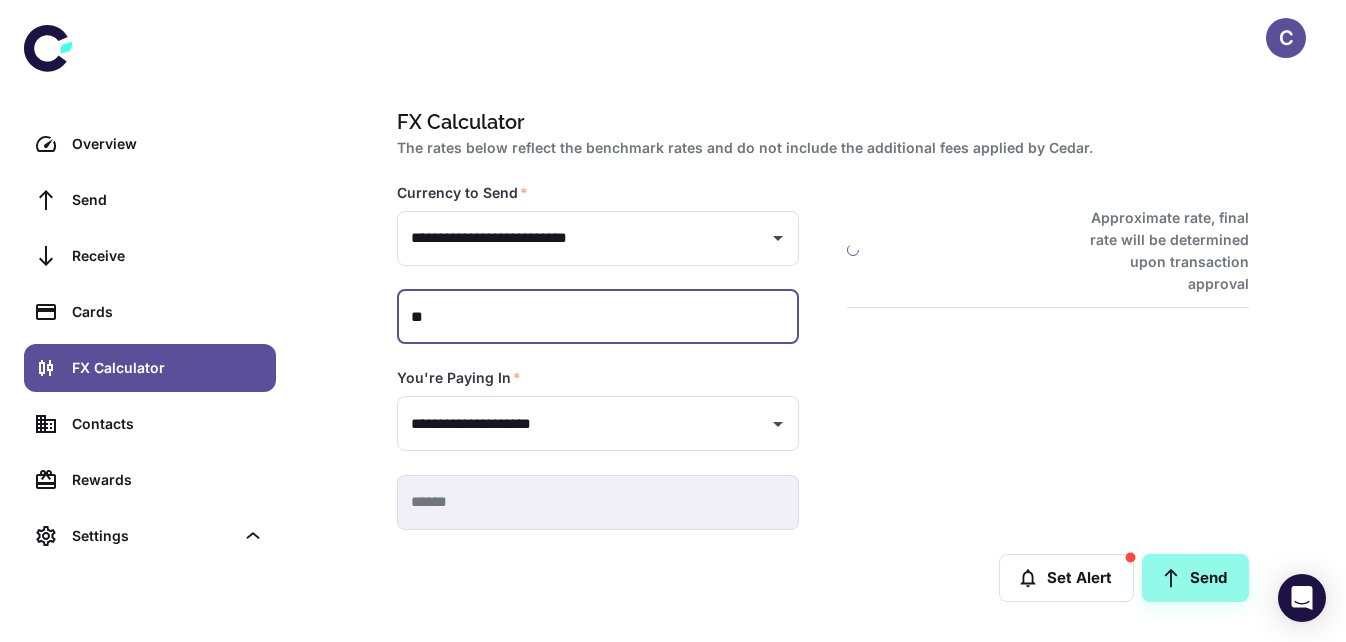 type on "*" 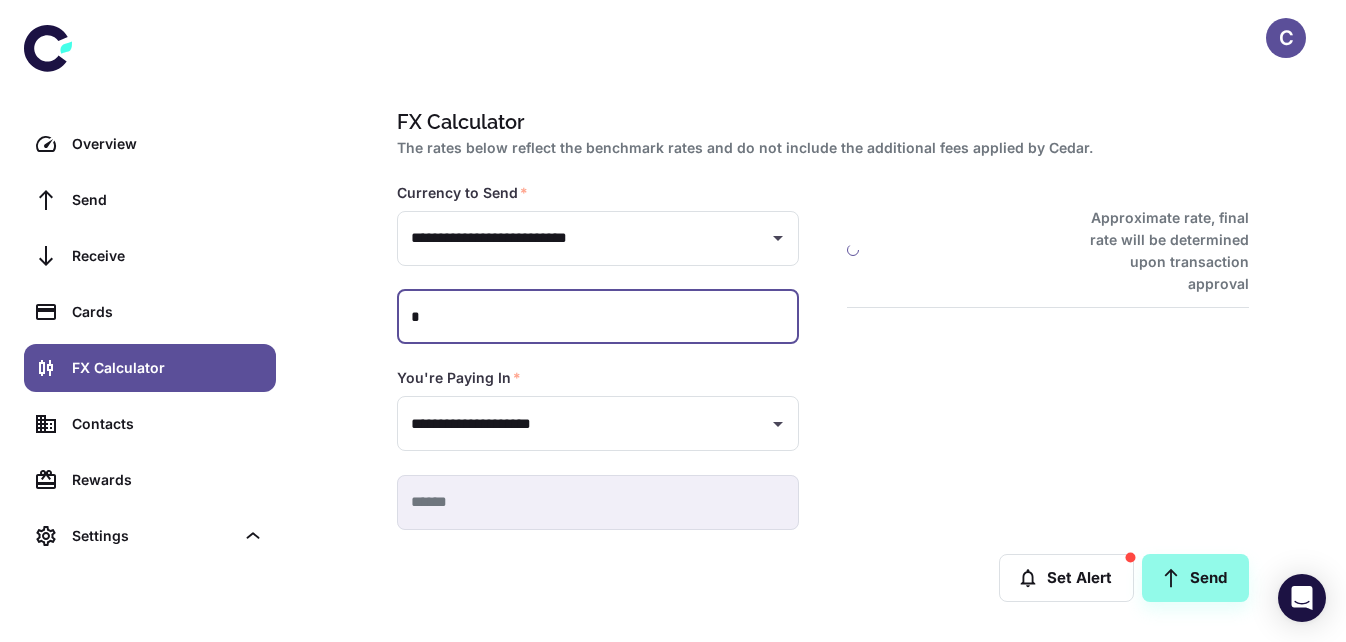 type on "**" 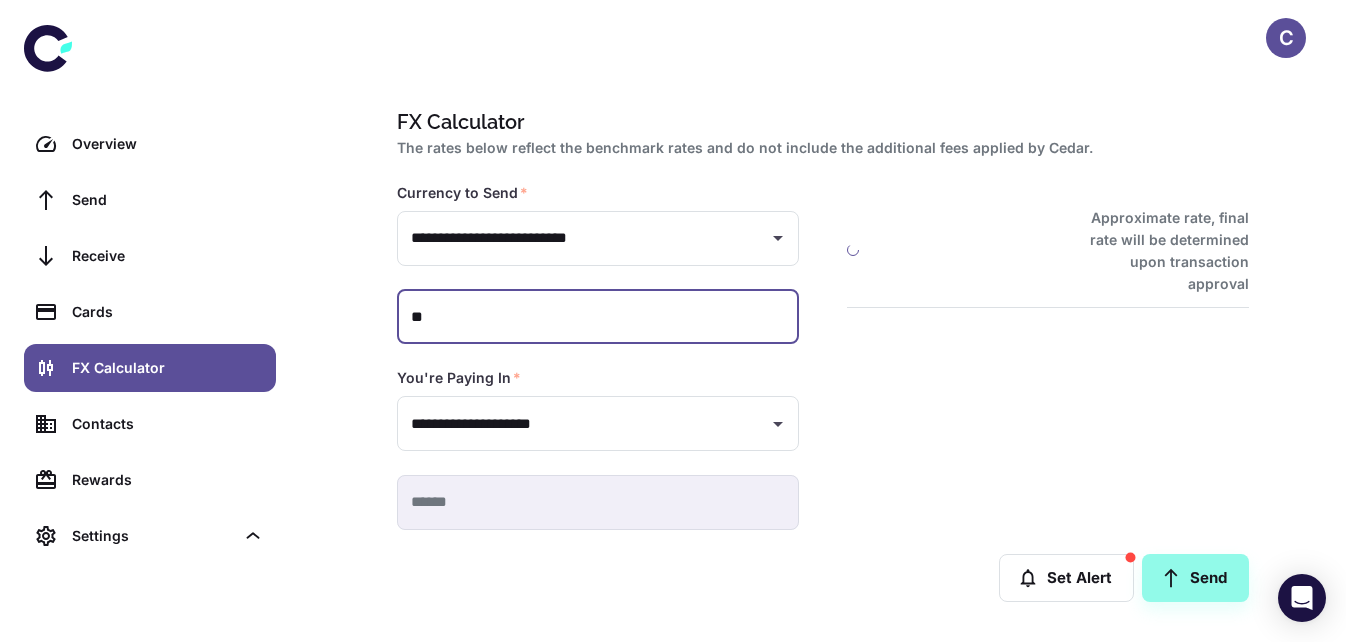 type on "**********" 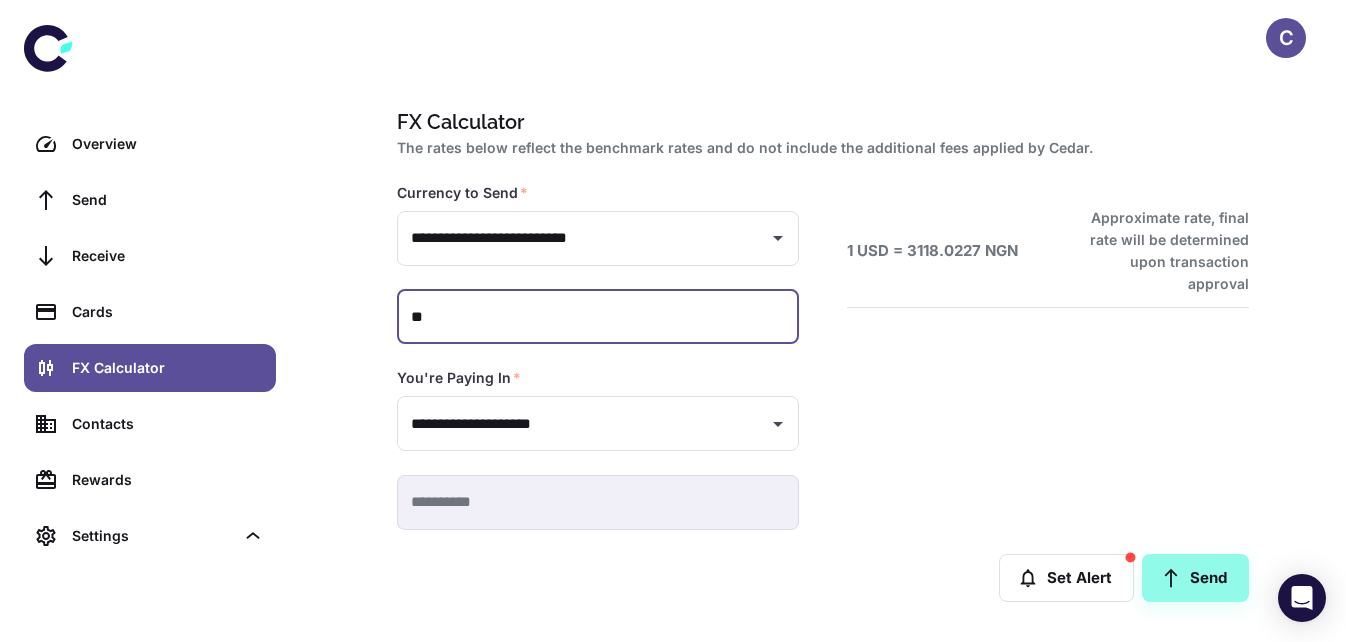 type on "***" 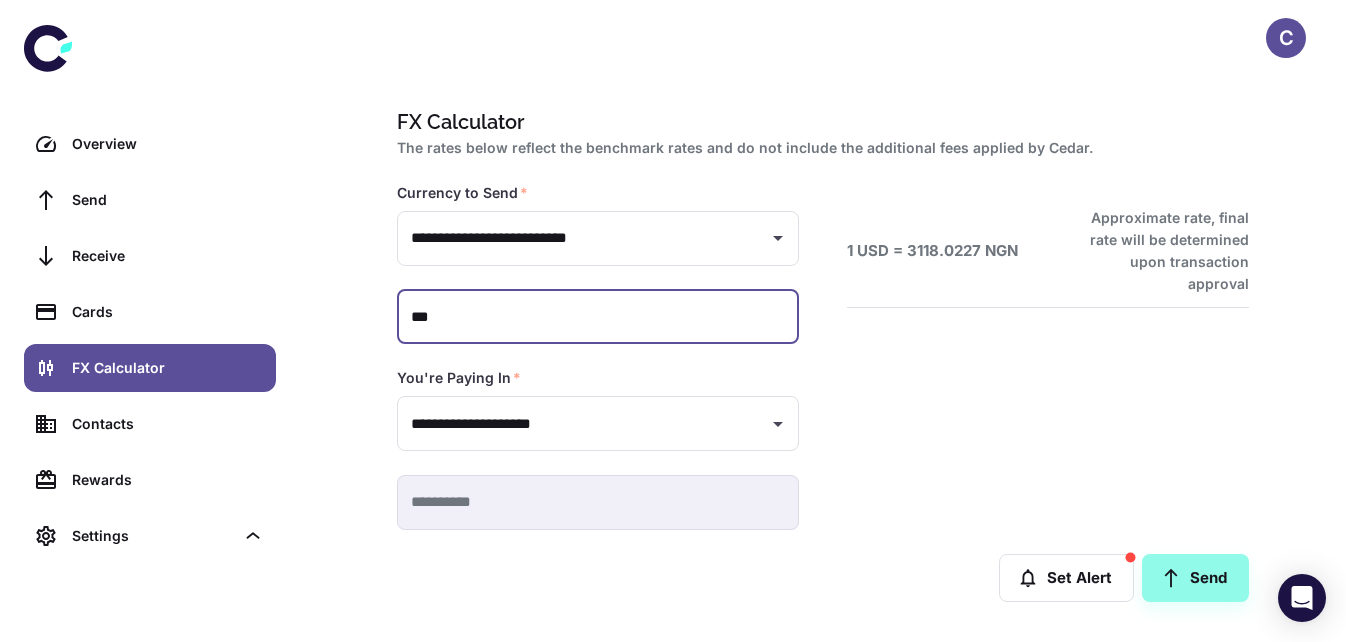 type 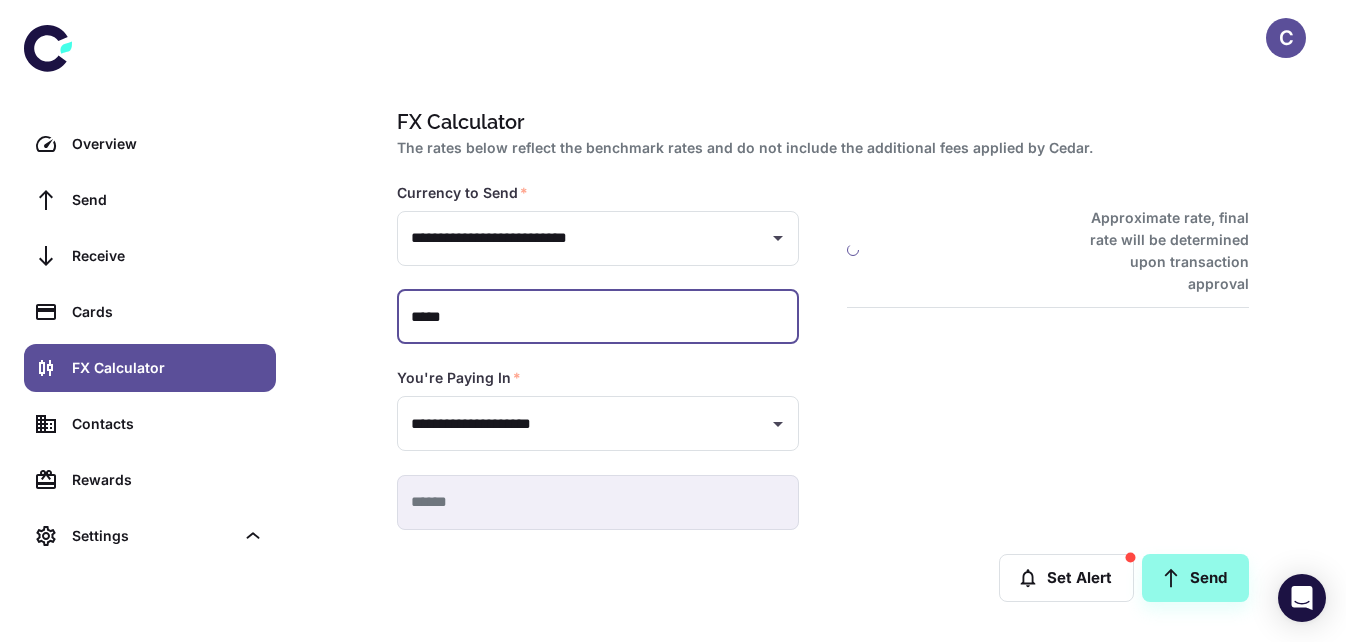 type on "******" 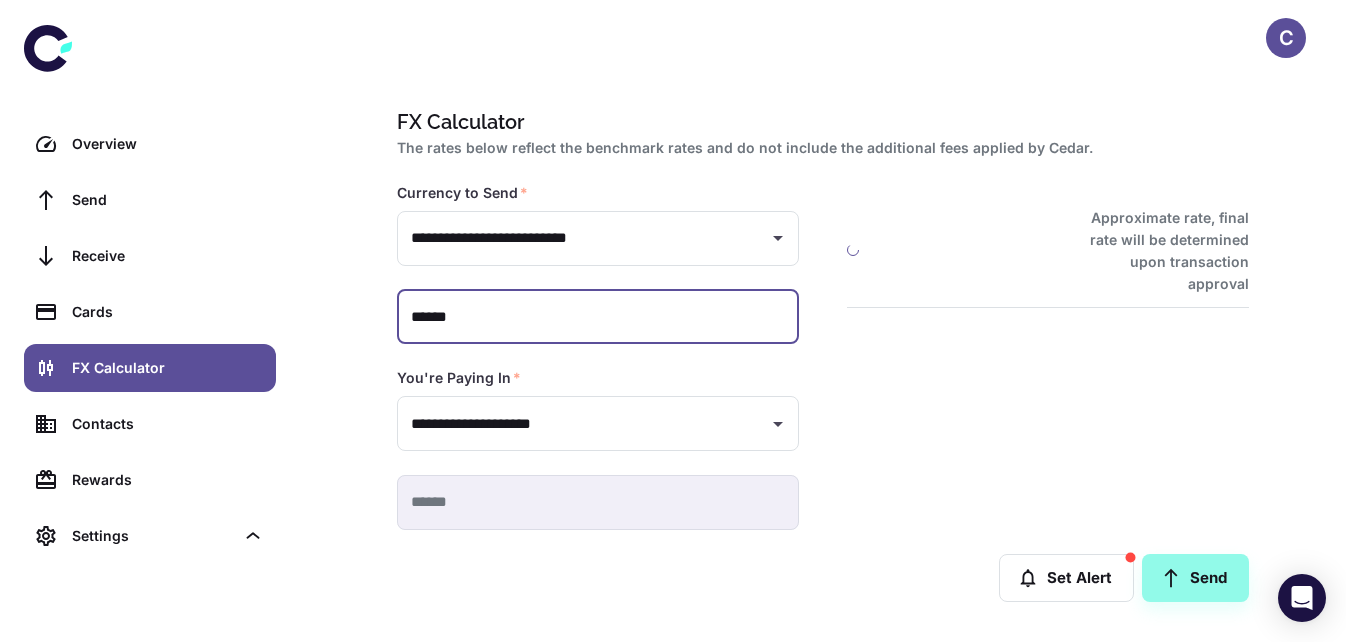 type on "**********" 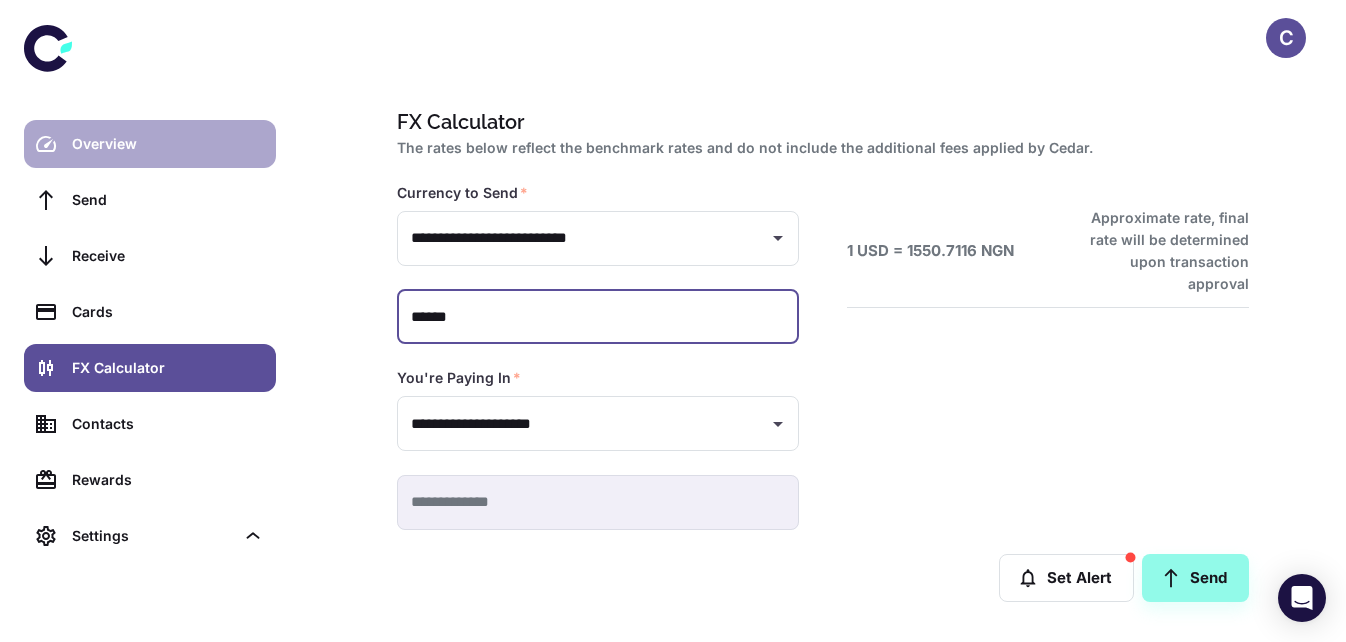 click on "Overview" at bounding box center [168, 144] 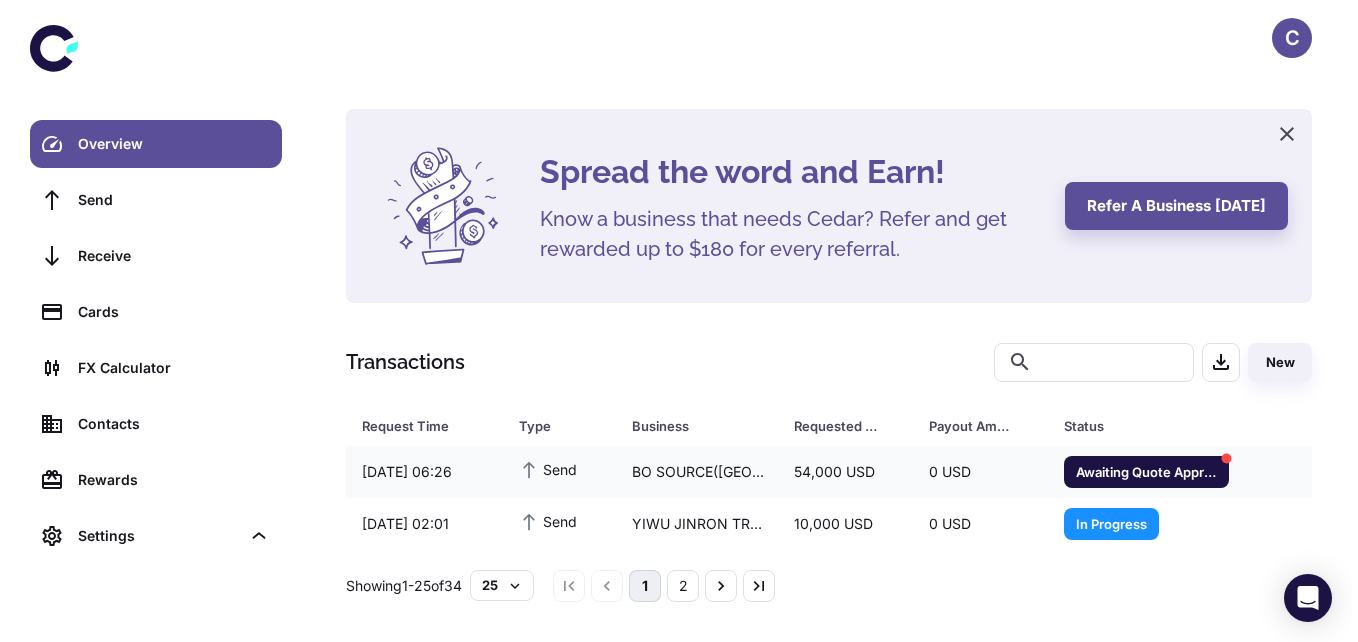 scroll, scrollTop: 11, scrollLeft: 0, axis: vertical 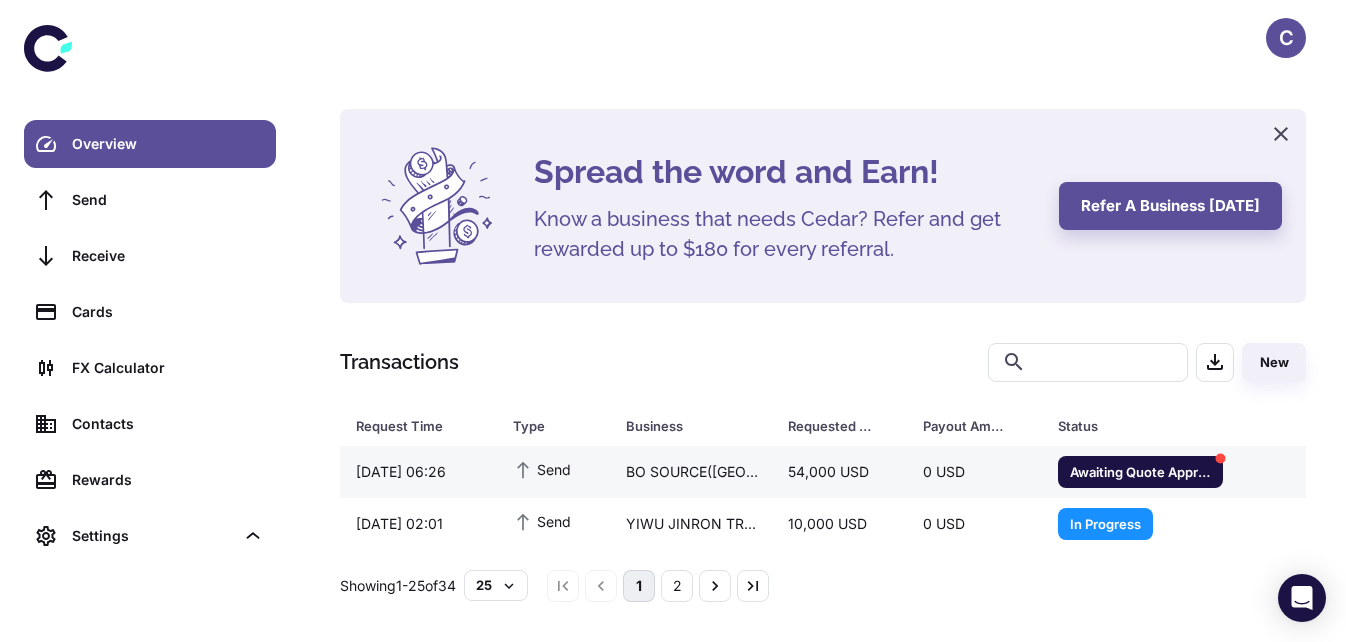 click on "Awaiting Quote Approval" at bounding box center [1140, 471] 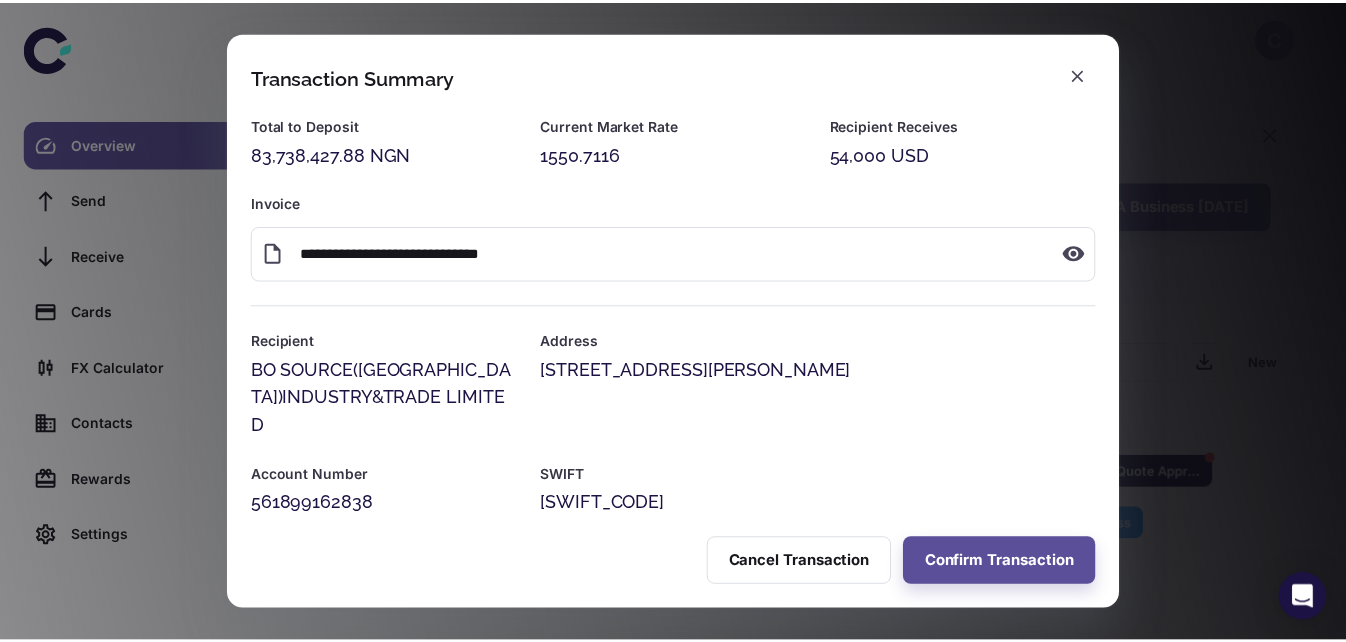 scroll, scrollTop: 0, scrollLeft: 0, axis: both 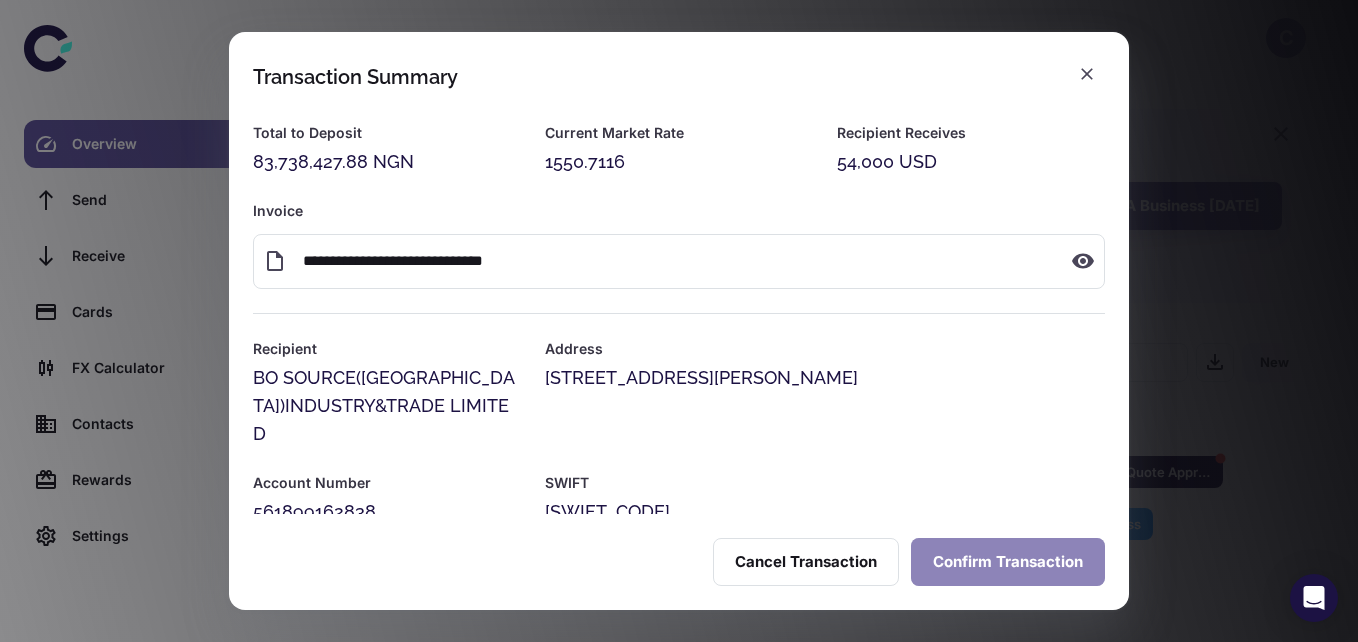 click on "Confirm Transaction" at bounding box center [1008, 562] 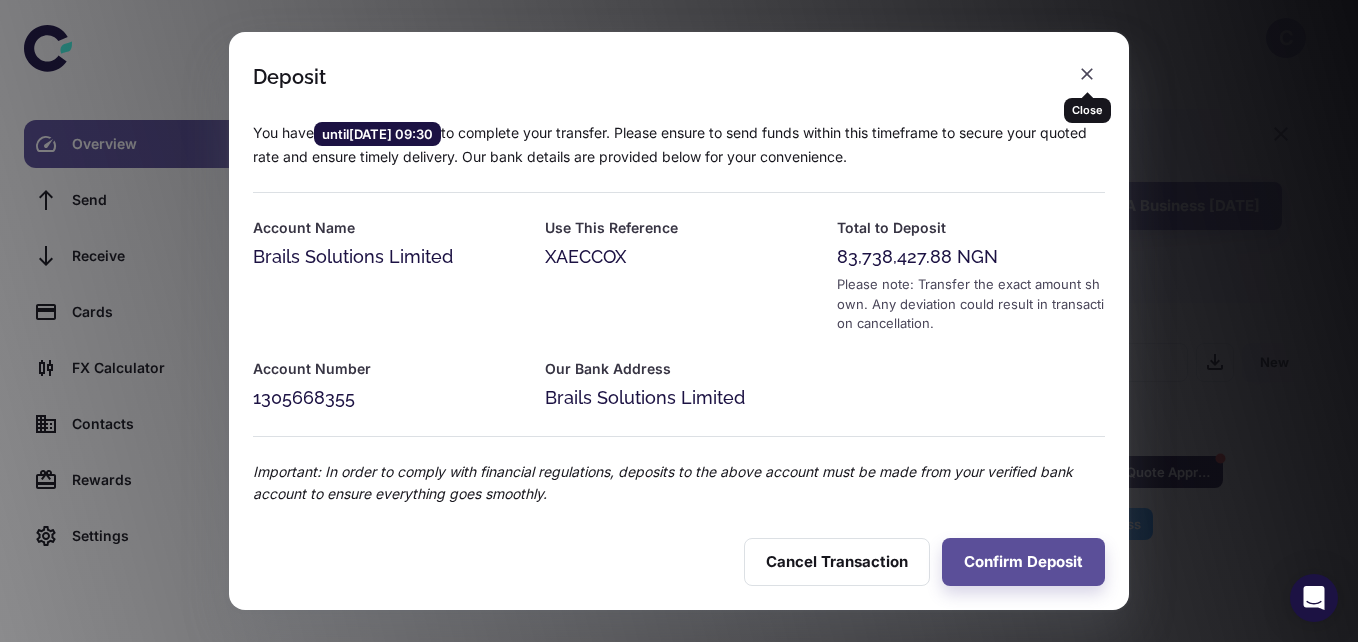 click 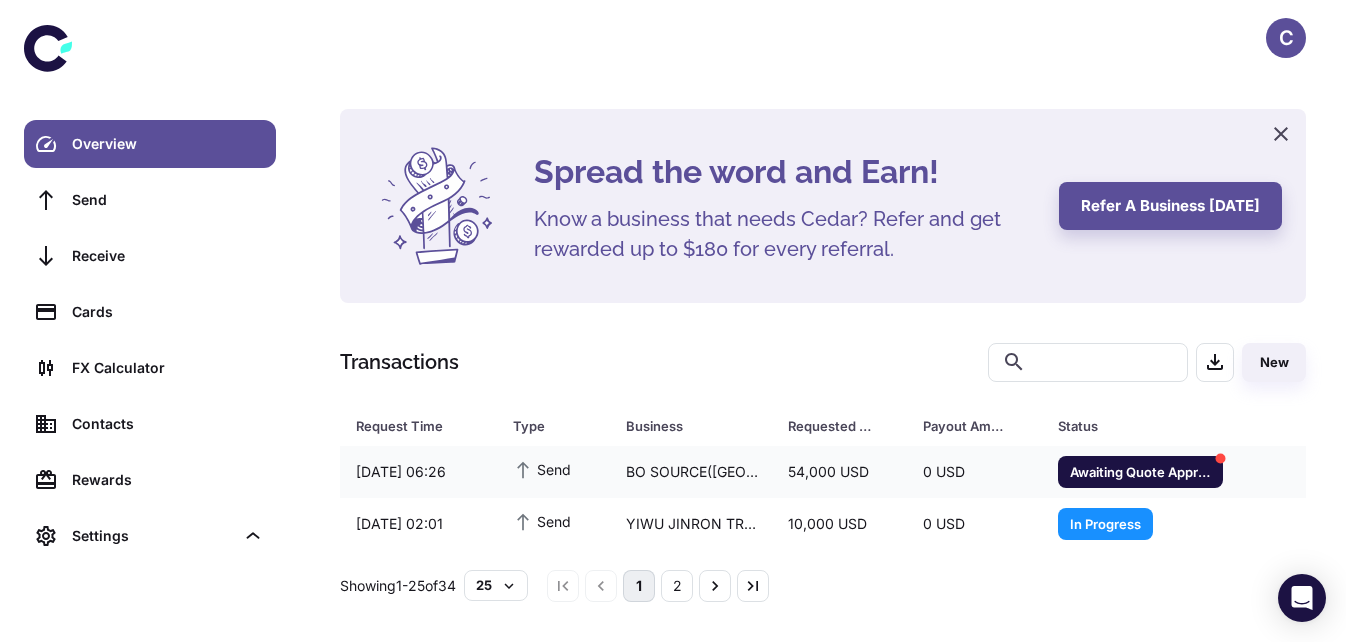 click on "Overview Send Receive Cards FX Calculator Contacts Rewards Settings" at bounding box center [150, 340] 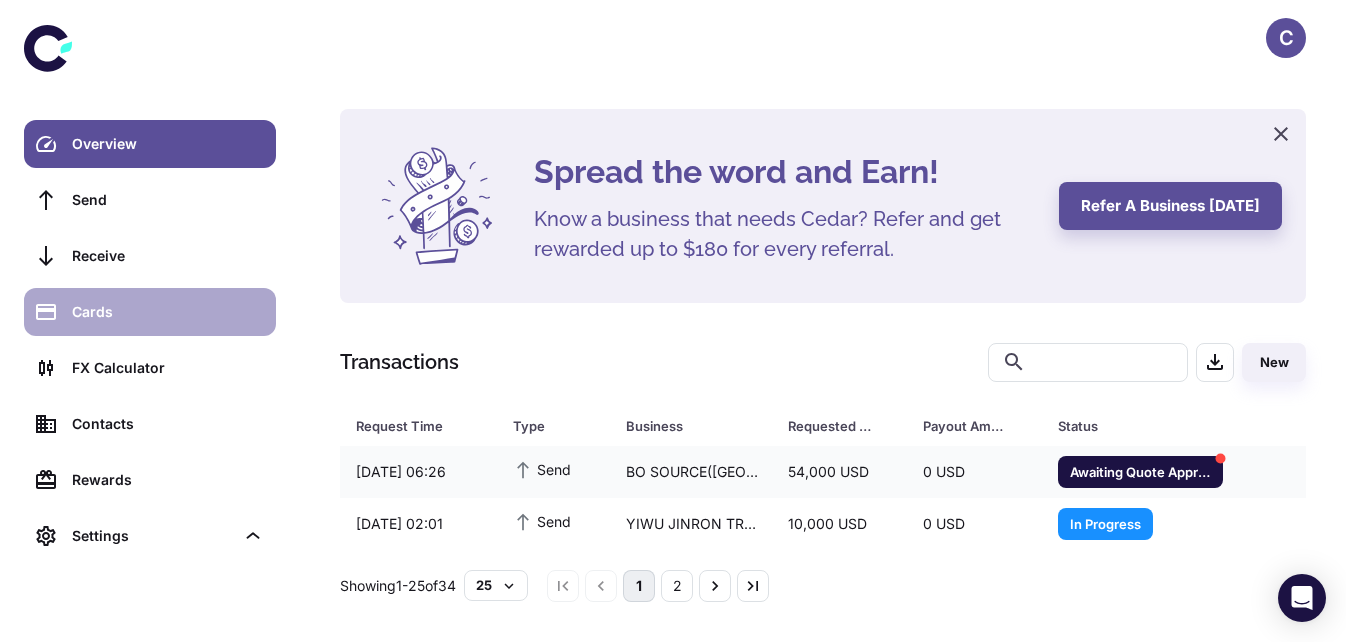 click on "FX Calculator" at bounding box center (168, 368) 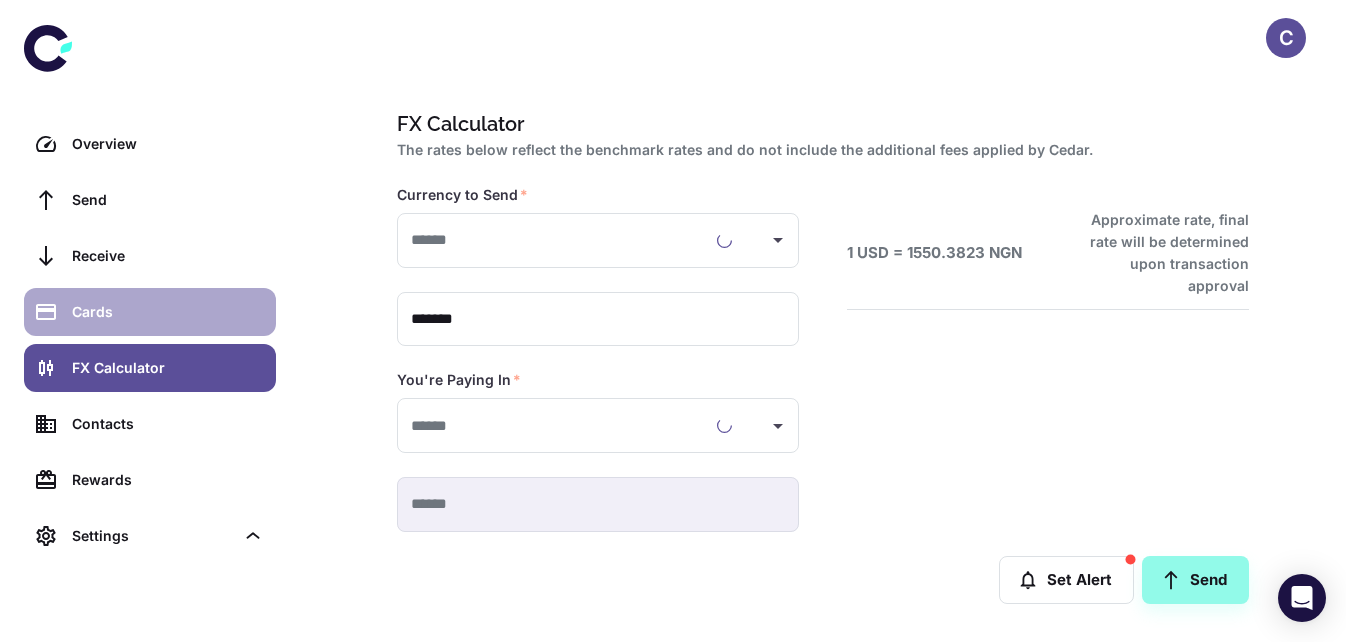 type on "**********" 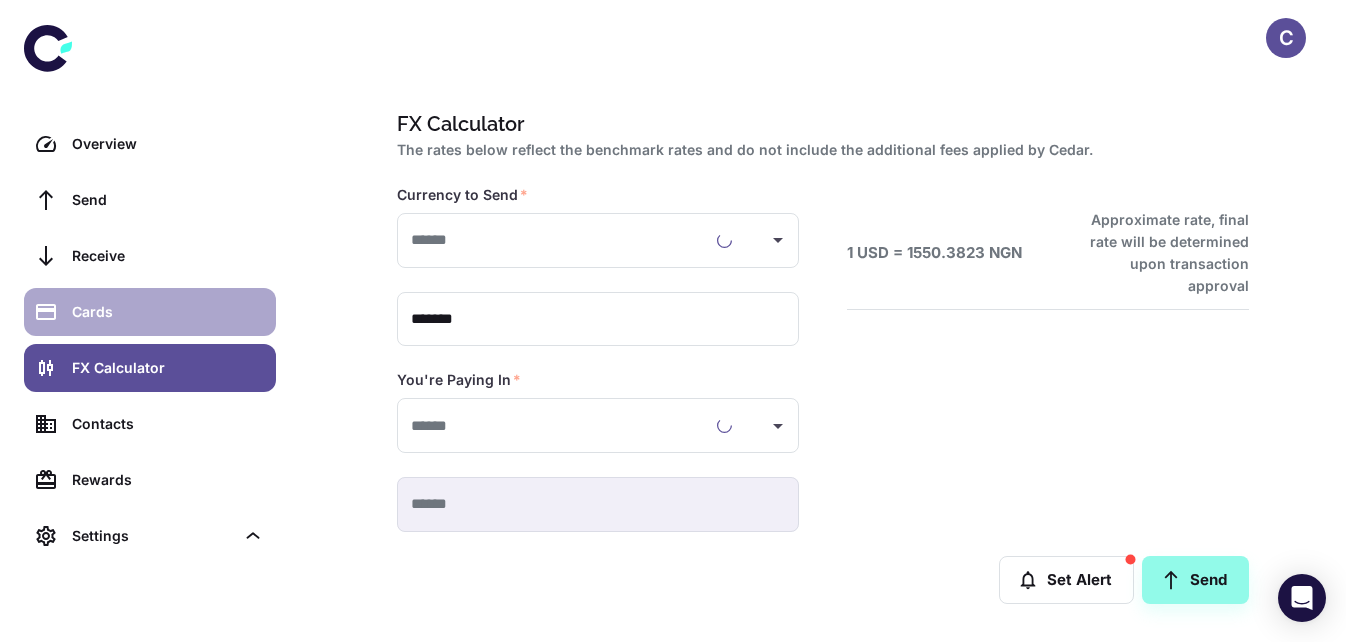 type on "**********" 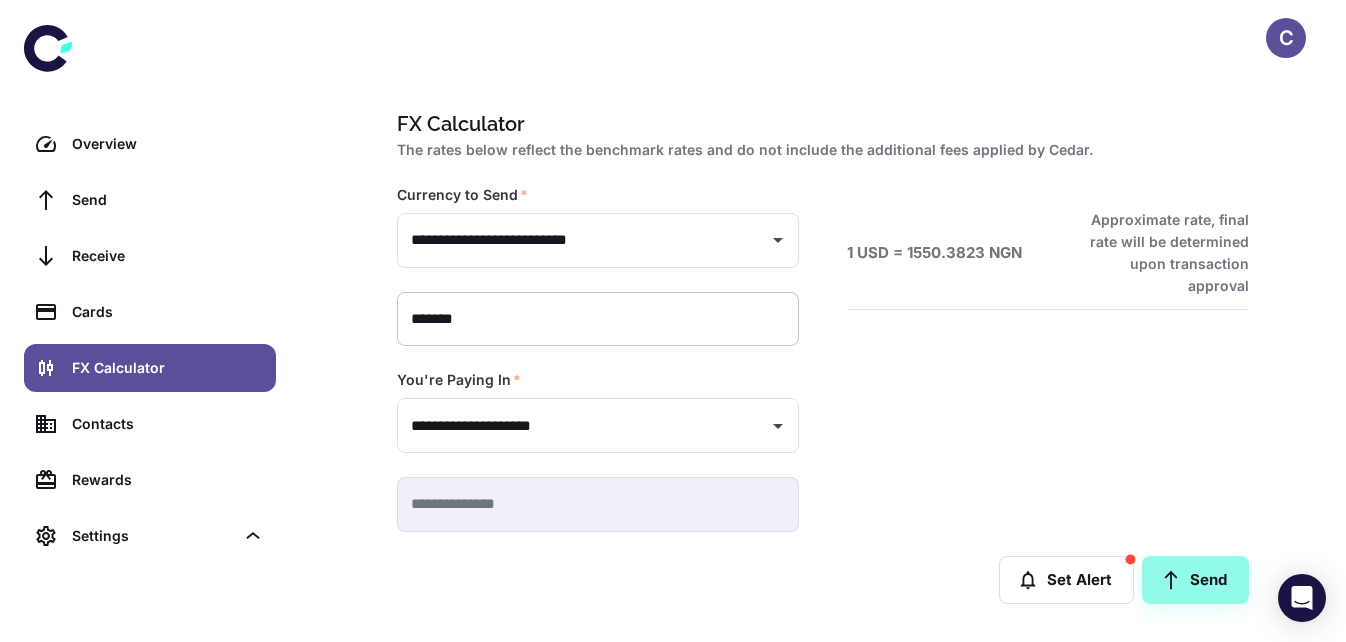 click on "*******" at bounding box center (598, 319) 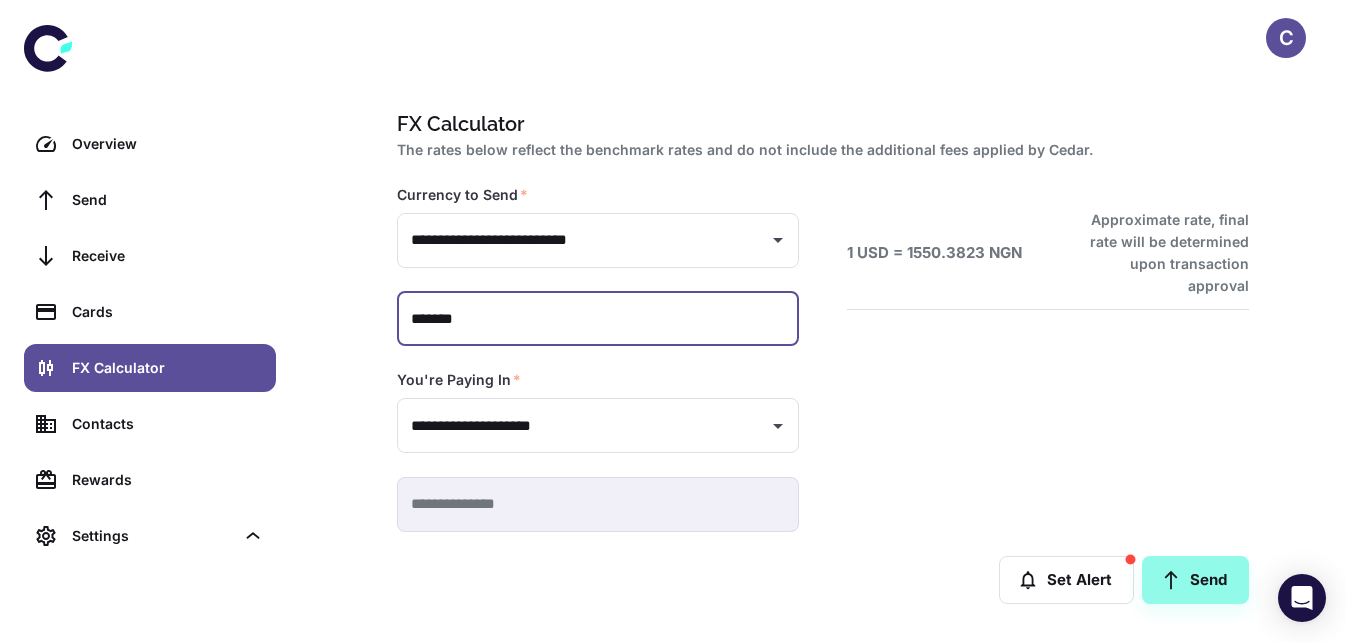 type on "******" 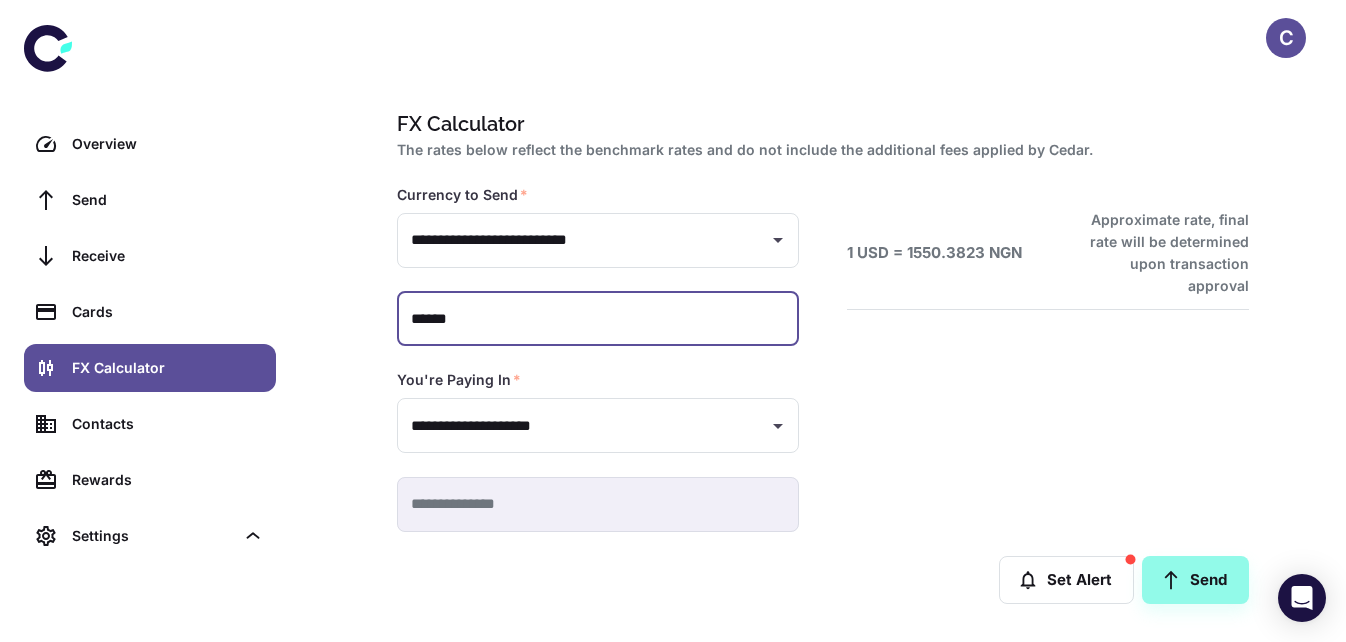 type on "**********" 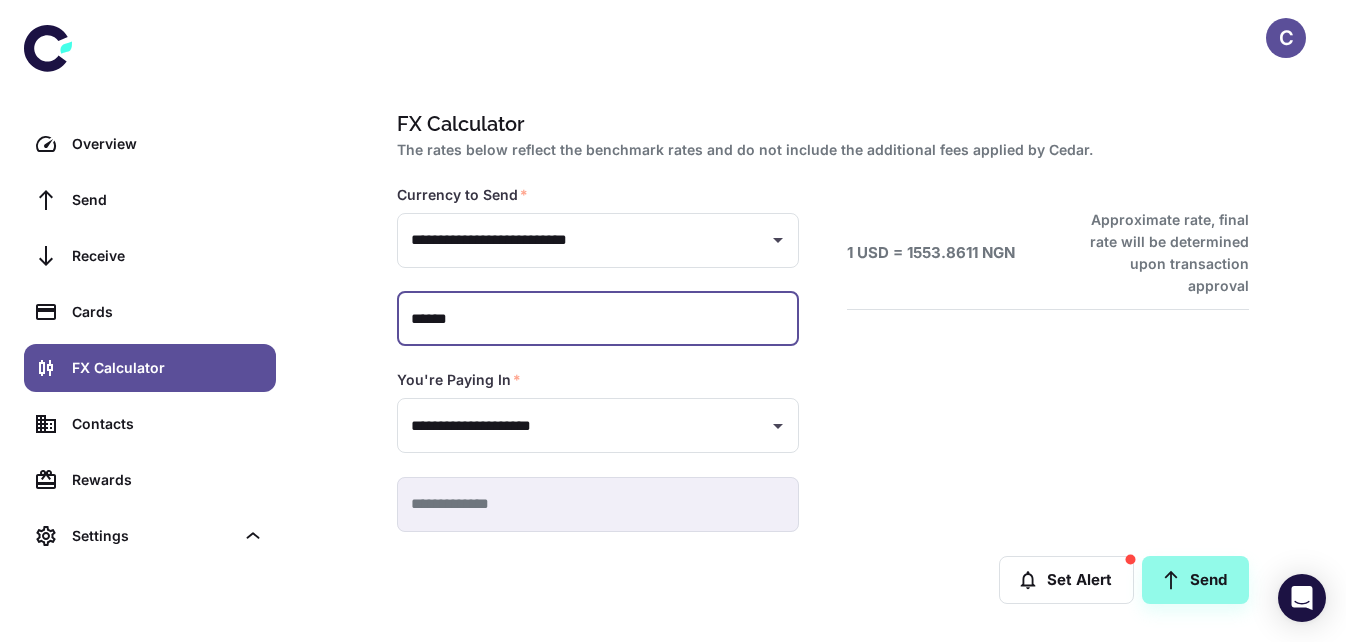 type on "*******" 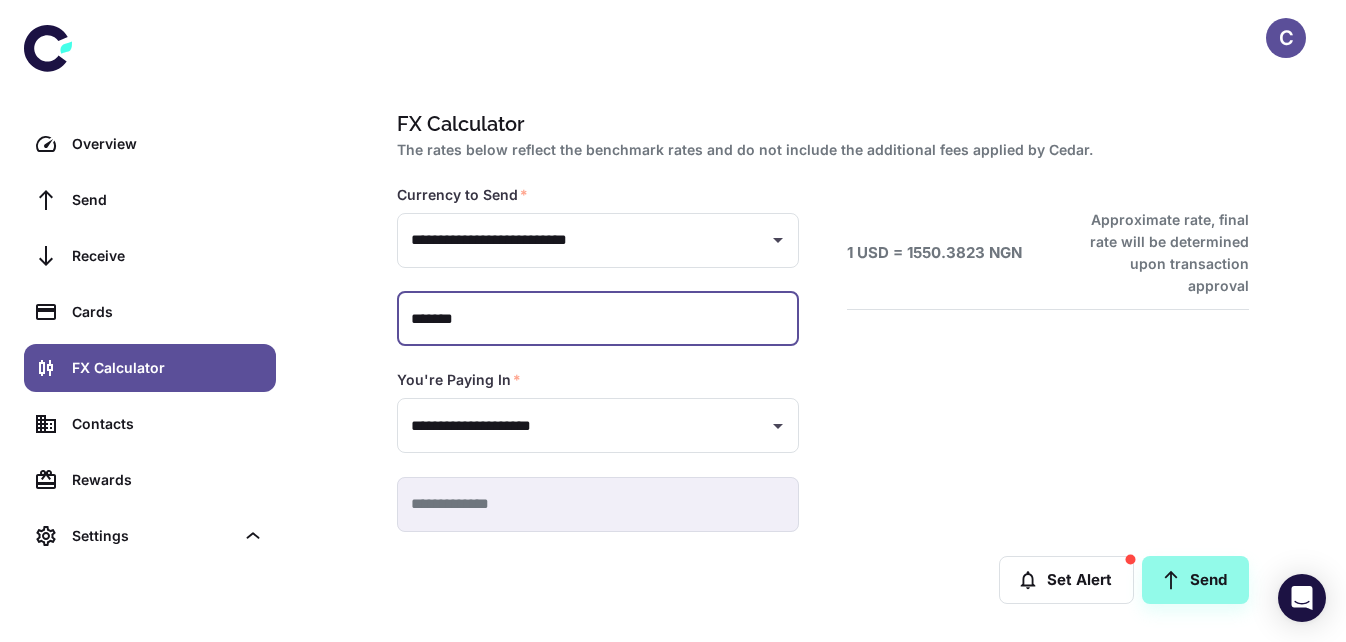 type on "**********" 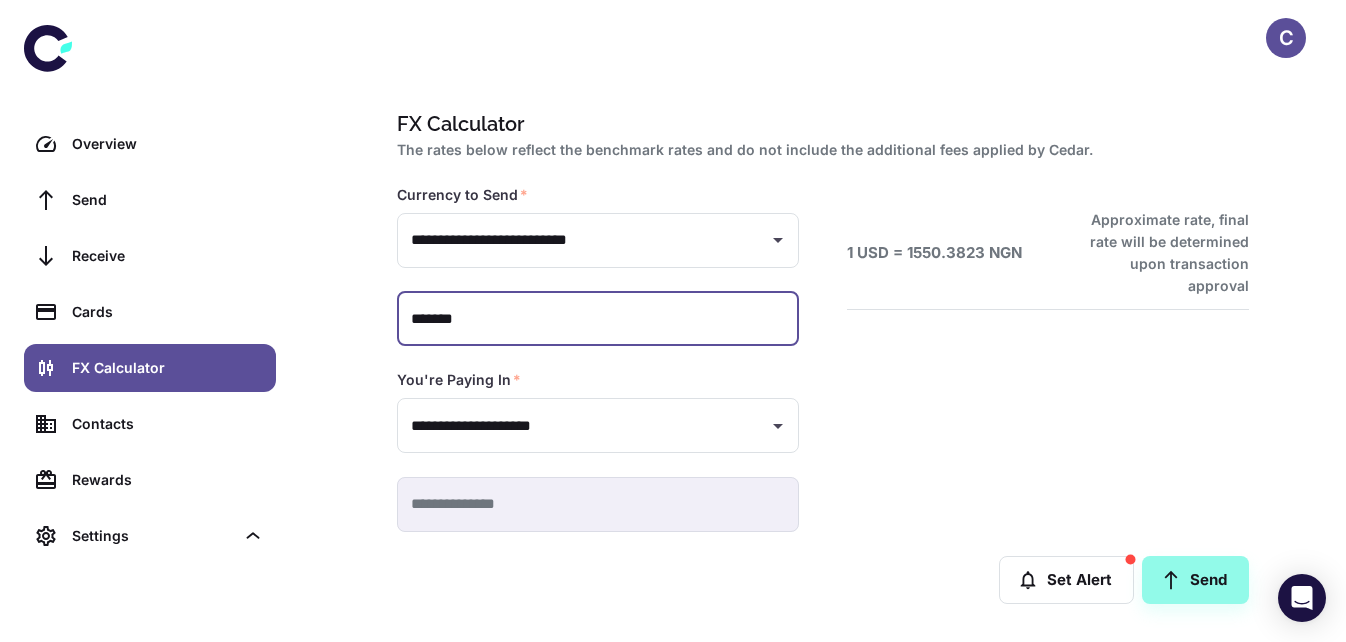 scroll, scrollTop: 13, scrollLeft: 0, axis: vertical 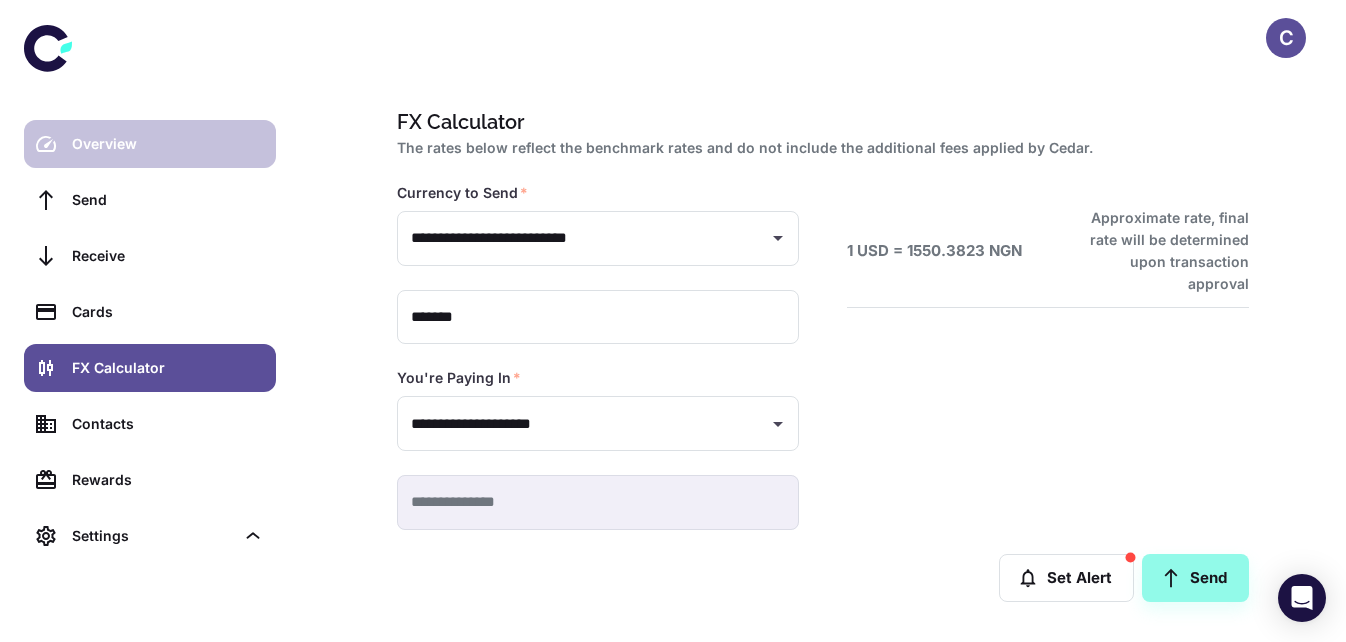 click on "Overview" at bounding box center [168, 144] 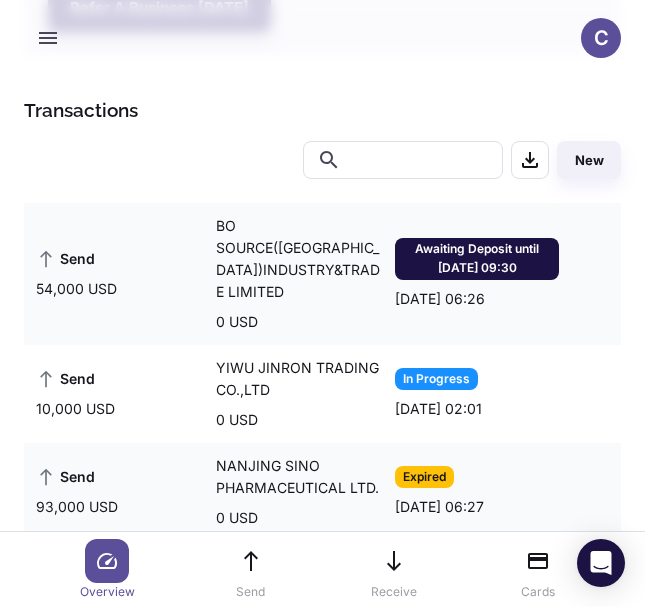 scroll, scrollTop: 232, scrollLeft: 0, axis: vertical 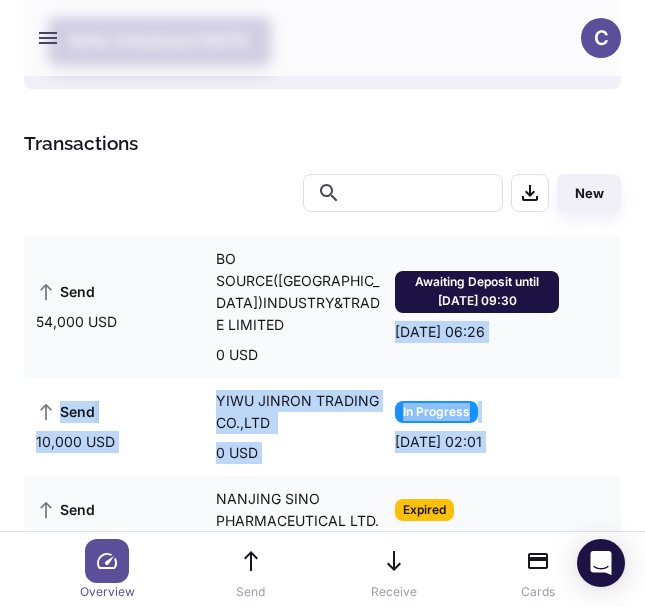 drag, startPoint x: 552, startPoint y: 366, endPoint x: 636, endPoint y: 333, distance: 90.24966 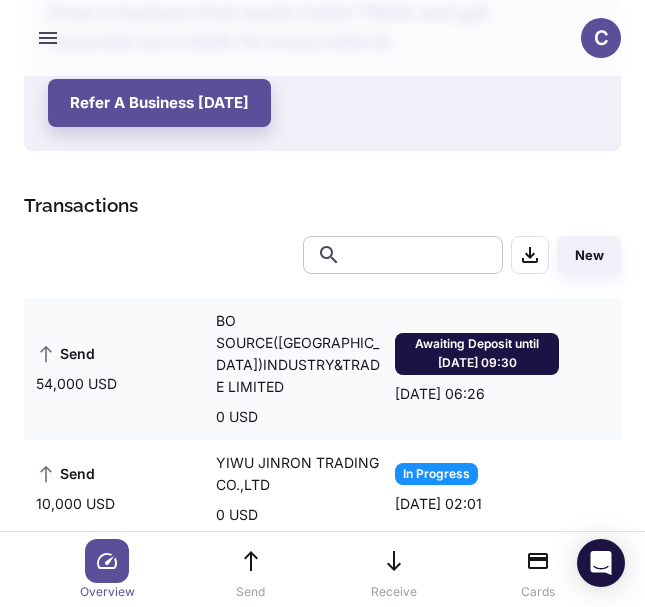 scroll, scrollTop: 171, scrollLeft: 0, axis: vertical 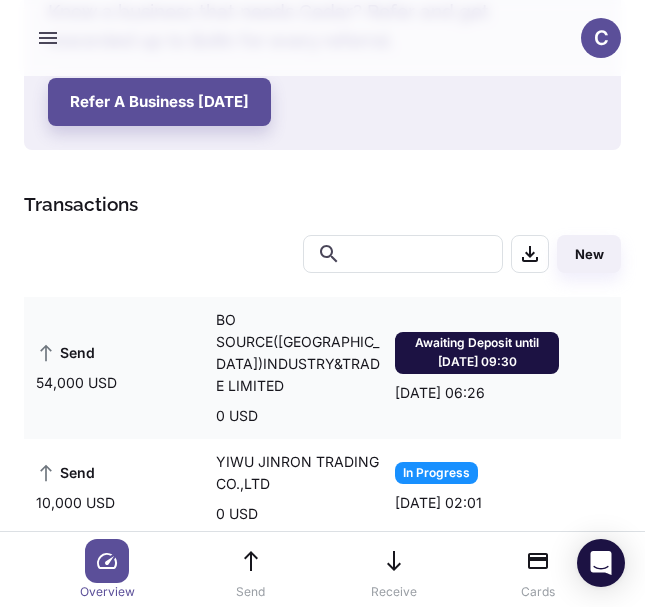 click 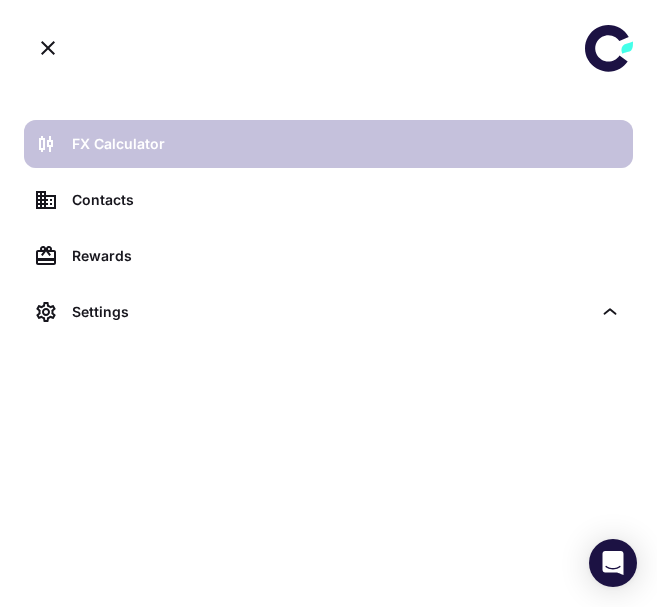 click on "FX Calculator" at bounding box center (346, 144) 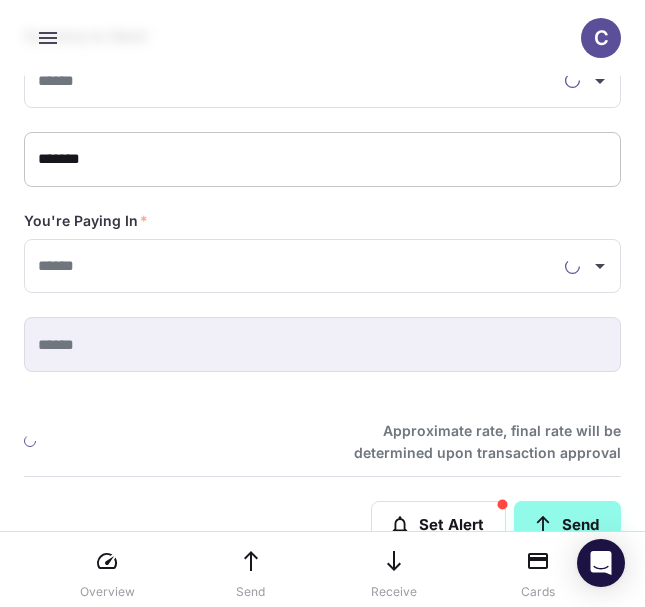 type on "**********" 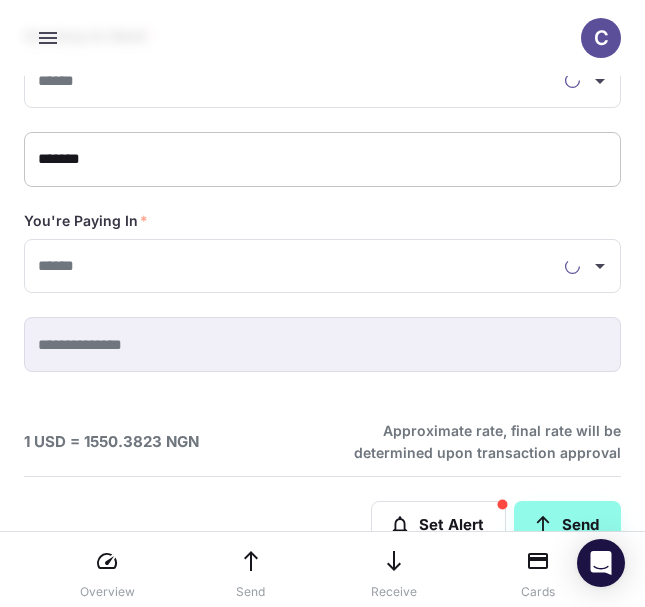 type on "**********" 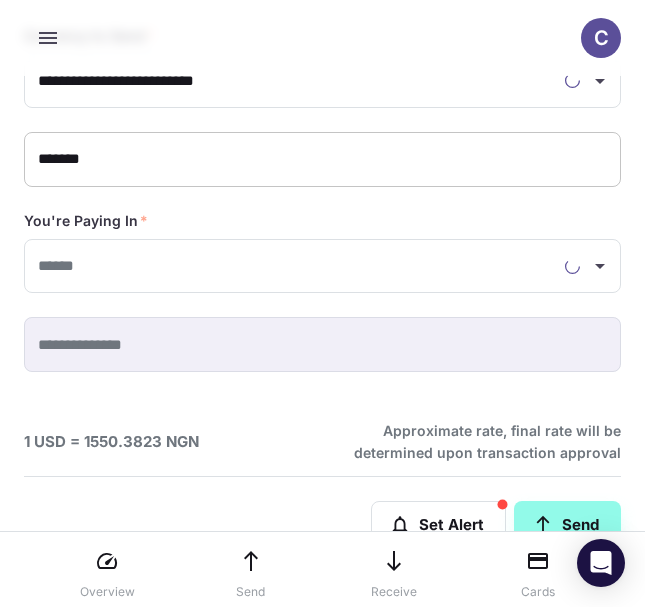 type on "**********" 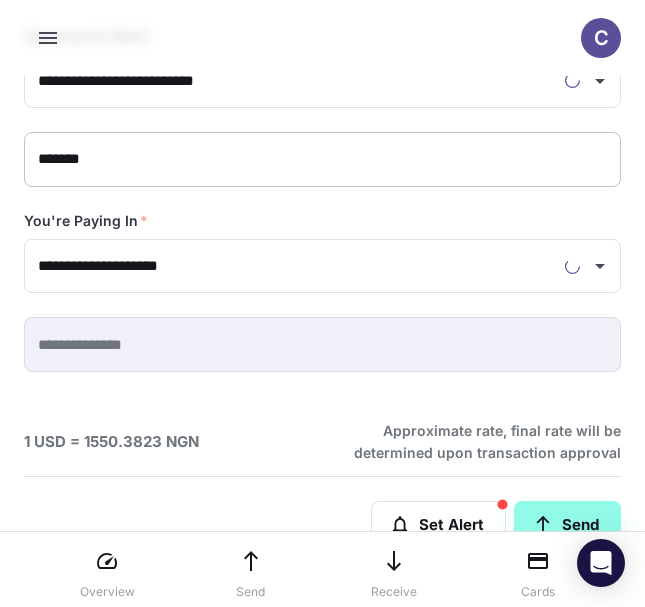 click on "*******" at bounding box center (322, 159) 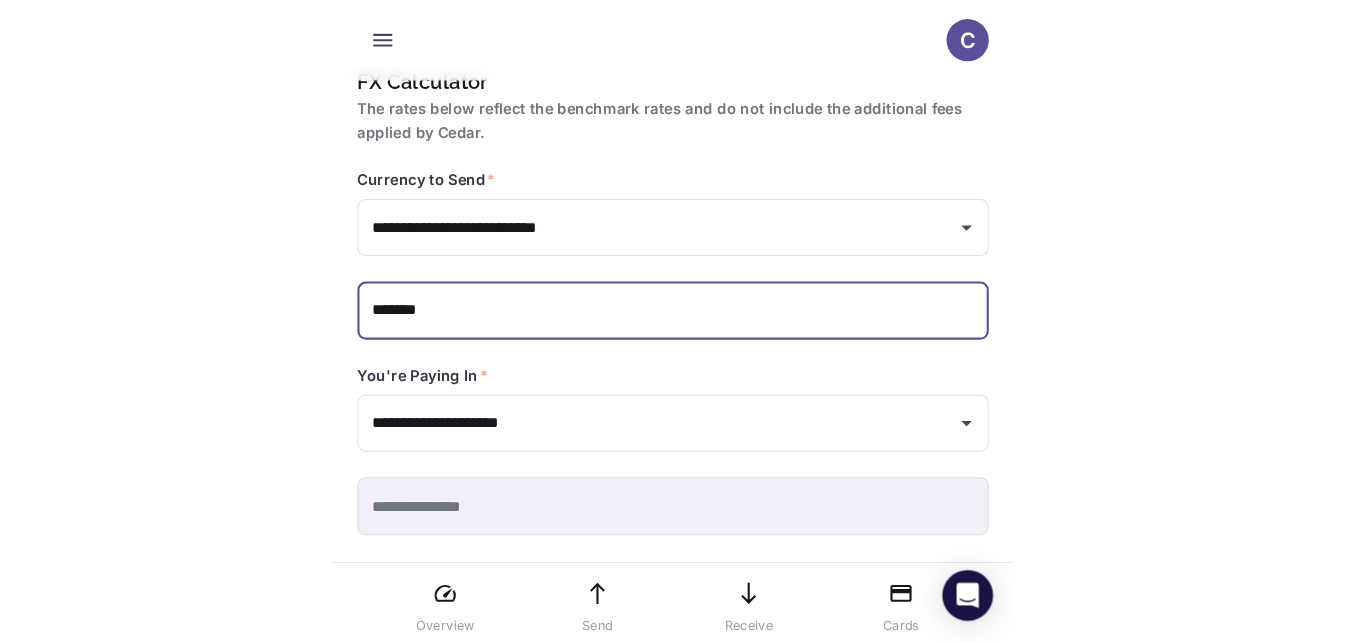 scroll, scrollTop: 13, scrollLeft: 0, axis: vertical 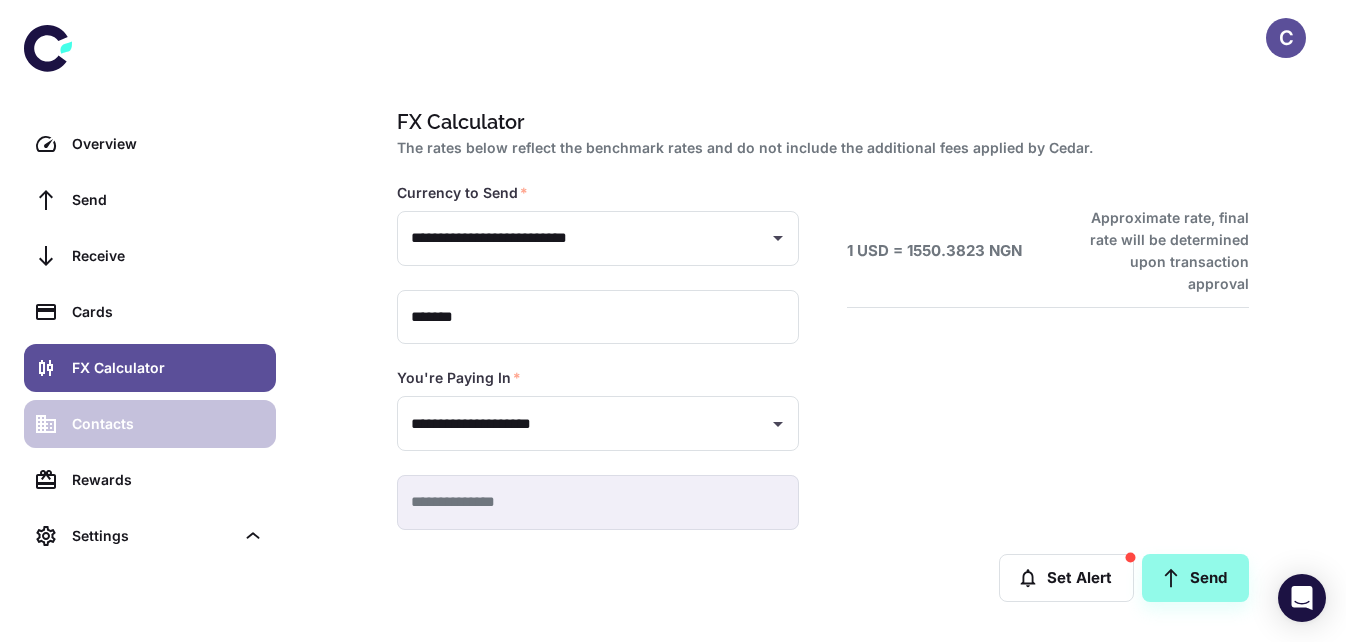 click on "Contacts" at bounding box center (150, 424) 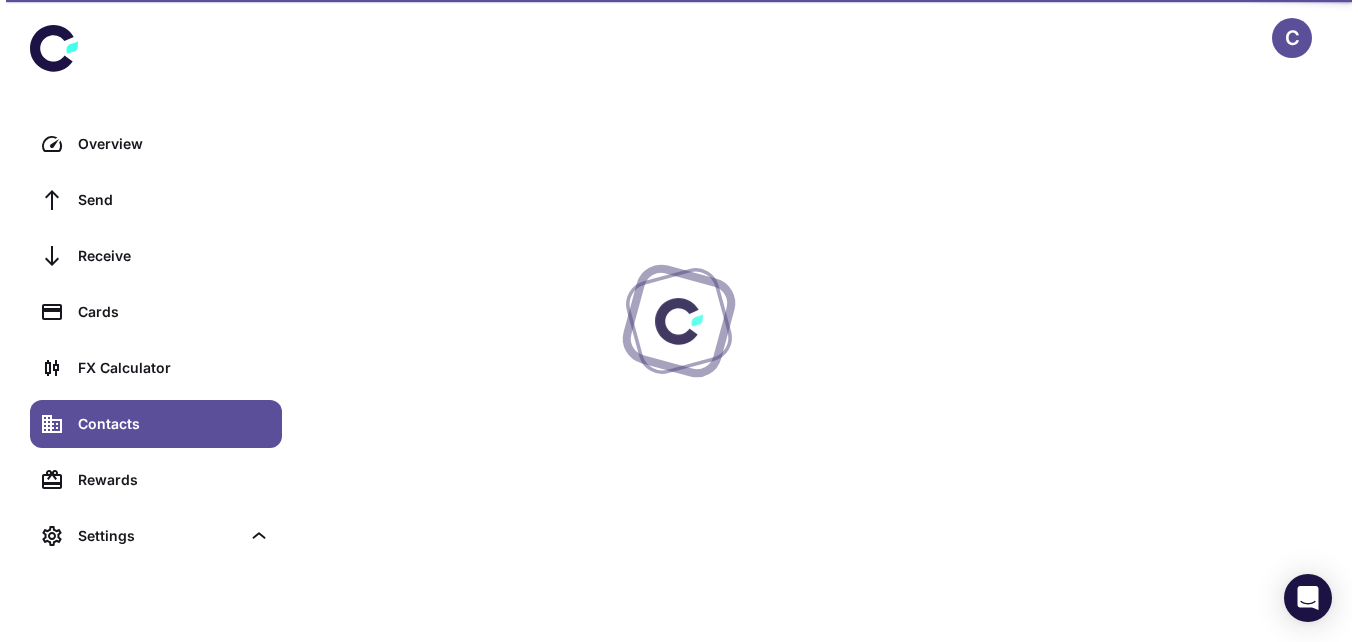 scroll, scrollTop: 0, scrollLeft: 0, axis: both 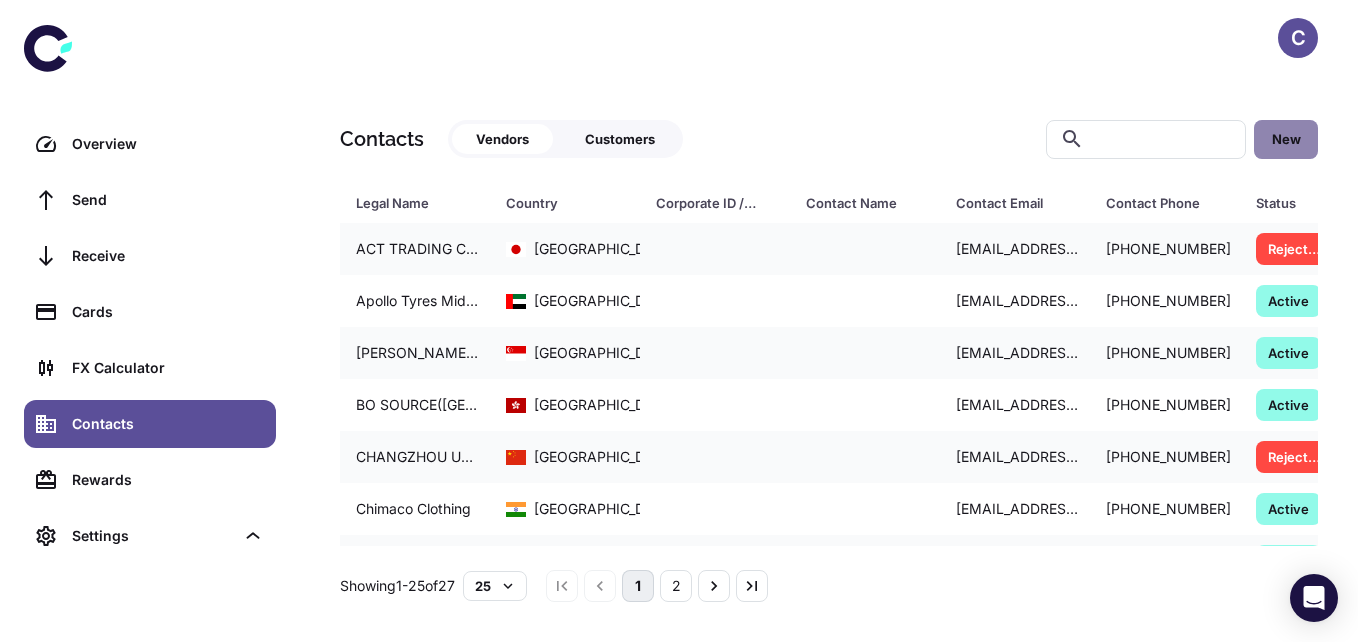 click on "New" at bounding box center (1286, 139) 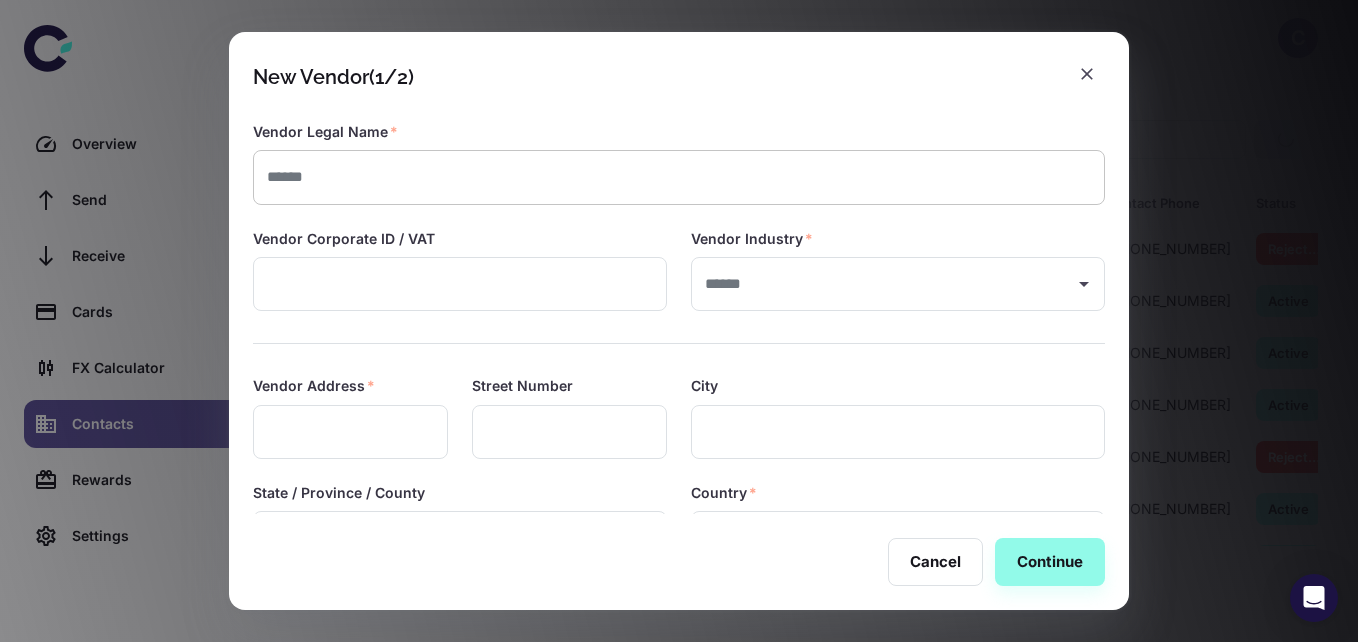 click at bounding box center [679, 177] 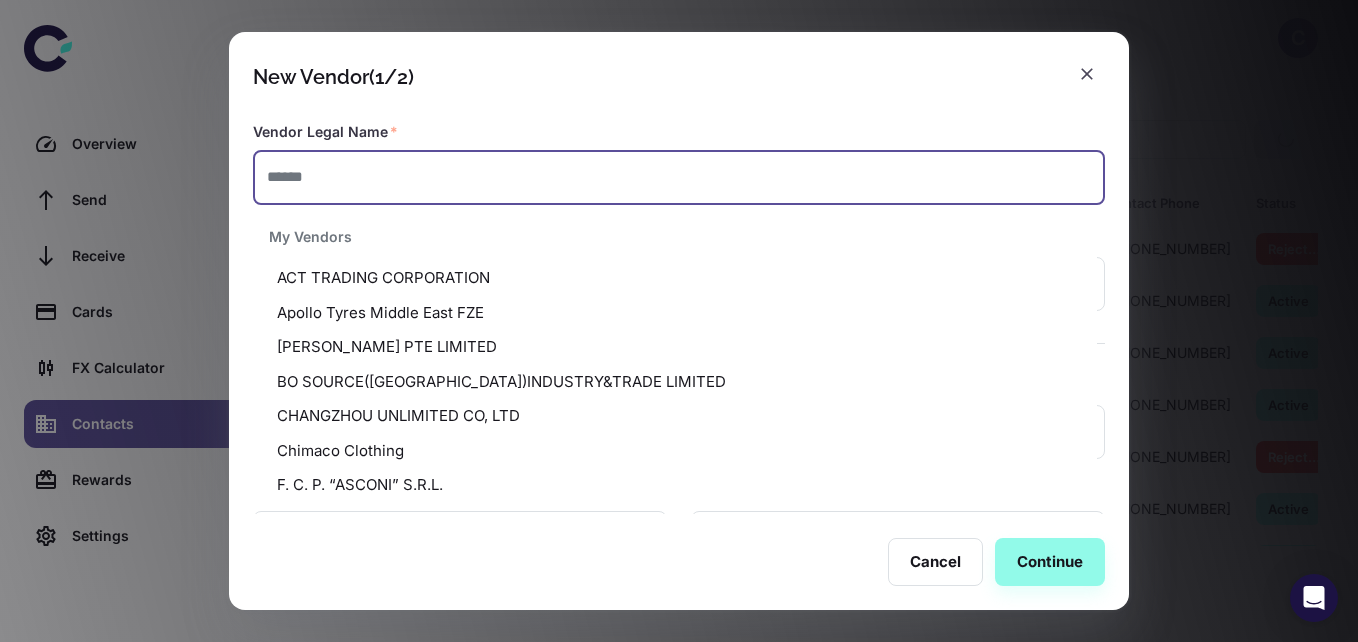 paste on "**********" 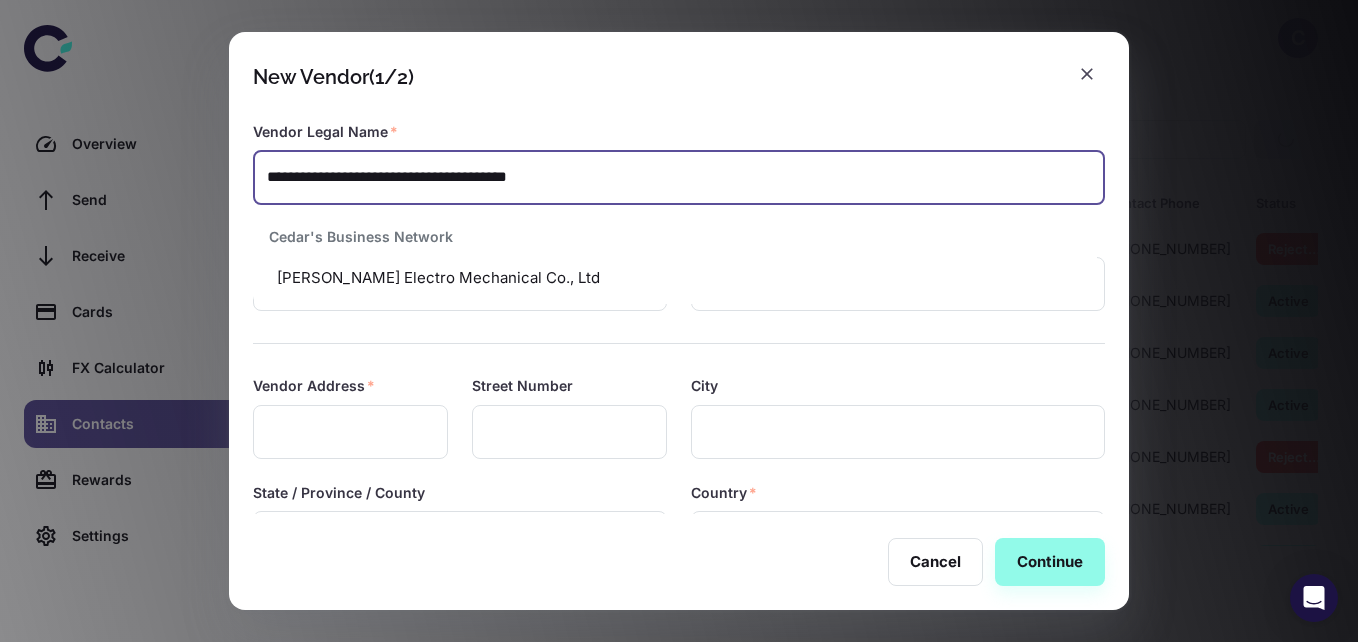 click on "[PERSON_NAME] Electro Mechanical Co., Ltd" at bounding box center (675, 278) 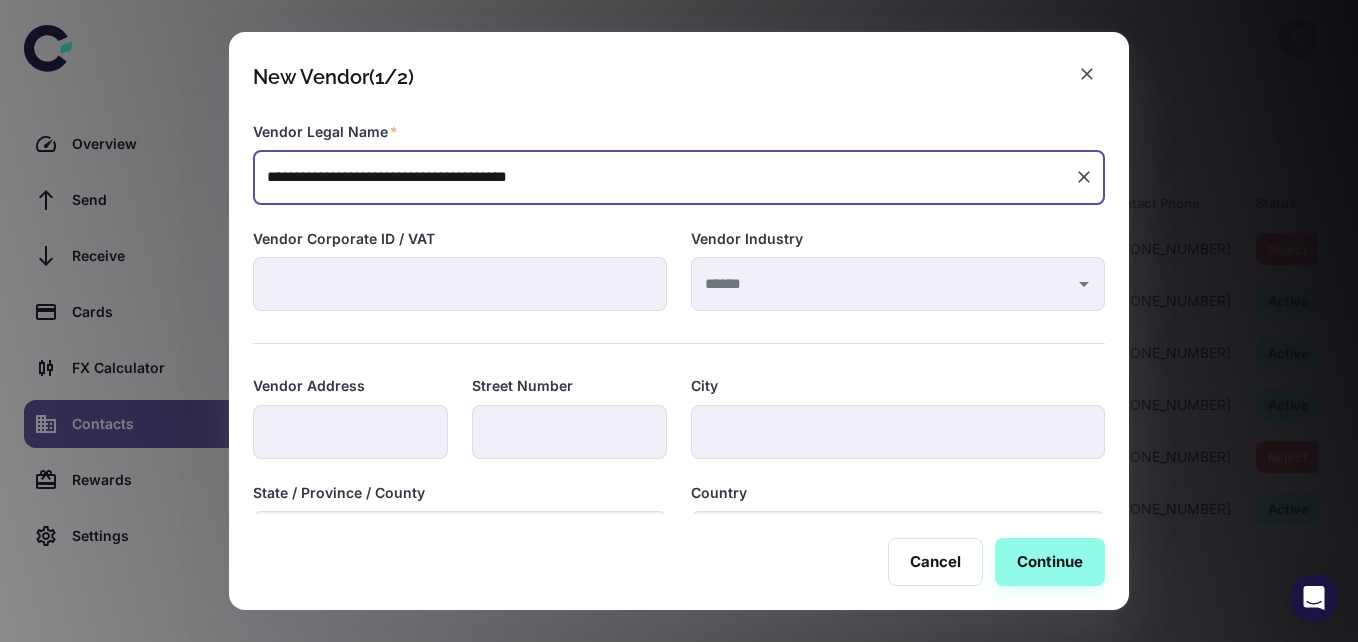 type on "**********" 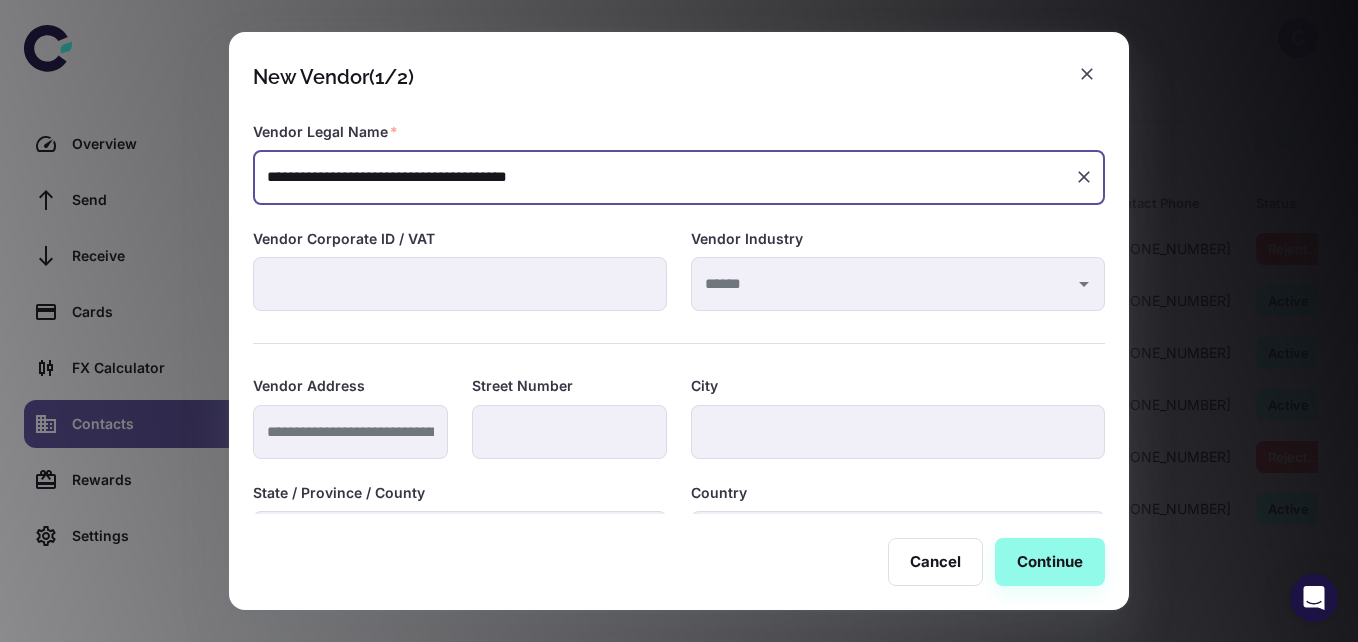 type on "**********" 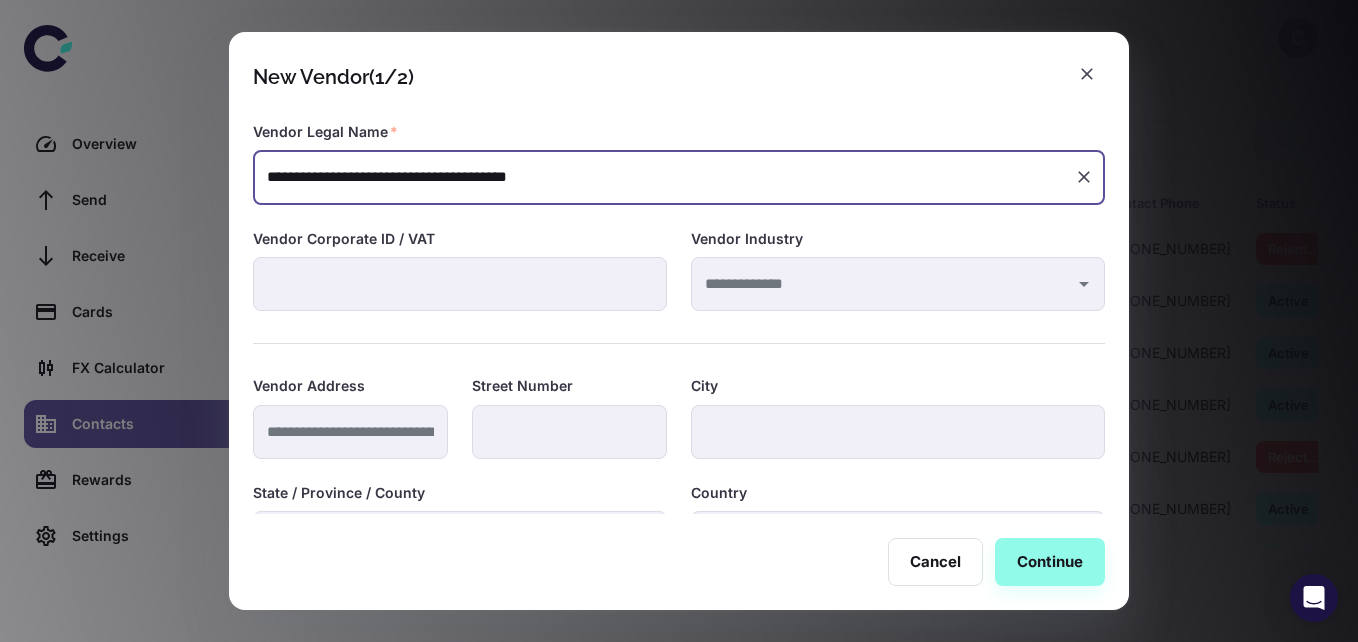 type on "****" 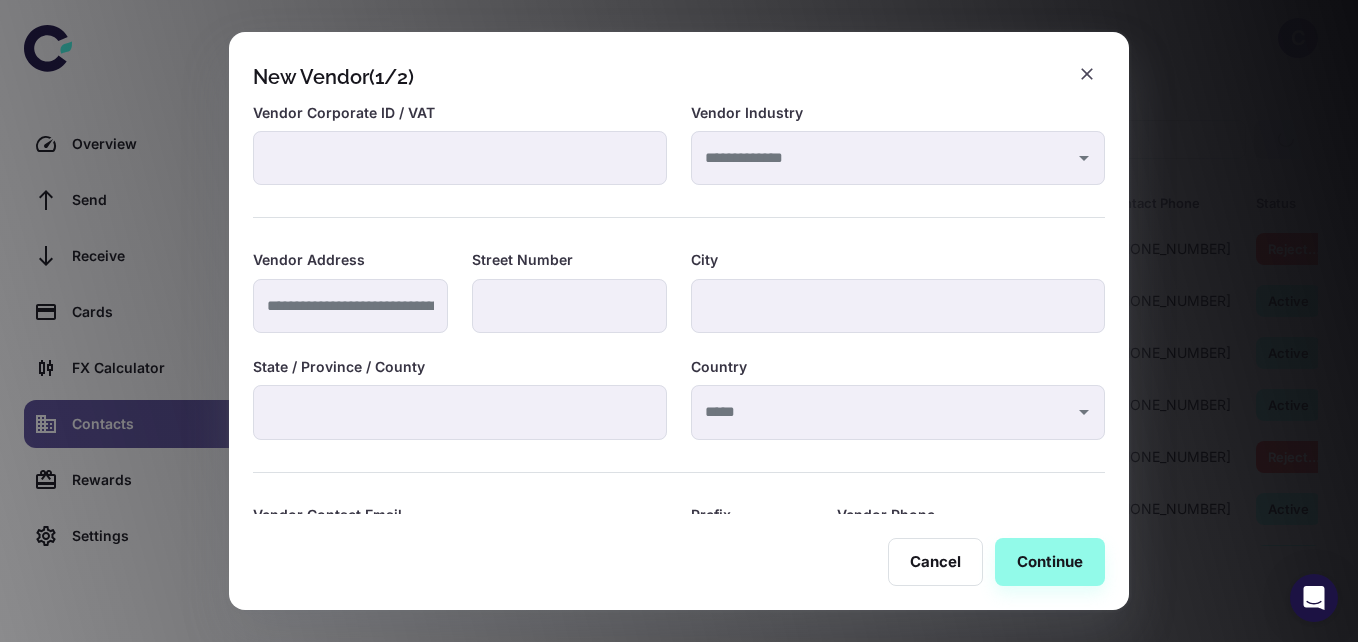 scroll, scrollTop: 223, scrollLeft: 0, axis: vertical 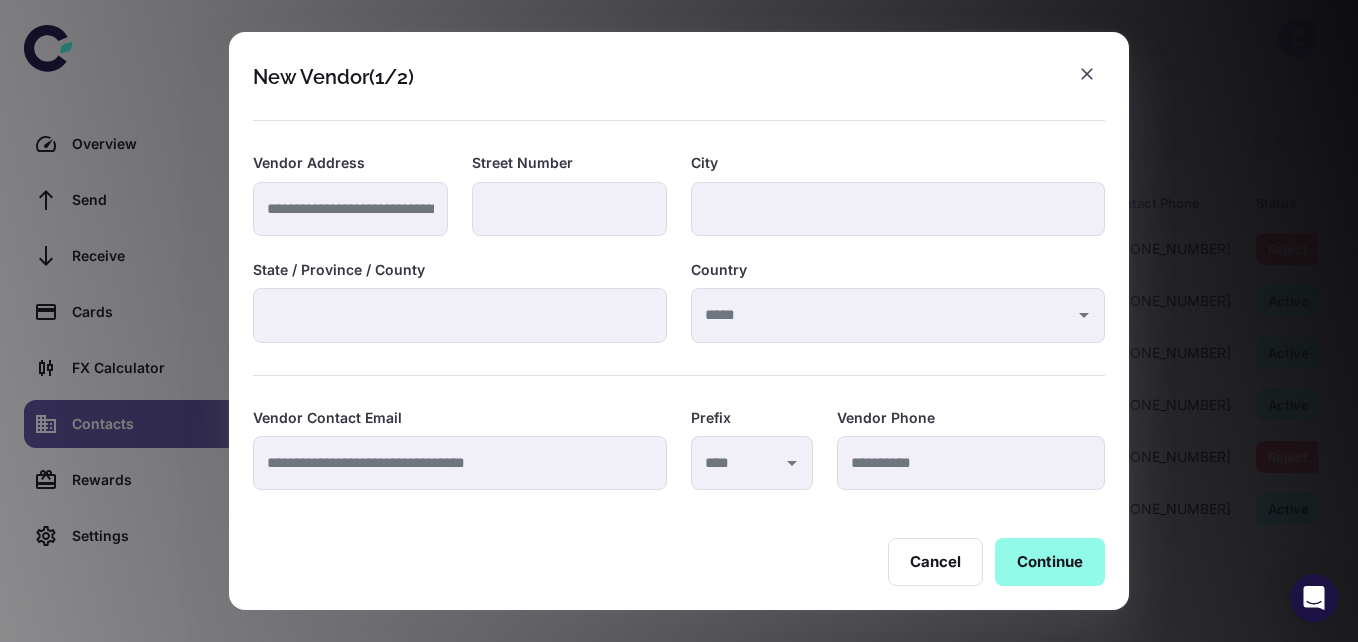type on "**********" 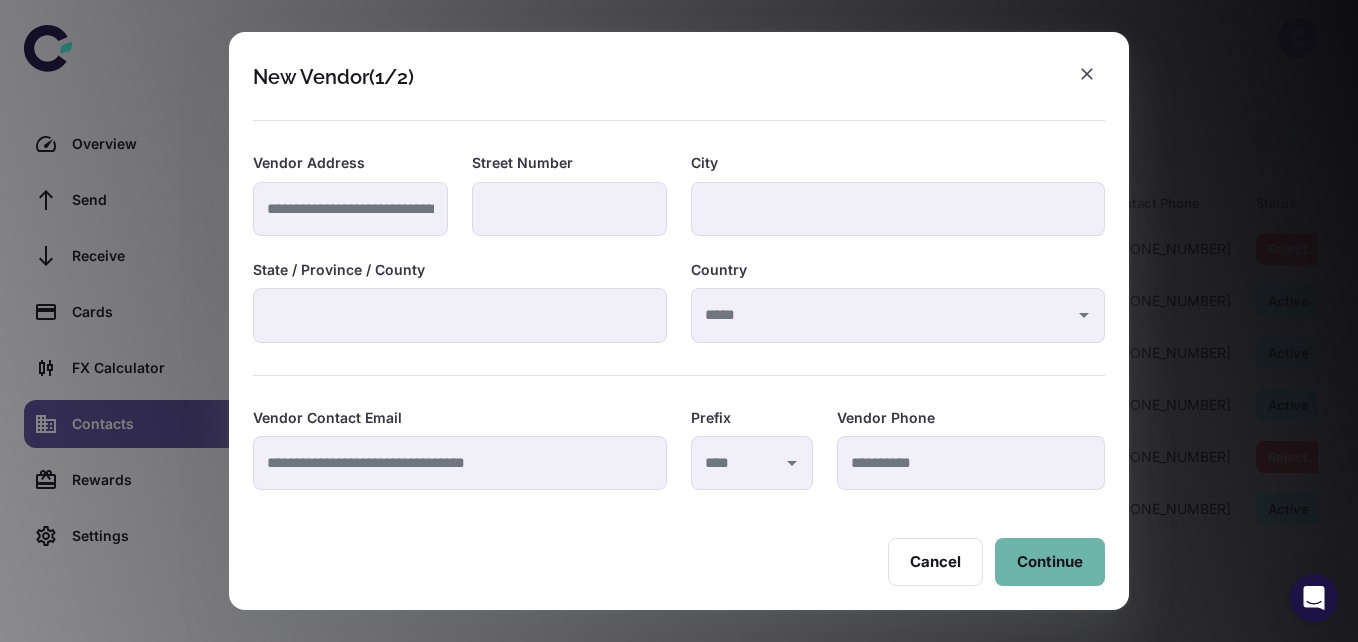 click on "Continue" at bounding box center (1050, 562) 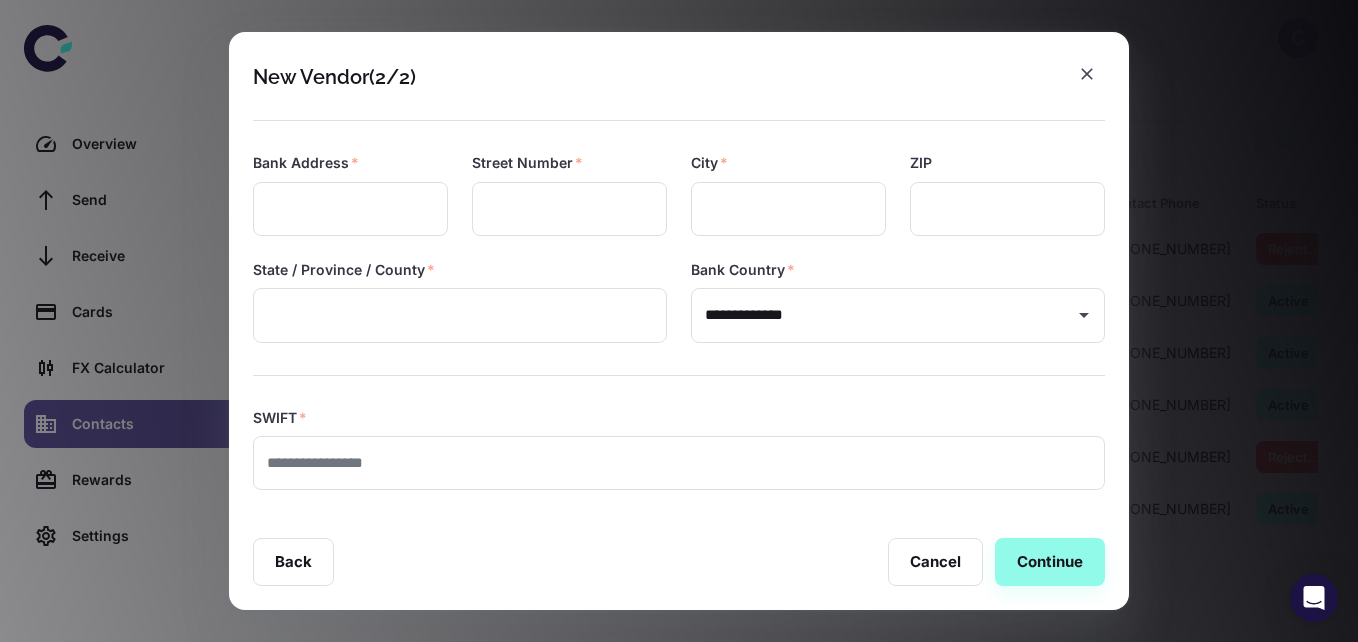 type on "**********" 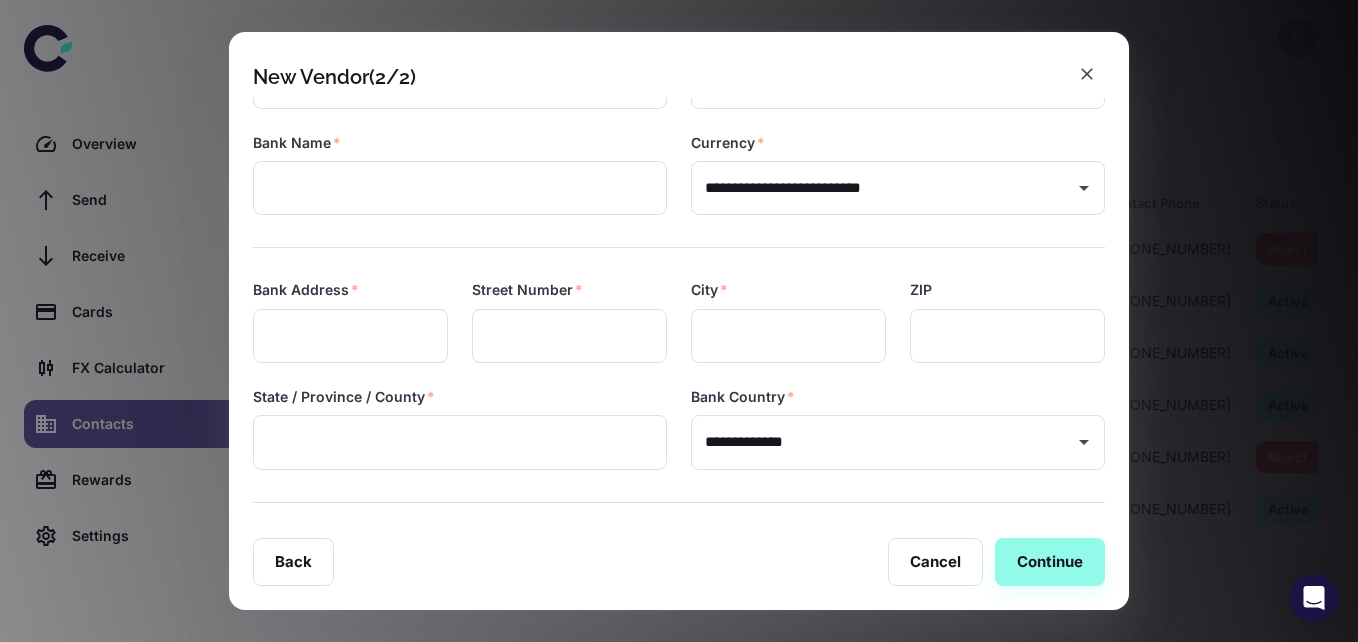 scroll, scrollTop: 0, scrollLeft: 0, axis: both 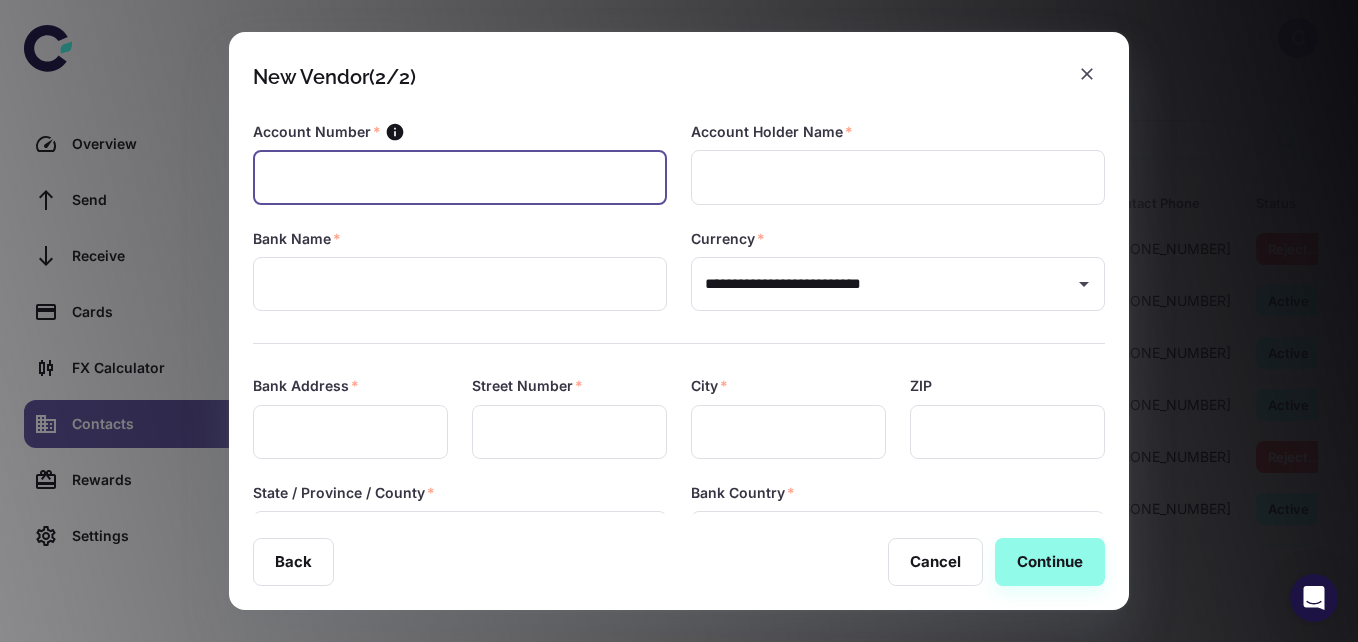 click at bounding box center [460, 177] 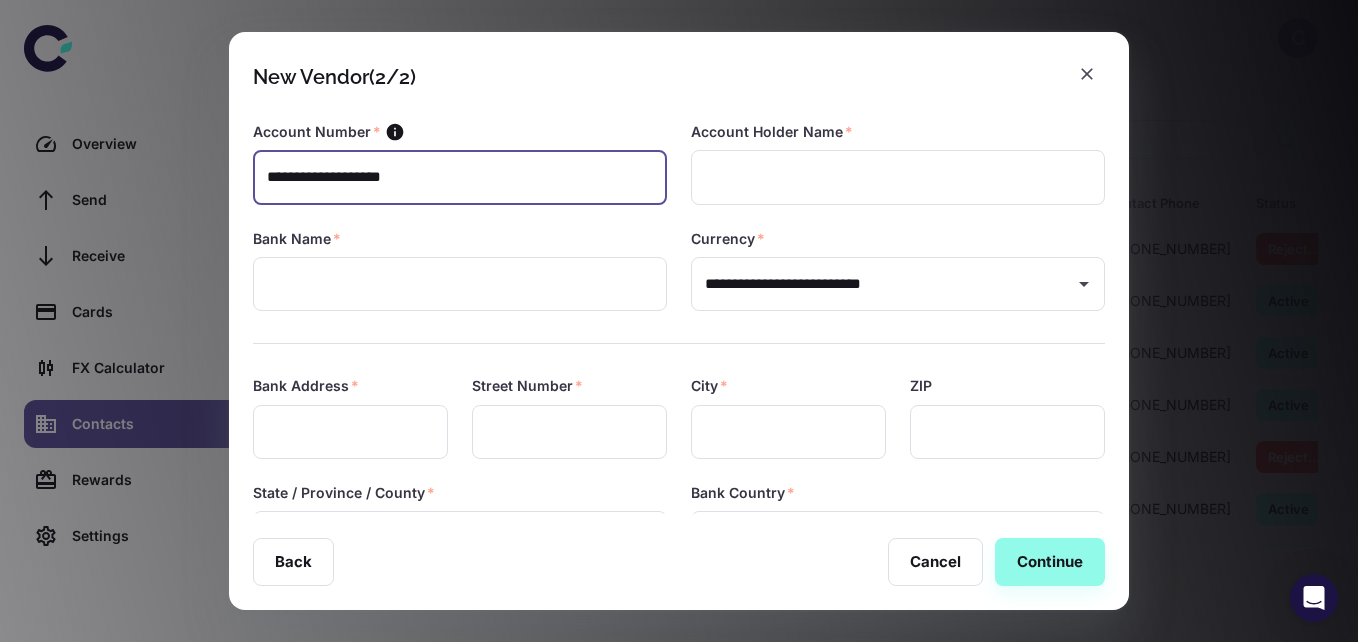 click on "**********" at bounding box center [460, 177] 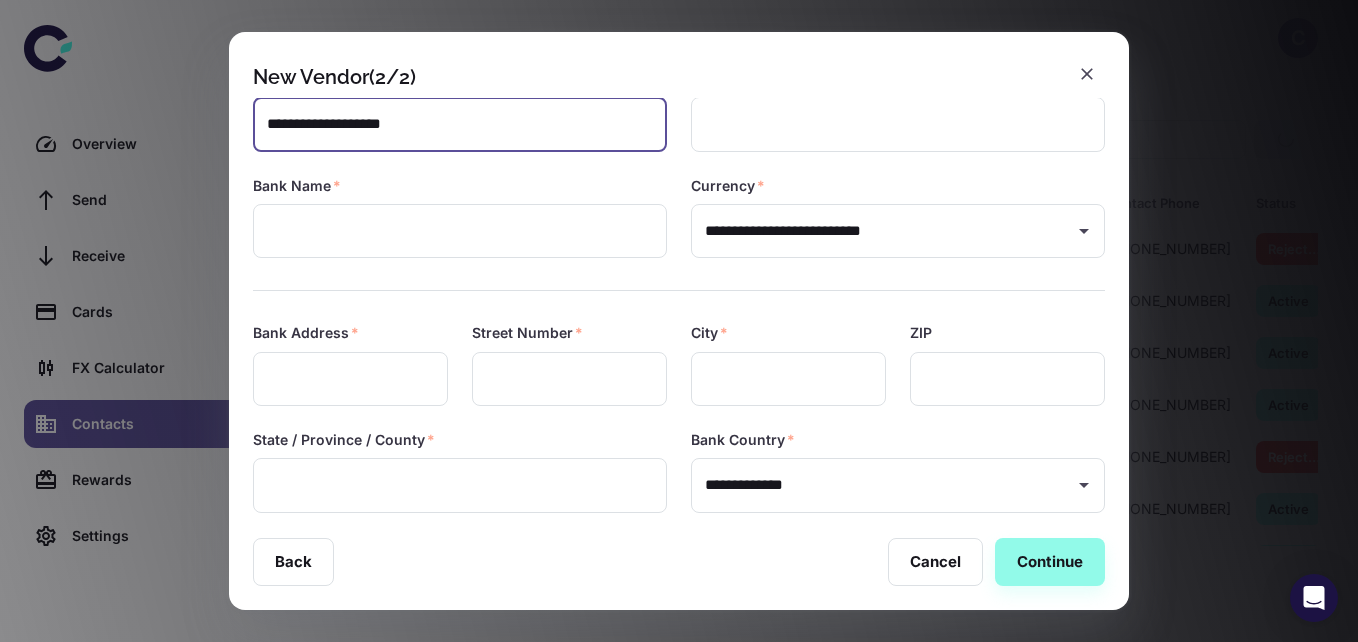 scroll, scrollTop: 52, scrollLeft: 0, axis: vertical 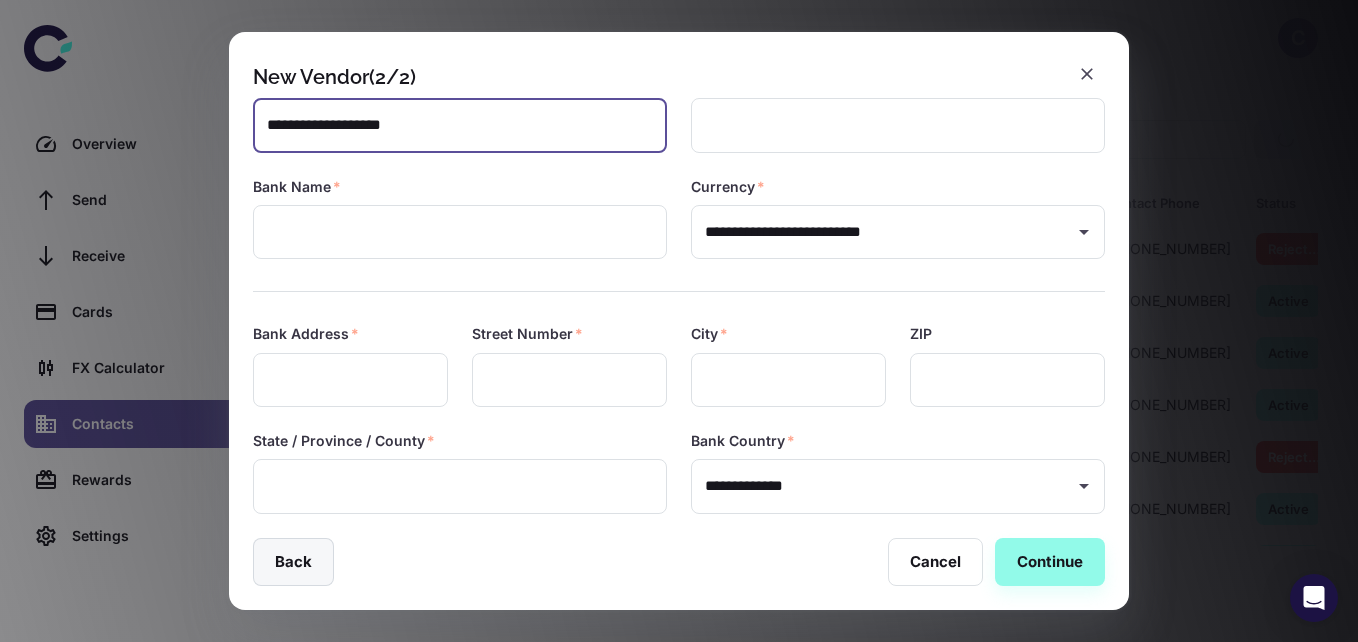 type on "**********" 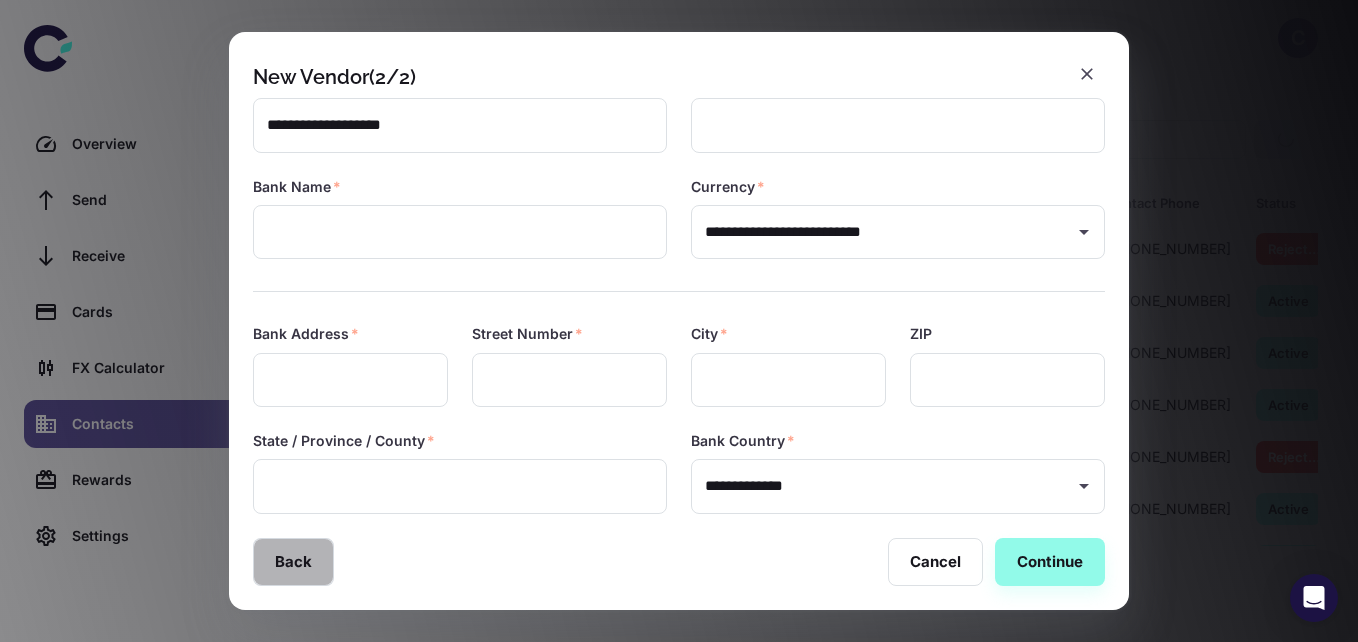 click on "Back" at bounding box center [293, 562] 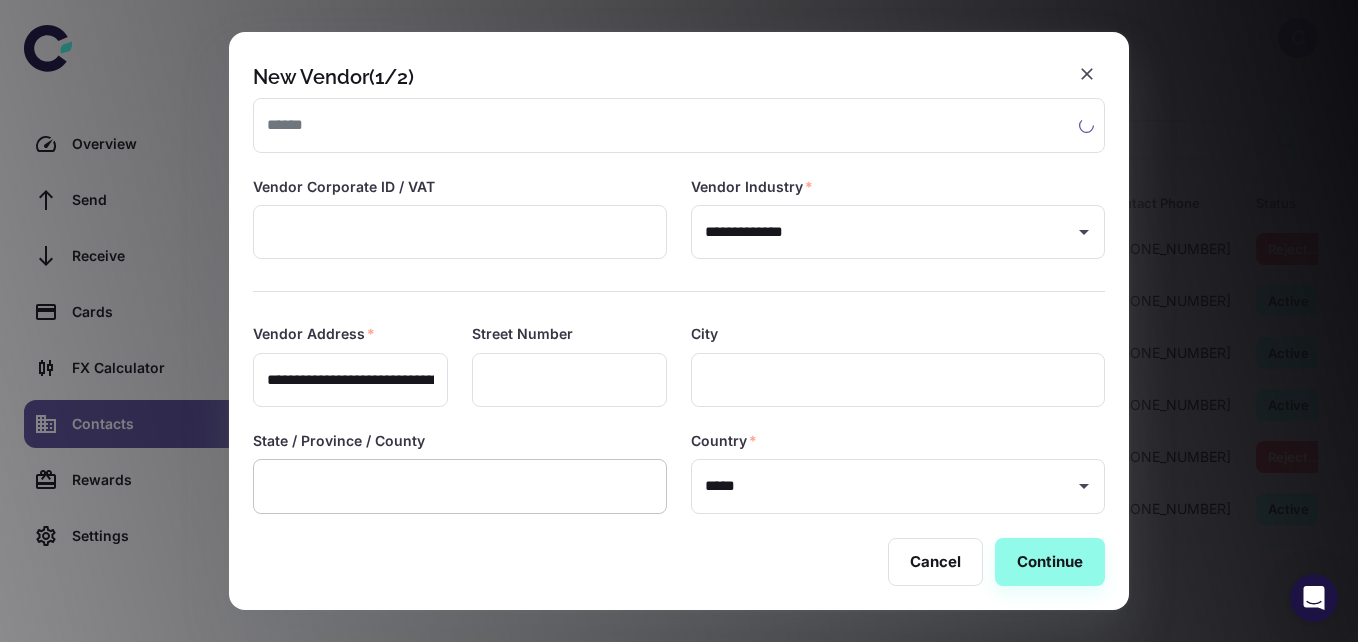 type on "**********" 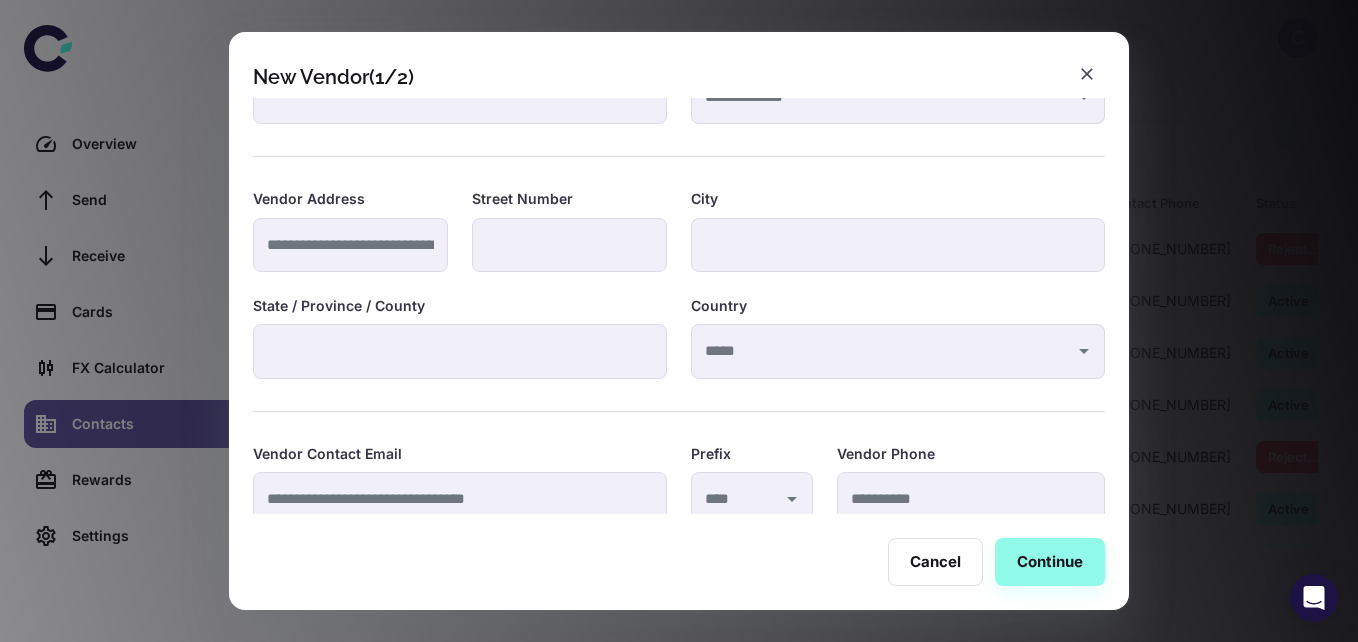 scroll, scrollTop: 223, scrollLeft: 0, axis: vertical 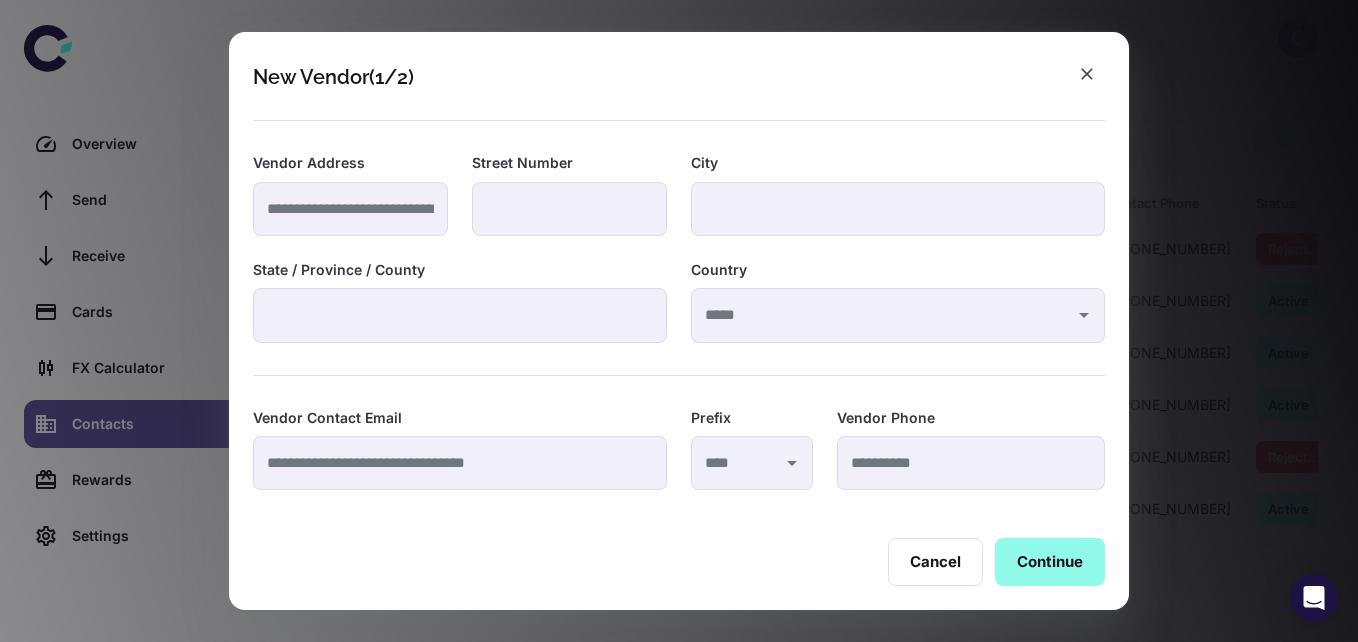 click on "Continue" at bounding box center [1050, 562] 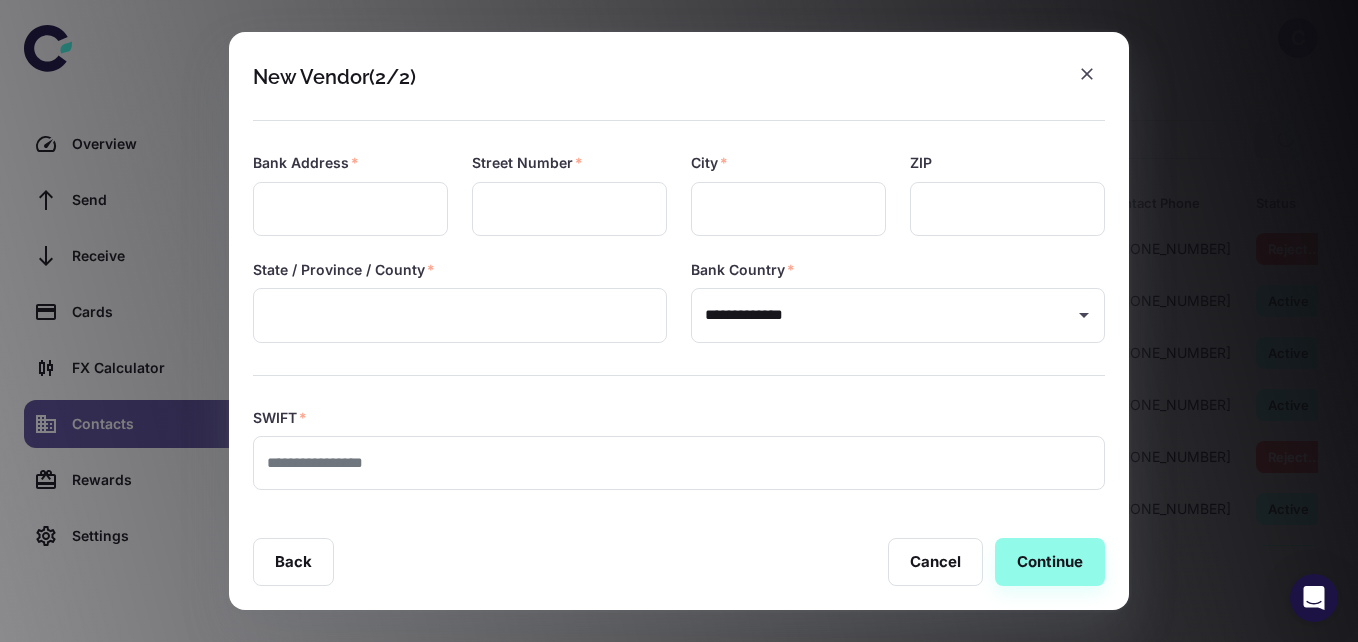 type on "**********" 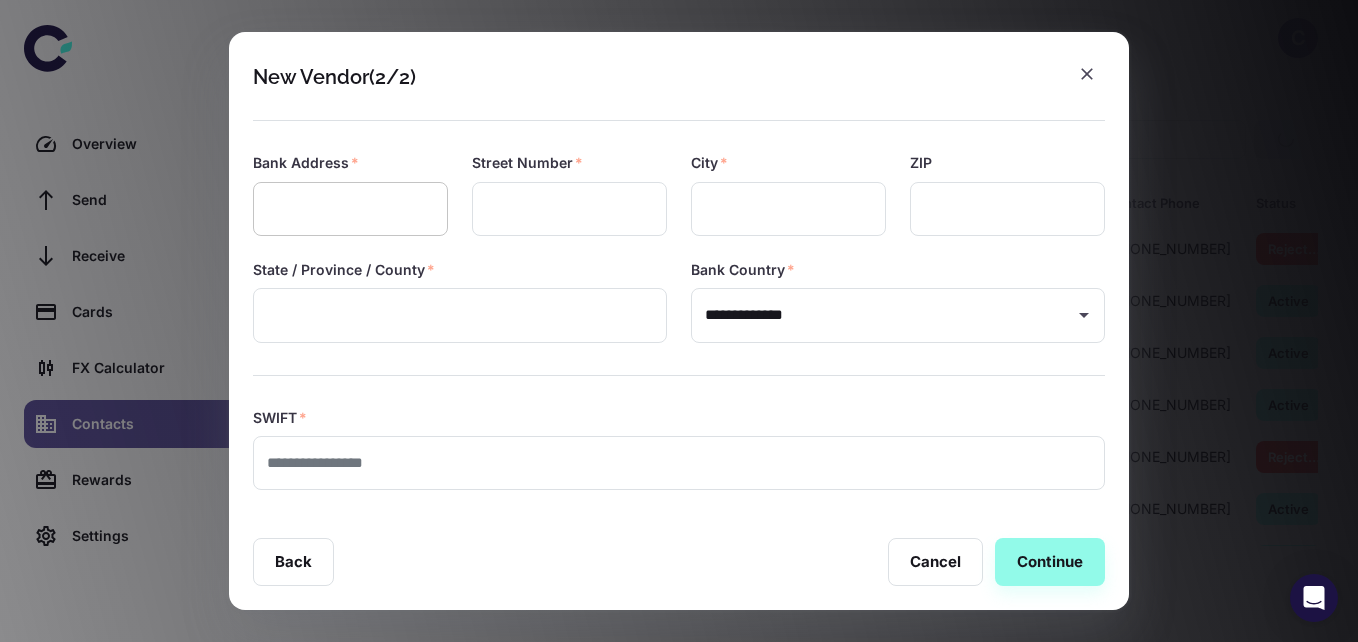 click at bounding box center (350, 209) 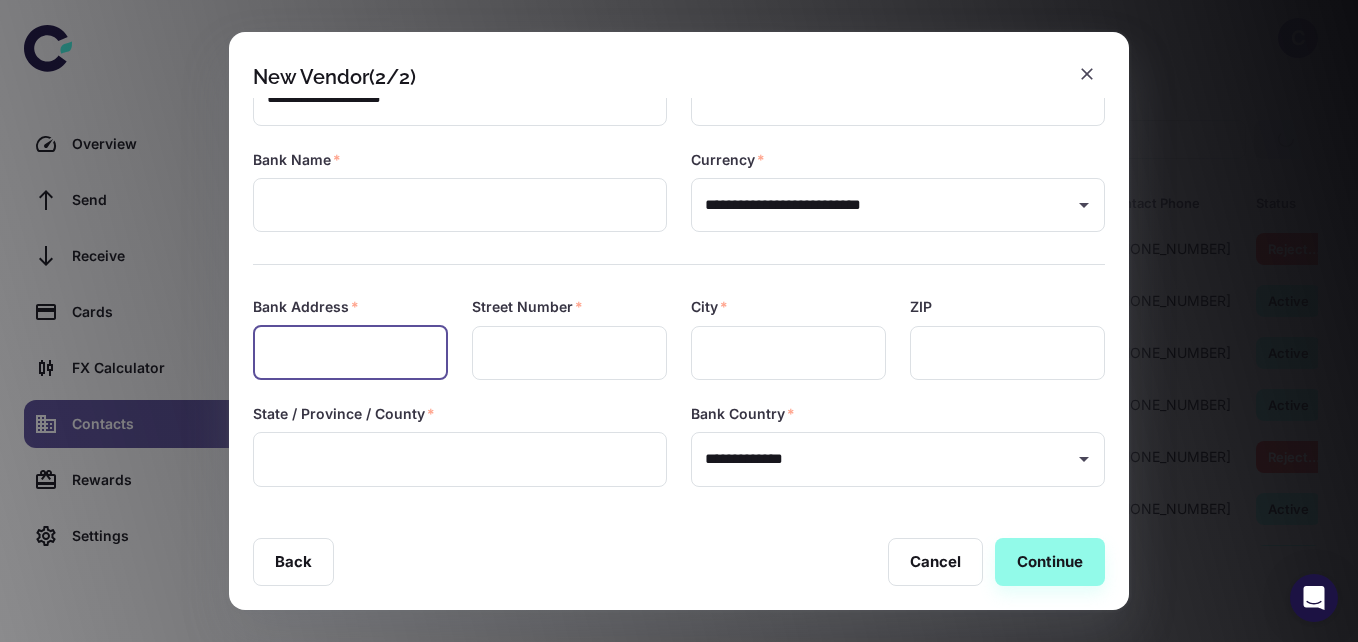 scroll, scrollTop: 0, scrollLeft: 0, axis: both 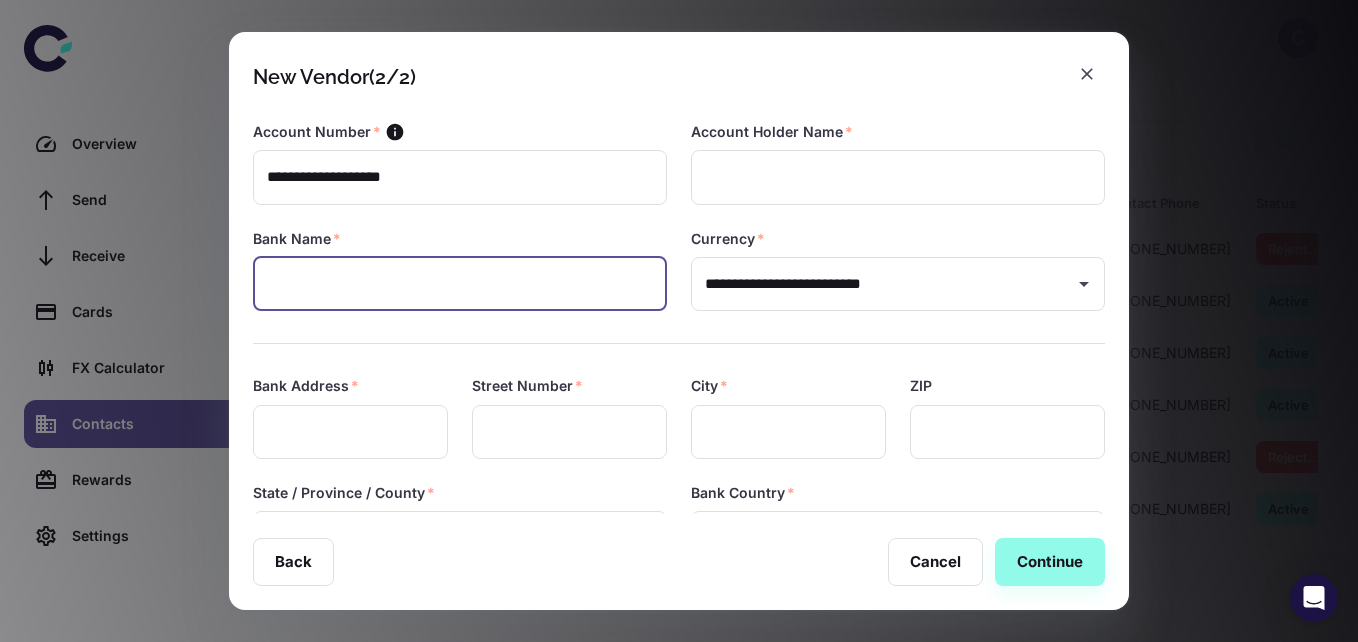 click at bounding box center (460, 284) 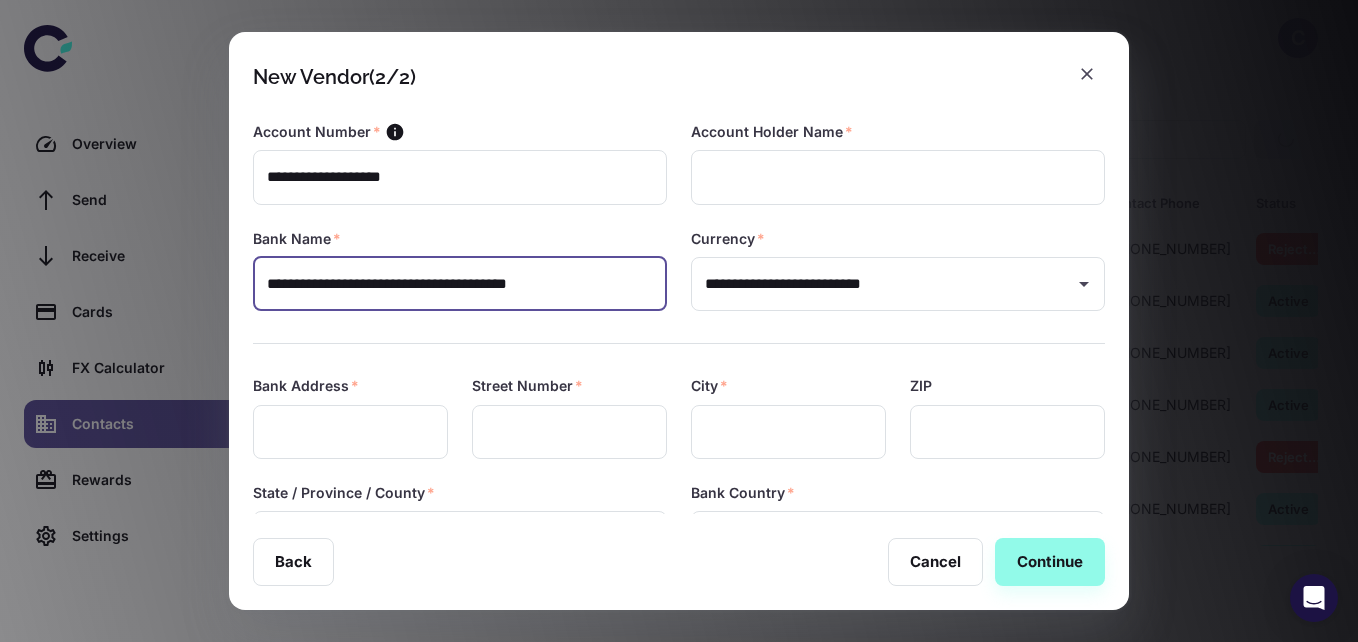 drag, startPoint x: 569, startPoint y: 295, endPoint x: 200, endPoint y: 287, distance: 369.0867 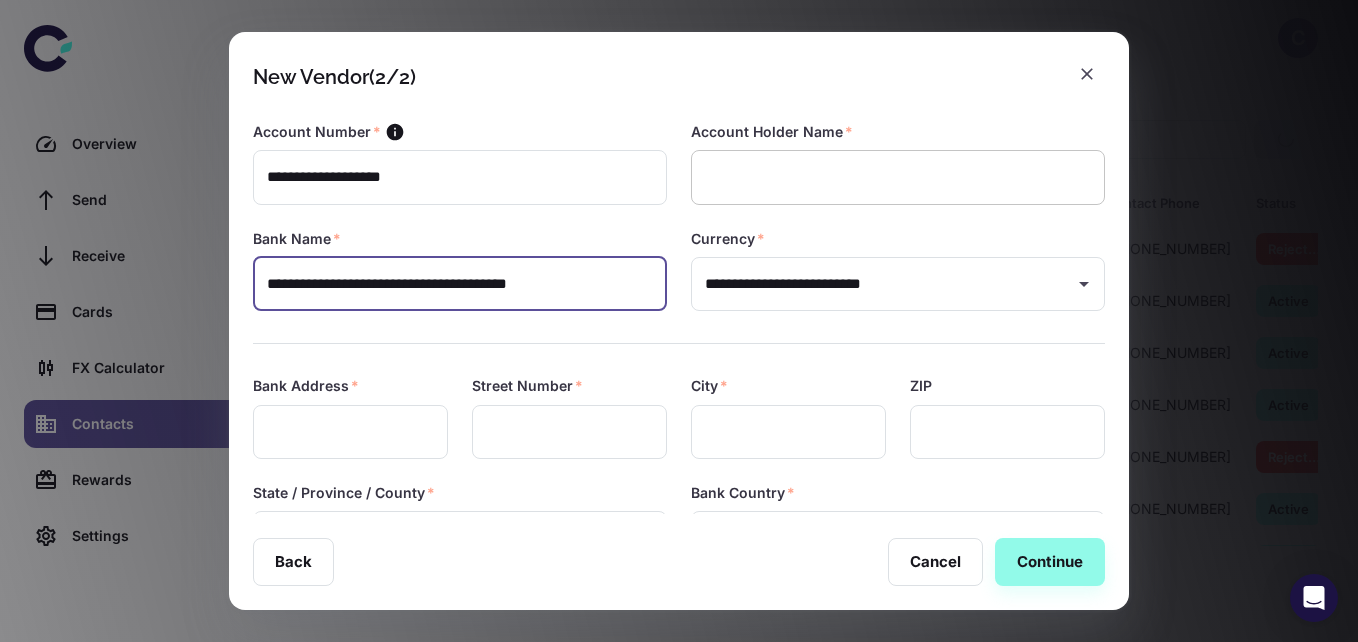 type on "**********" 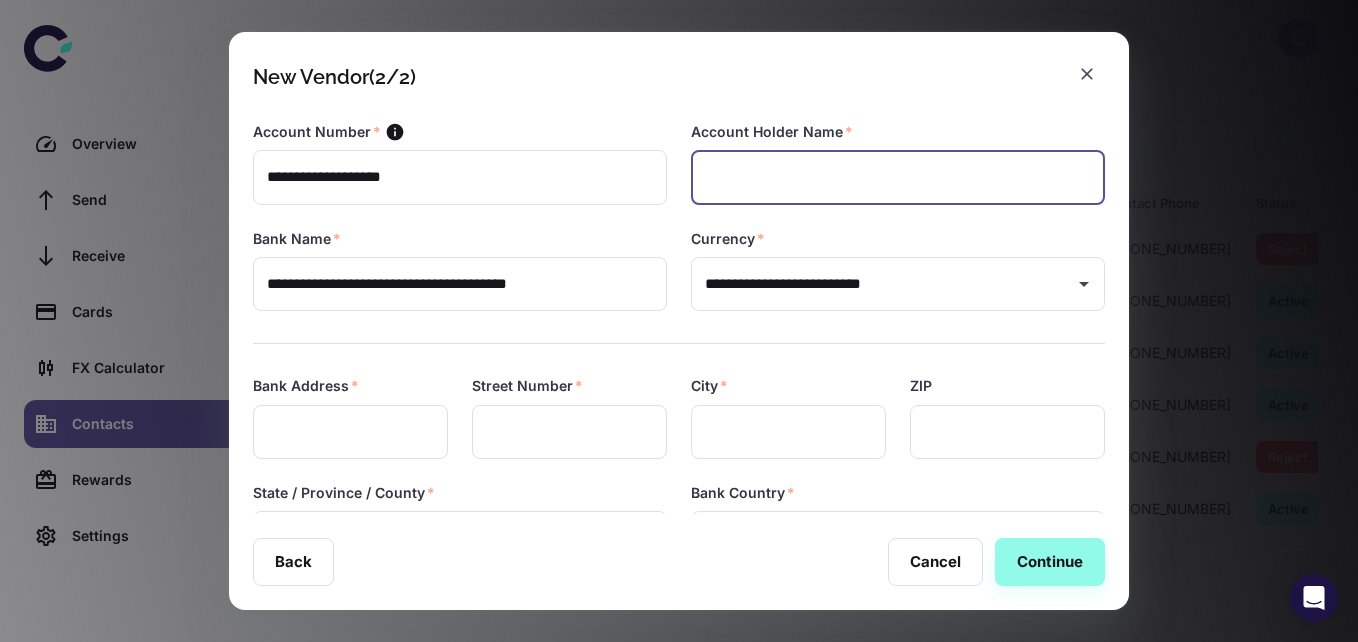 paste on "**********" 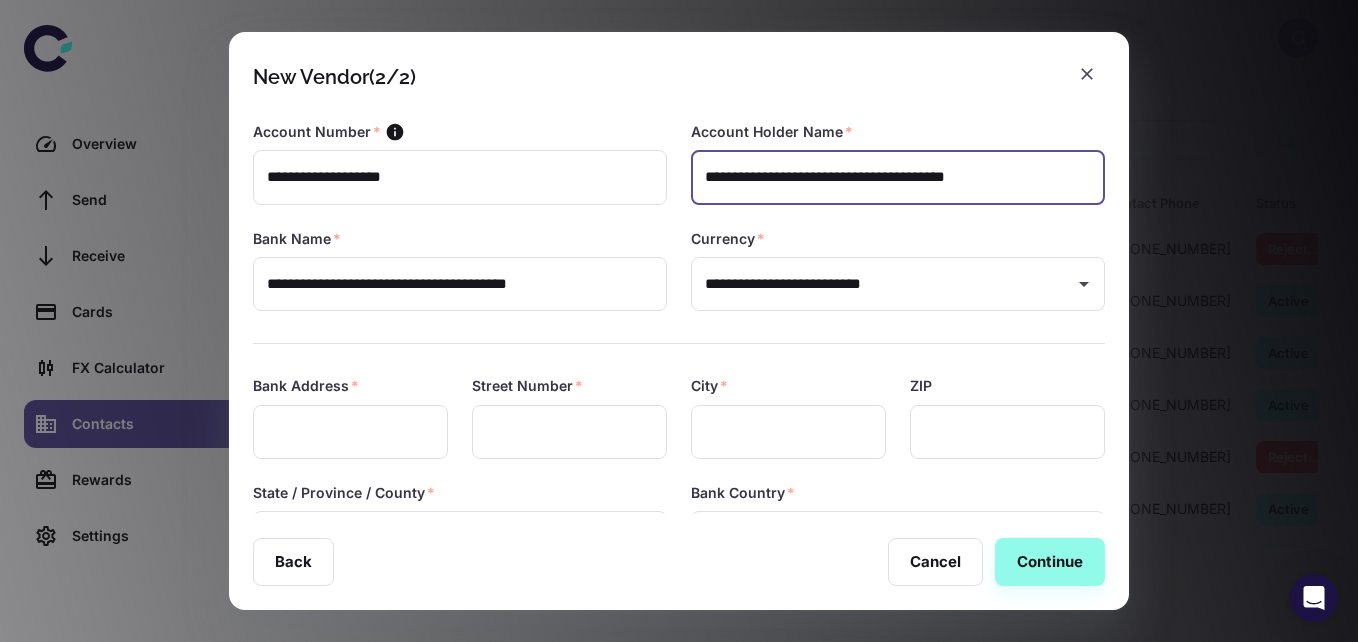 click on "**********" at bounding box center [898, 177] 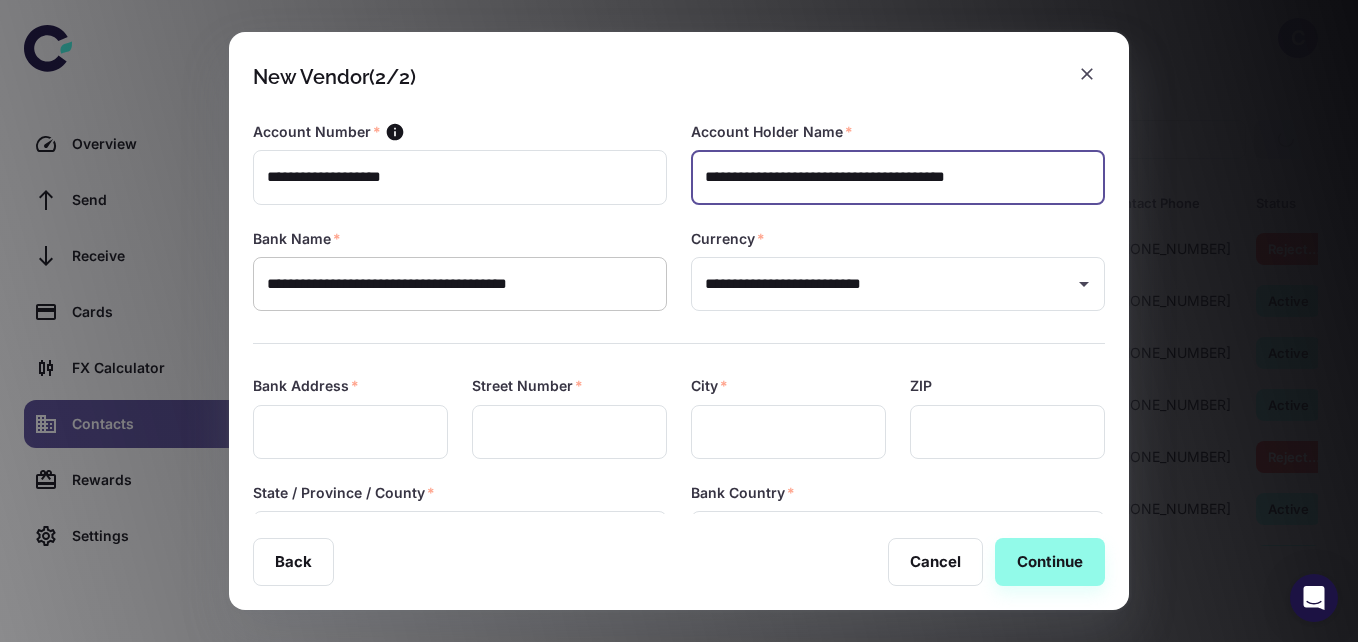 type on "**********" 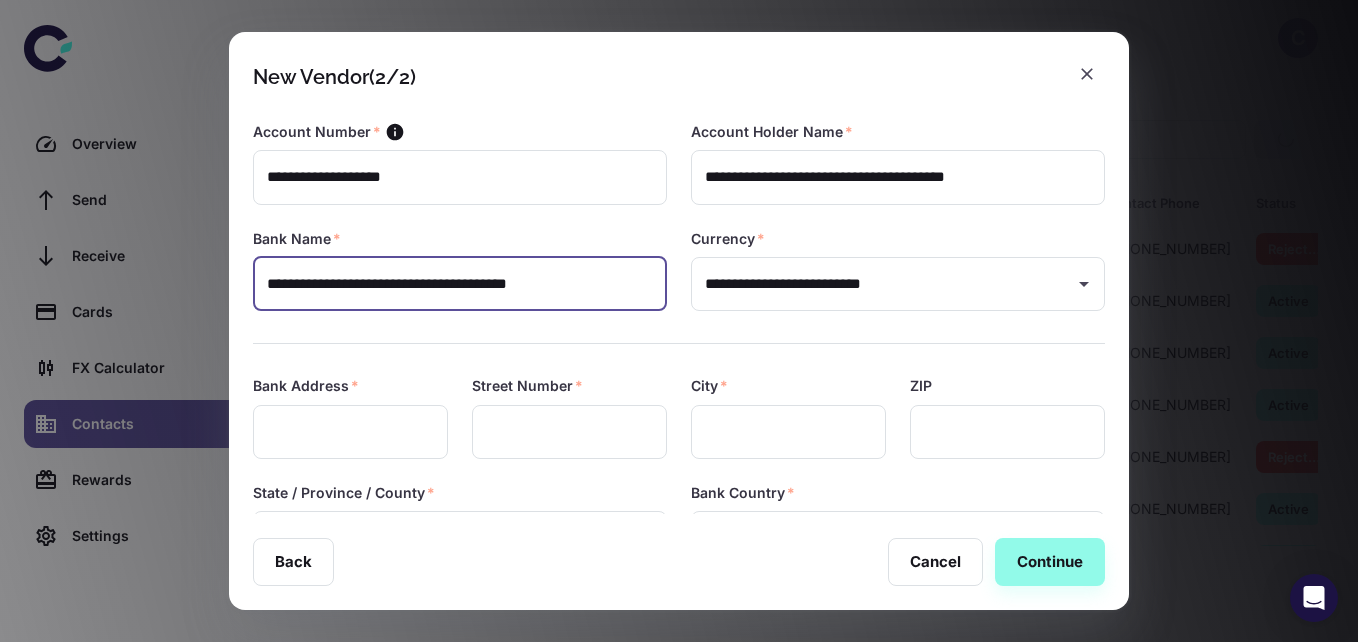 drag, startPoint x: 578, startPoint y: 289, endPoint x: 250, endPoint y: 268, distance: 328.67157 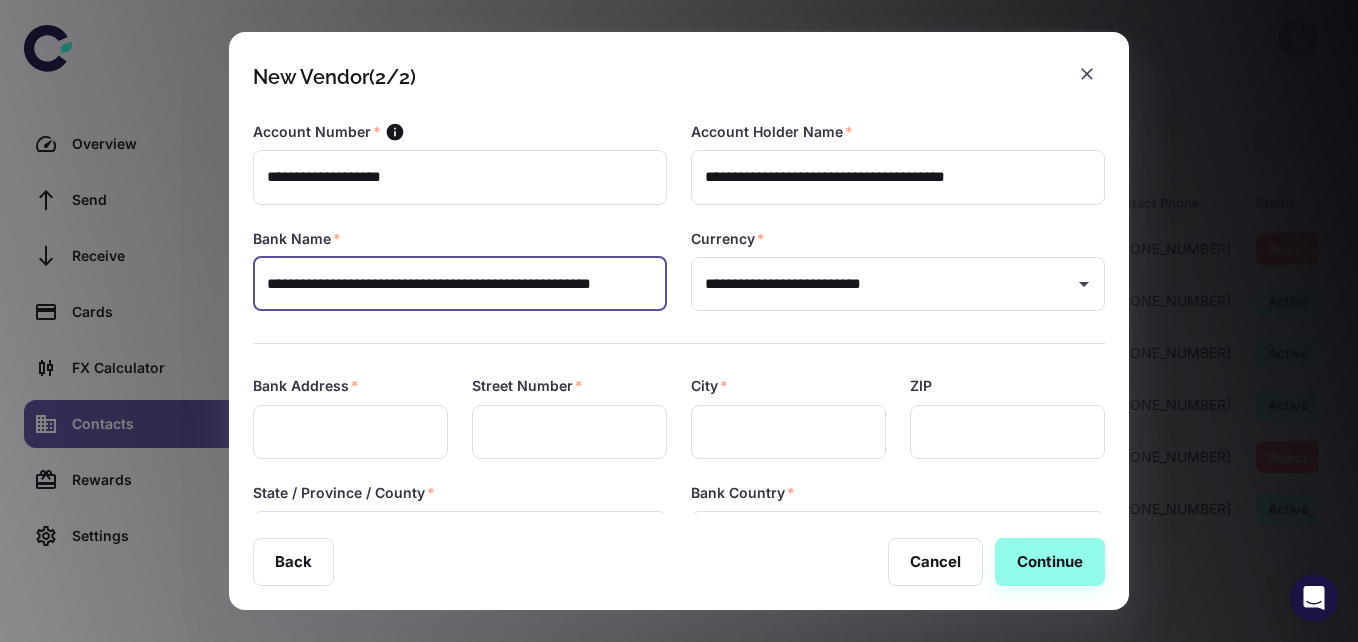 scroll, scrollTop: 0, scrollLeft: 105, axis: horizontal 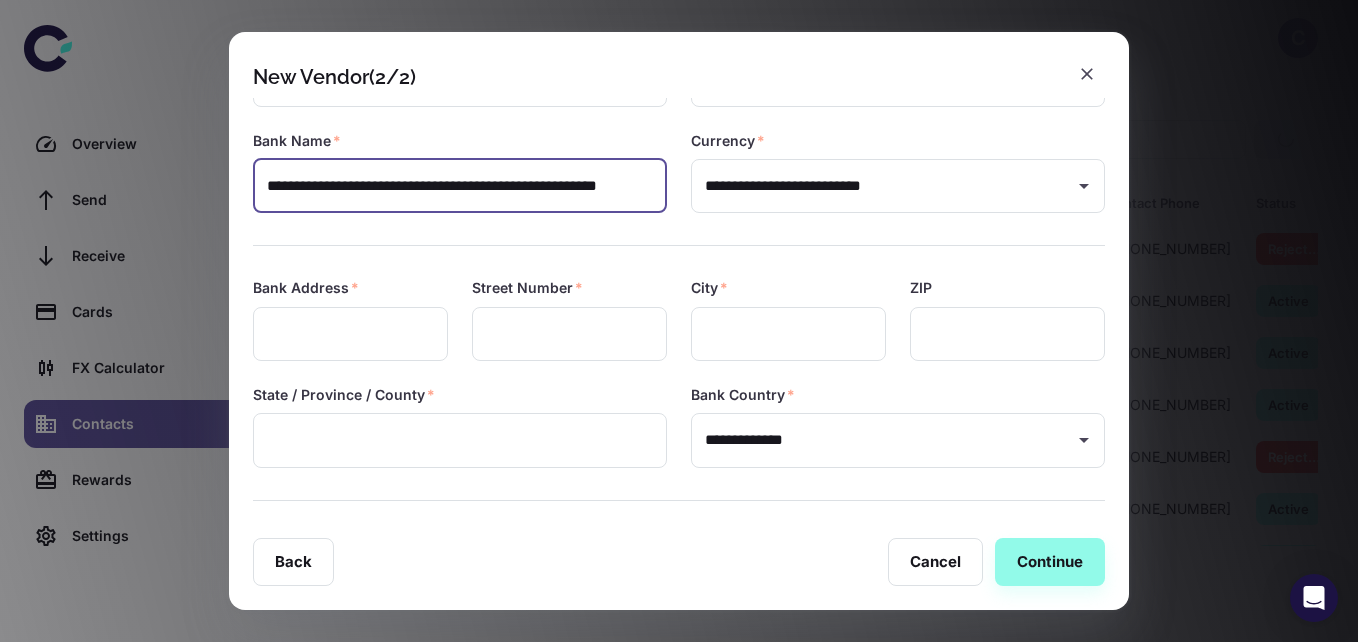 type on "**********" 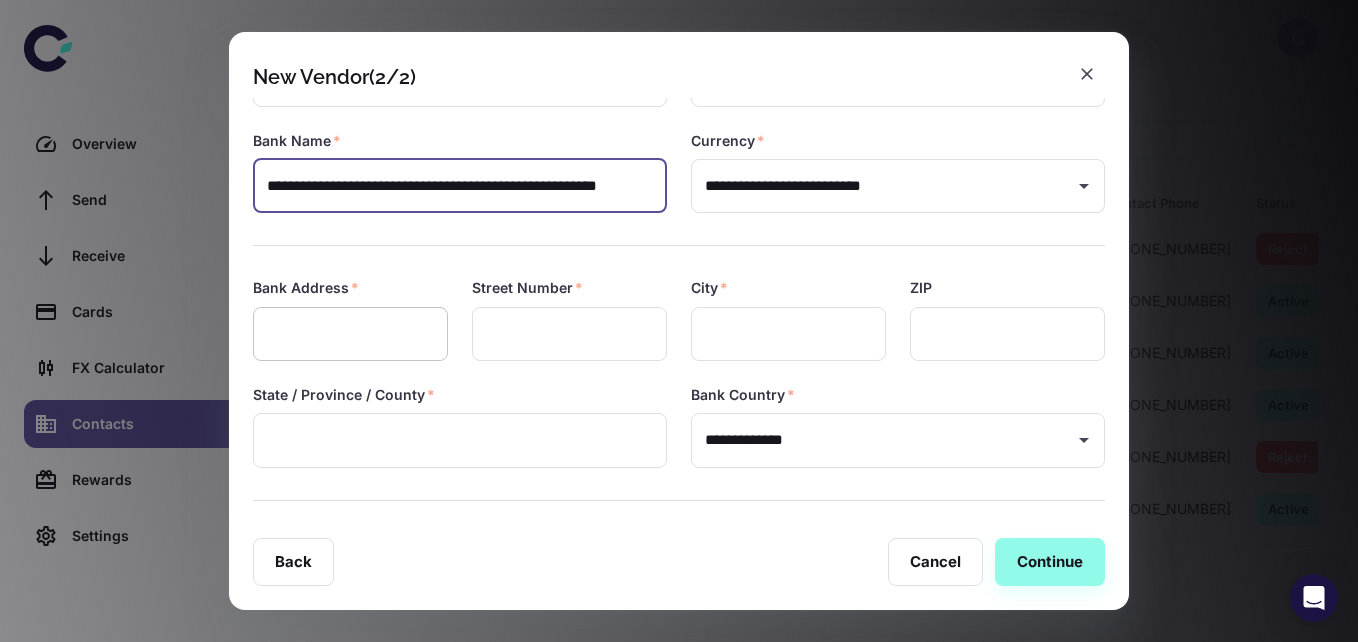 click at bounding box center [350, 334] 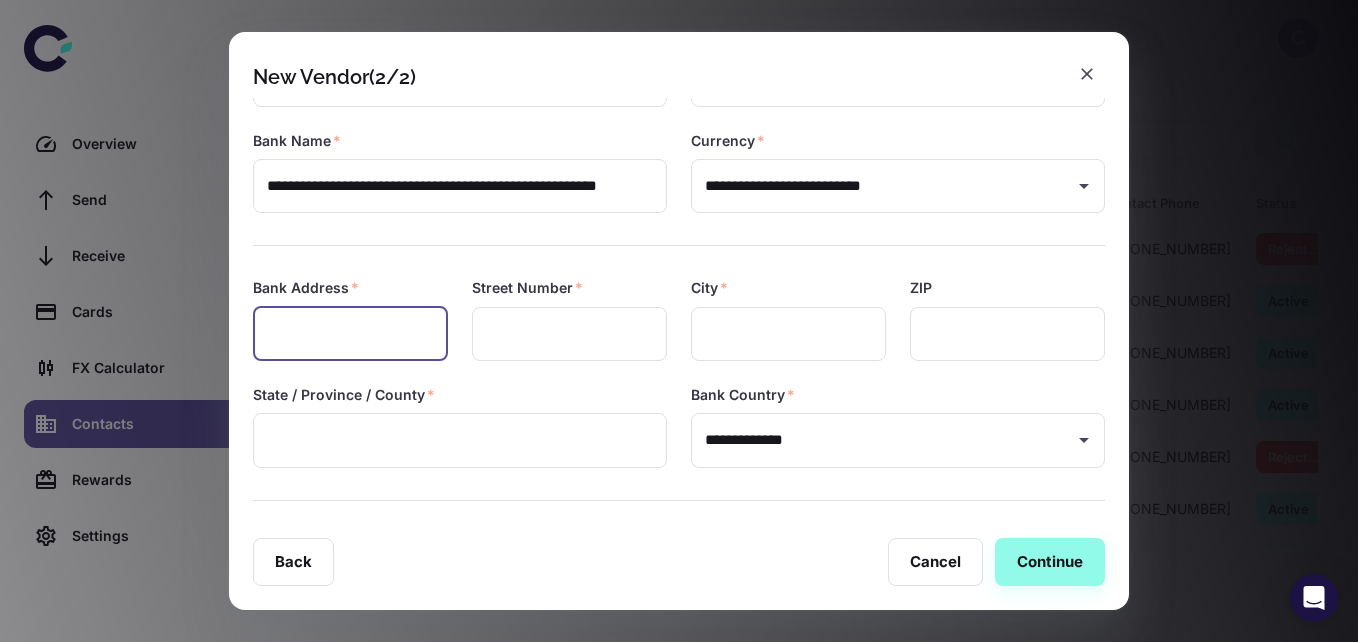 paste on "**********" 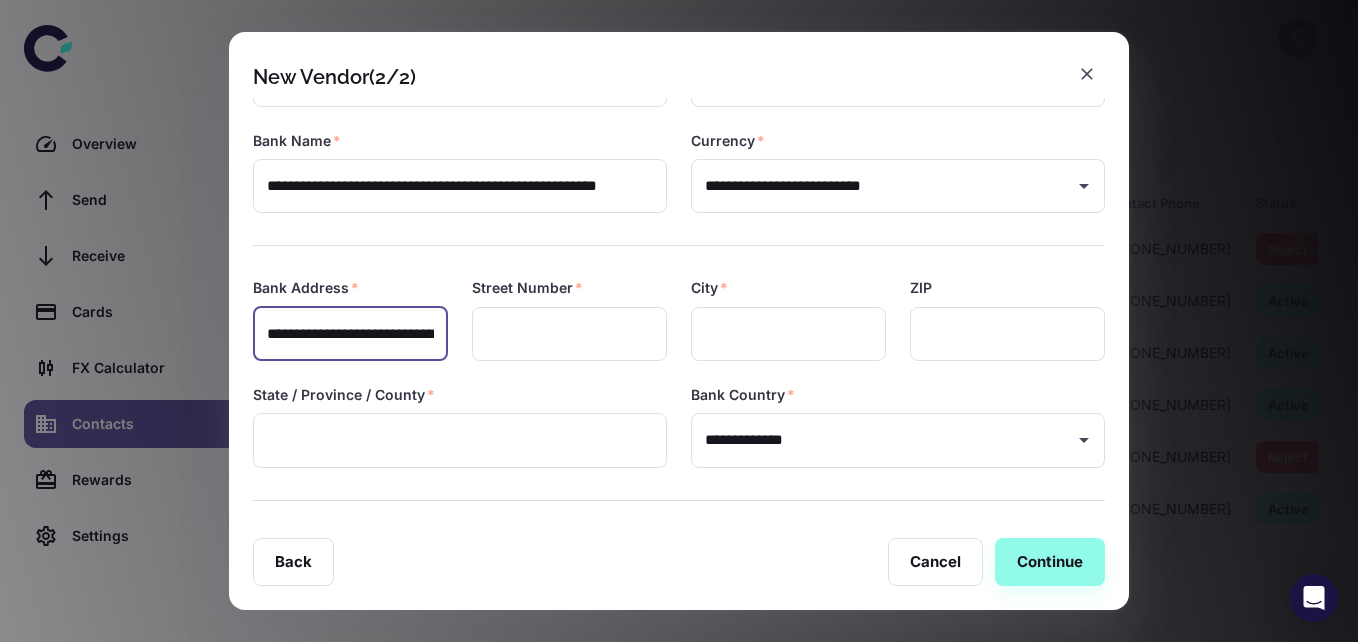 scroll, scrollTop: 0, scrollLeft: 540, axis: horizontal 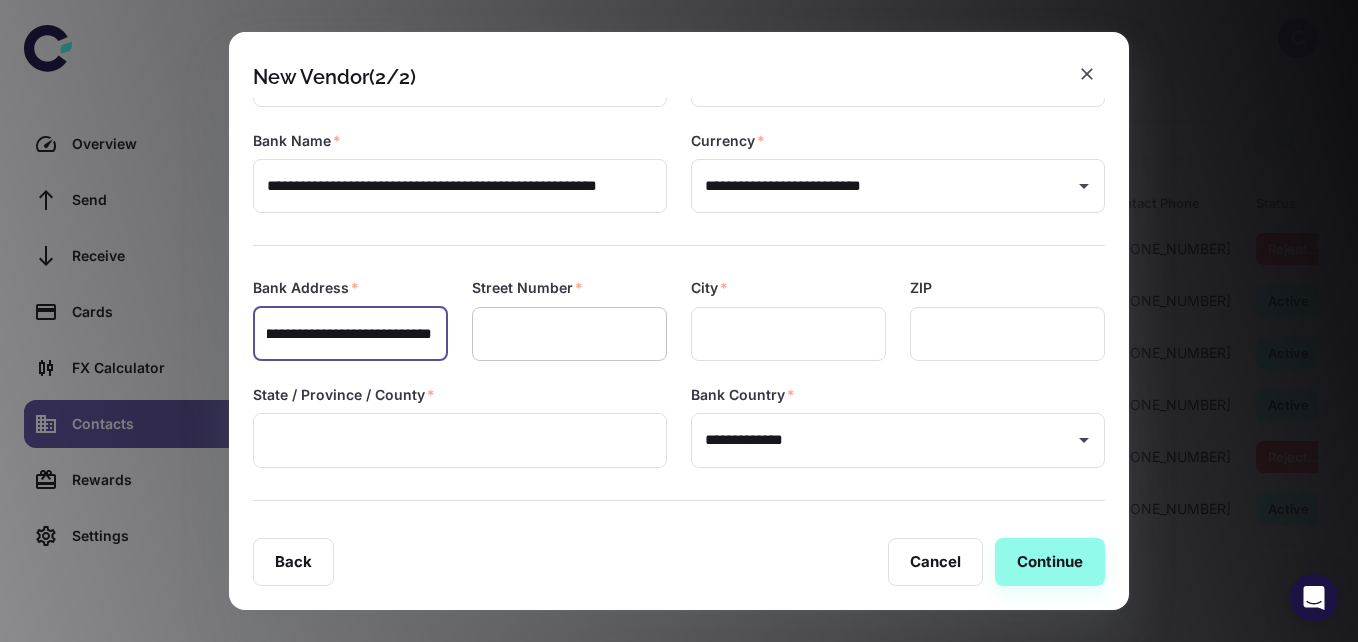 type on "**********" 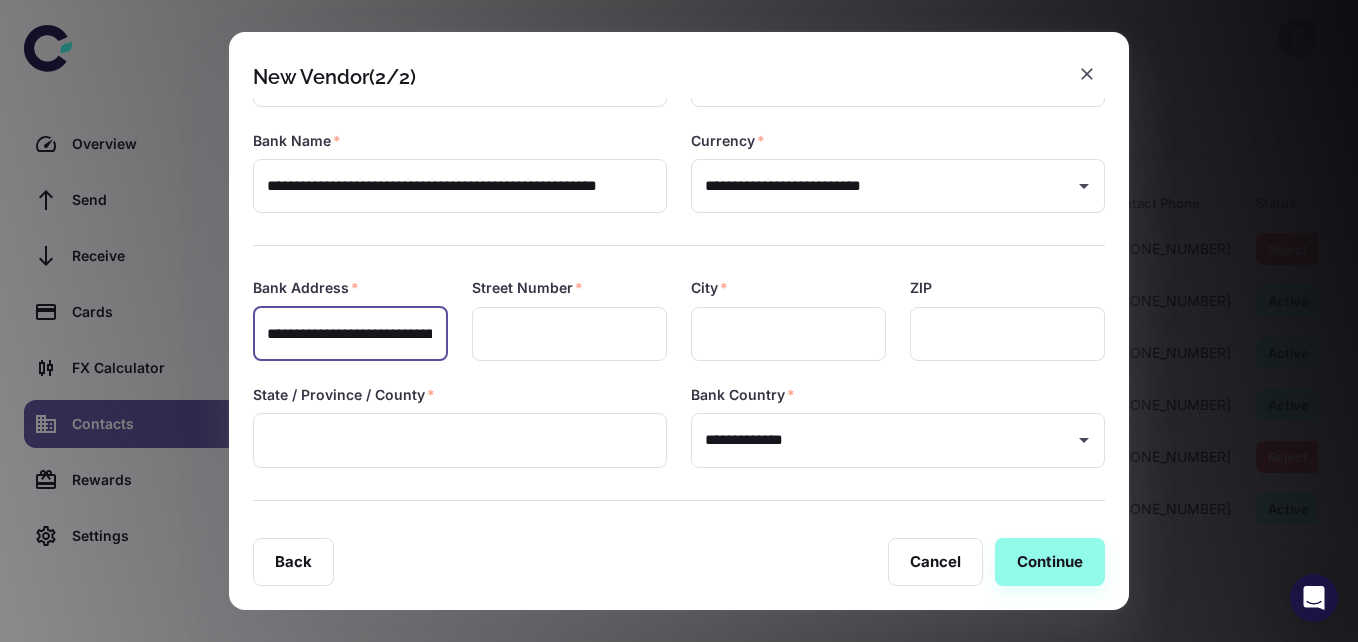 click on "**********" at bounding box center (349, 334) 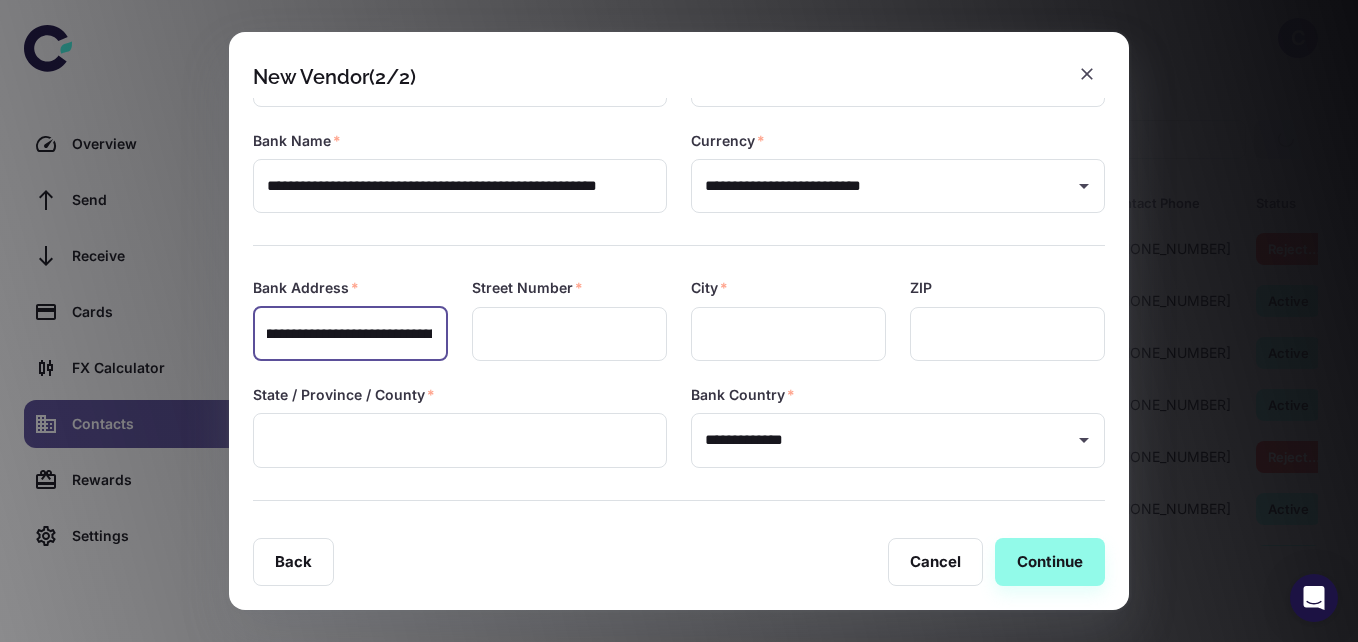 scroll, scrollTop: 0, scrollLeft: 0, axis: both 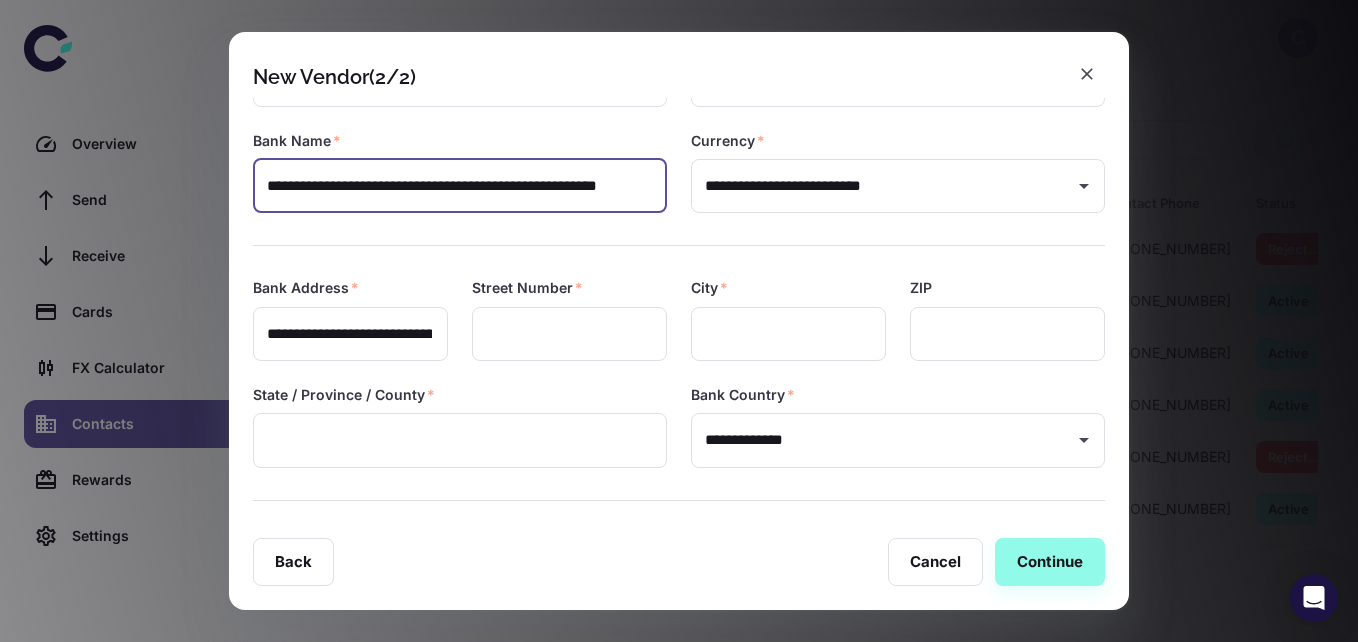 click on "**********" at bounding box center (458, 186) 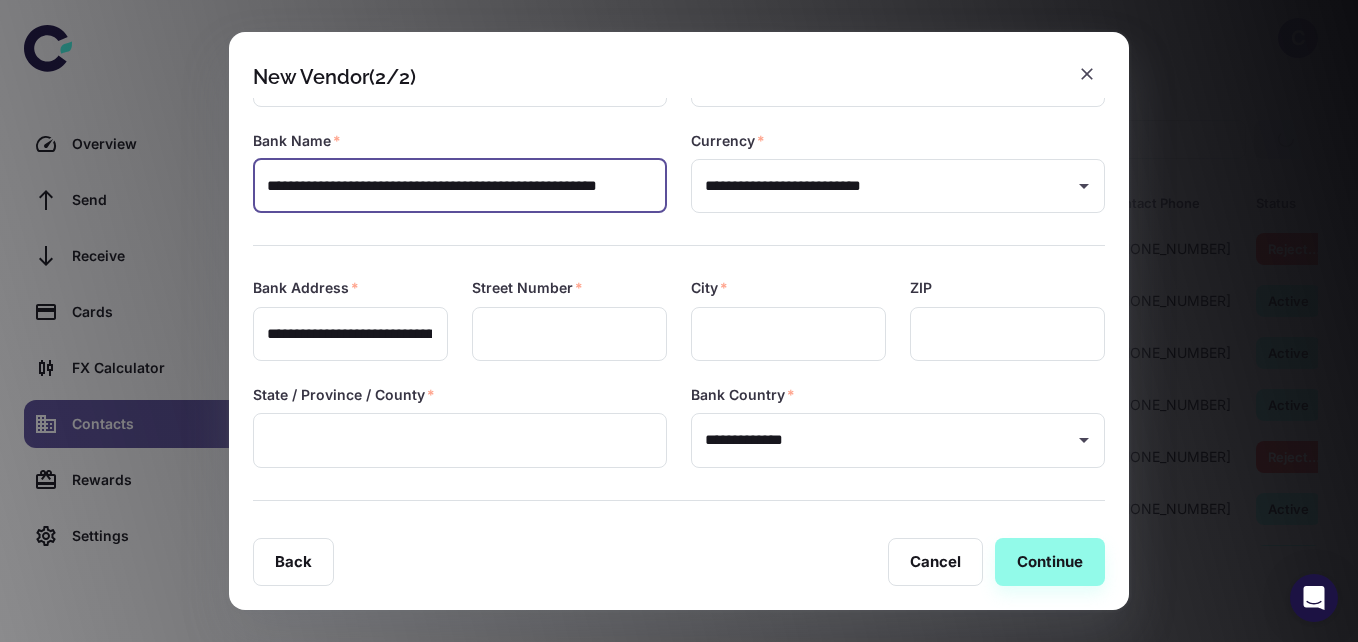 drag, startPoint x: 385, startPoint y: 183, endPoint x: 226, endPoint y: 177, distance: 159.11317 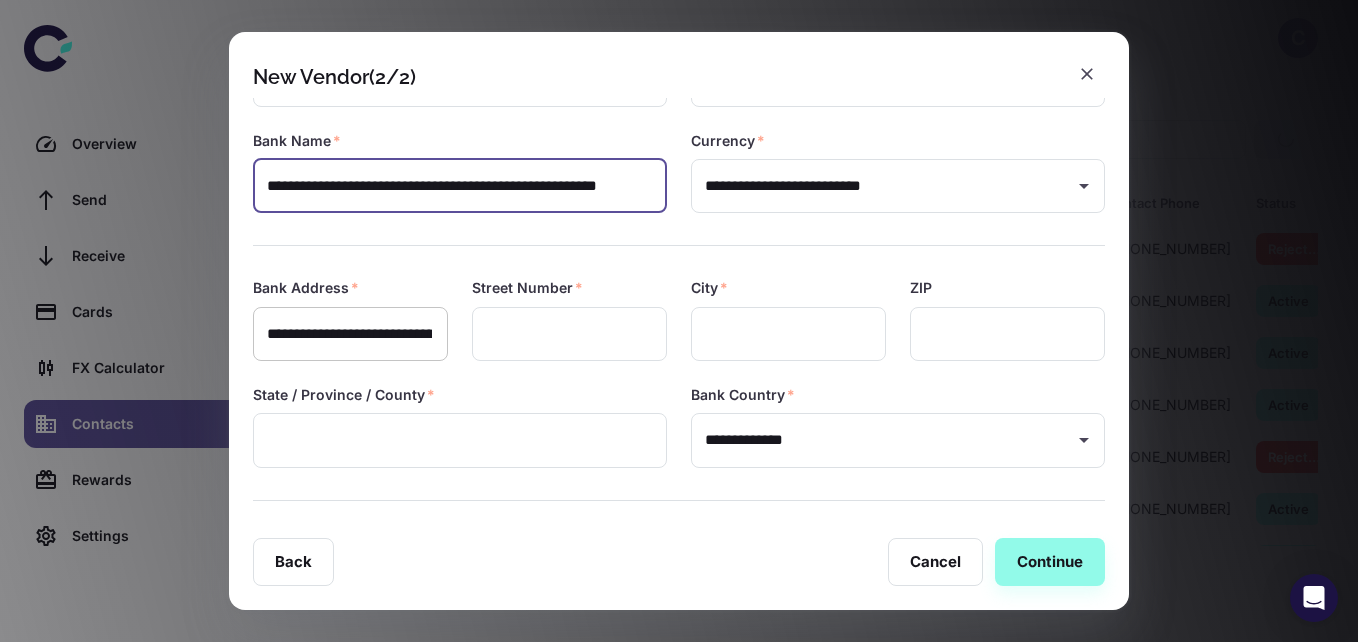 click on "**********" at bounding box center [349, 334] 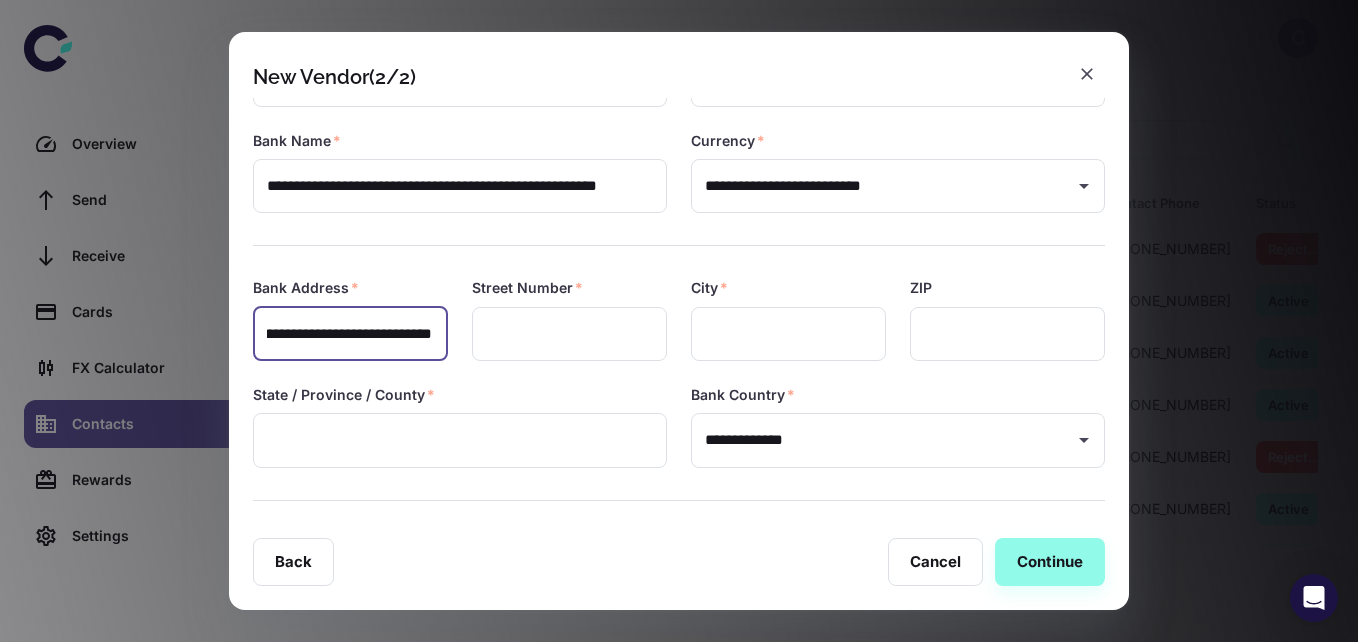 scroll, scrollTop: 0, scrollLeft: 371, axis: horizontal 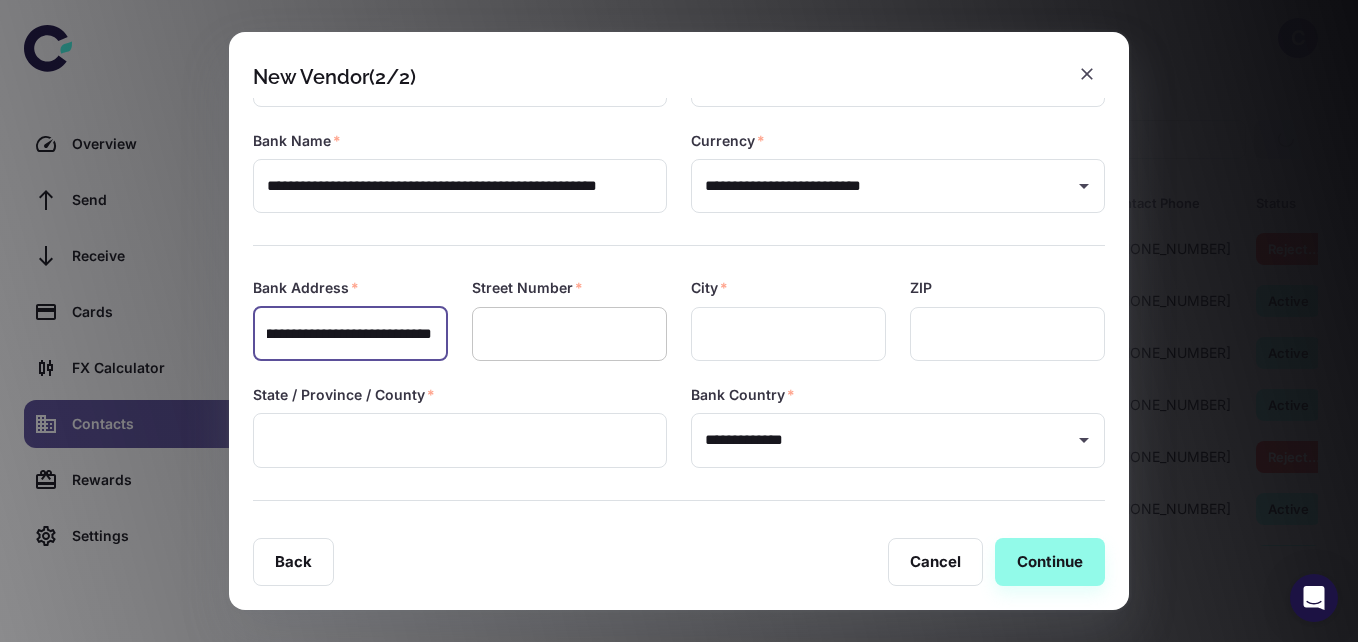 click at bounding box center [569, 334] 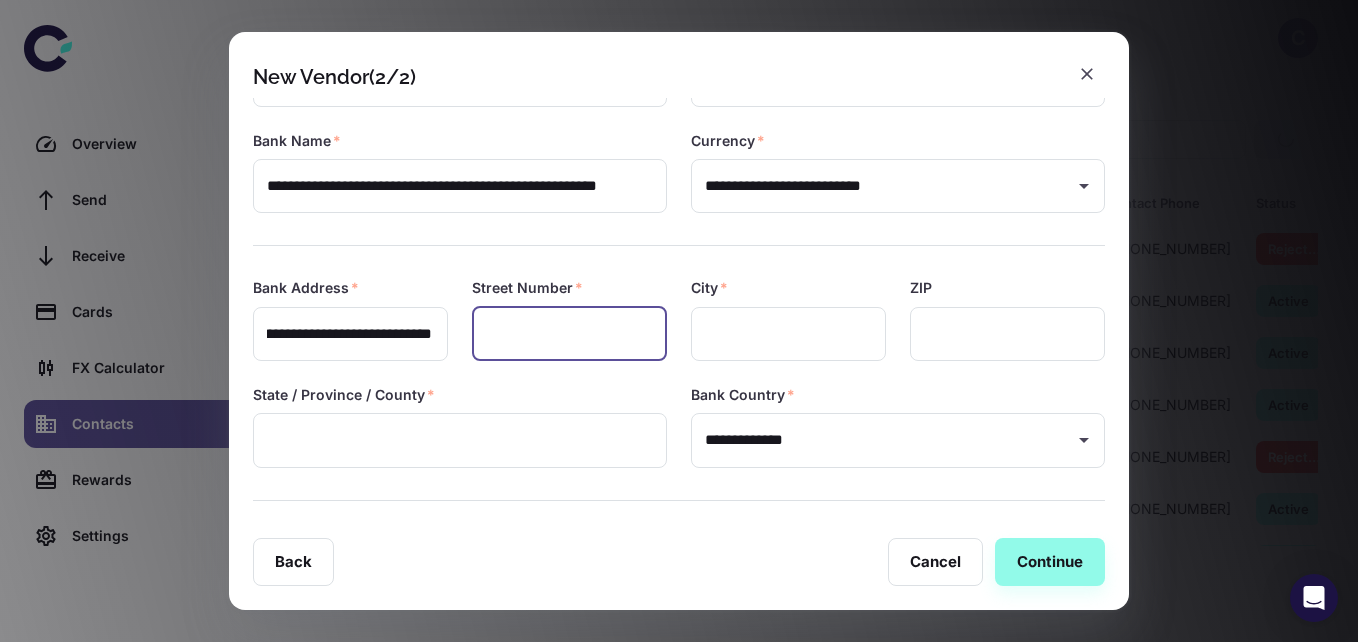 scroll, scrollTop: 0, scrollLeft: 0, axis: both 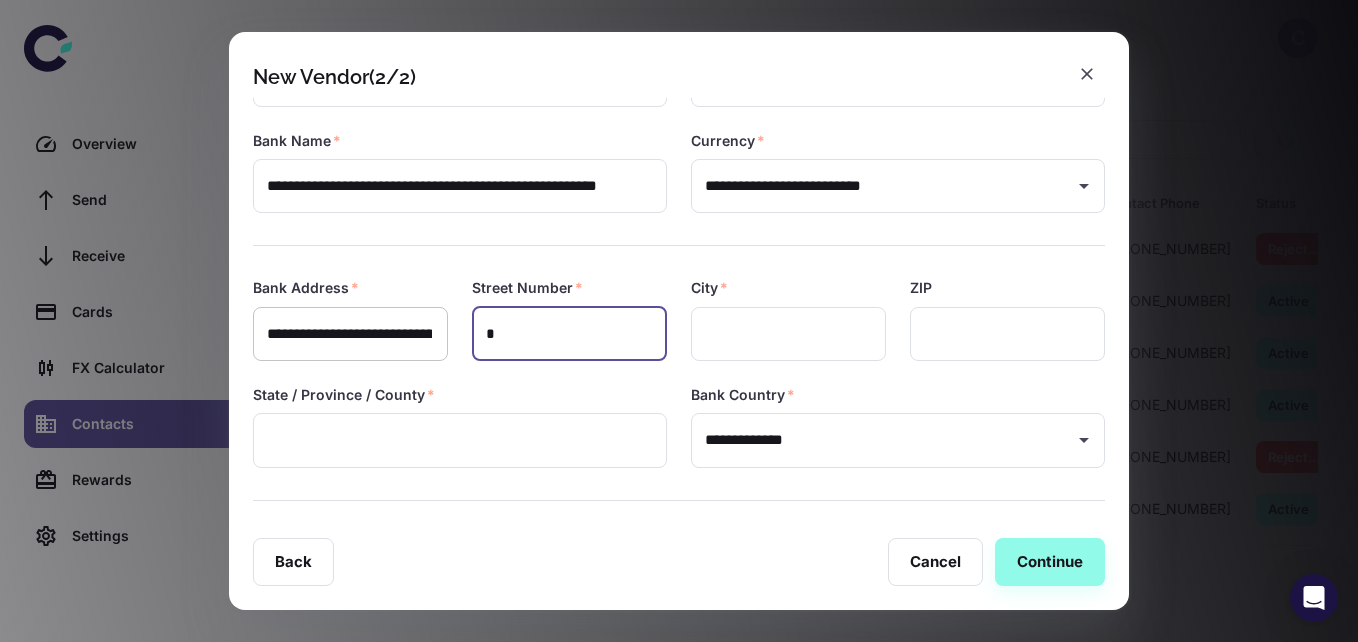 type on "*" 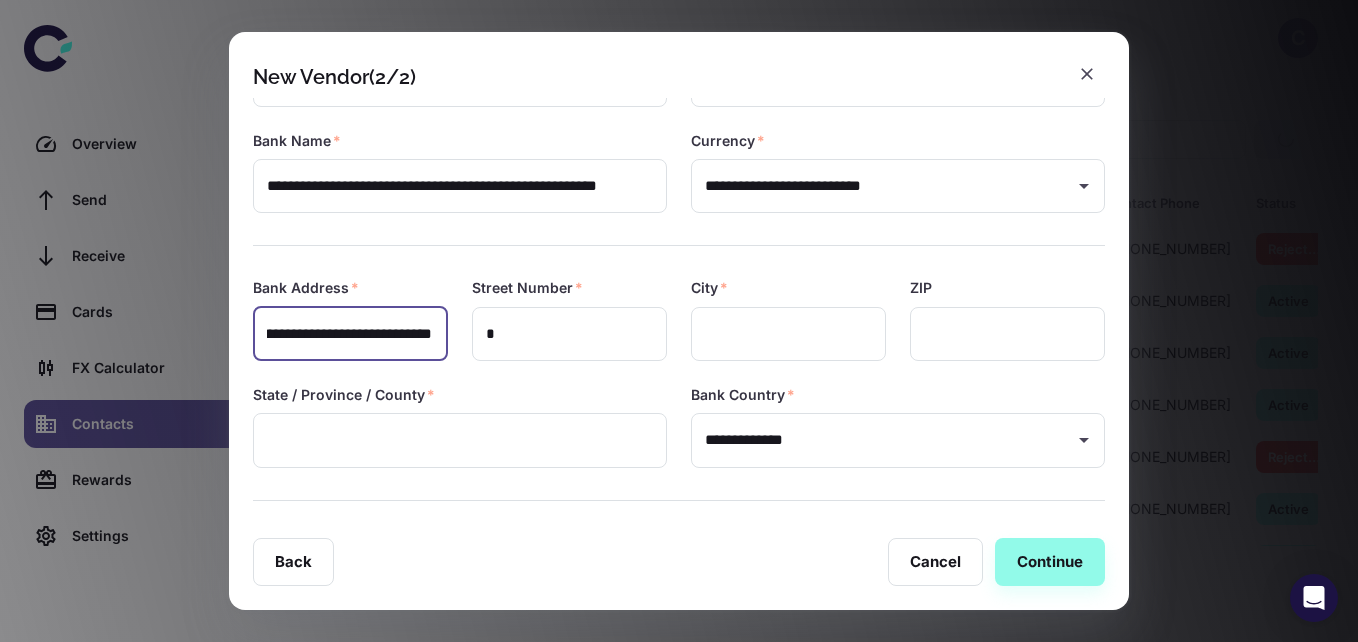 scroll, scrollTop: 0, scrollLeft: 540, axis: horizontal 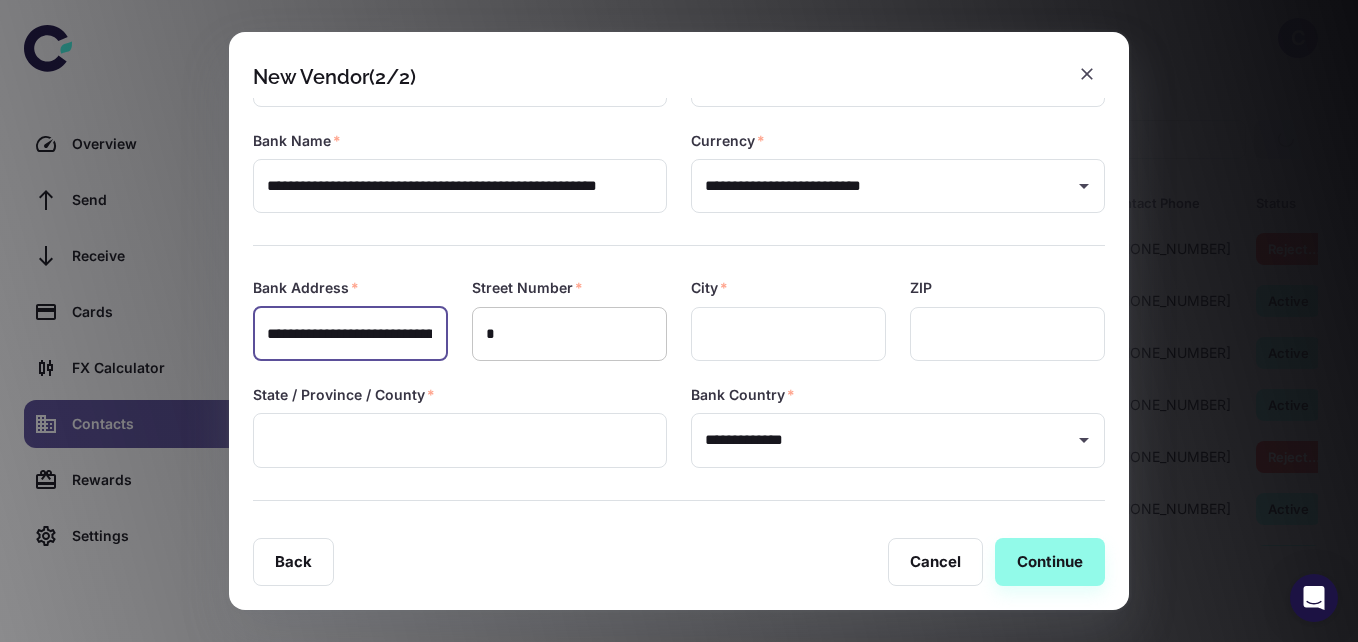 click on "*" at bounding box center (569, 334) 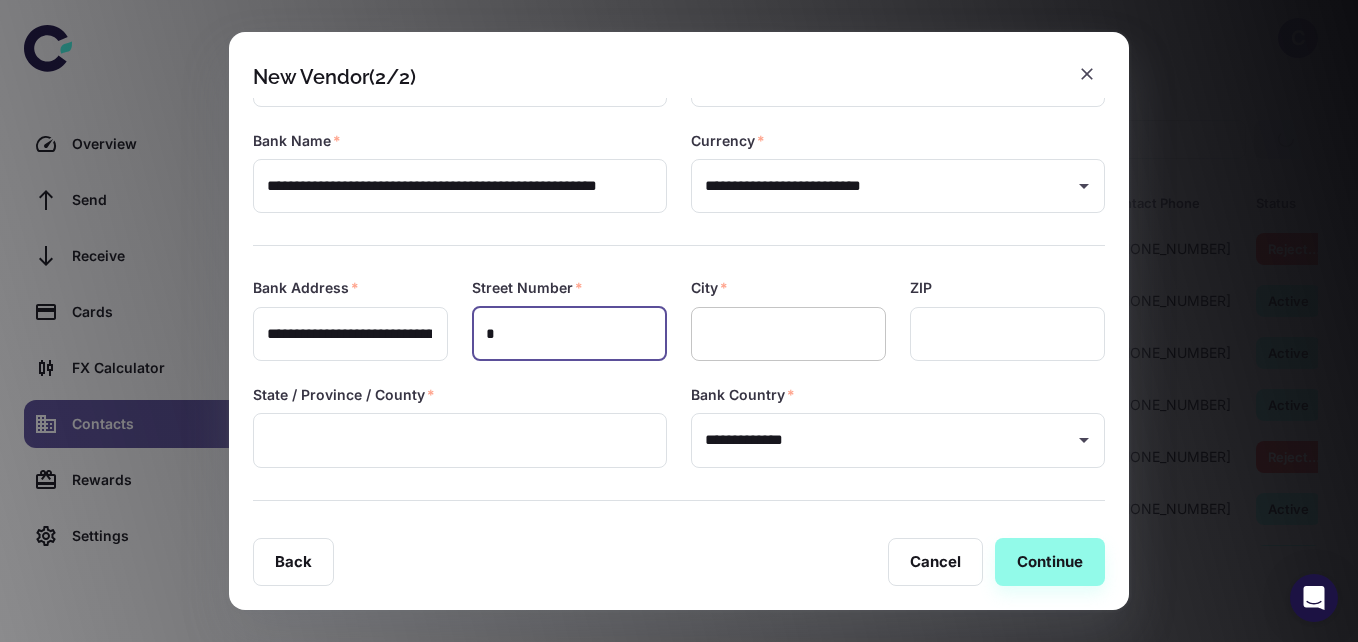 click at bounding box center [788, 334] 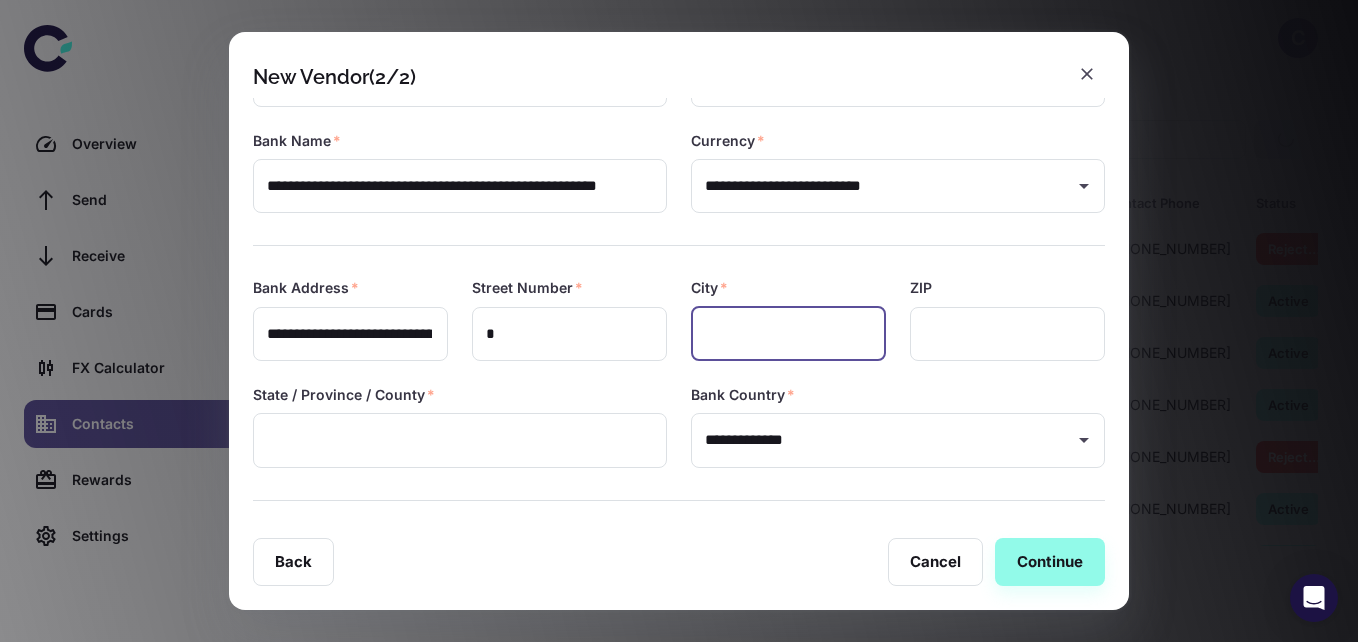 paste on "**********" 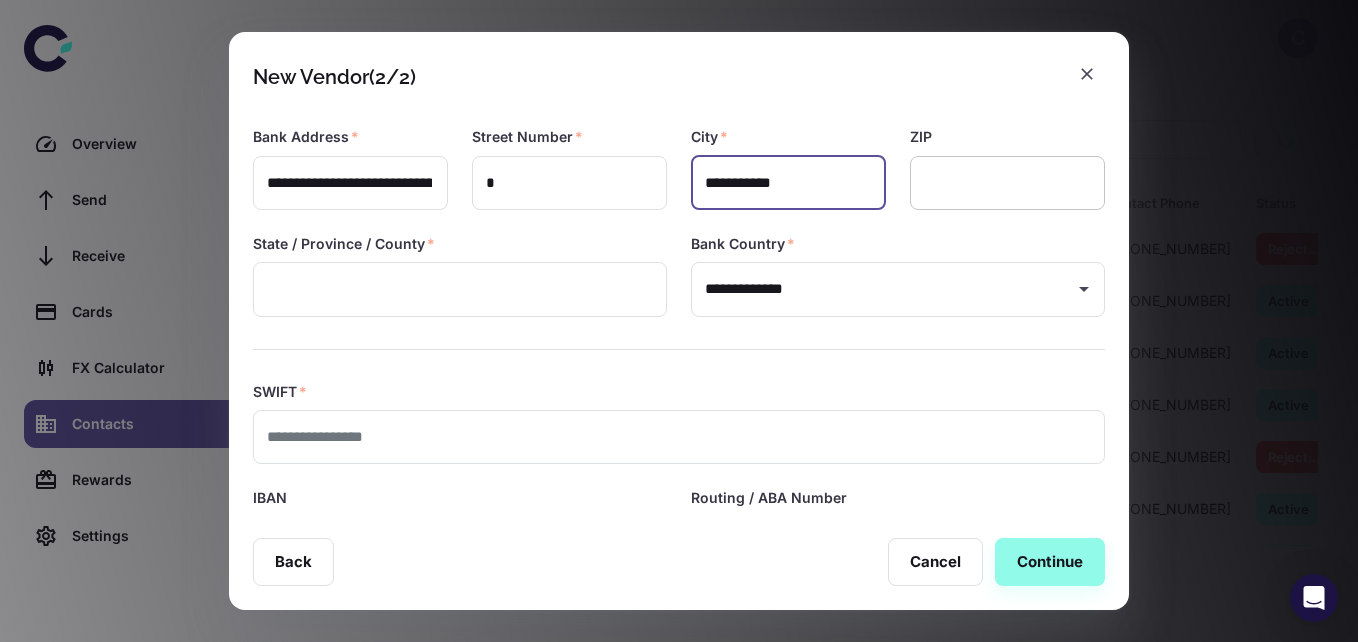 scroll, scrollTop: 250, scrollLeft: 0, axis: vertical 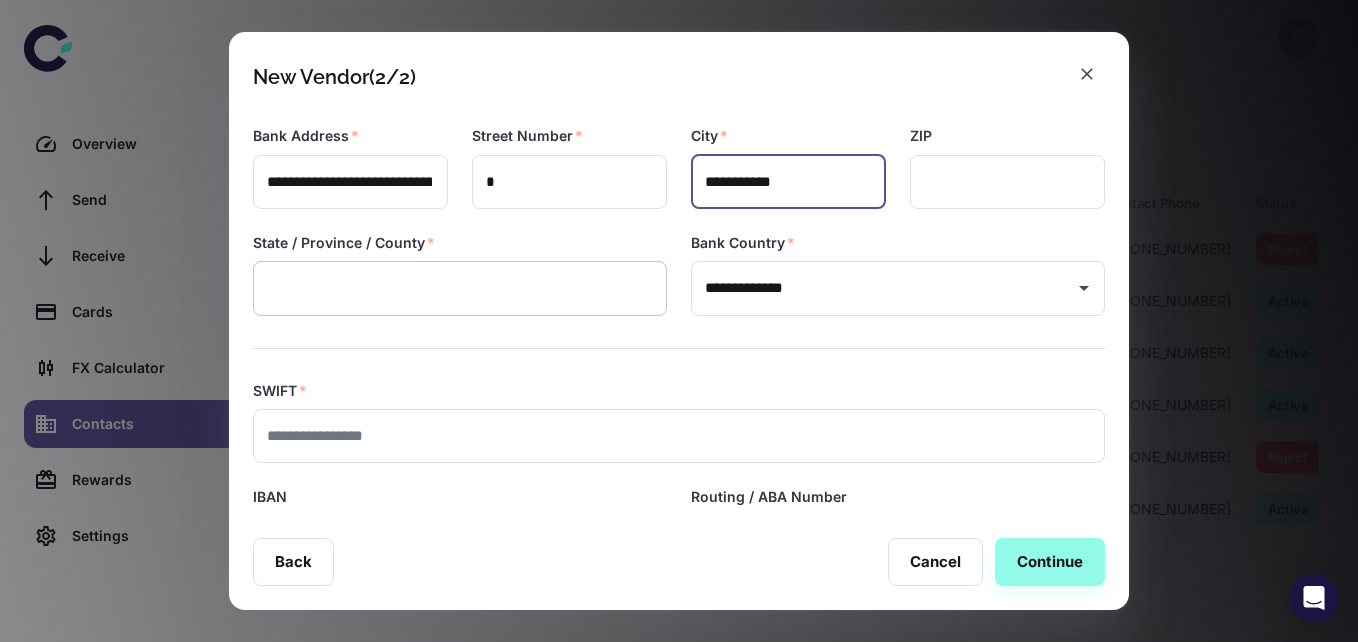 type on "**********" 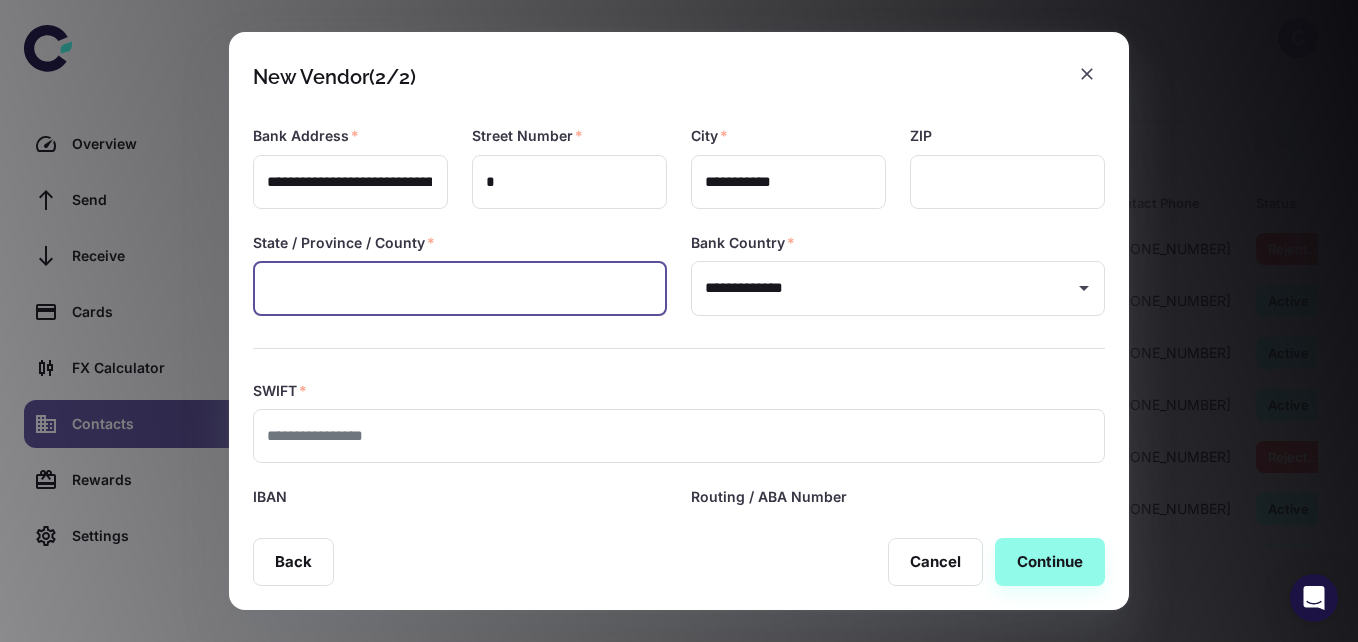 click at bounding box center (460, 288) 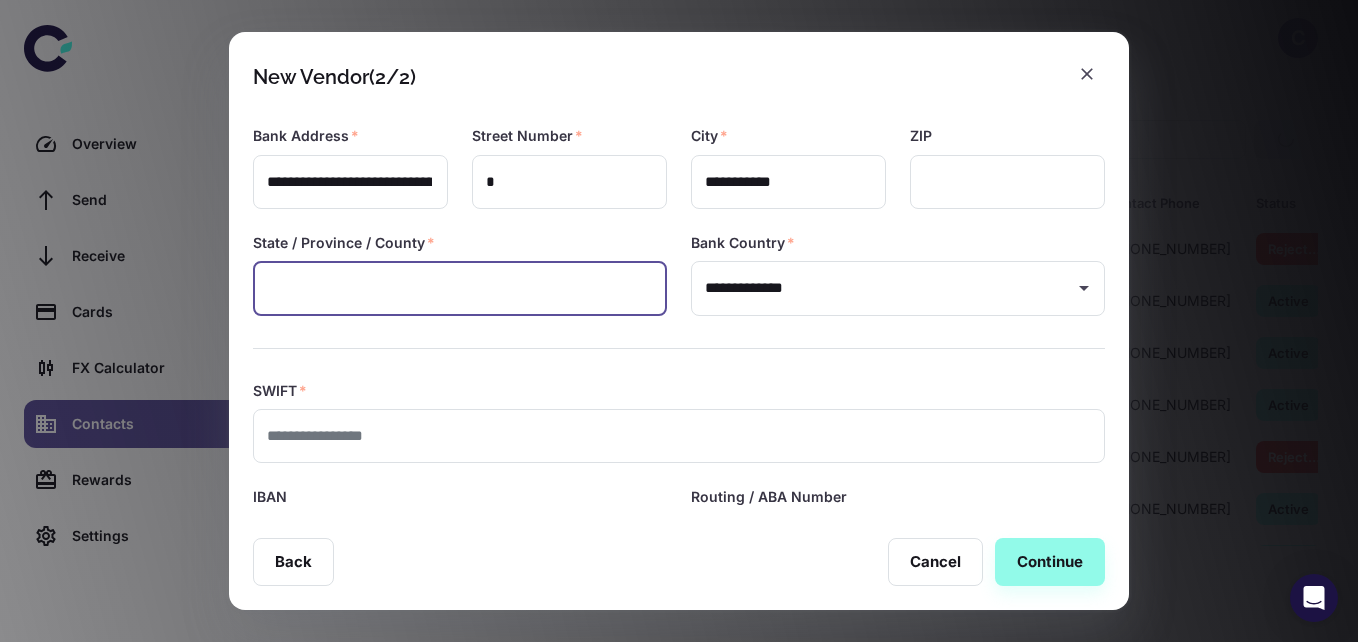 click at bounding box center (460, 288) 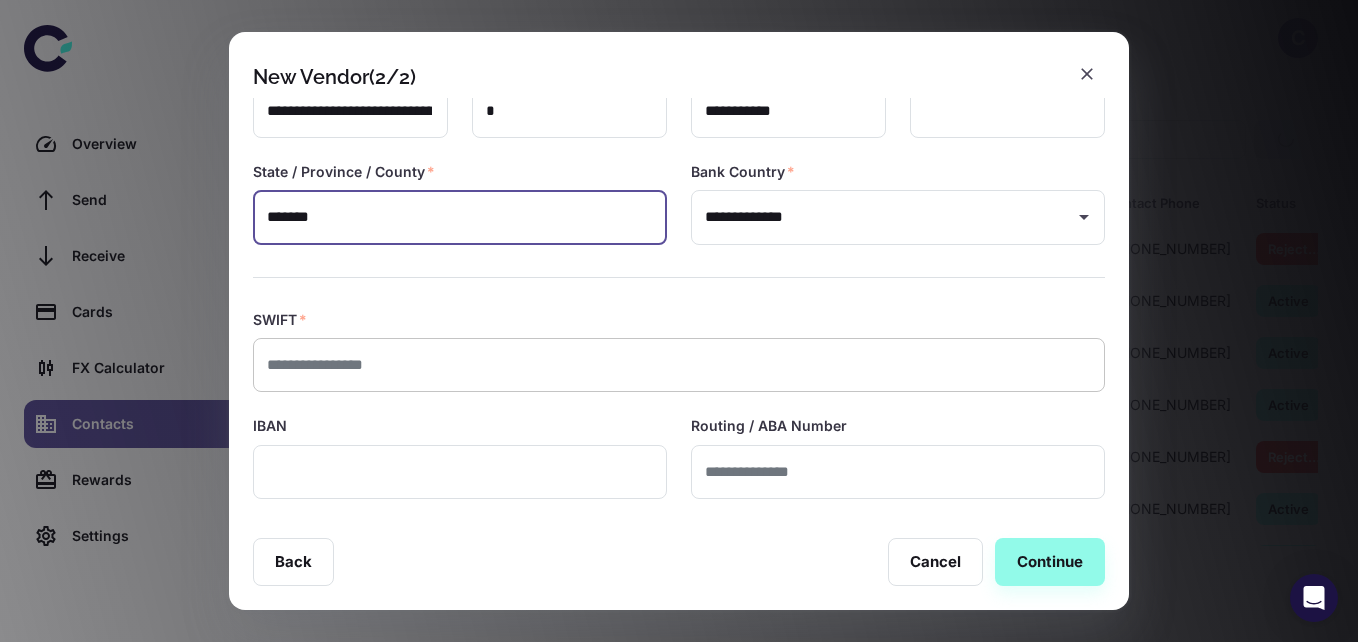 scroll, scrollTop: 322, scrollLeft: 0, axis: vertical 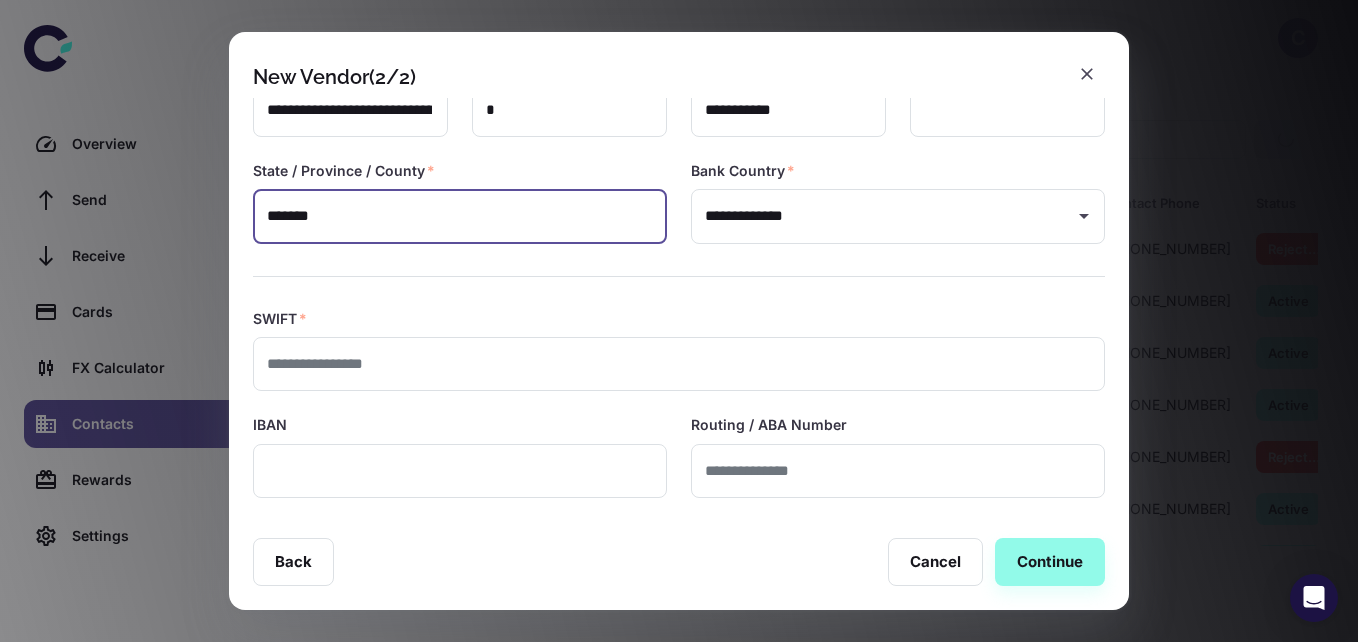 type on "******" 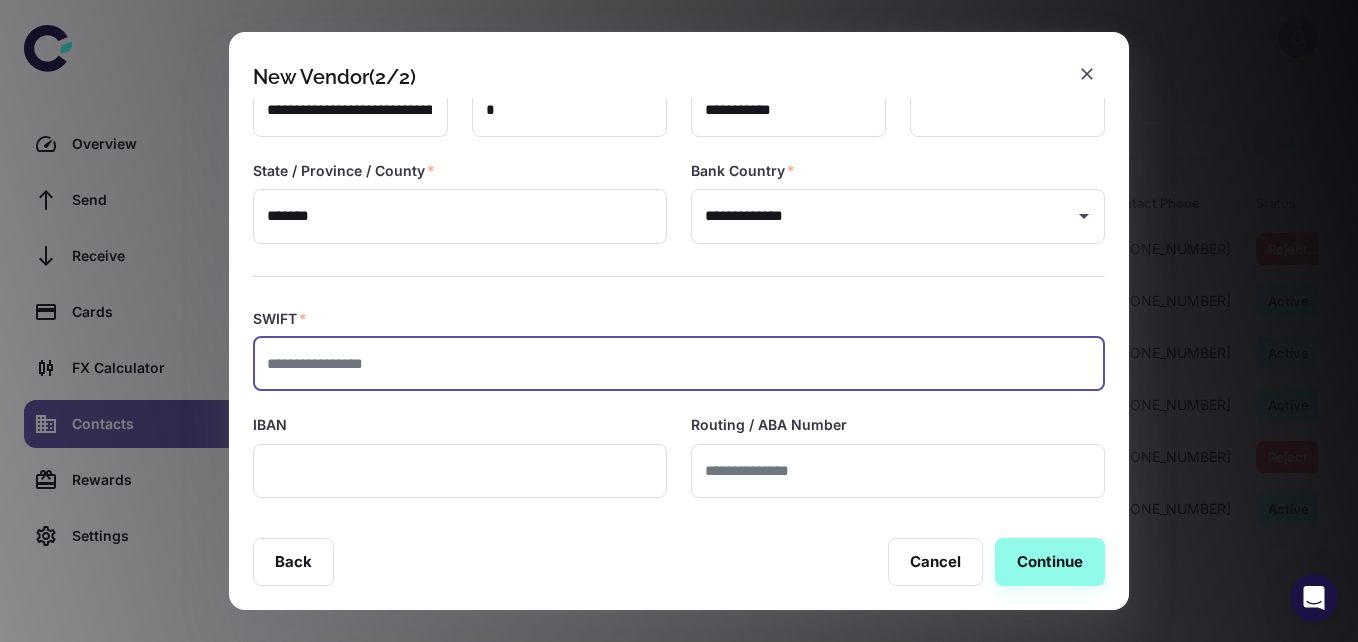 click at bounding box center (679, 364) 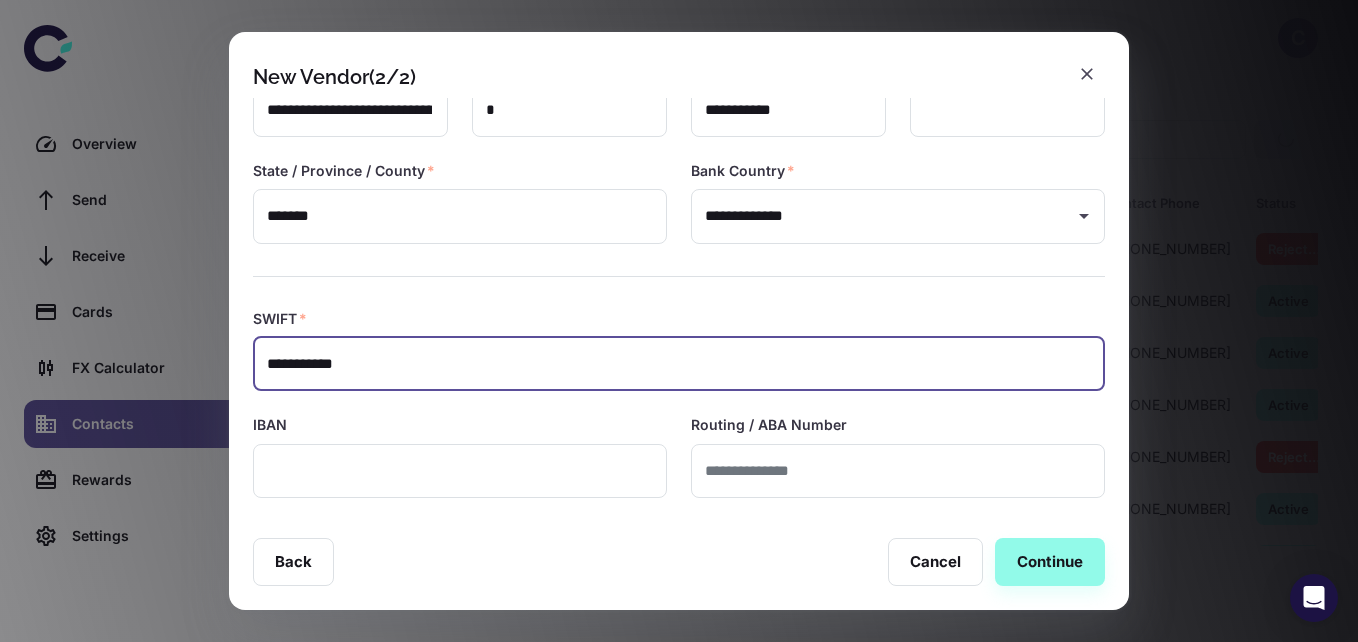 type on "**********" 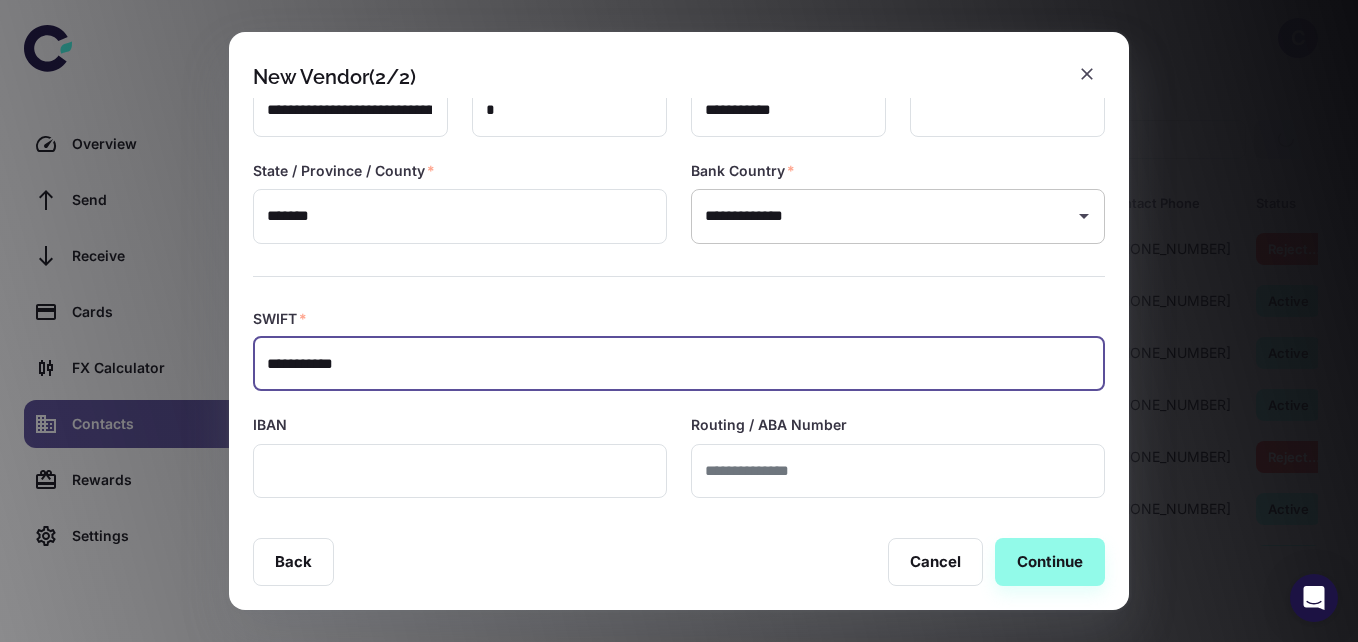 click on "**********" at bounding box center (883, 216) 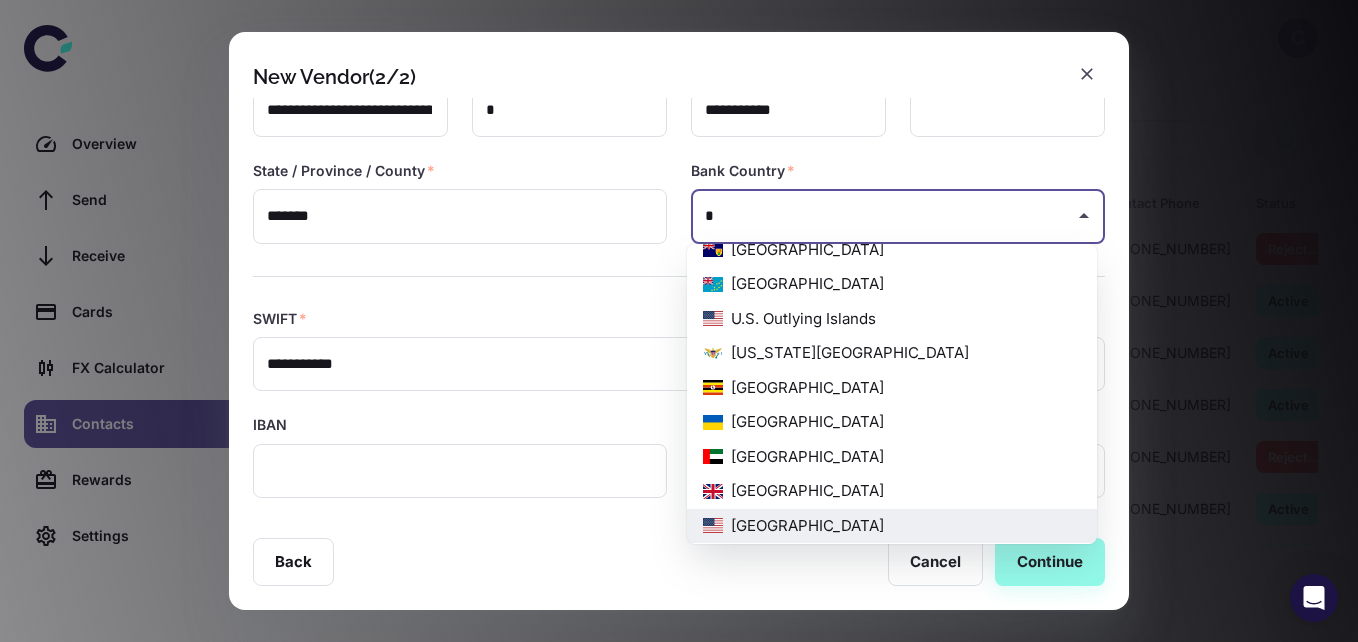 scroll, scrollTop: 0, scrollLeft: 0, axis: both 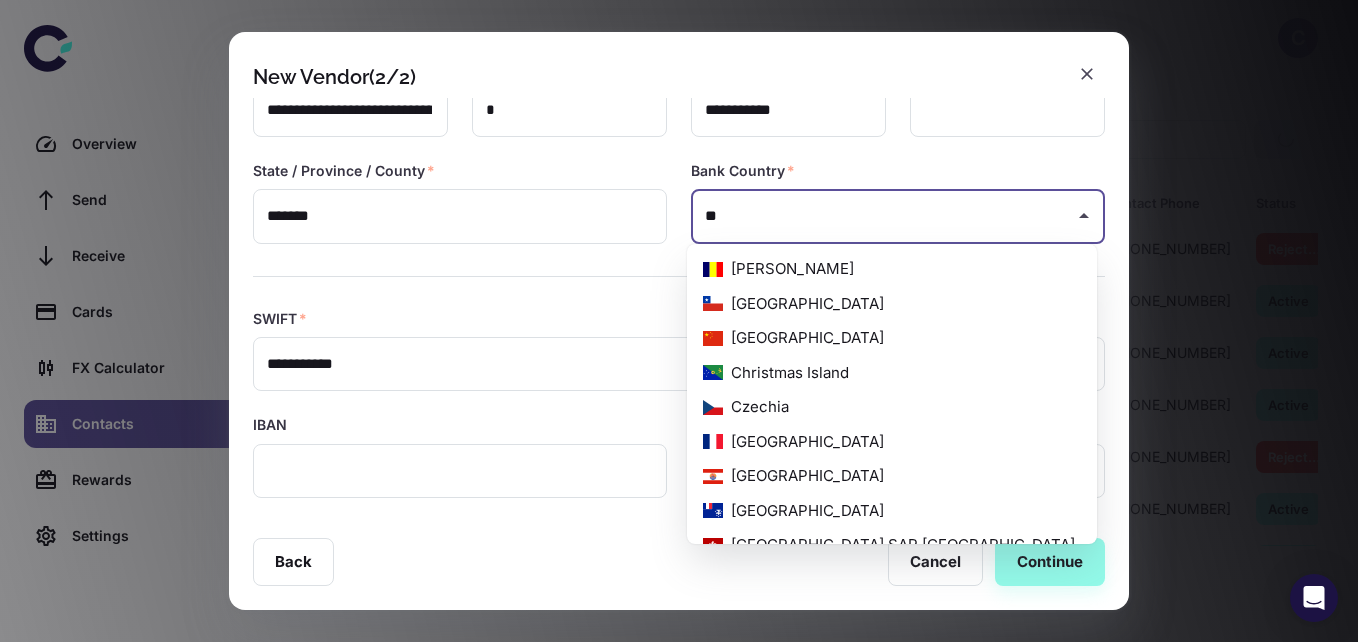 click on "China" at bounding box center [892, 338] 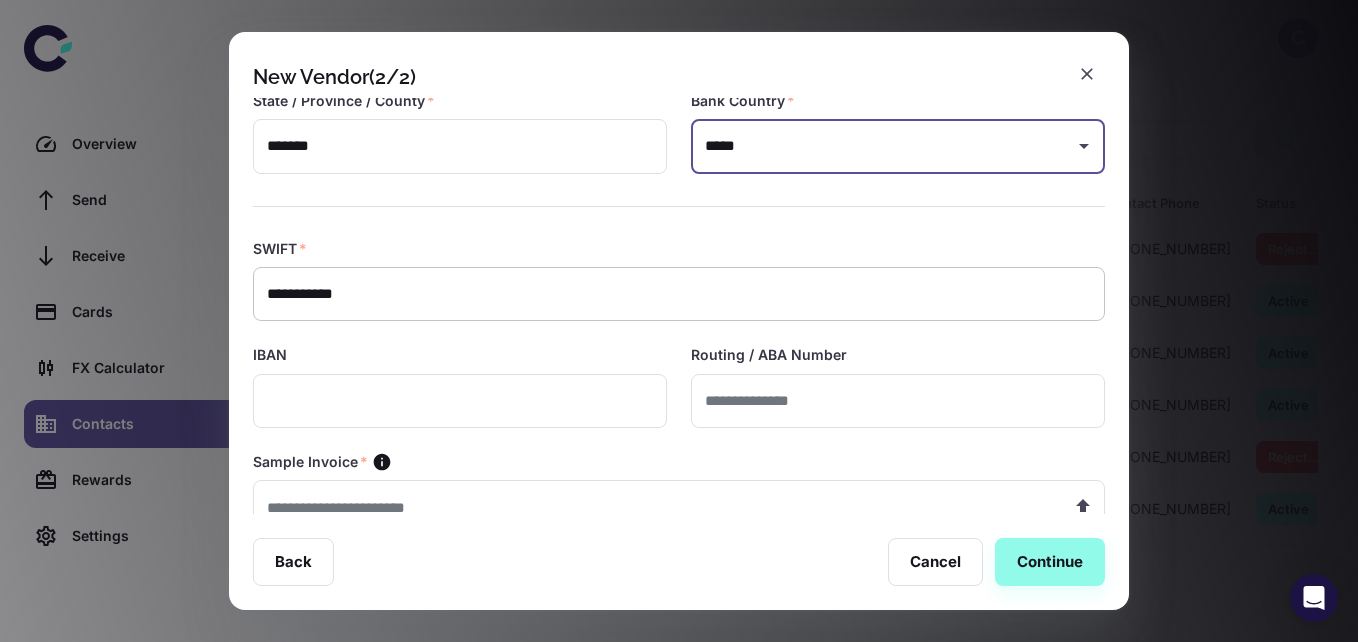 scroll, scrollTop: 437, scrollLeft: 0, axis: vertical 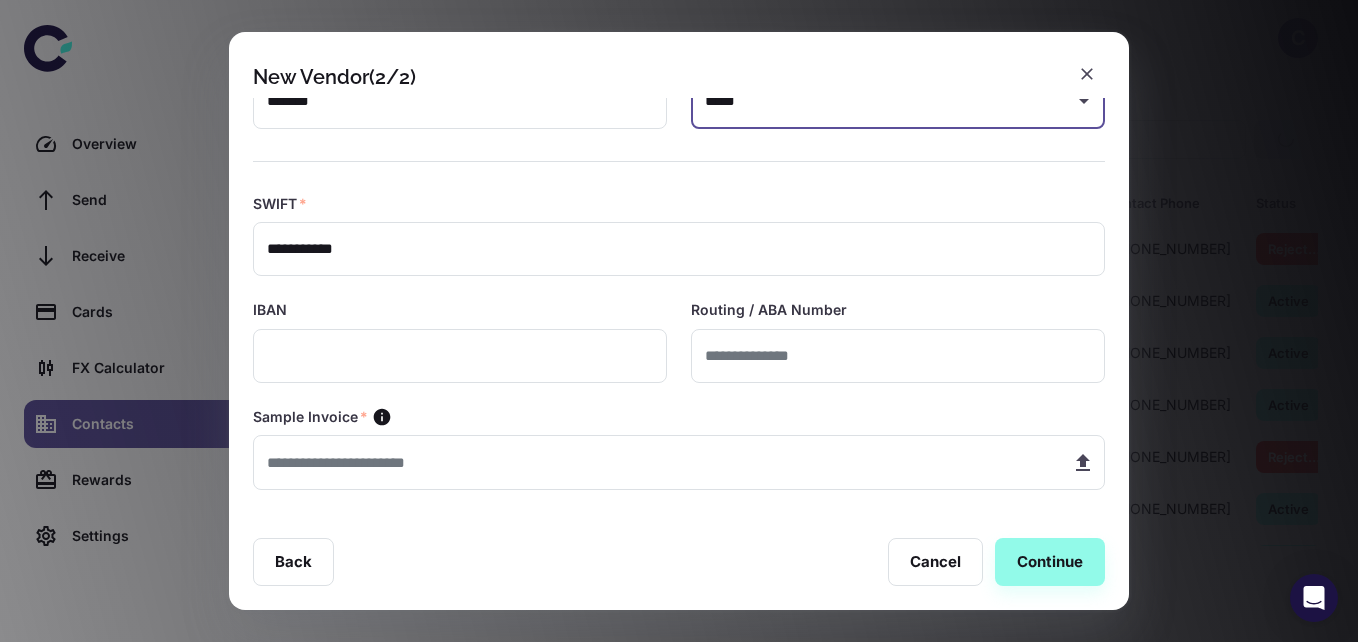 type on "*****" 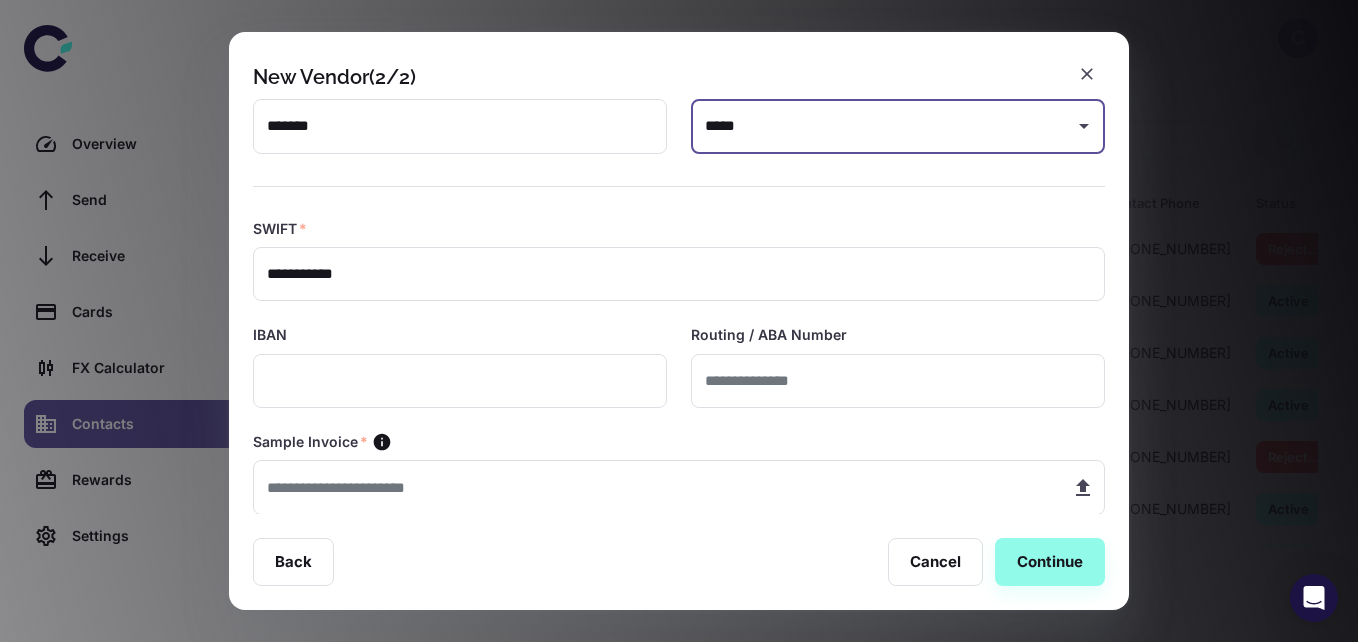 scroll, scrollTop: 437, scrollLeft: 0, axis: vertical 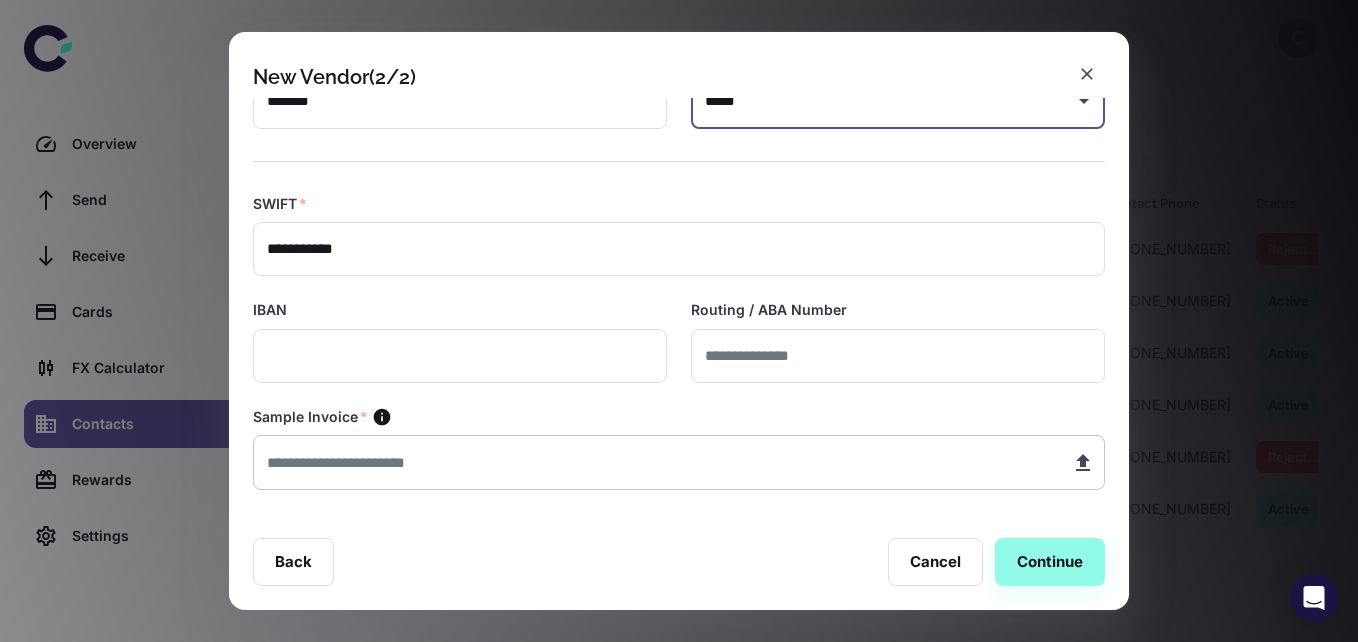 click 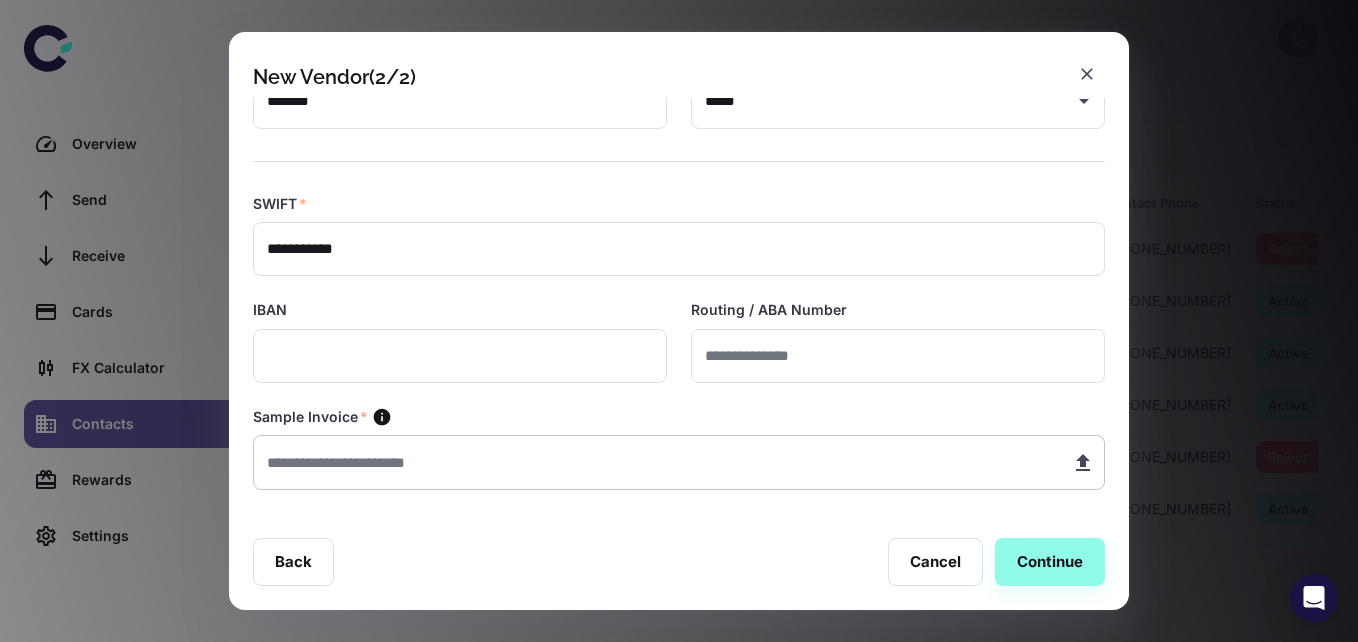 type on "**********" 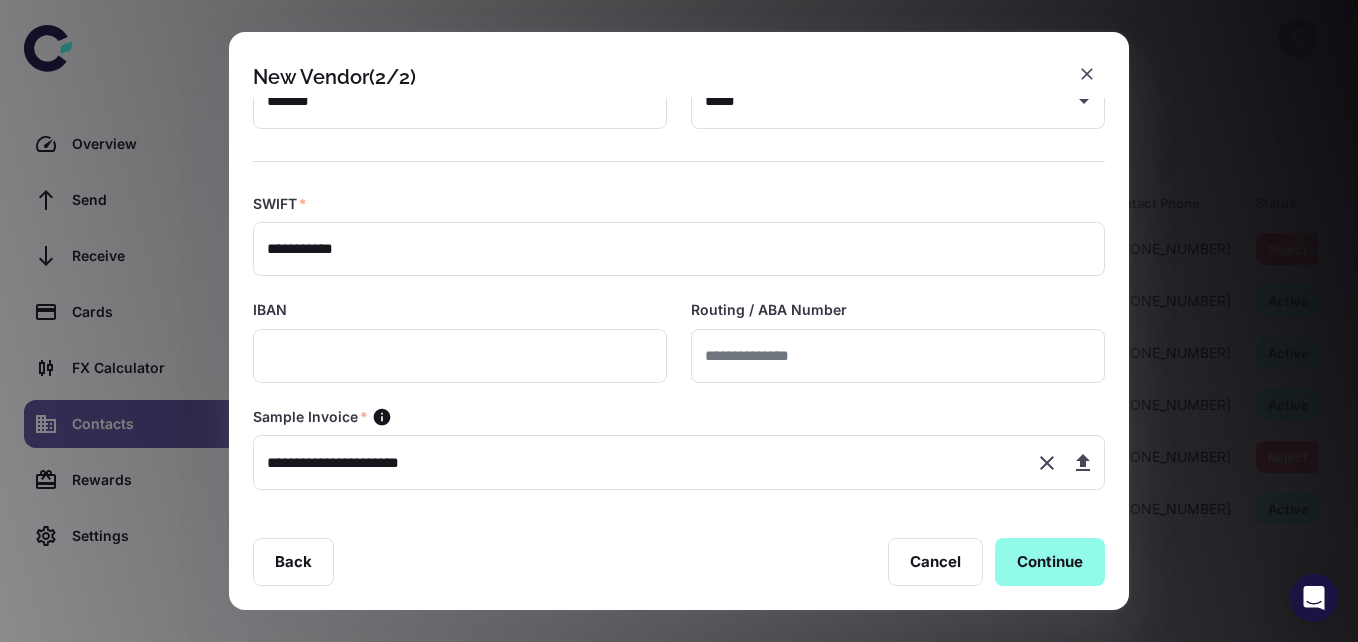 click on "Continue" at bounding box center [1050, 562] 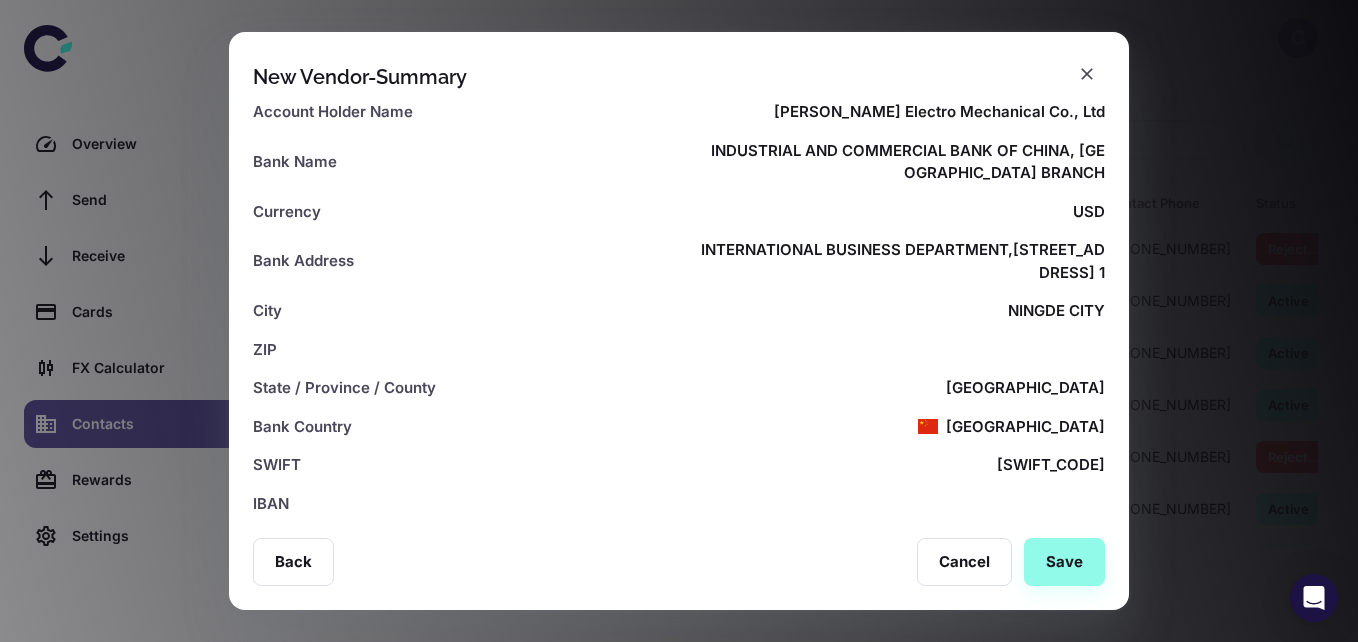 scroll, scrollTop: 448, scrollLeft: 0, axis: vertical 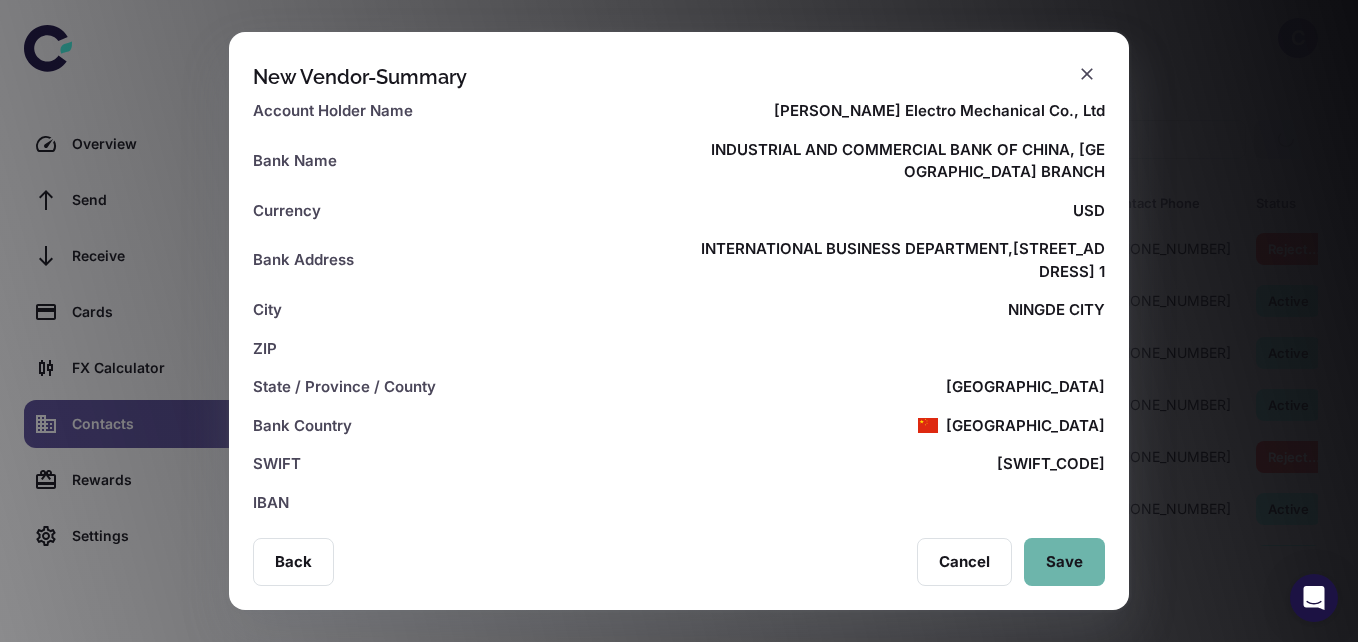 click on "Save" at bounding box center [1064, 562] 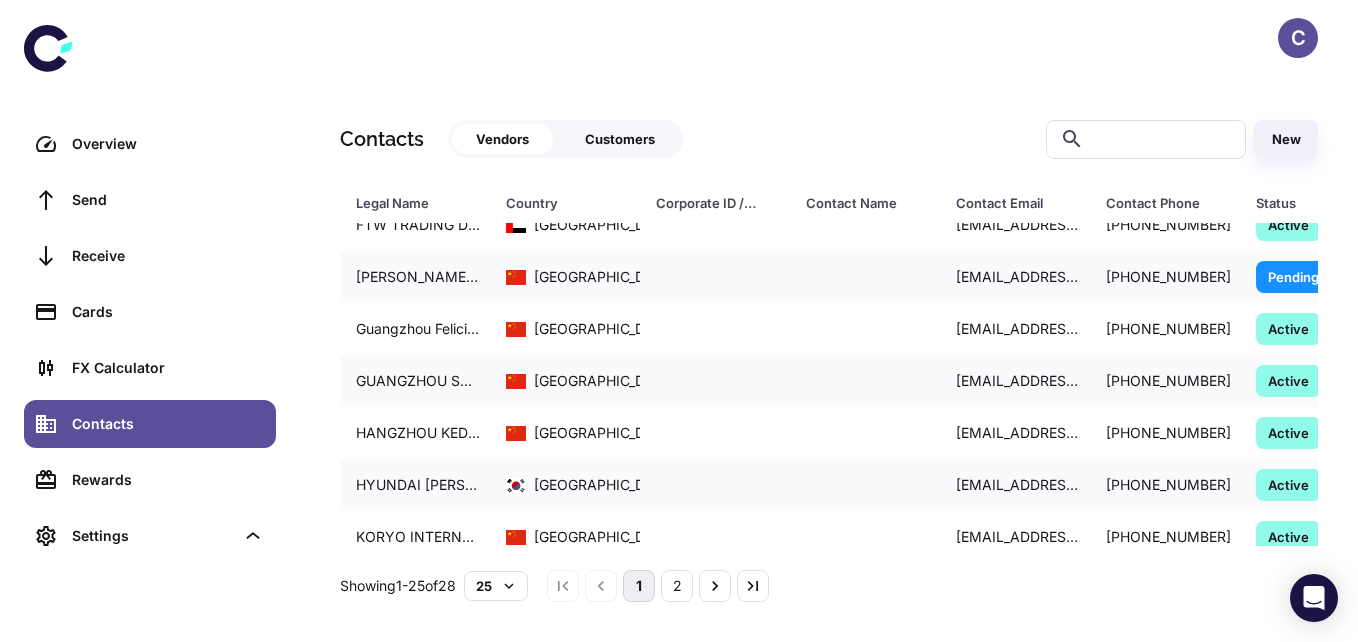 scroll, scrollTop: 384, scrollLeft: 0, axis: vertical 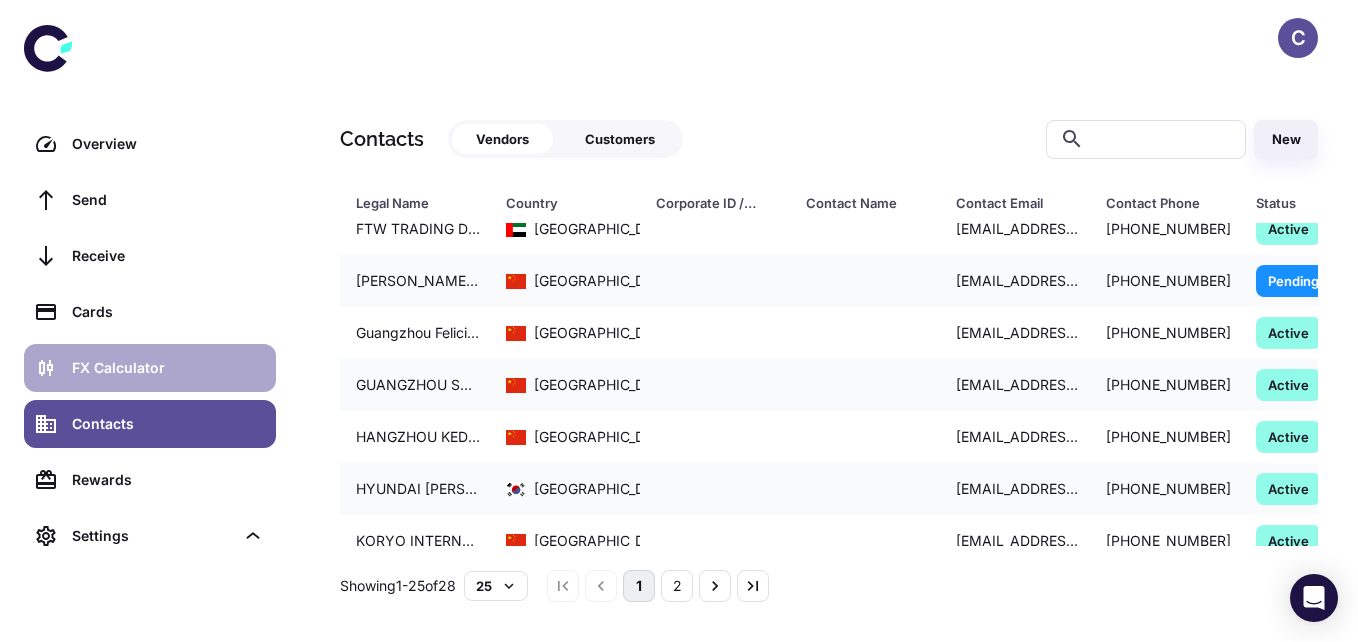 click on "FX Calculator" at bounding box center [168, 368] 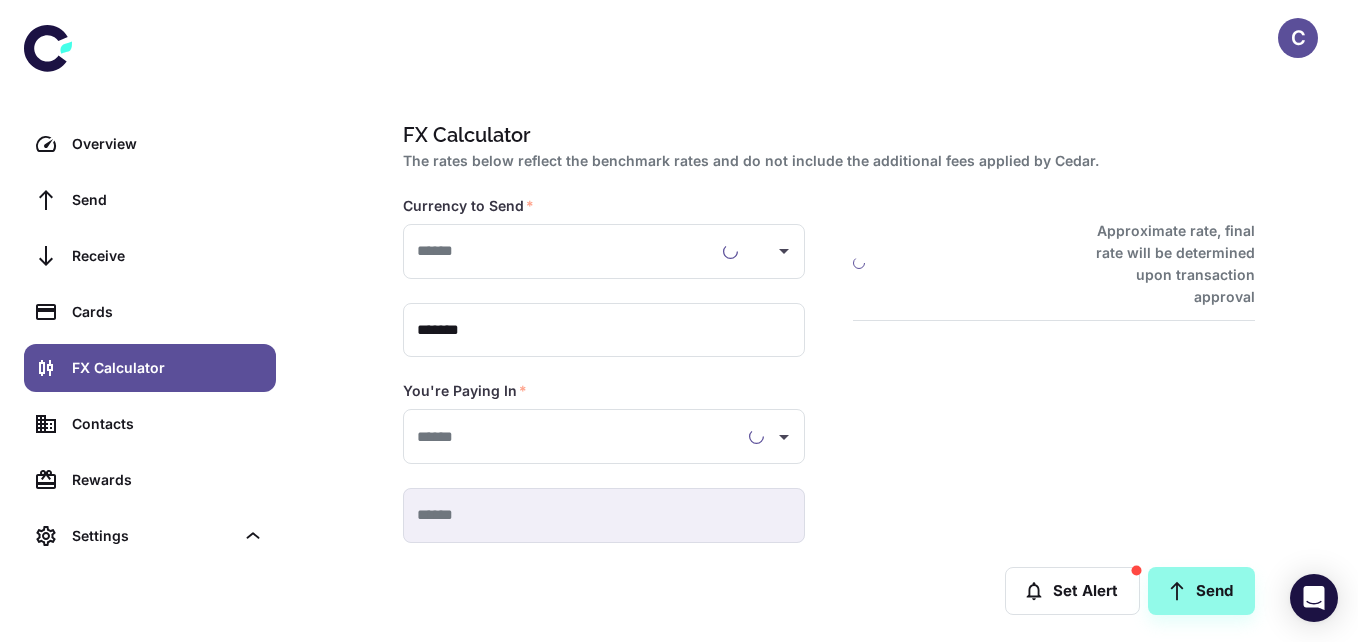type on "**********" 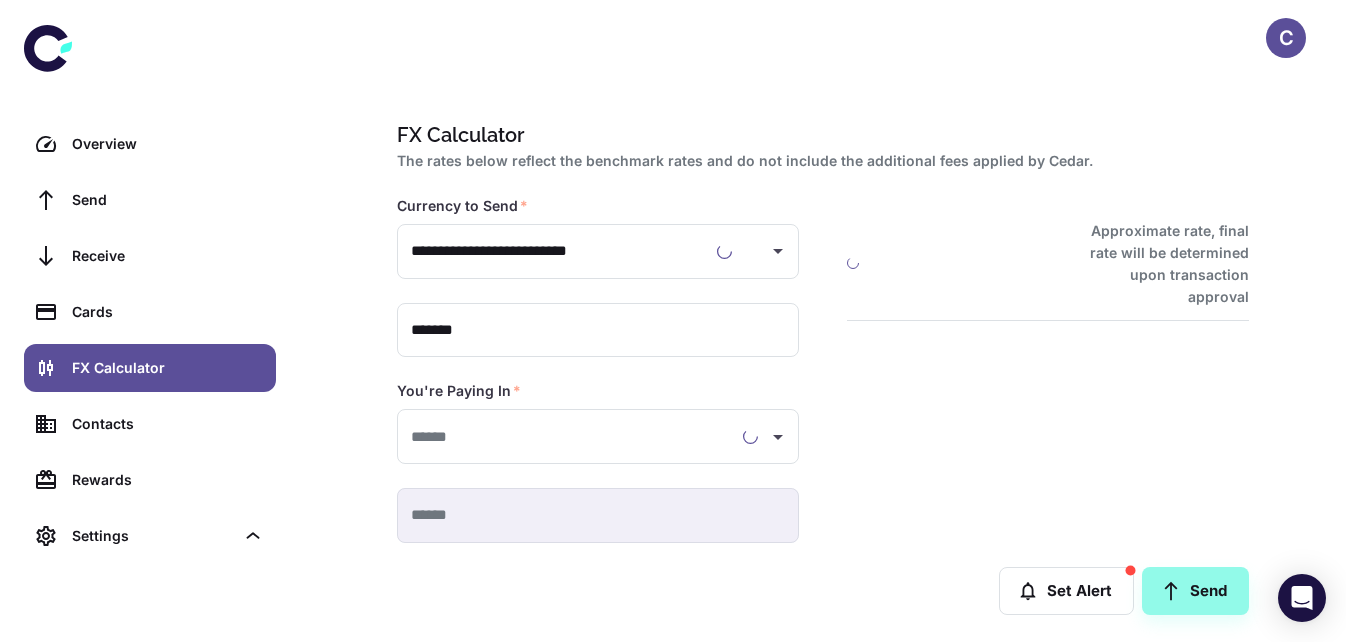 type on "**********" 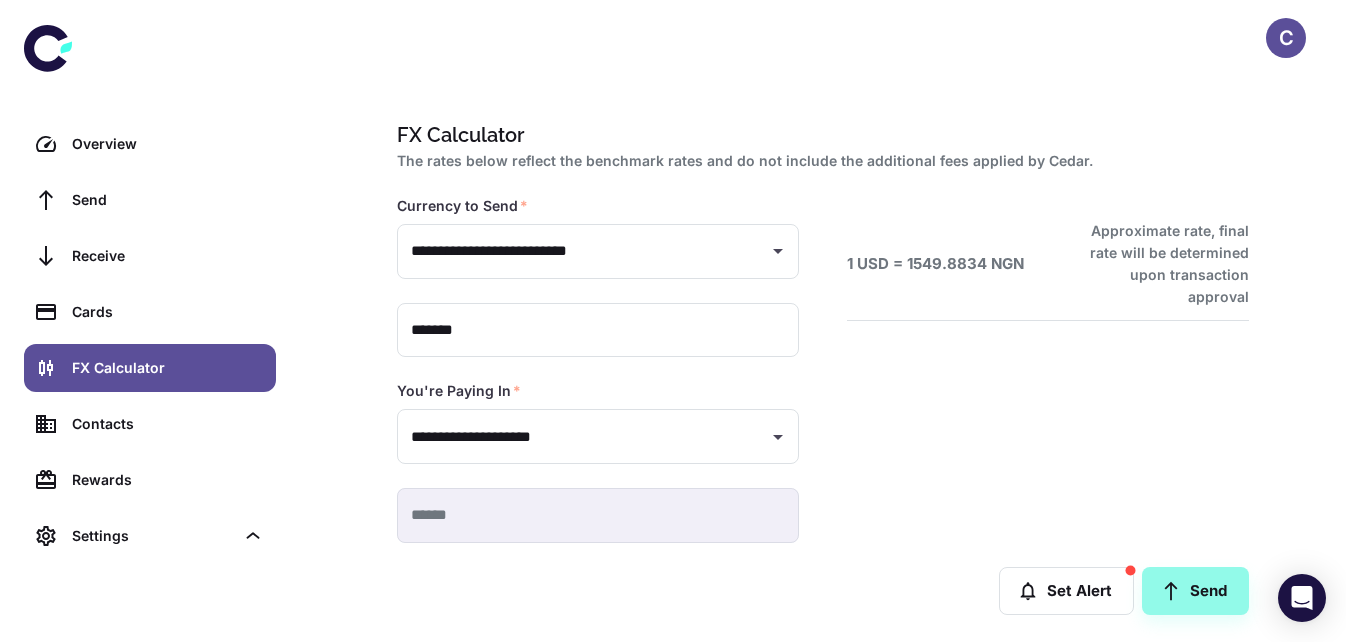 type on "**********" 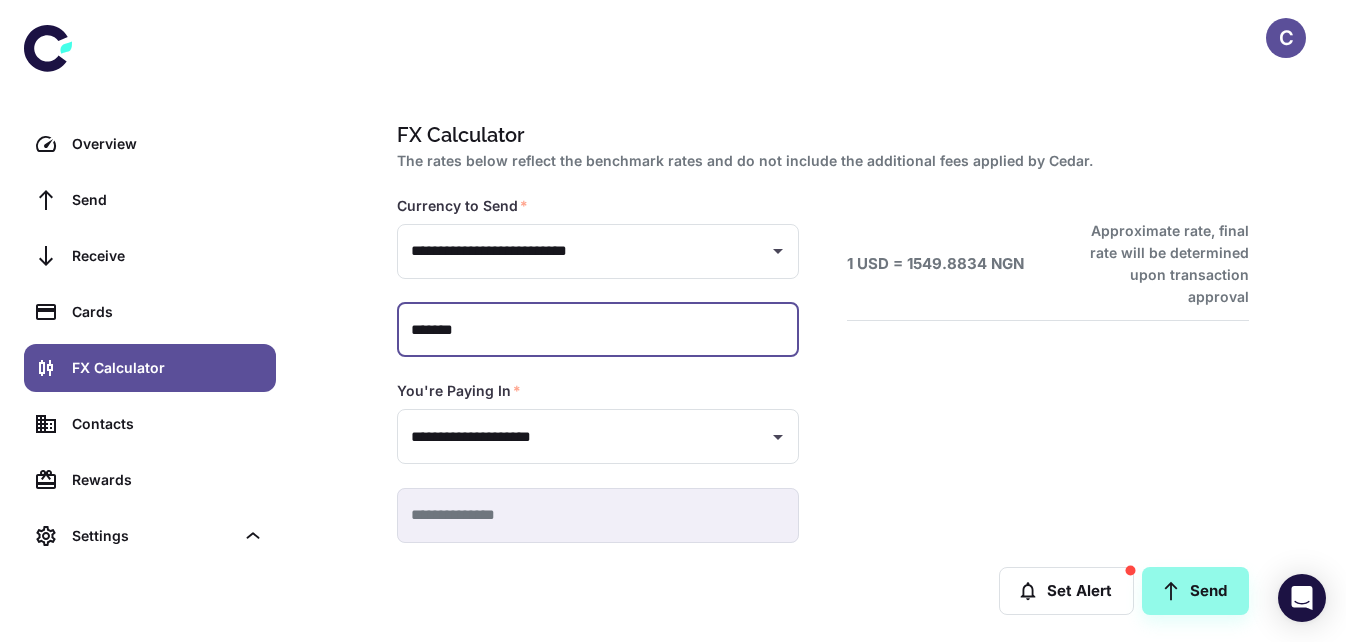 click on "*******" at bounding box center [598, 330] 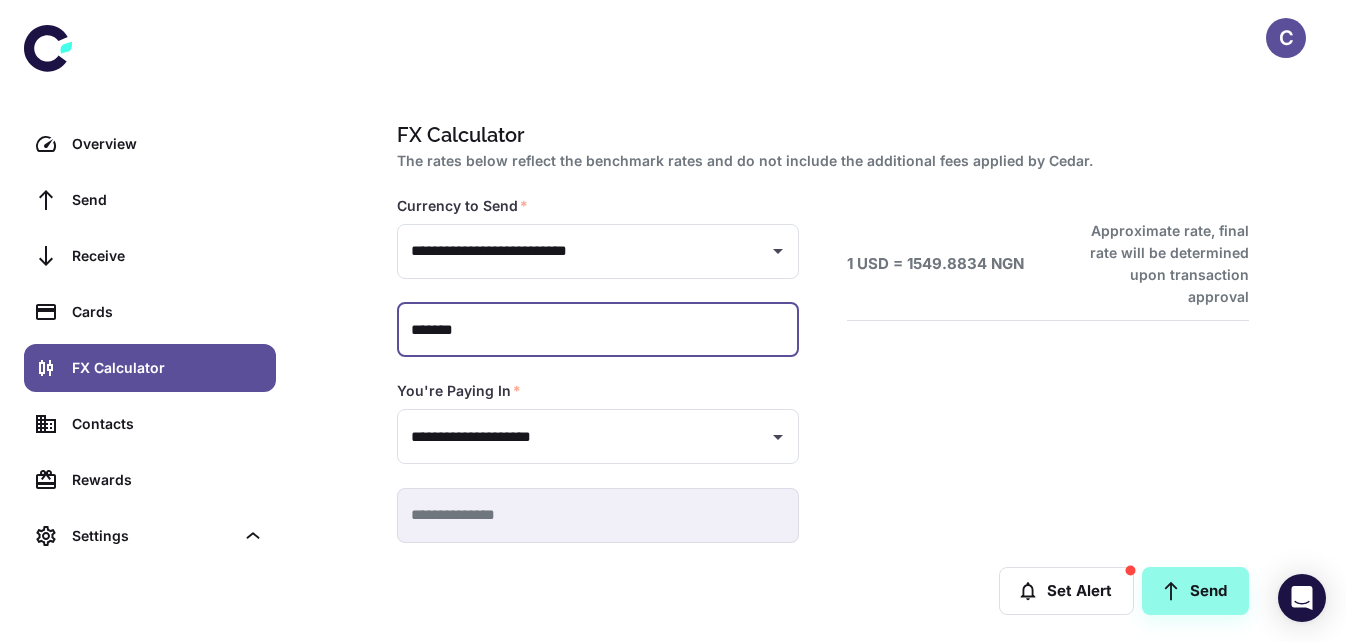 type on "******" 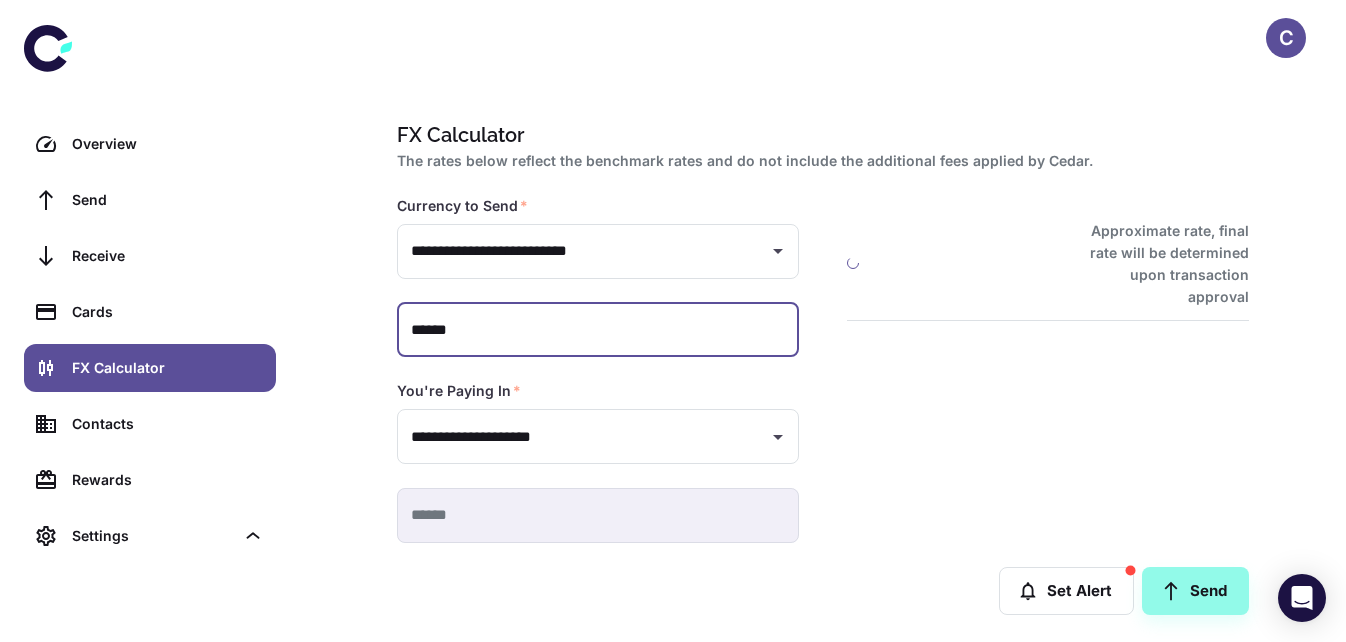 type on "**********" 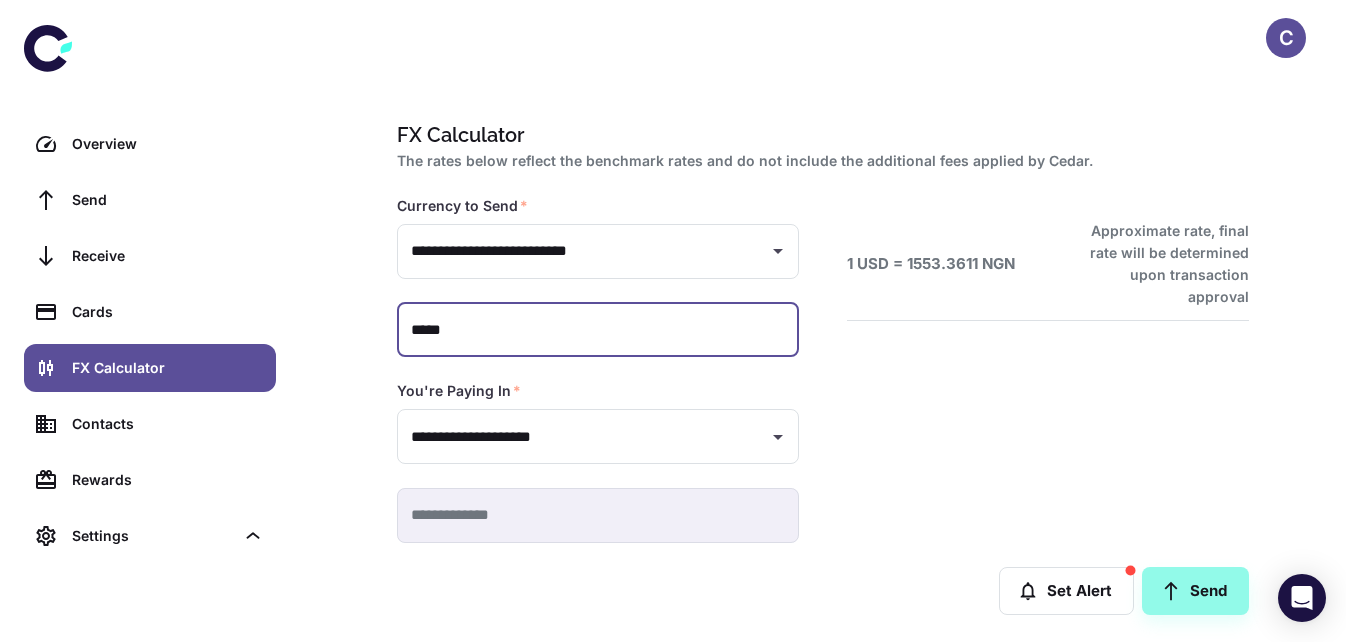type on "***" 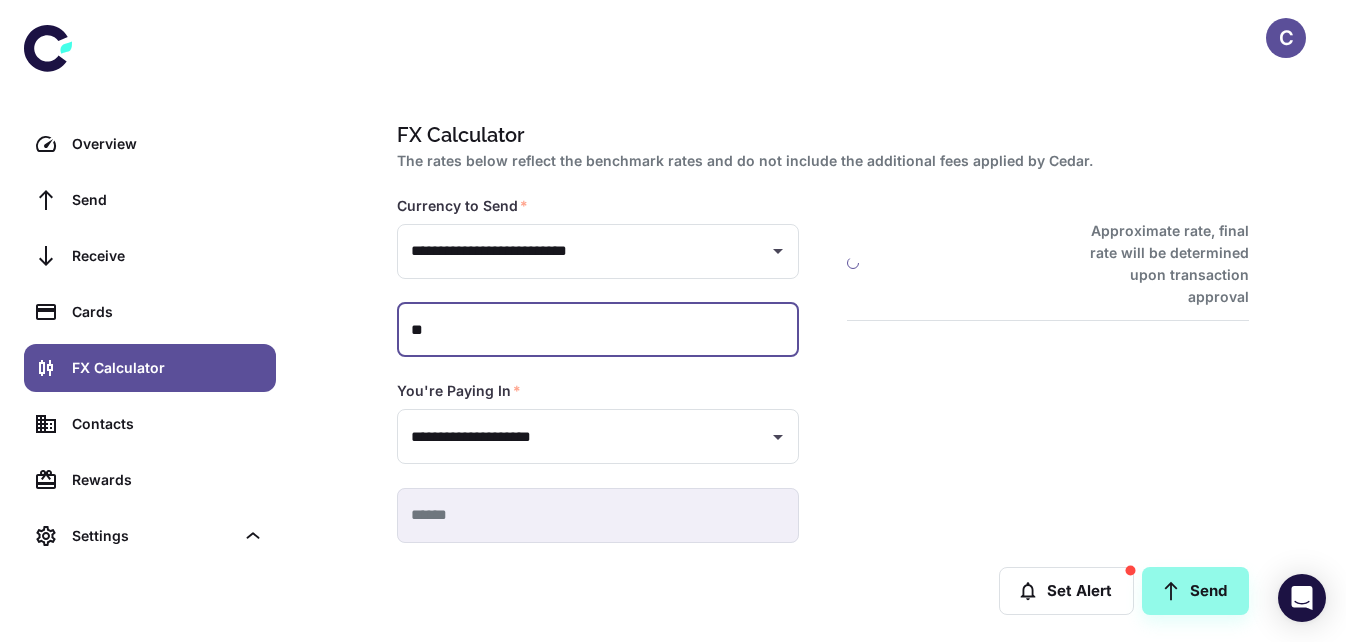 type on "*" 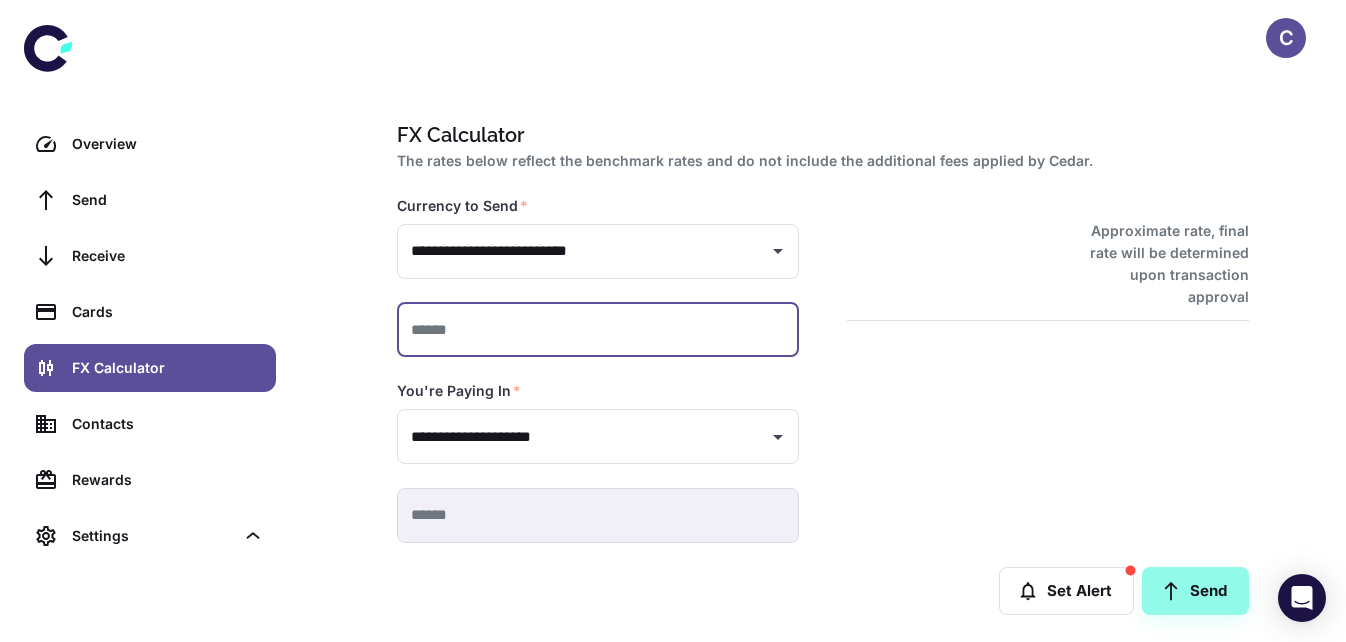 type on "*" 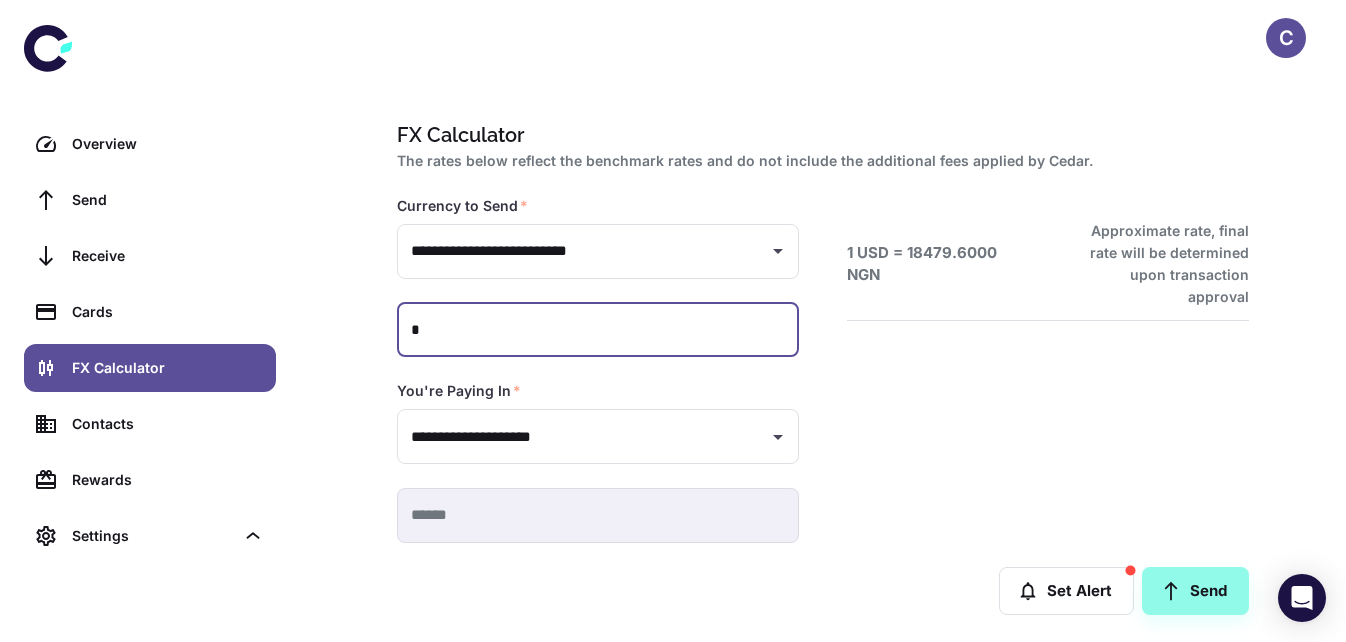 type on "******" 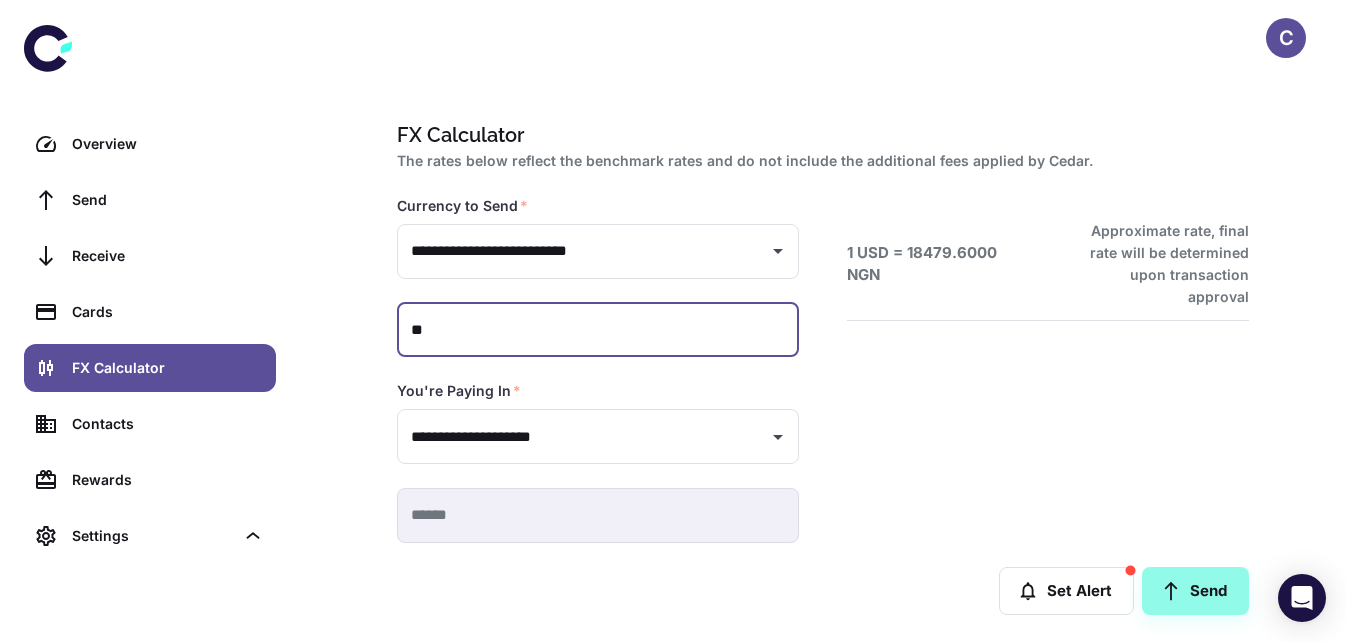 type 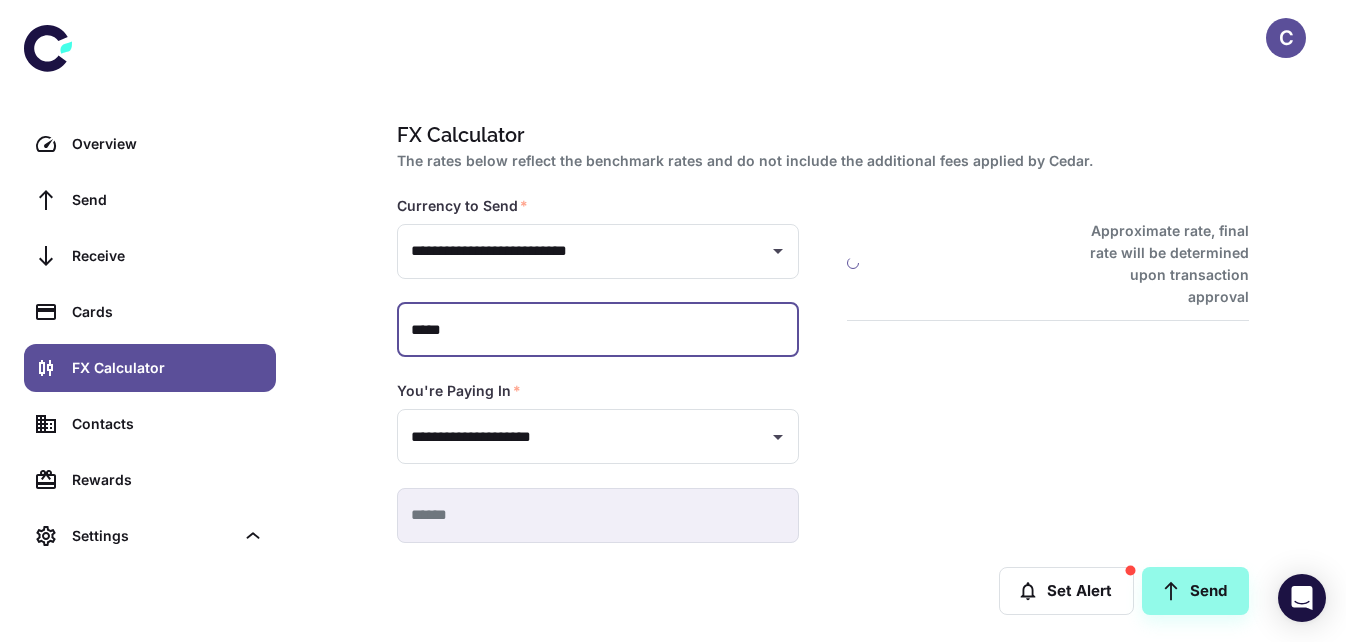type on "******" 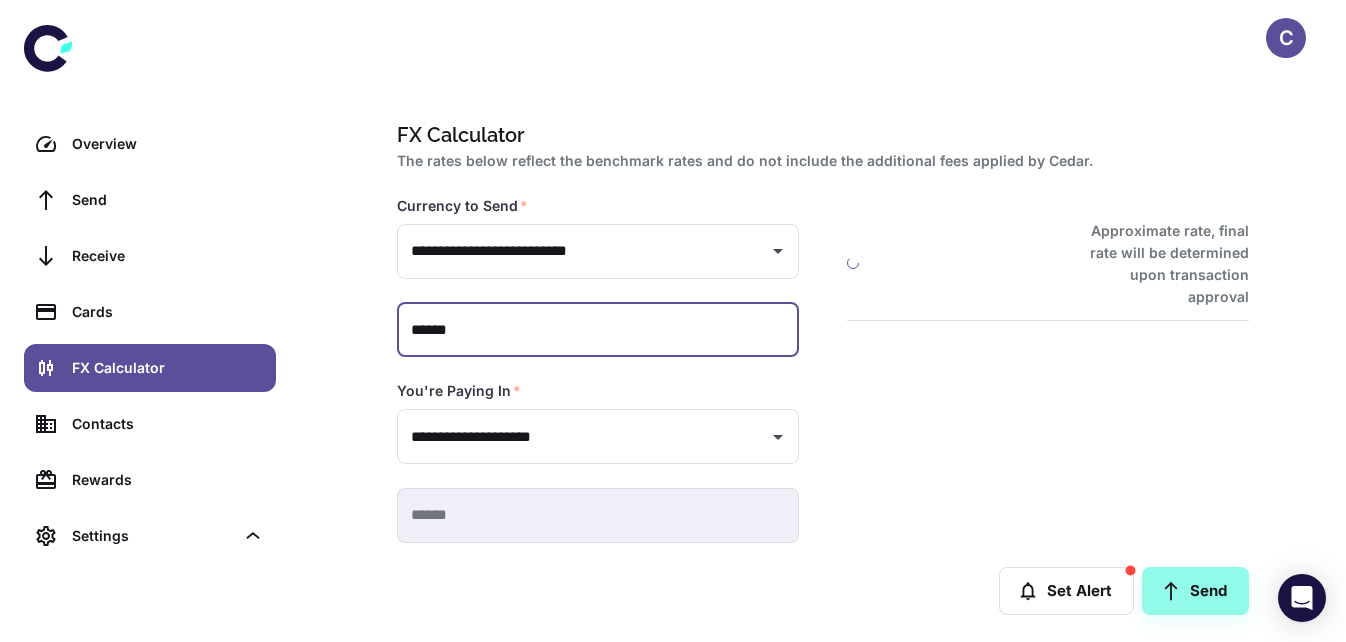 type on "**********" 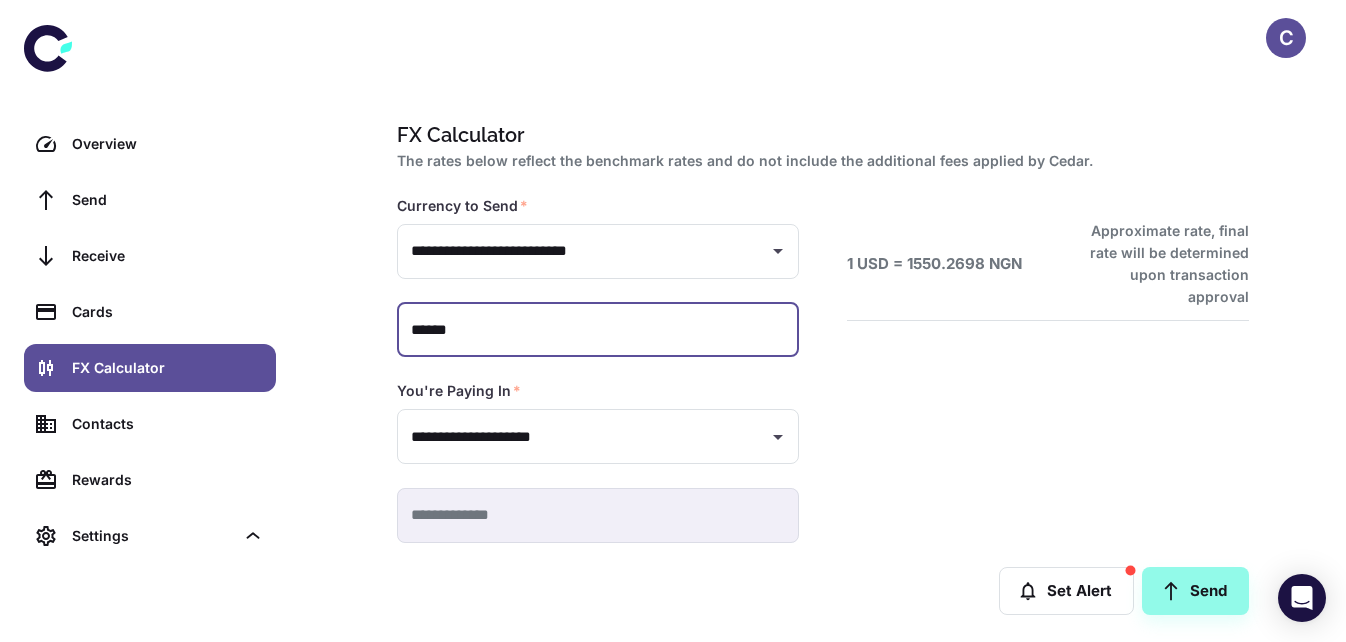 type on "*****" 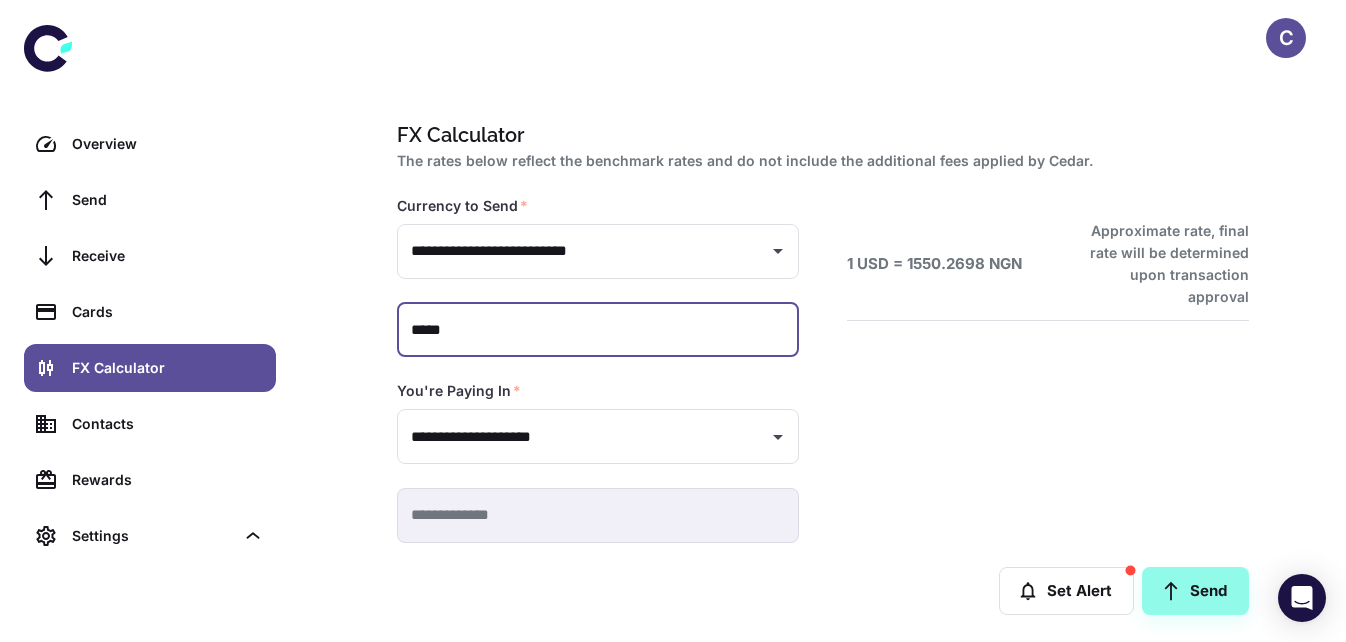 type on "**********" 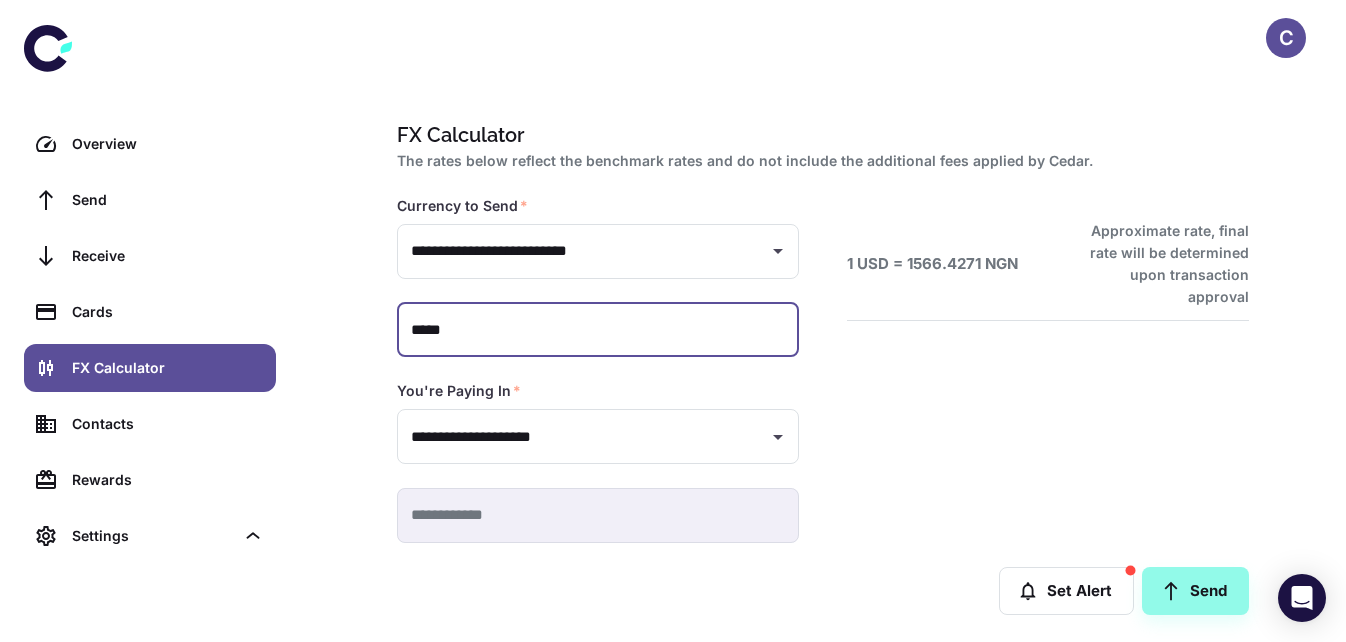 type on "***" 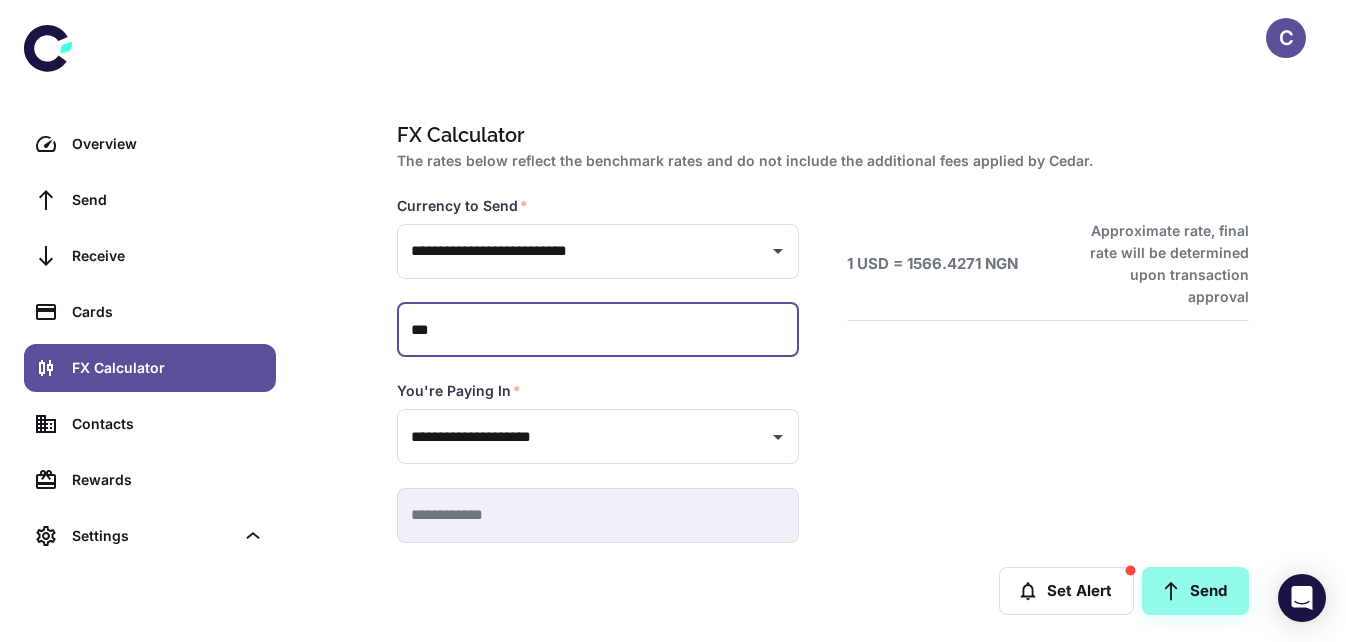 type on "**********" 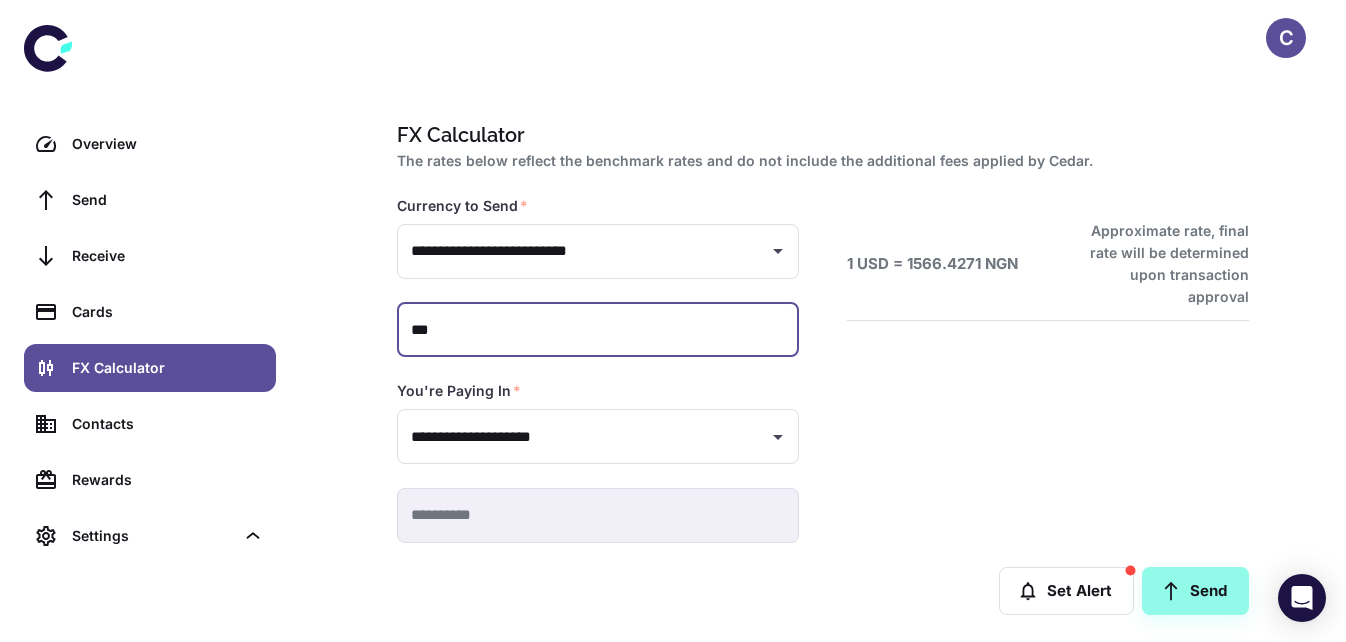 type on "**" 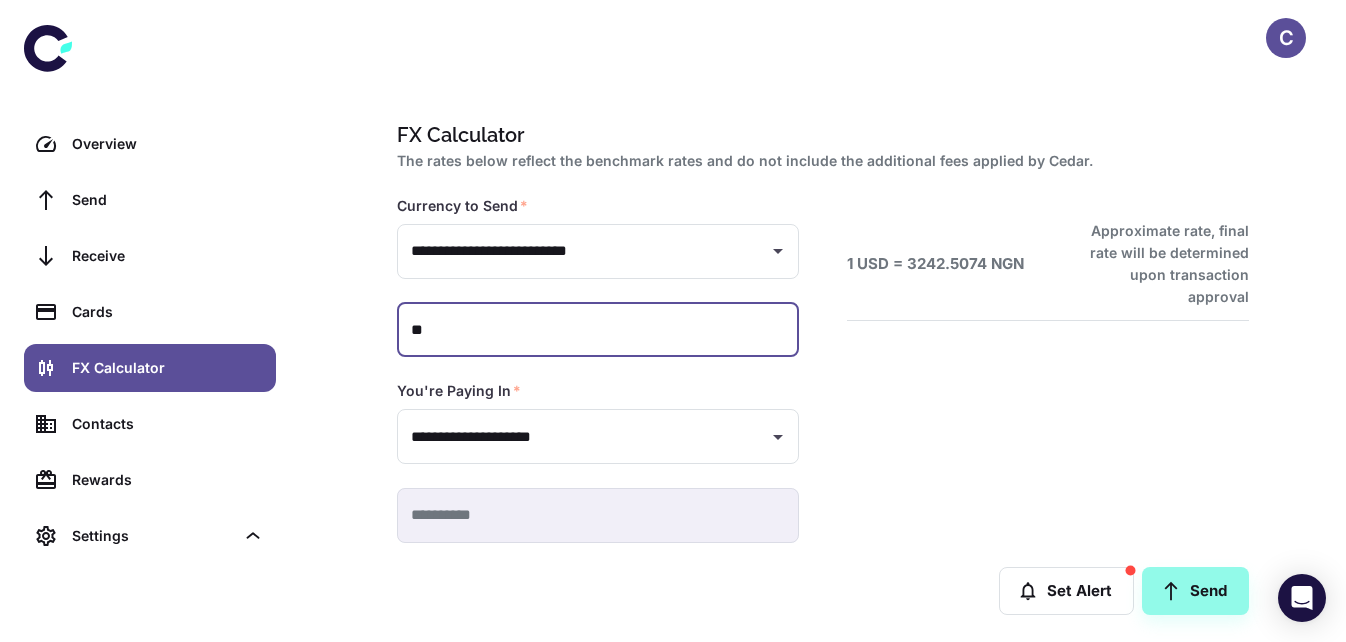 type on "**********" 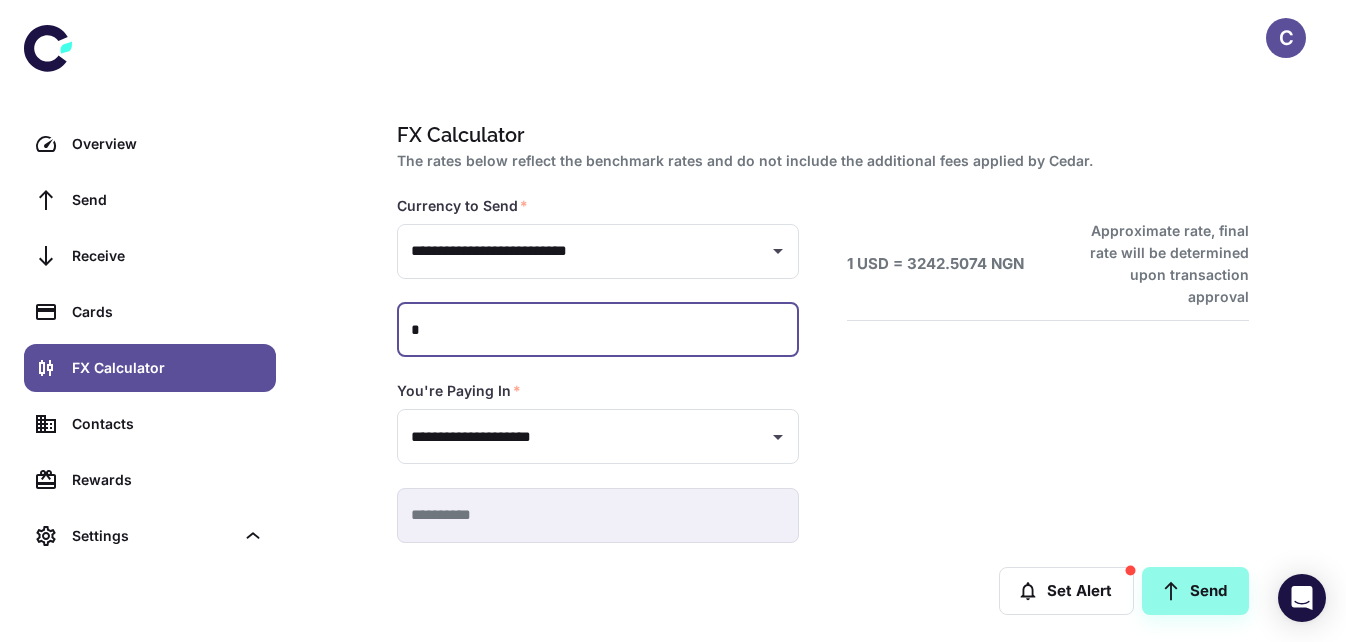 type on "******" 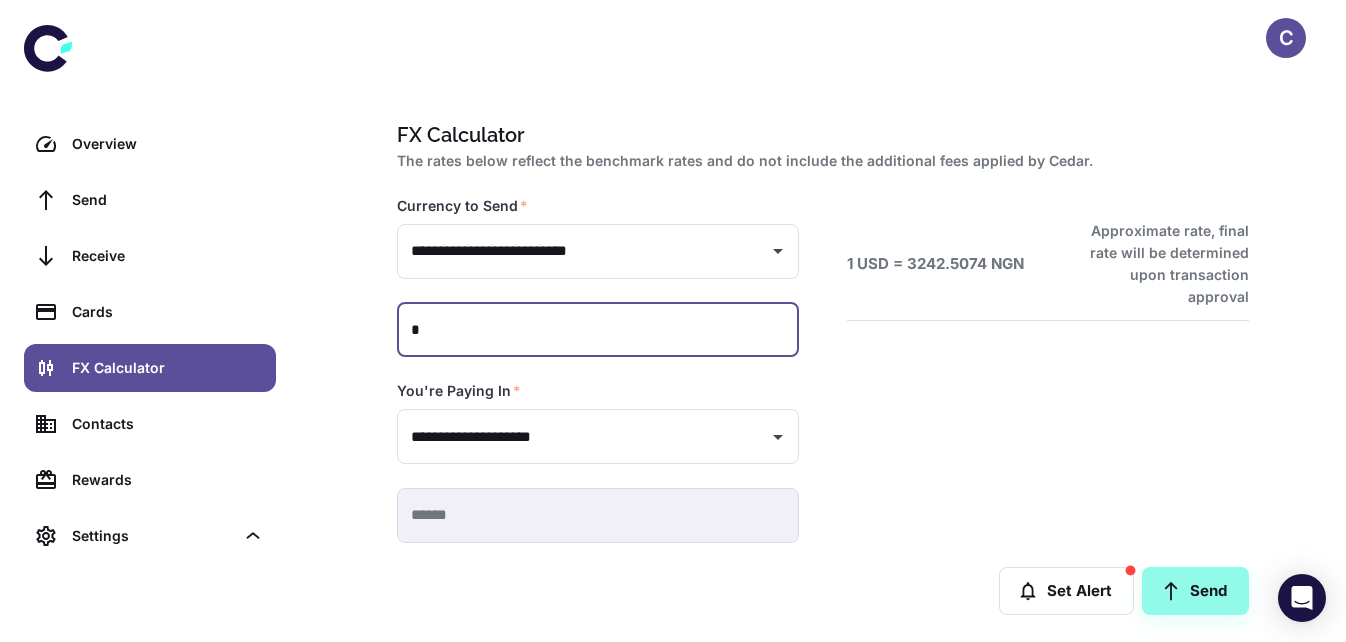 type 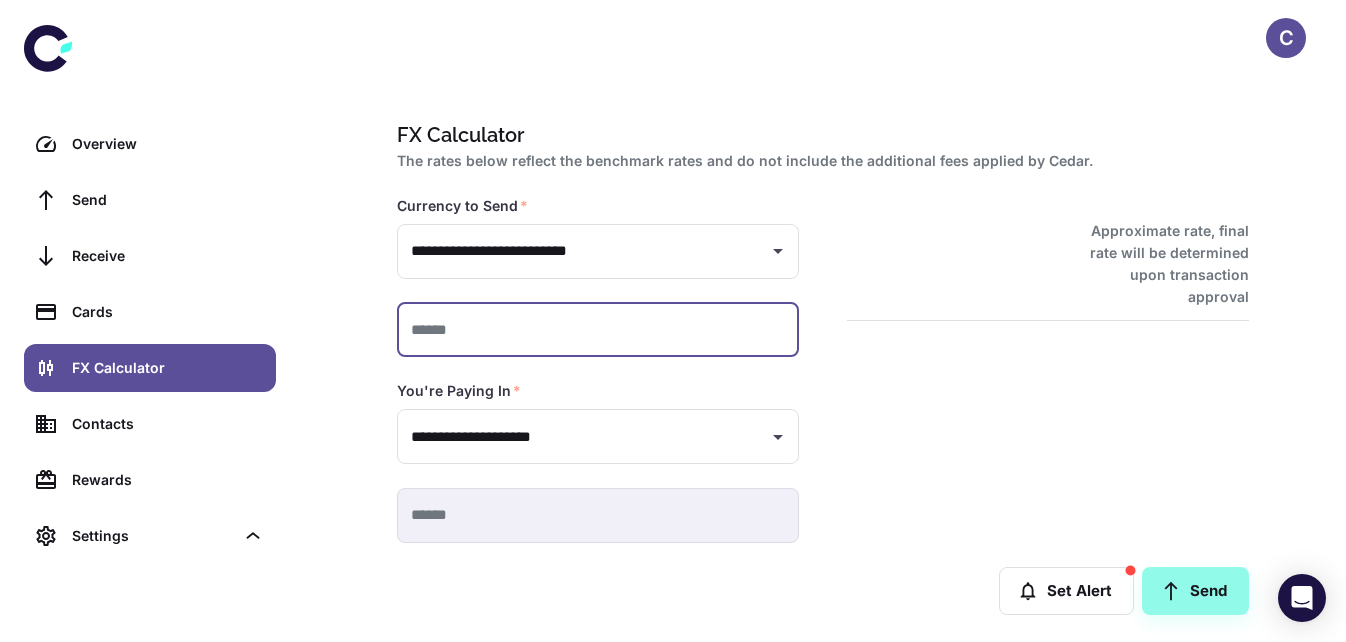 type 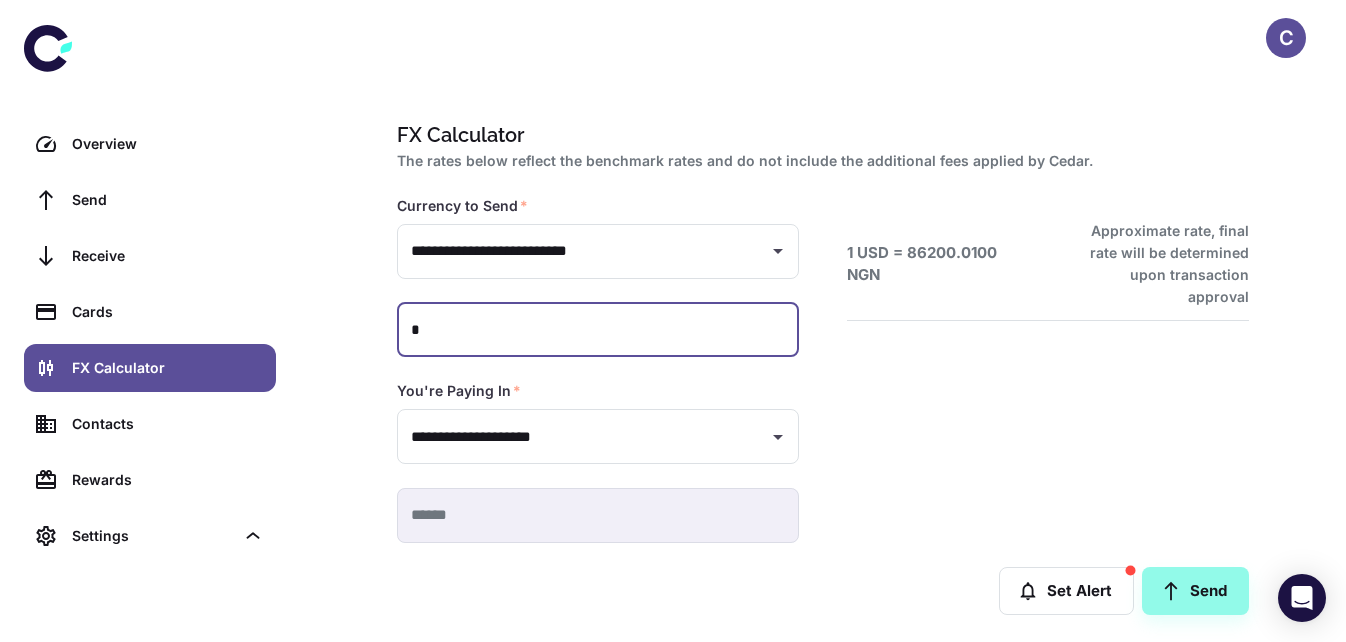 type on "*********" 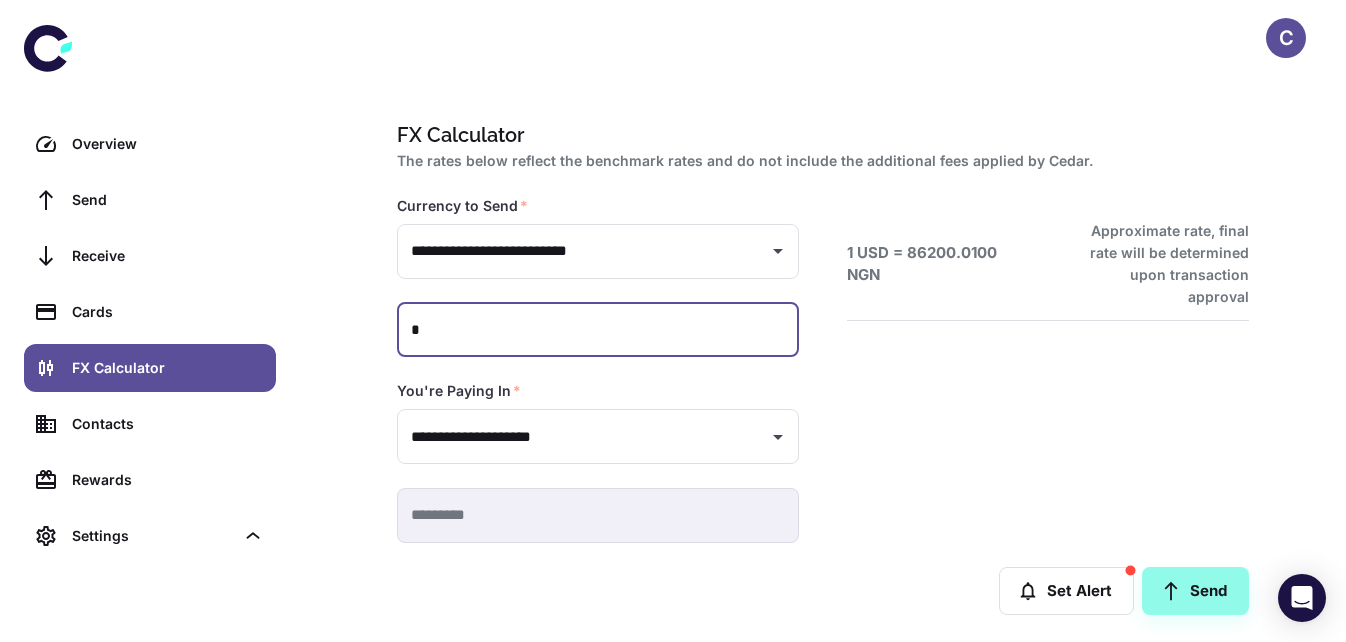 type on "**" 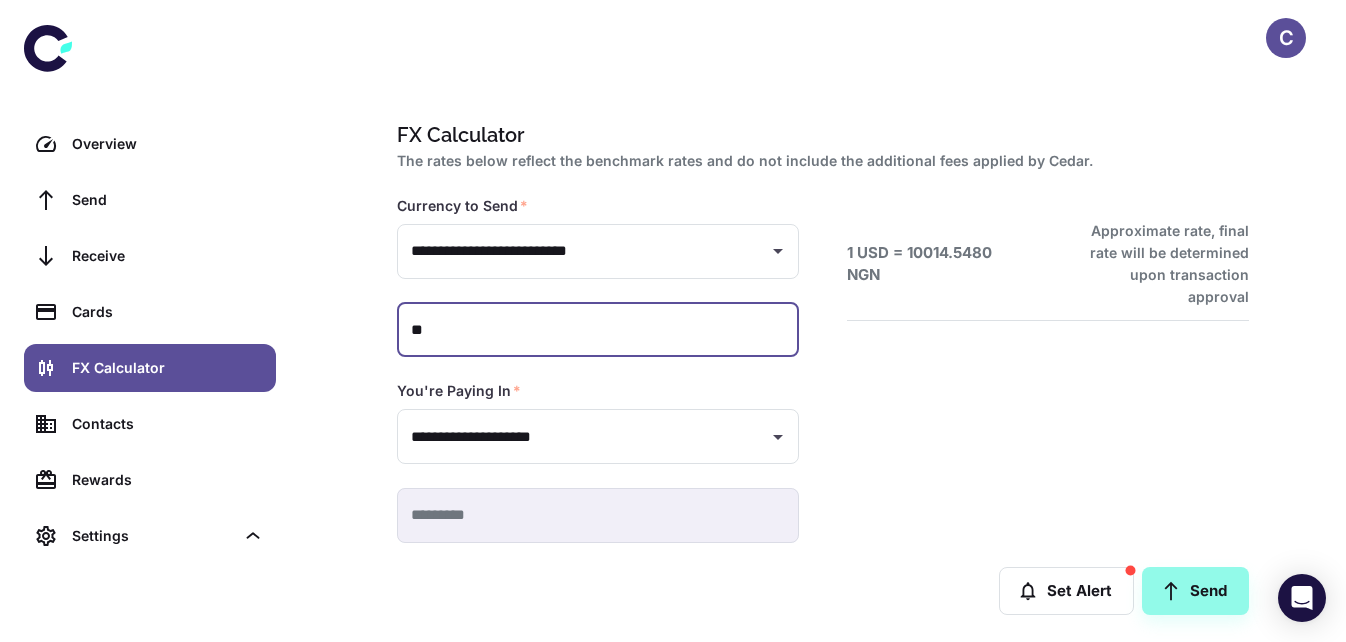 type on "**********" 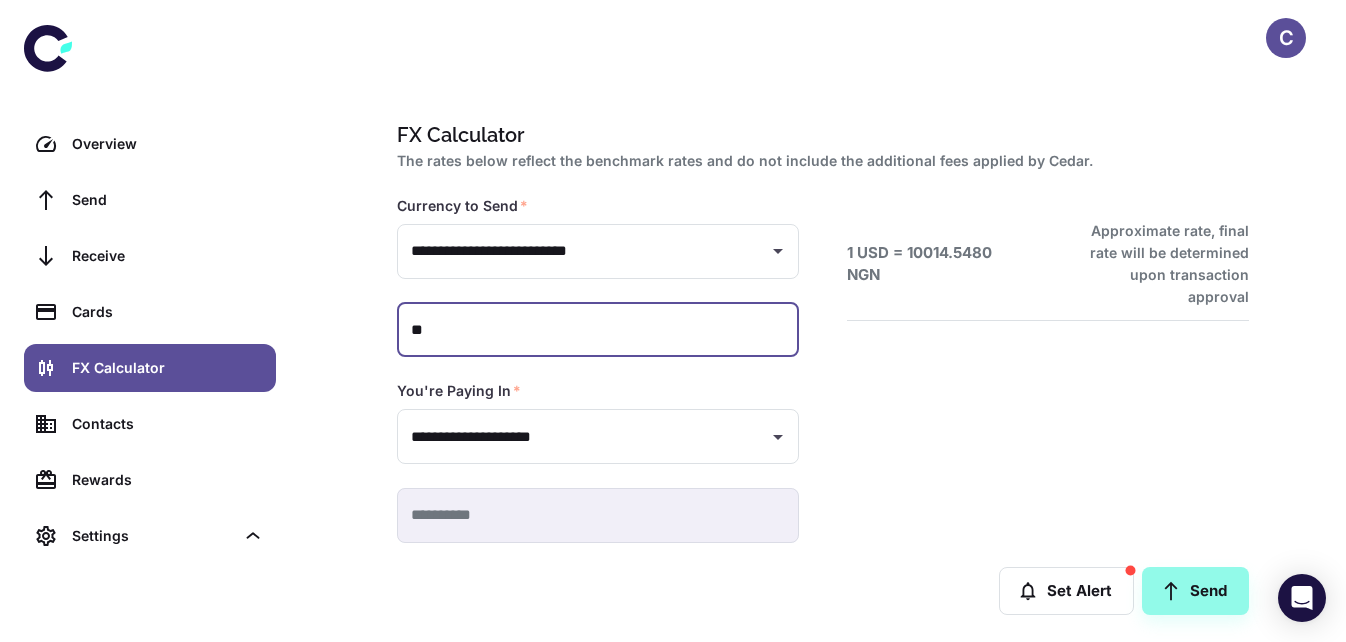 type on "***" 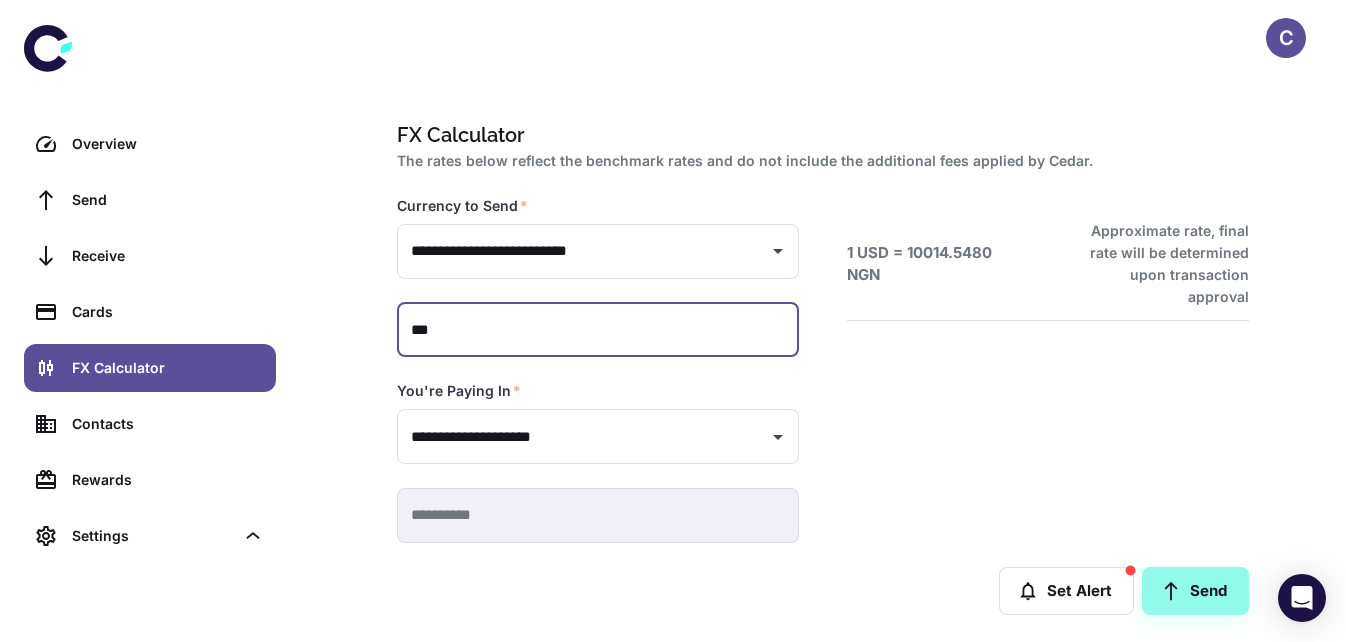 type on "**********" 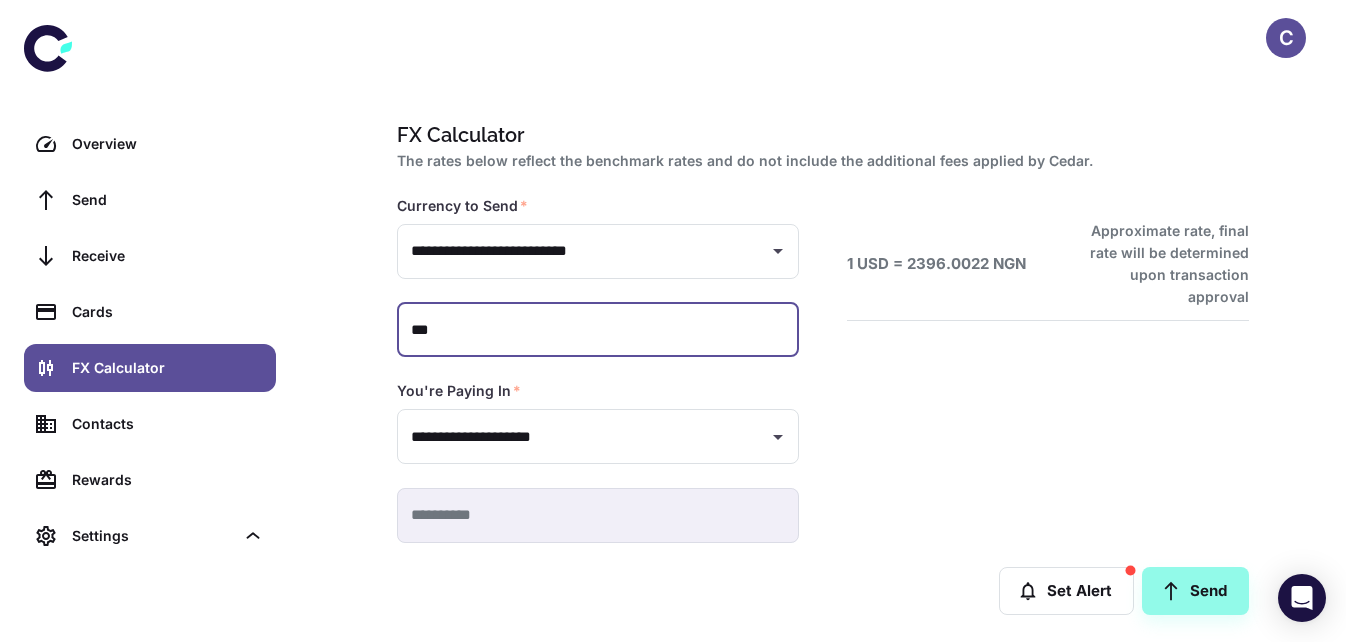 type on "*****" 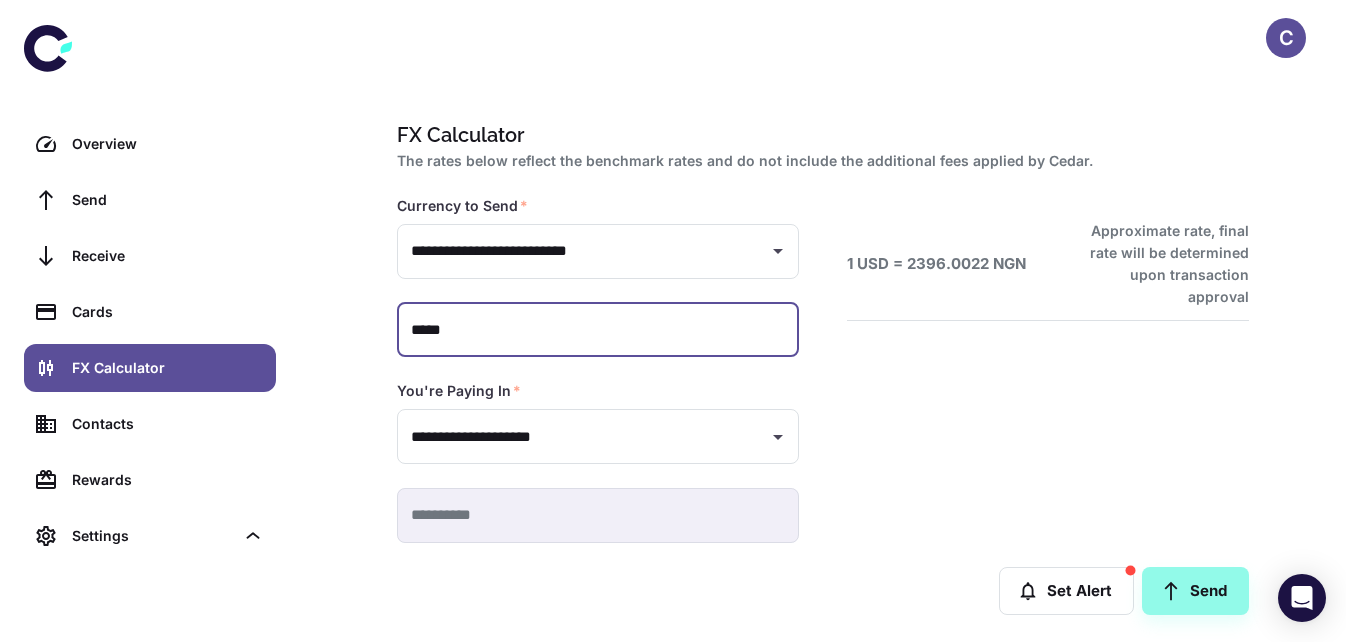 type on "**********" 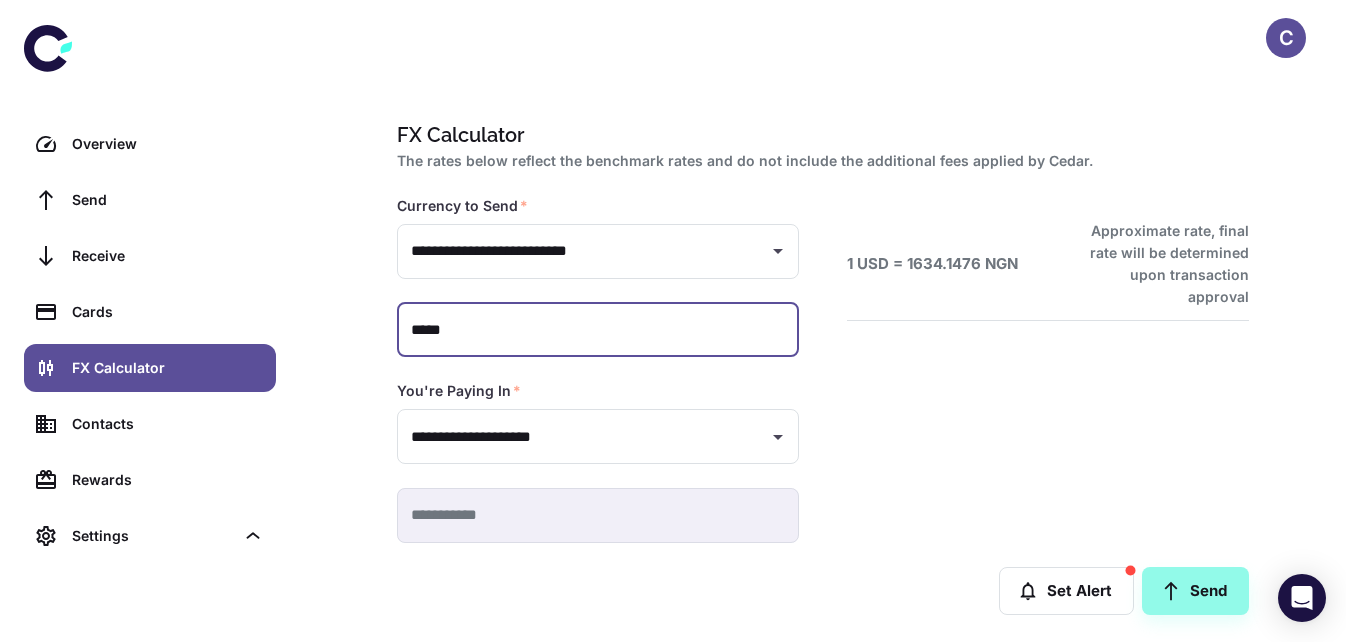 type on "******" 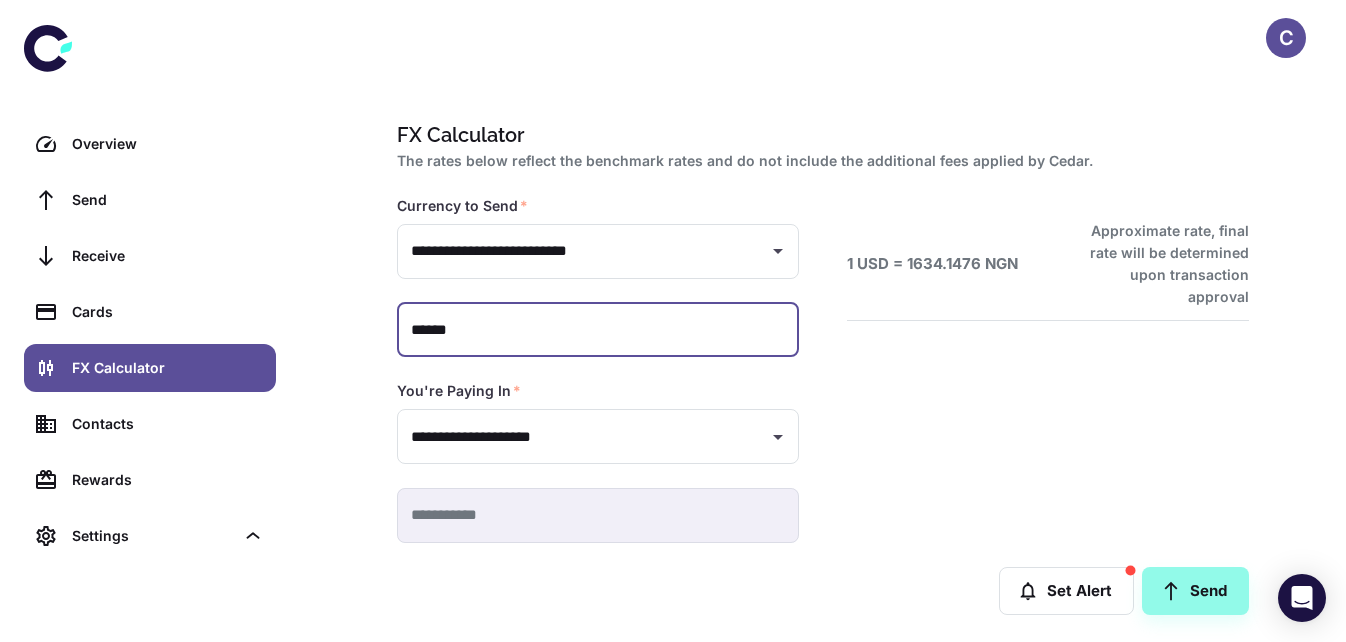 type on "**********" 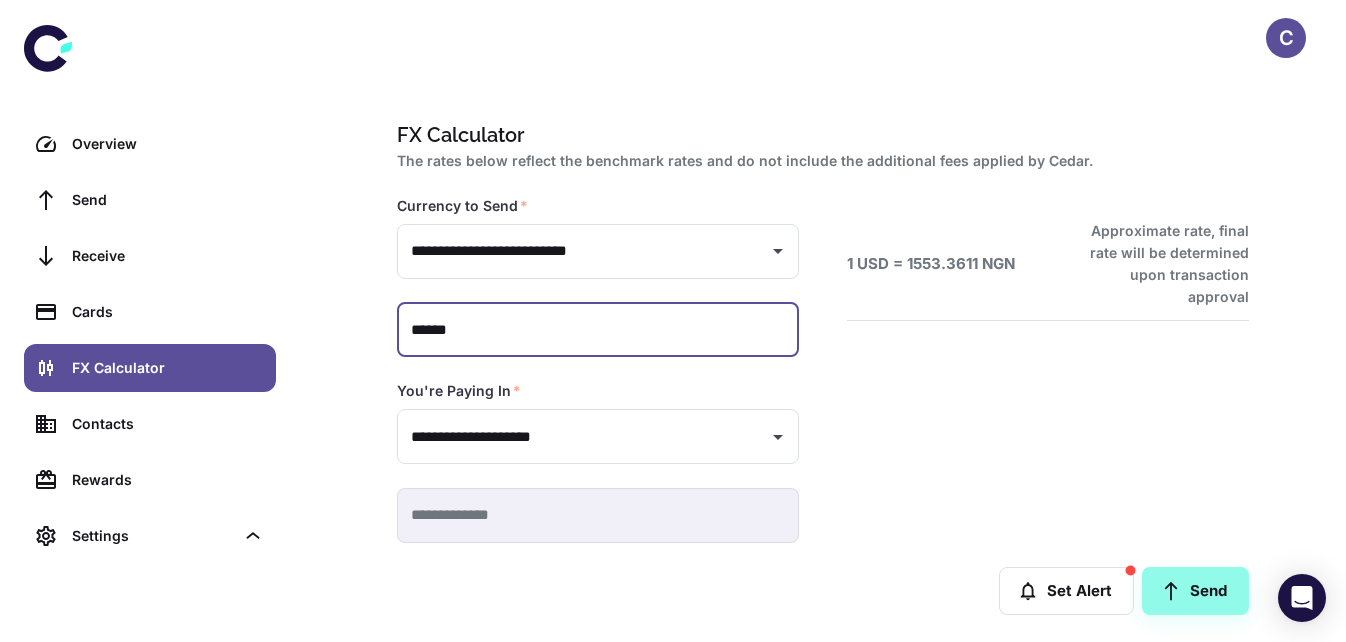 type on "*****" 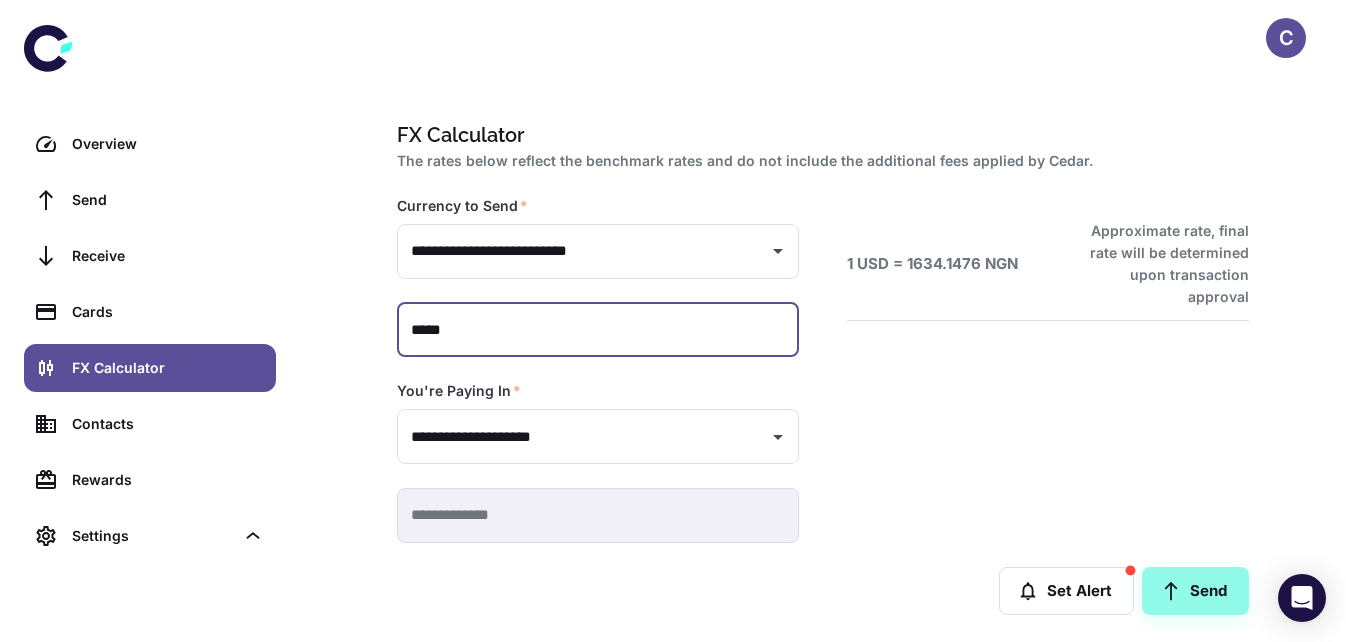 type on "**********" 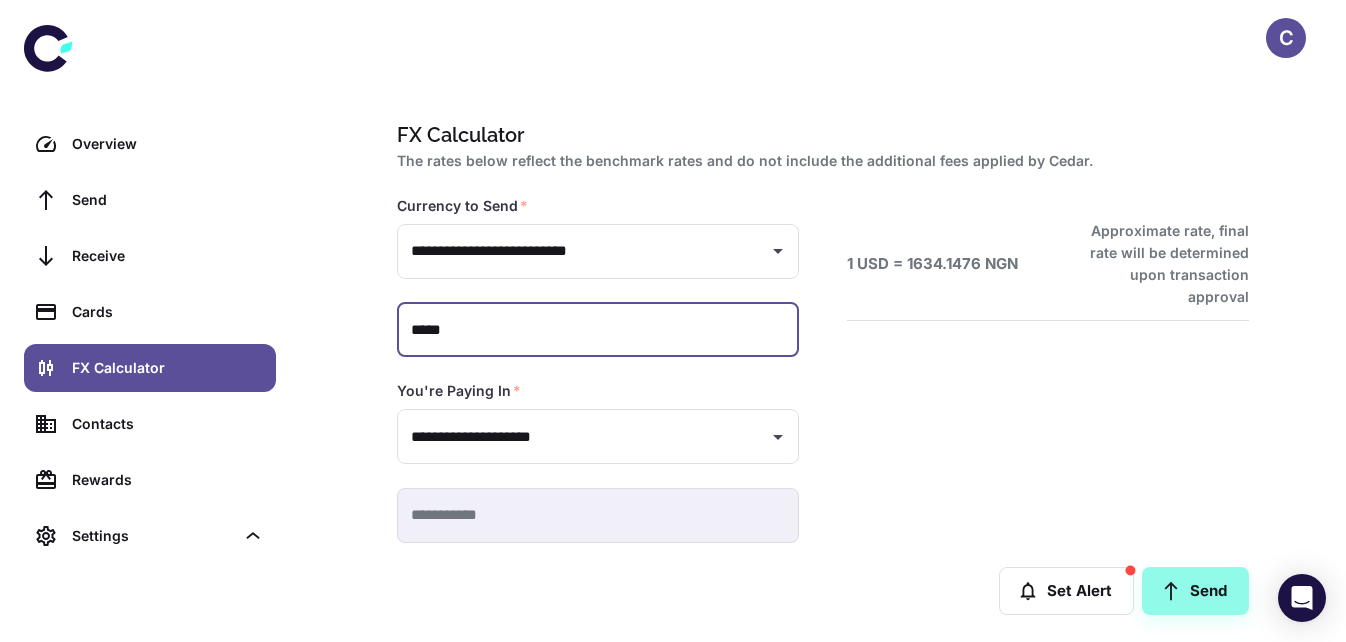 type on "***" 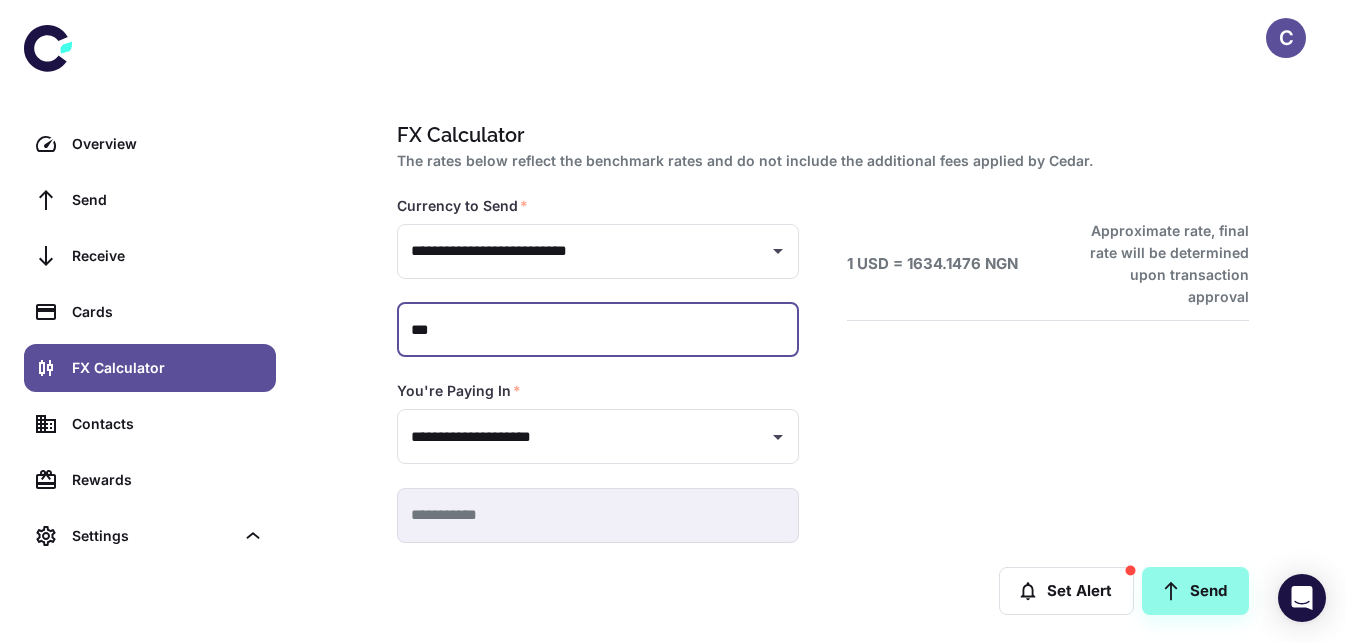 type on "**********" 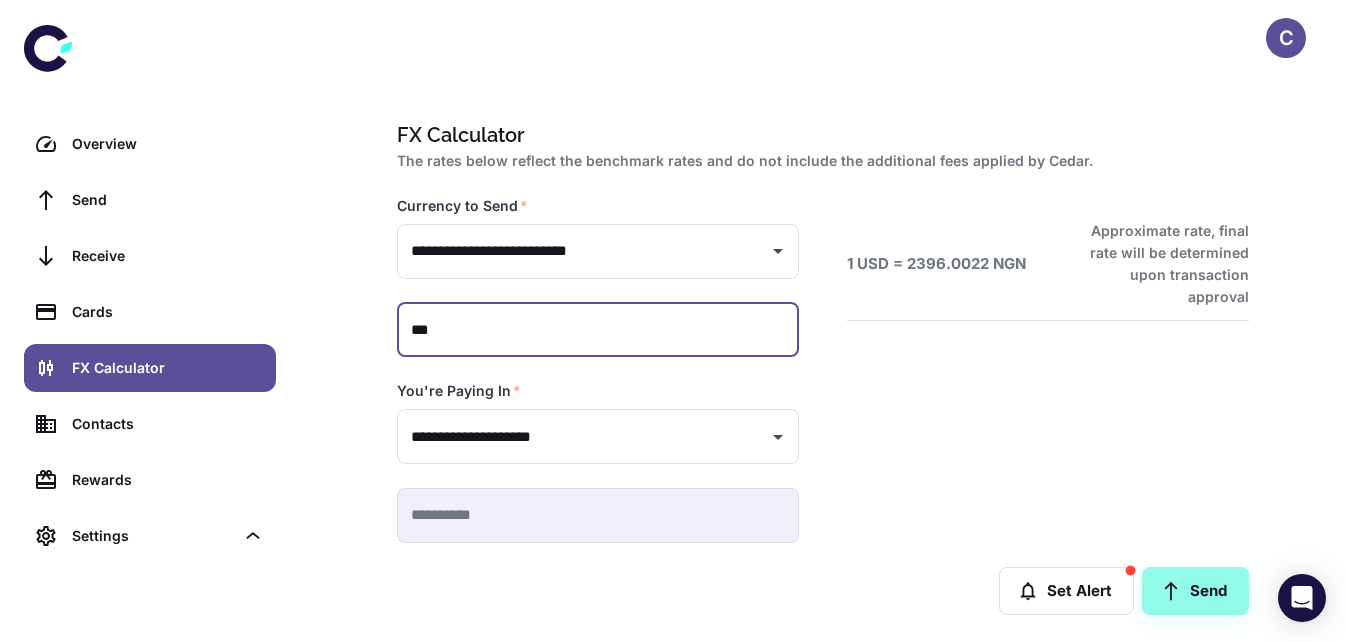 type on "**" 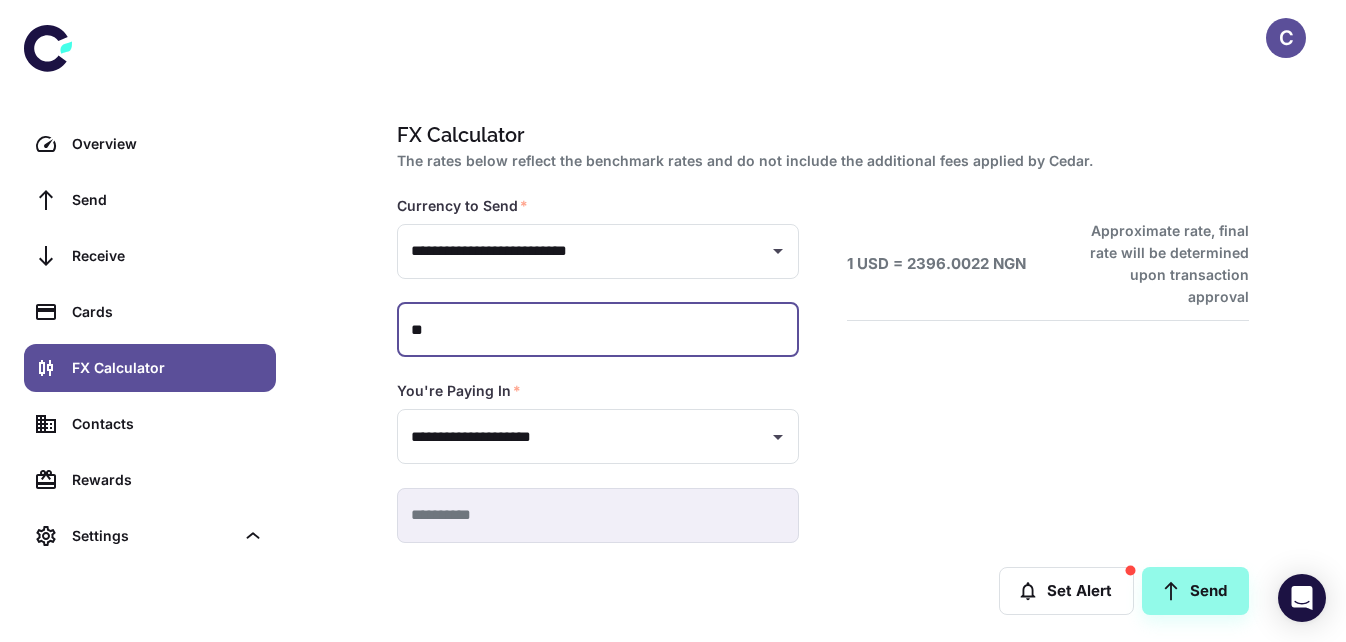 type on "**********" 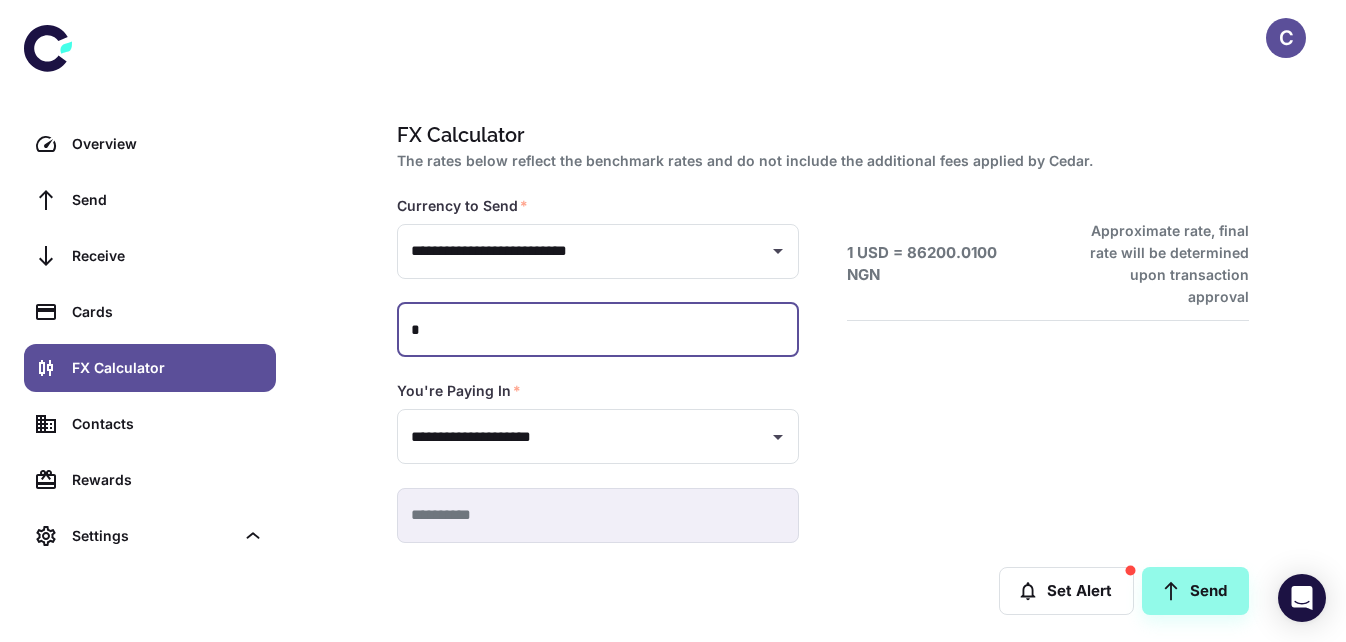 type on "*********" 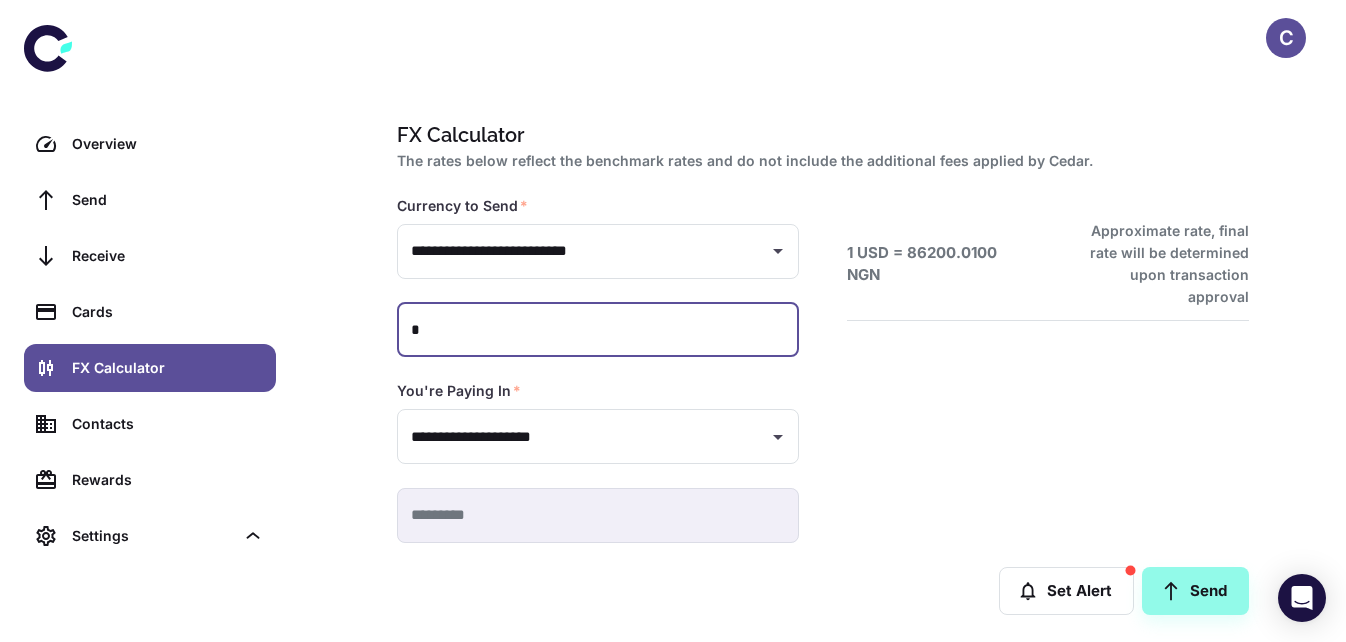 type 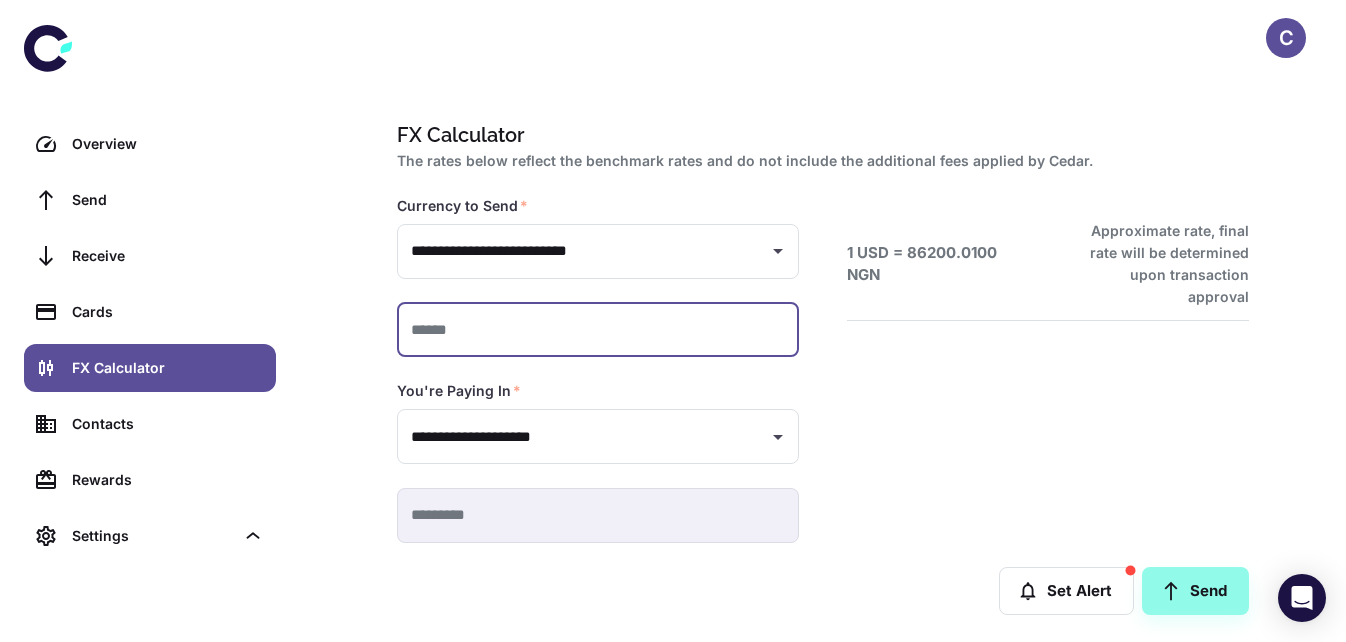 type 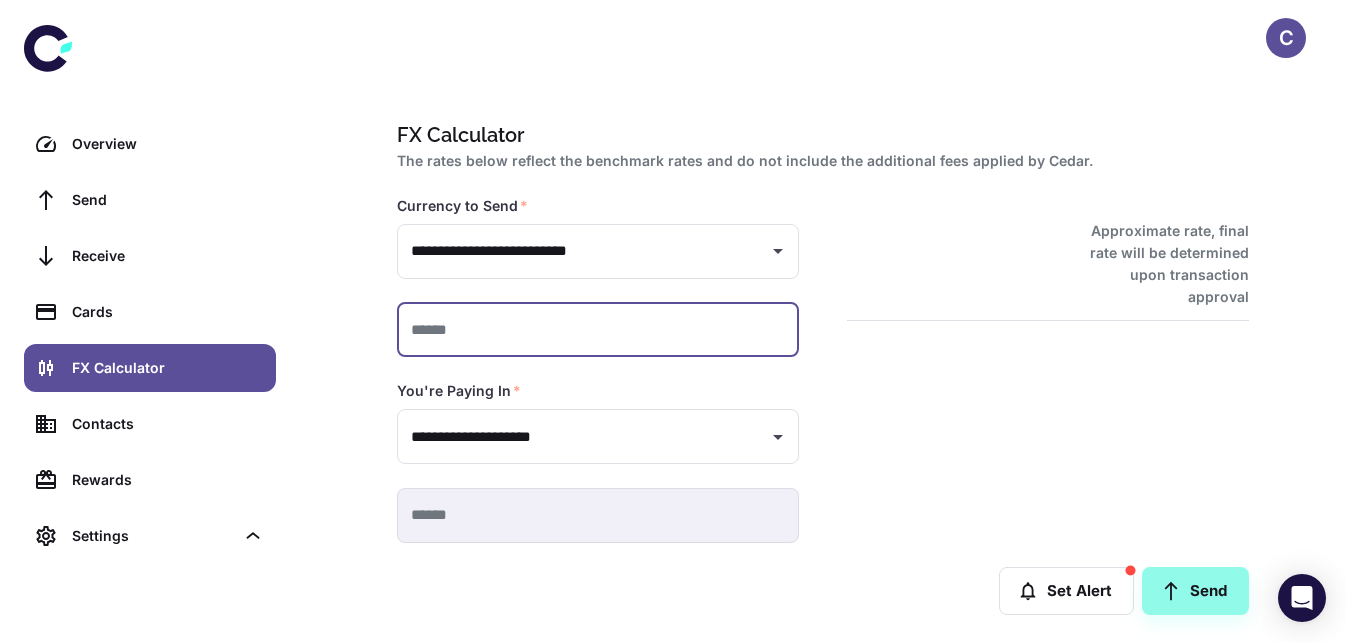 type on "*" 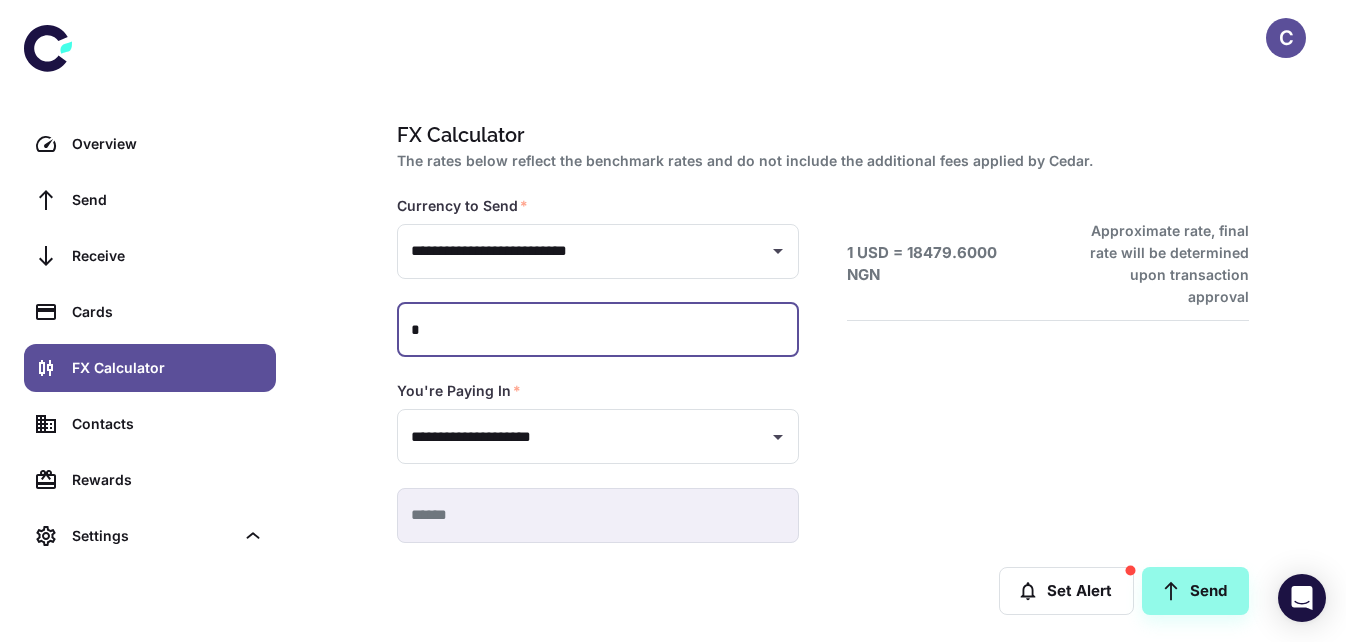 type on "******" 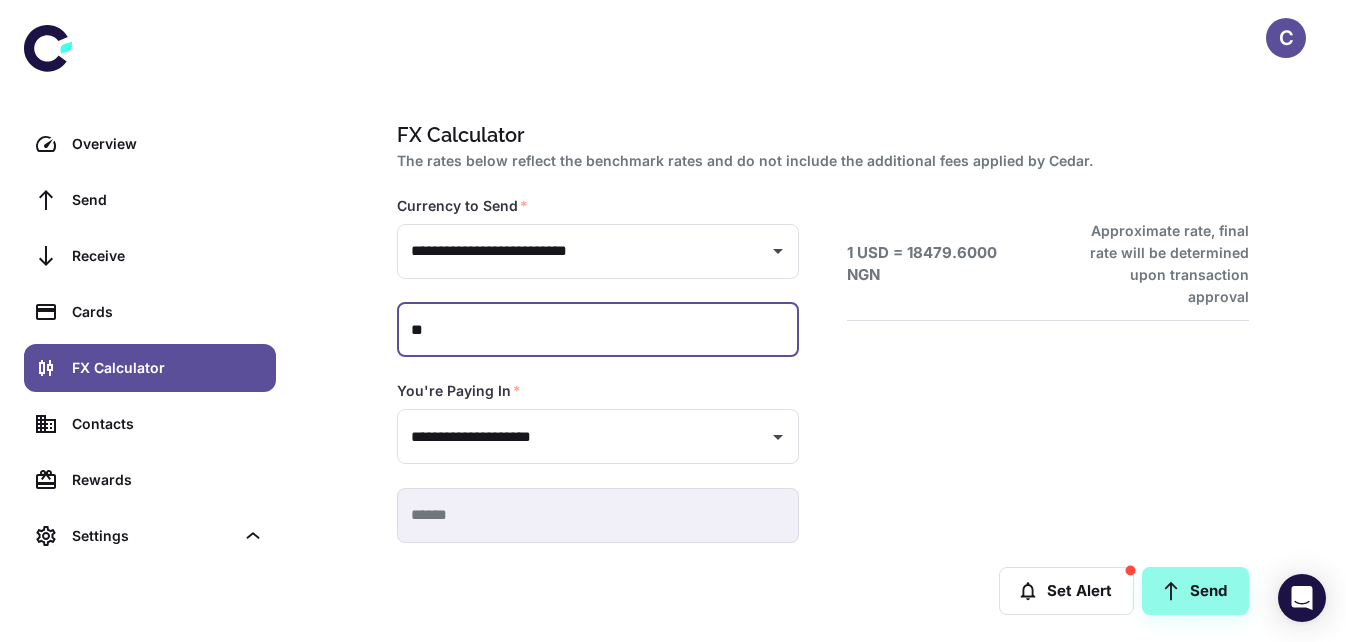 type on "**********" 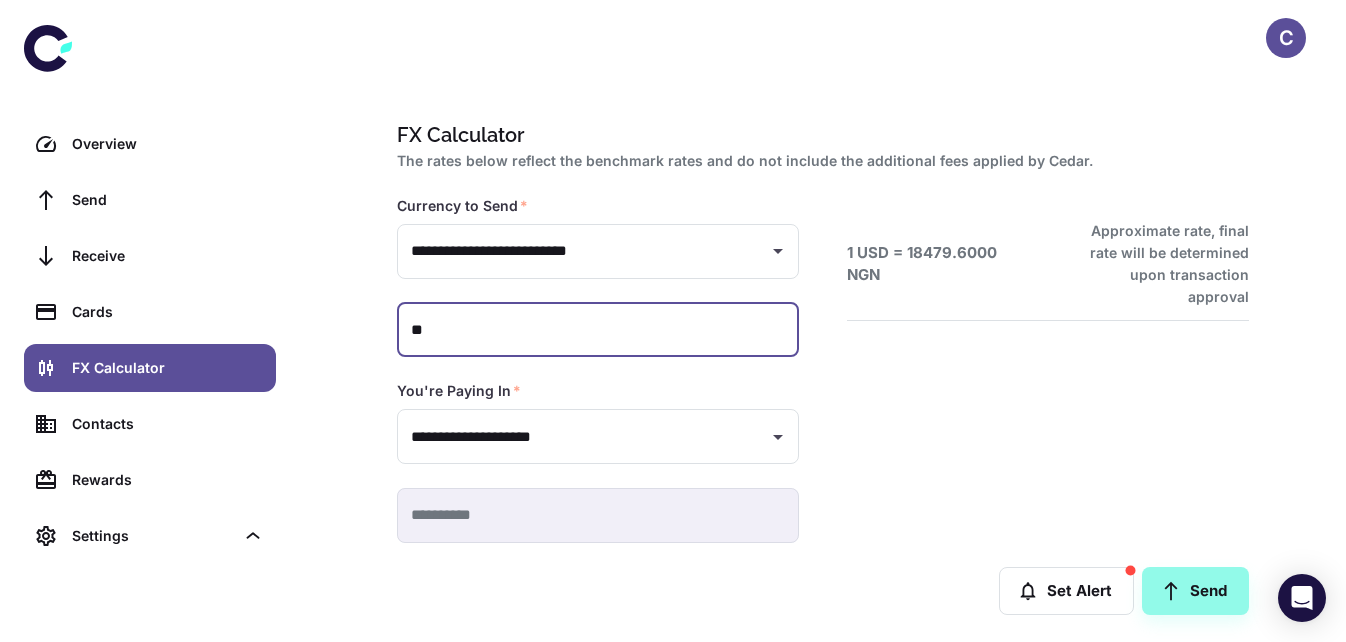 type on "***" 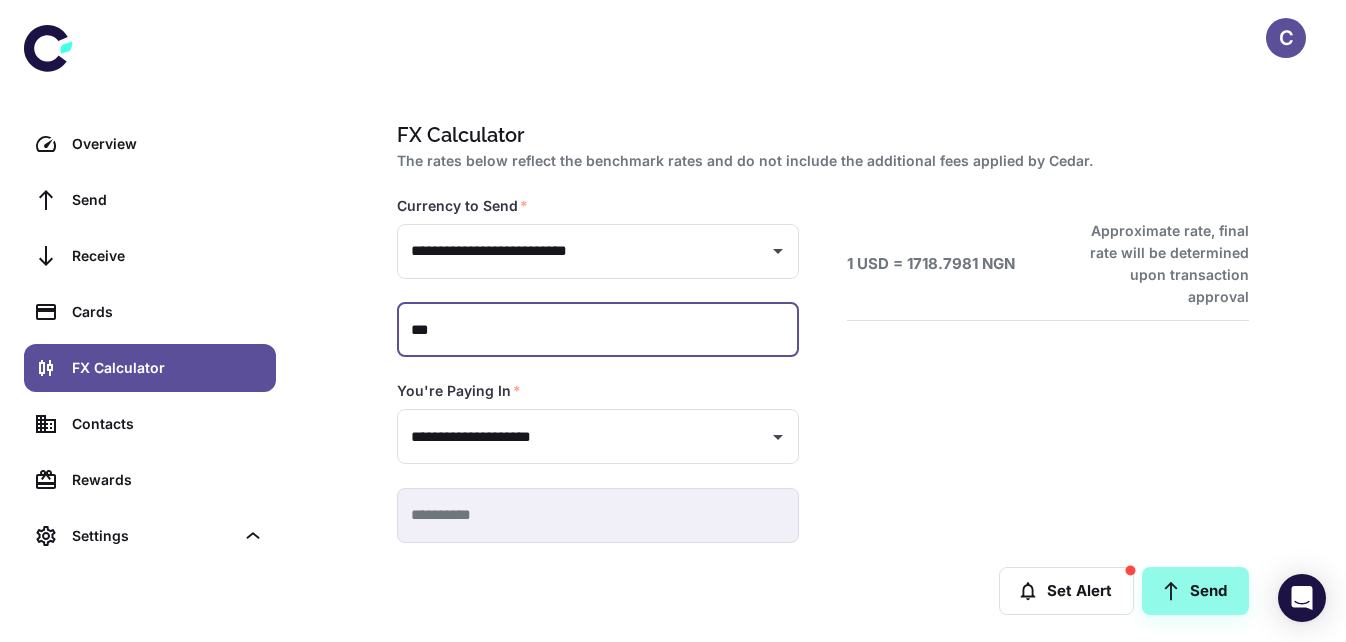 type on "**********" 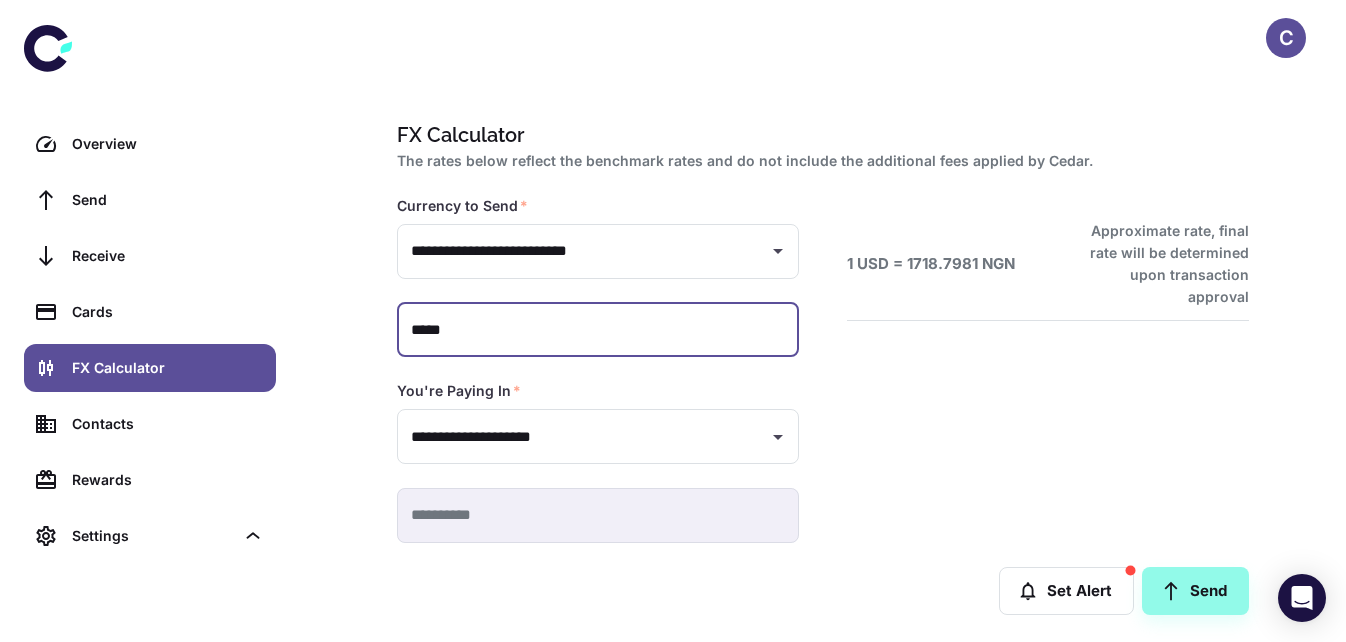 type on "**********" 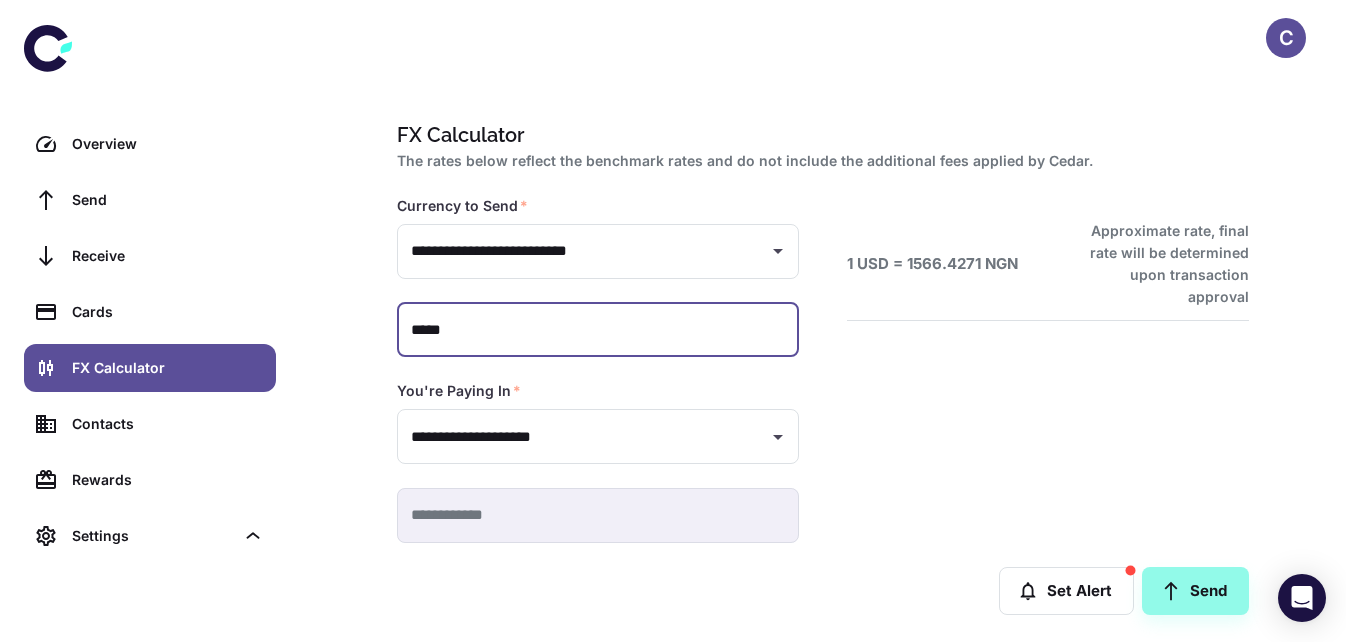 type on "******" 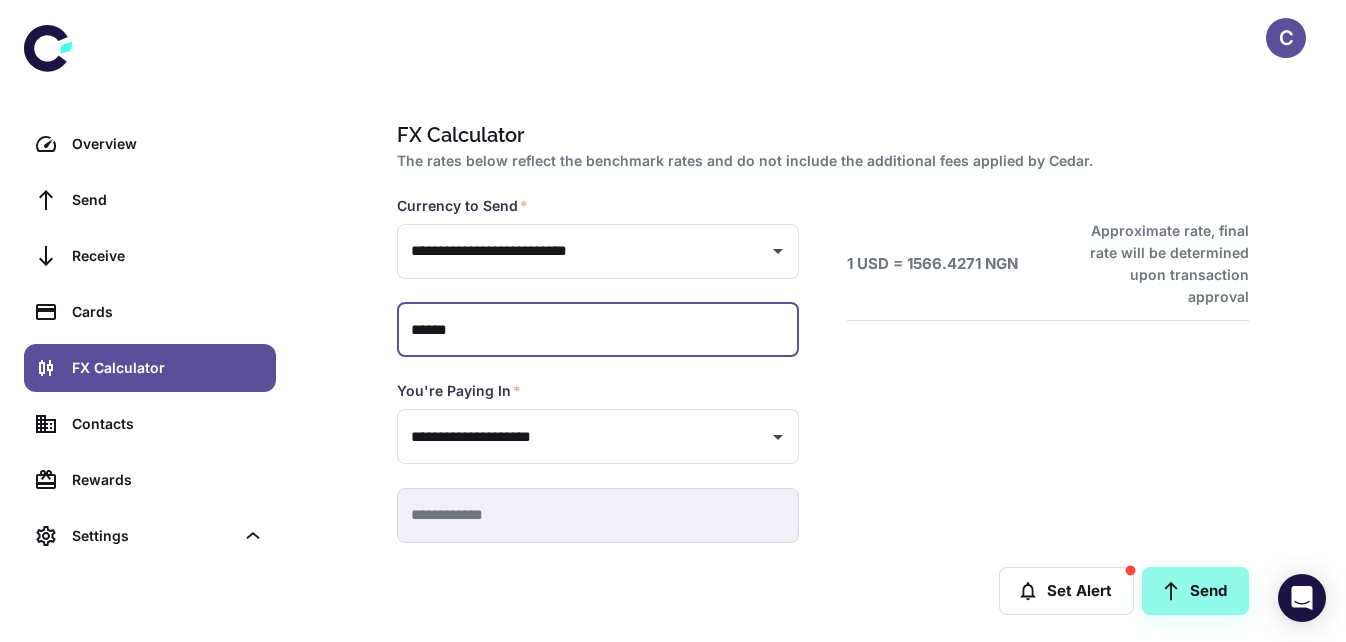 type on "**********" 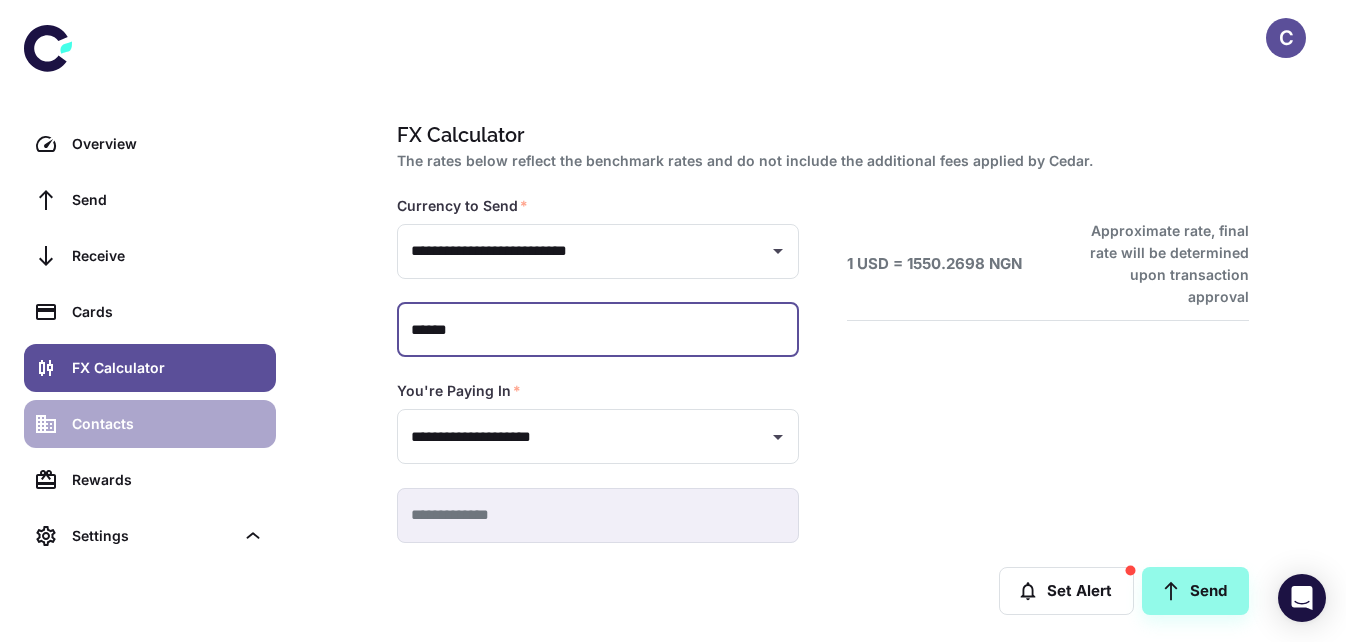 type on "******" 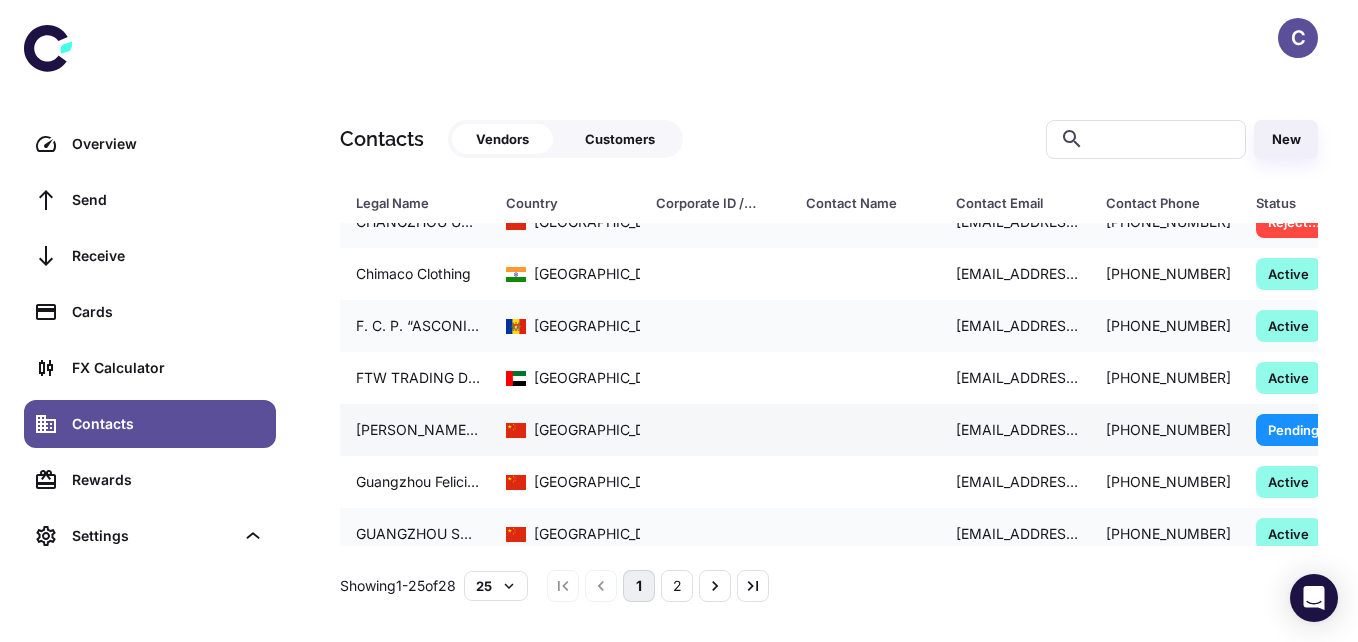 scroll, scrollTop: 236, scrollLeft: 0, axis: vertical 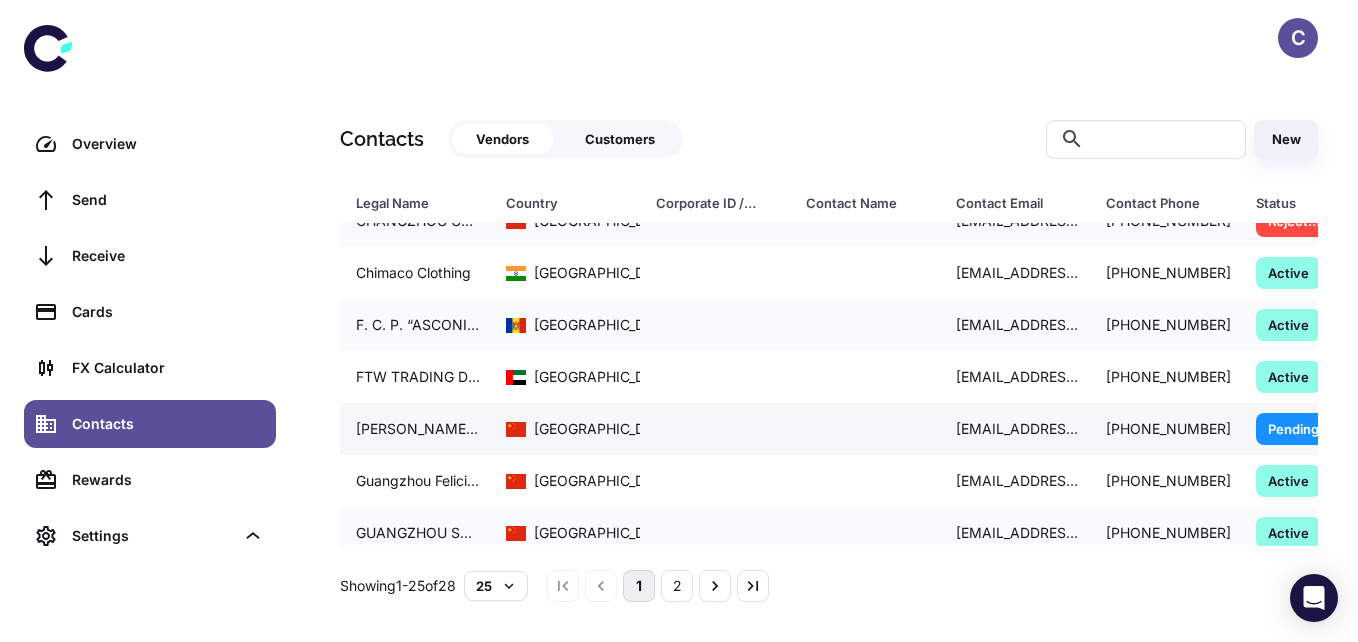 click on "[PERSON_NAME] Electro Mechanical Co., Ltd" at bounding box center (415, 429) 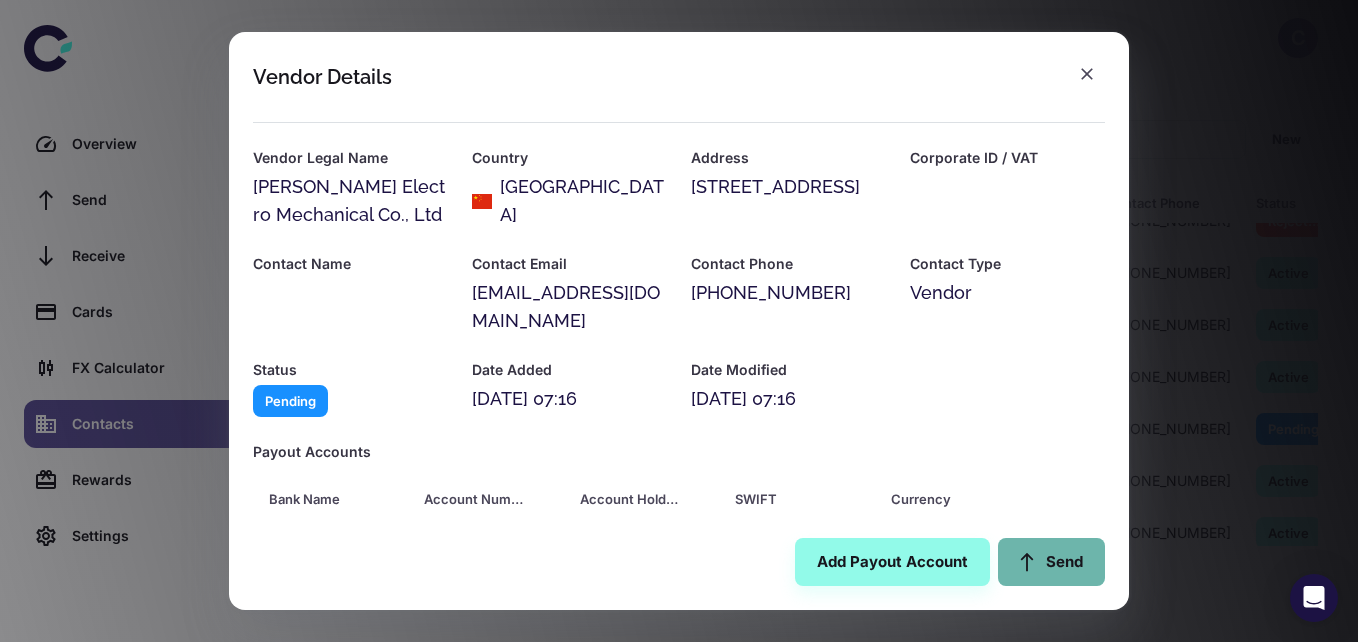 click 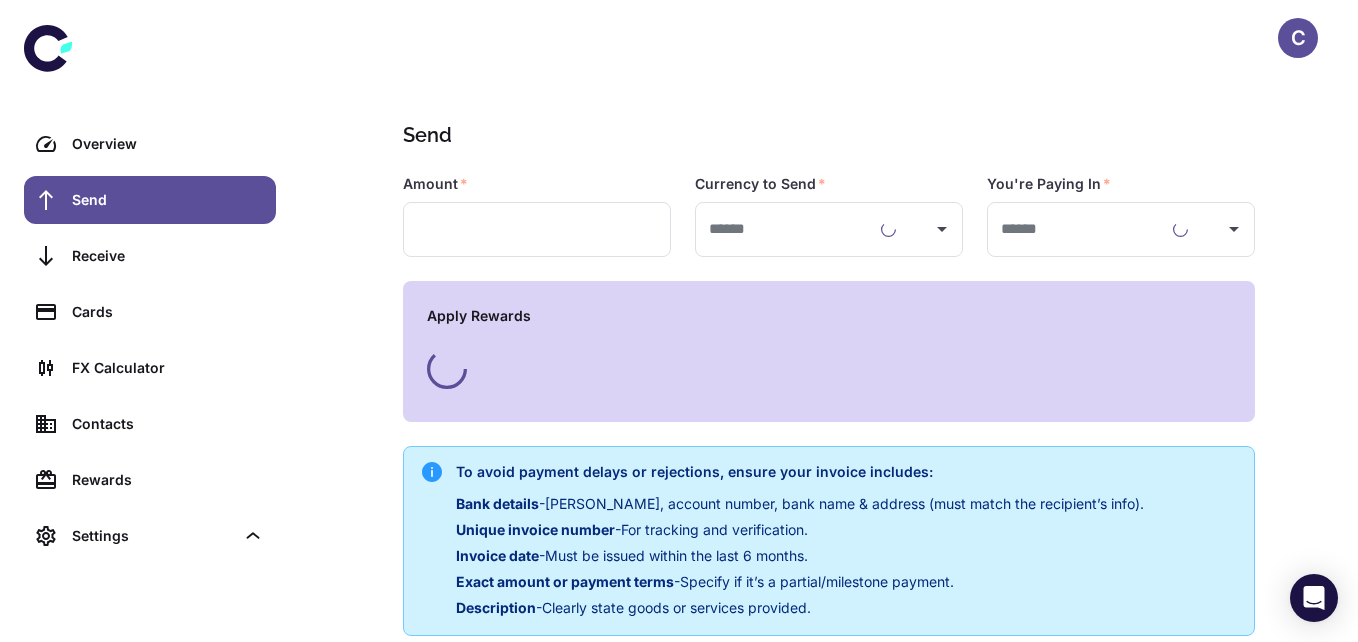 type on "**********" 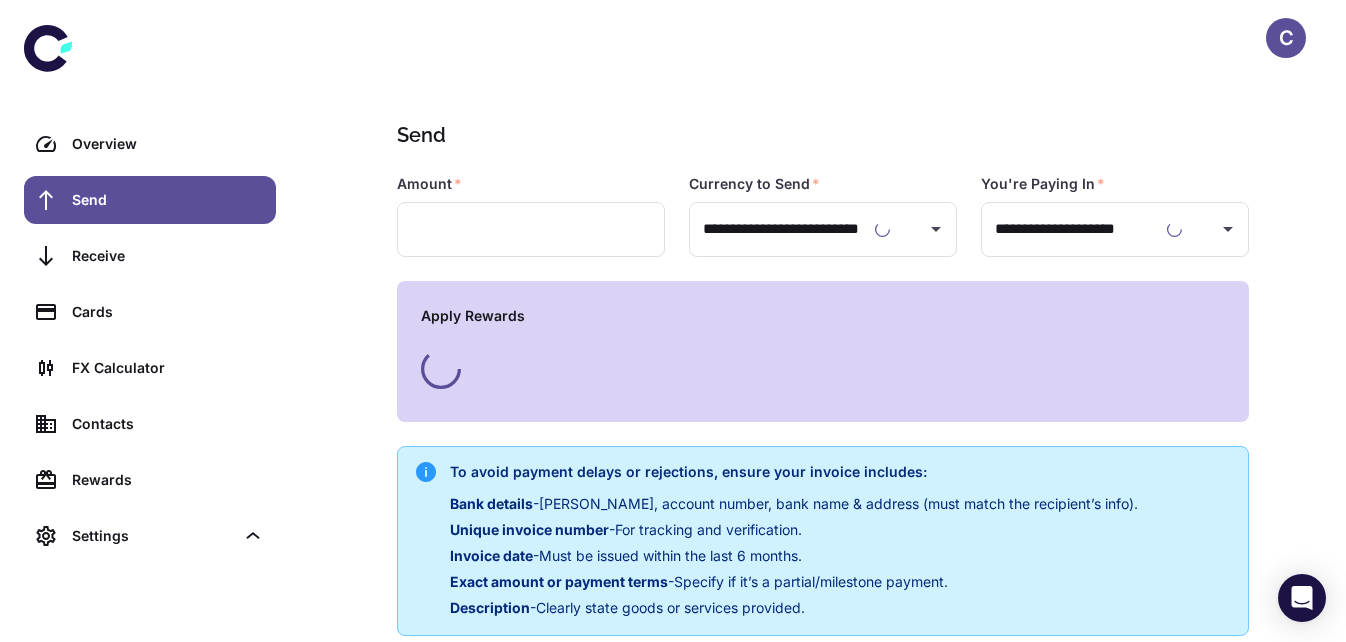 type on "**********" 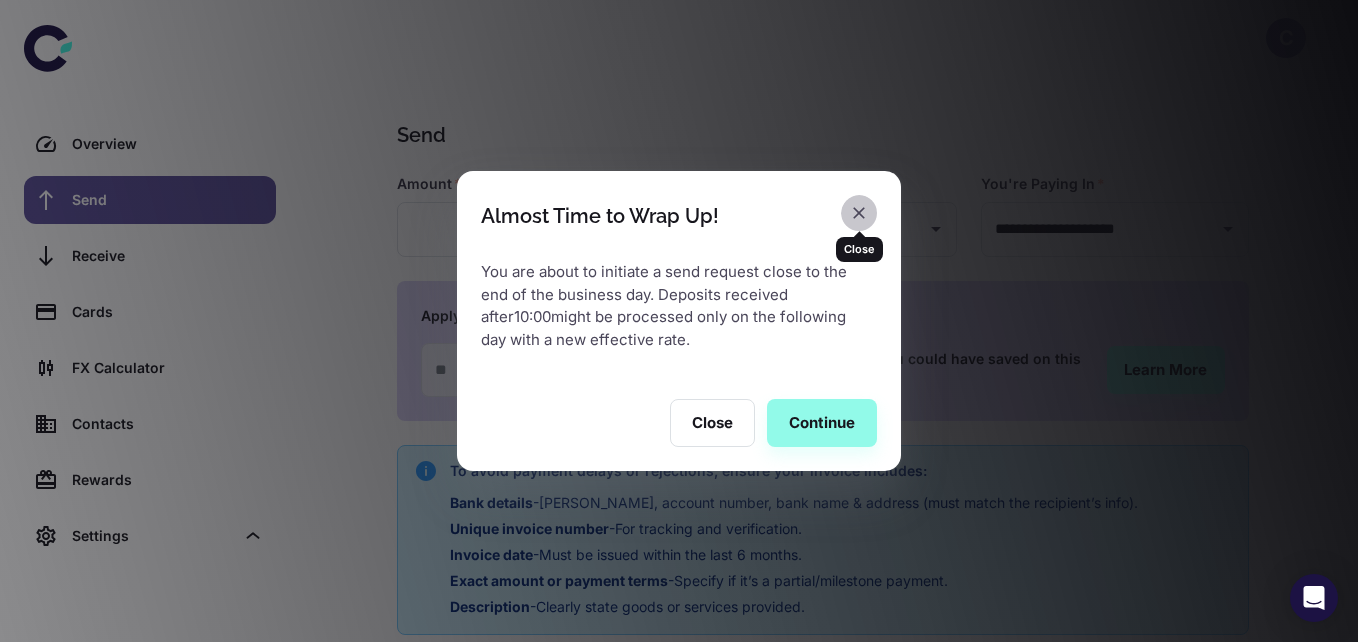 click 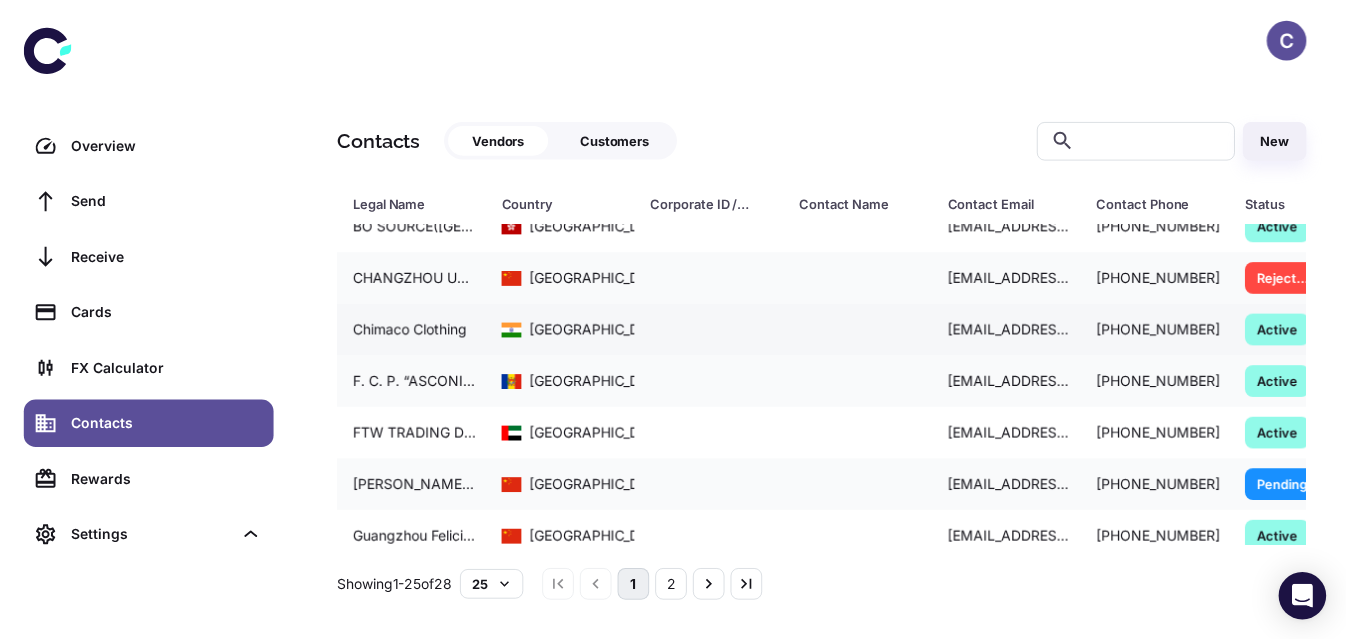 scroll, scrollTop: 220, scrollLeft: 0, axis: vertical 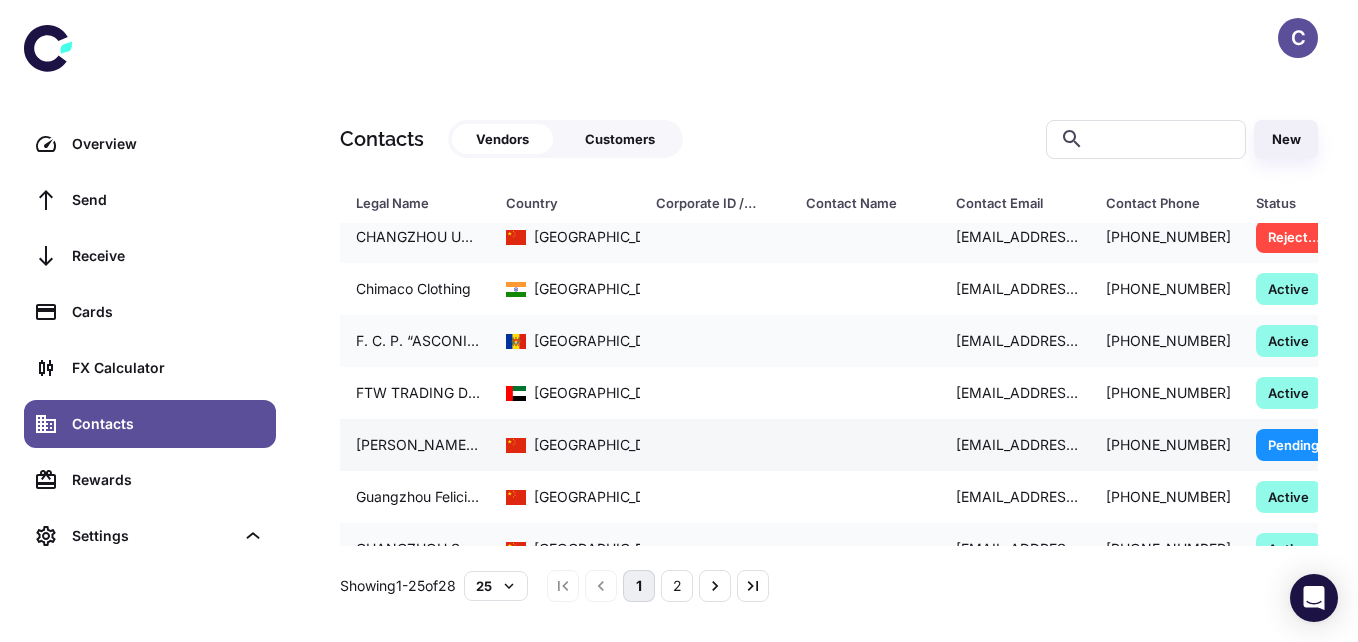 click at bounding box center (865, 445) 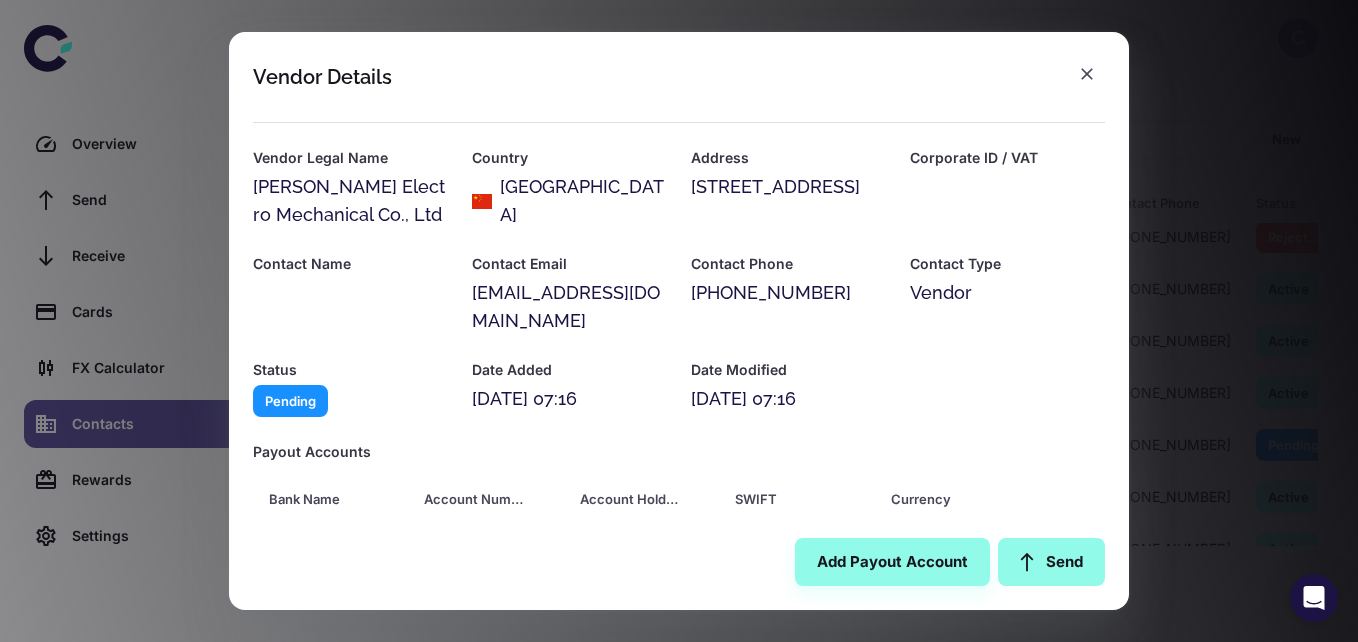 click on "Send" at bounding box center [1051, 562] 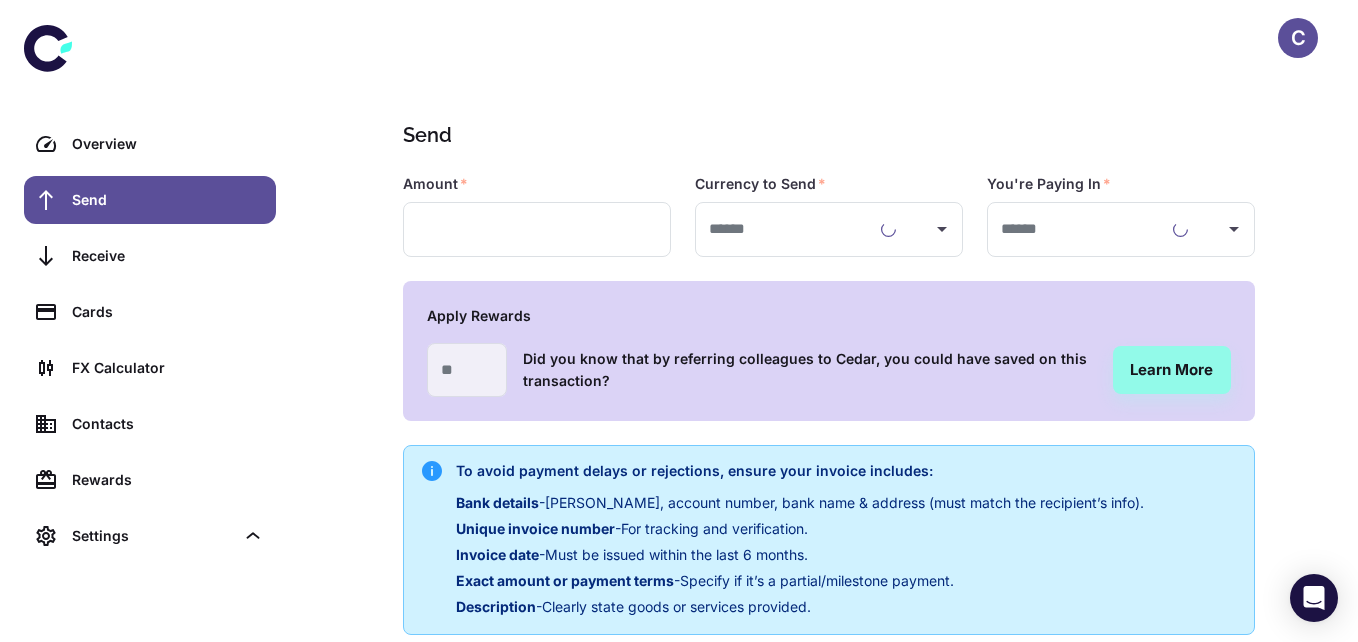 type on "**********" 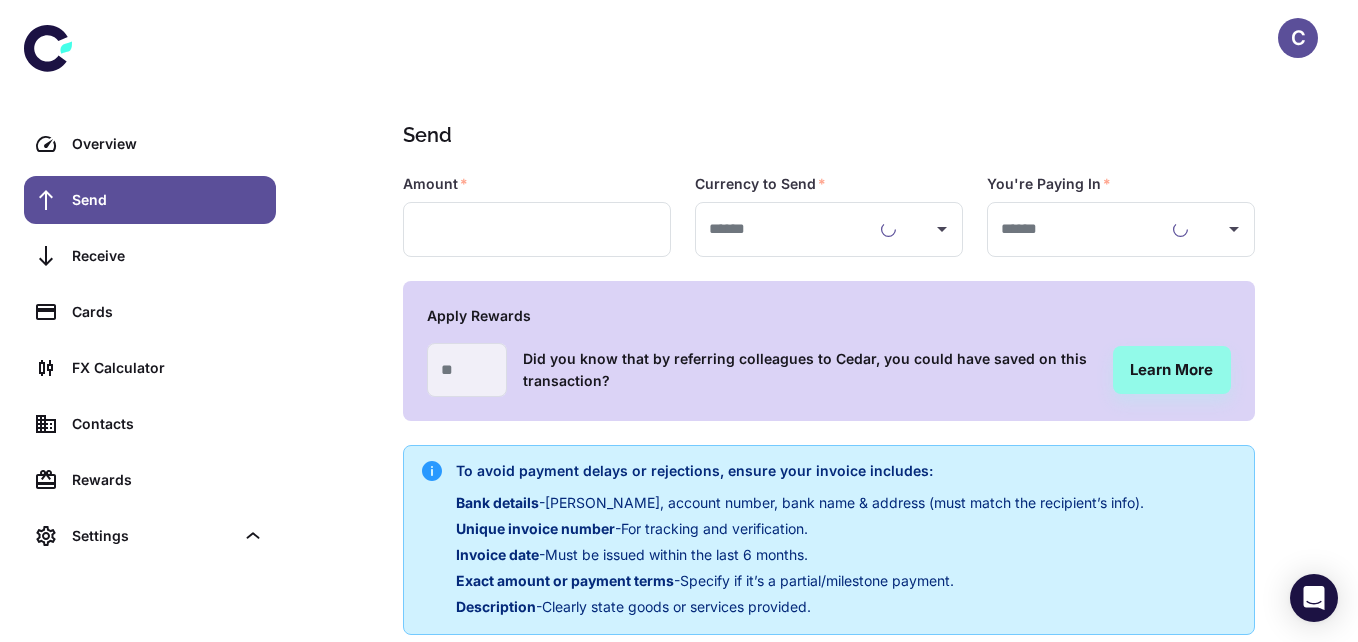 type on "**********" 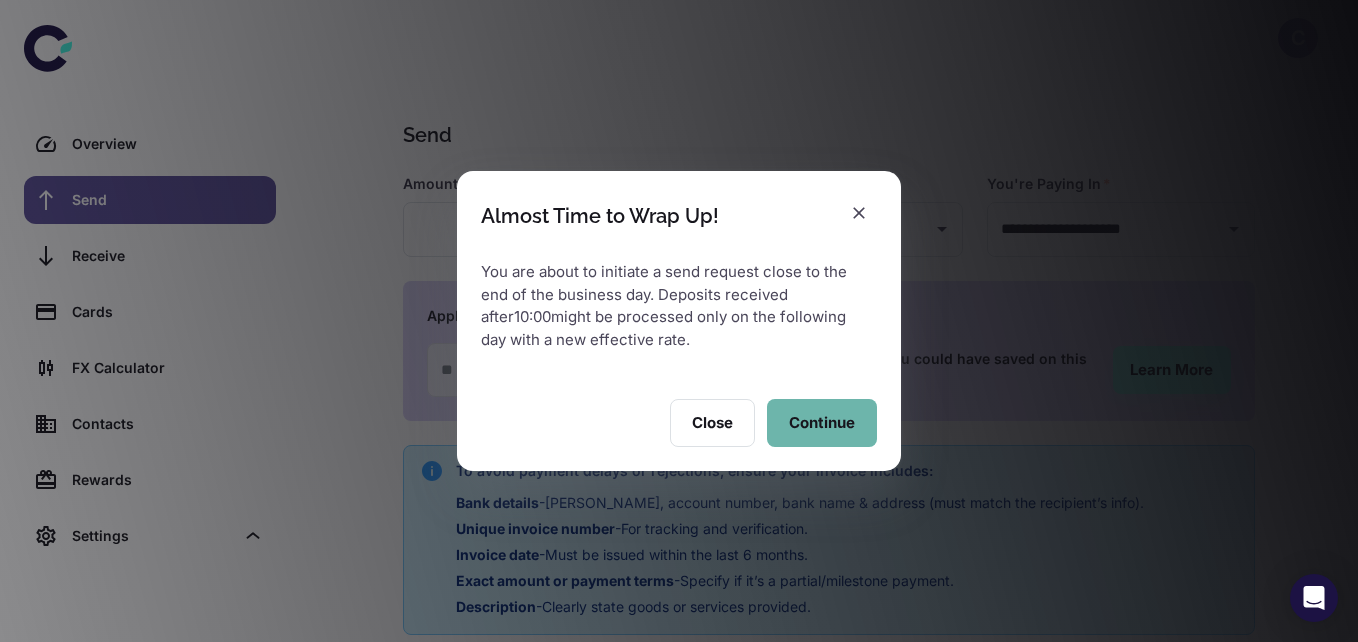 click on "Continue" at bounding box center (822, 423) 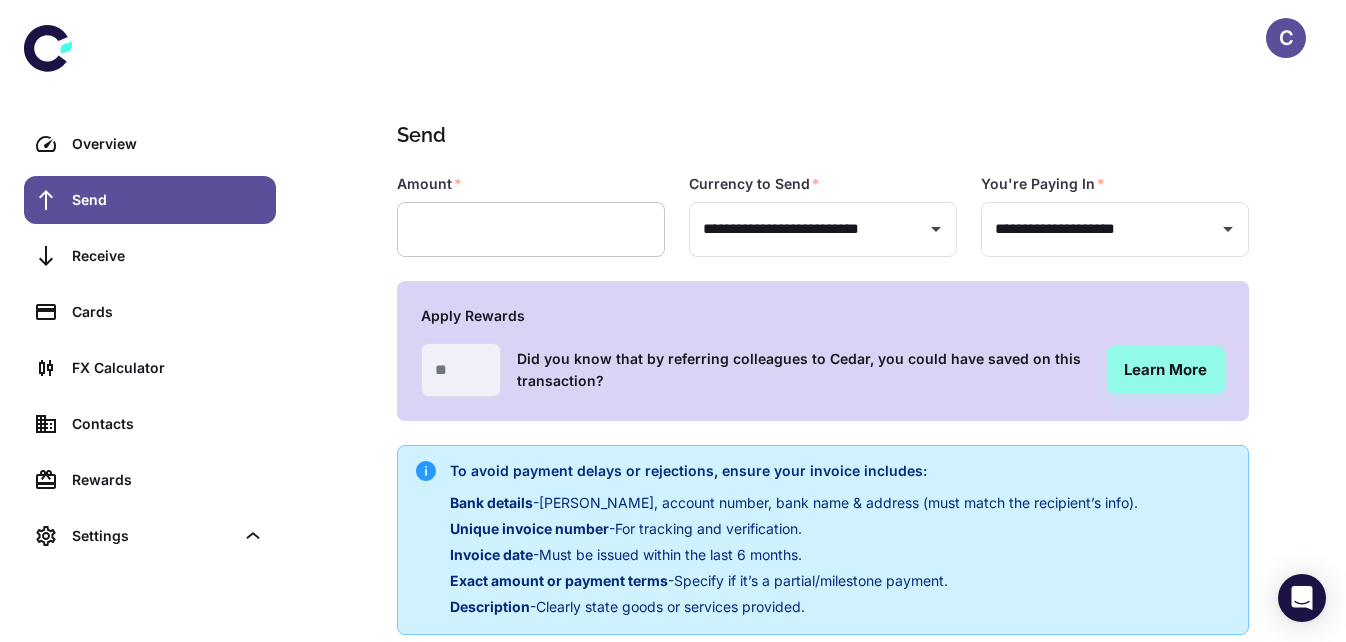 click at bounding box center [531, 229] 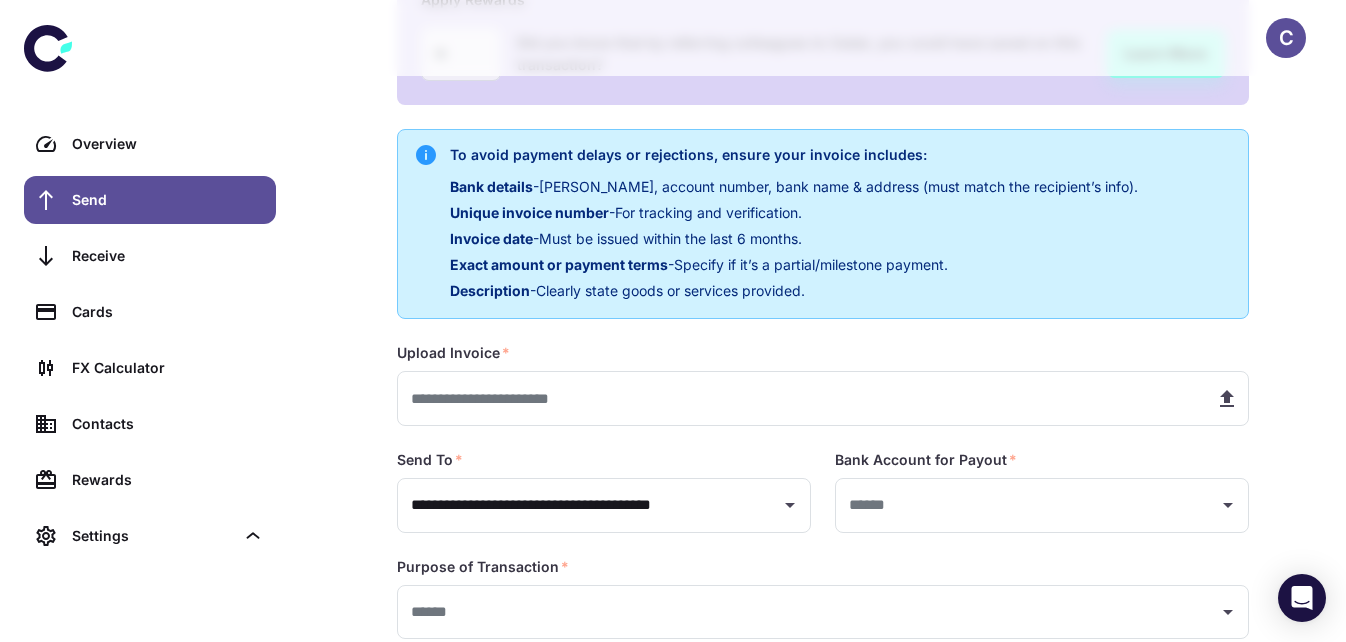 scroll, scrollTop: 317, scrollLeft: 0, axis: vertical 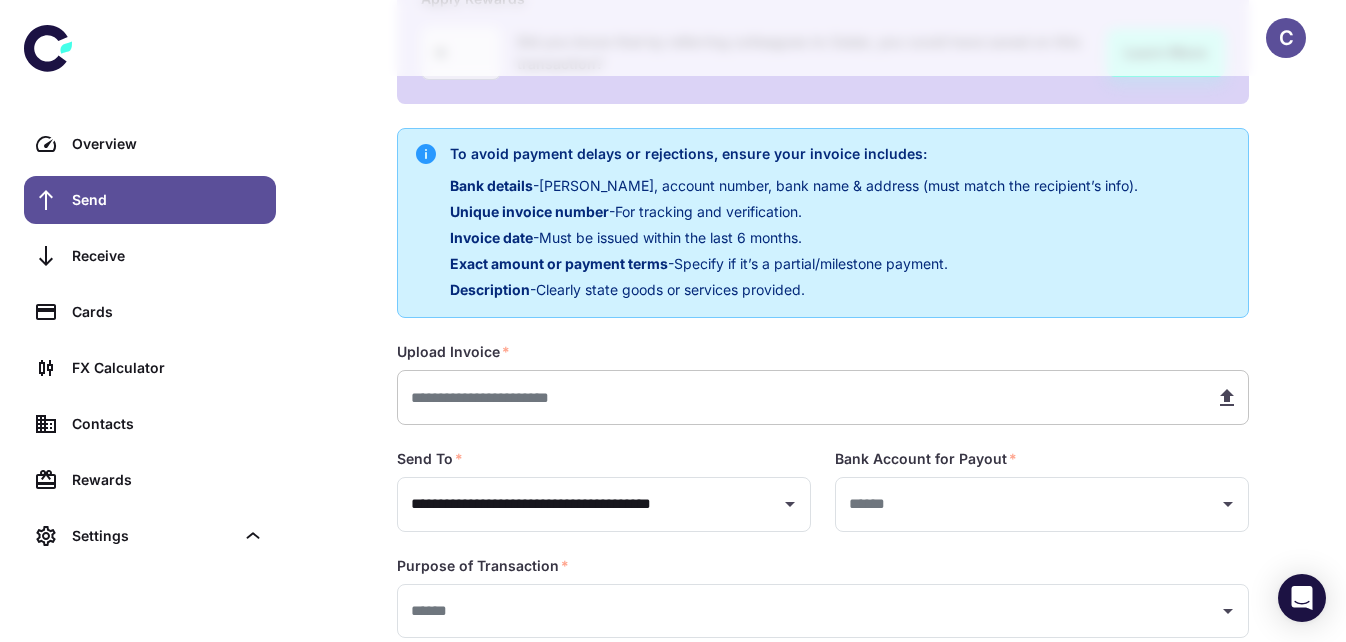 type on "******" 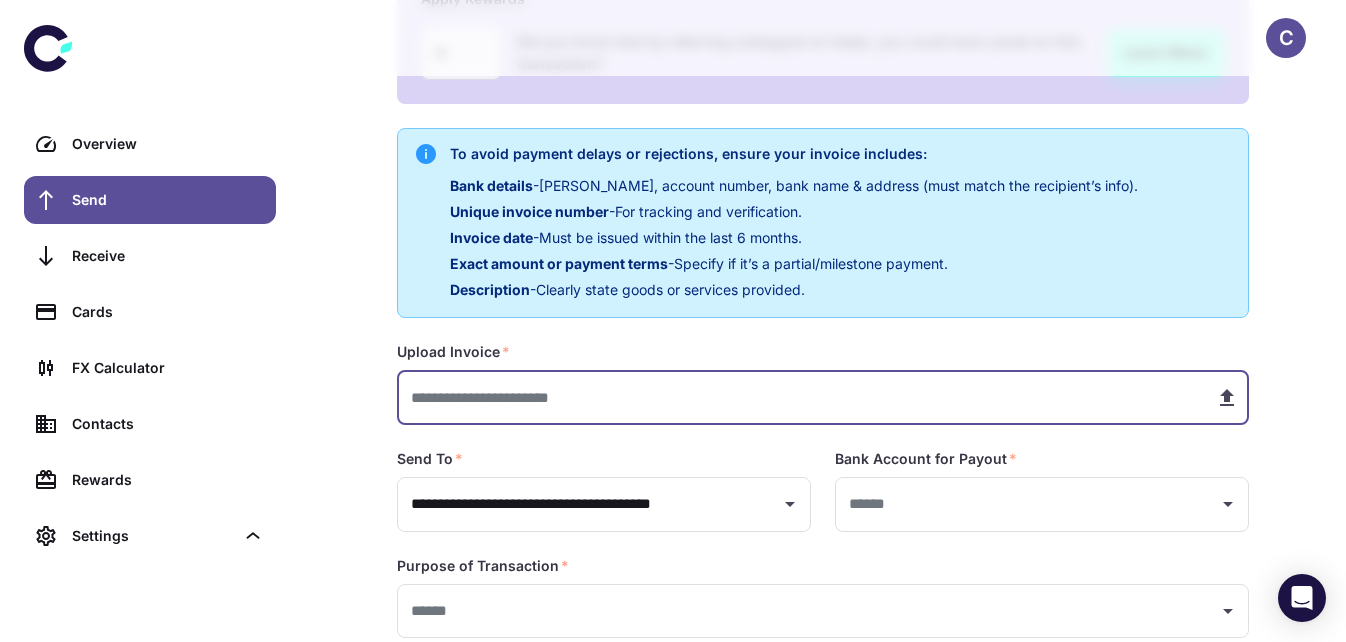 type on "**********" 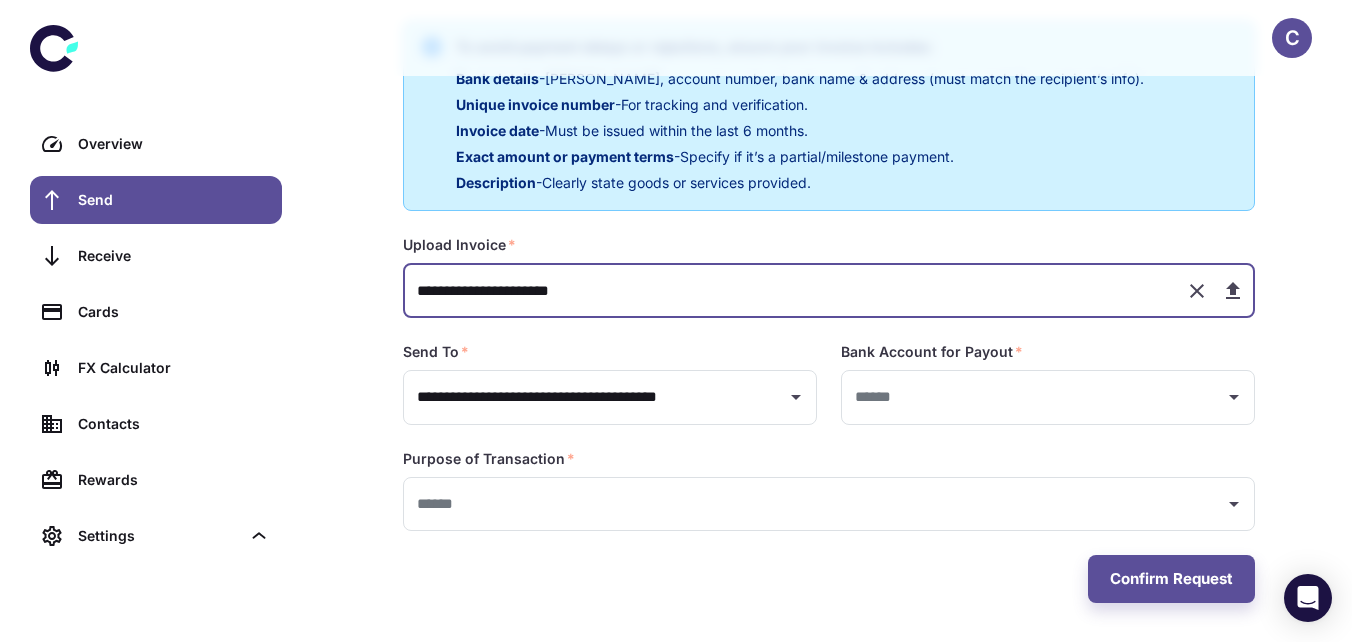 scroll, scrollTop: 425, scrollLeft: 0, axis: vertical 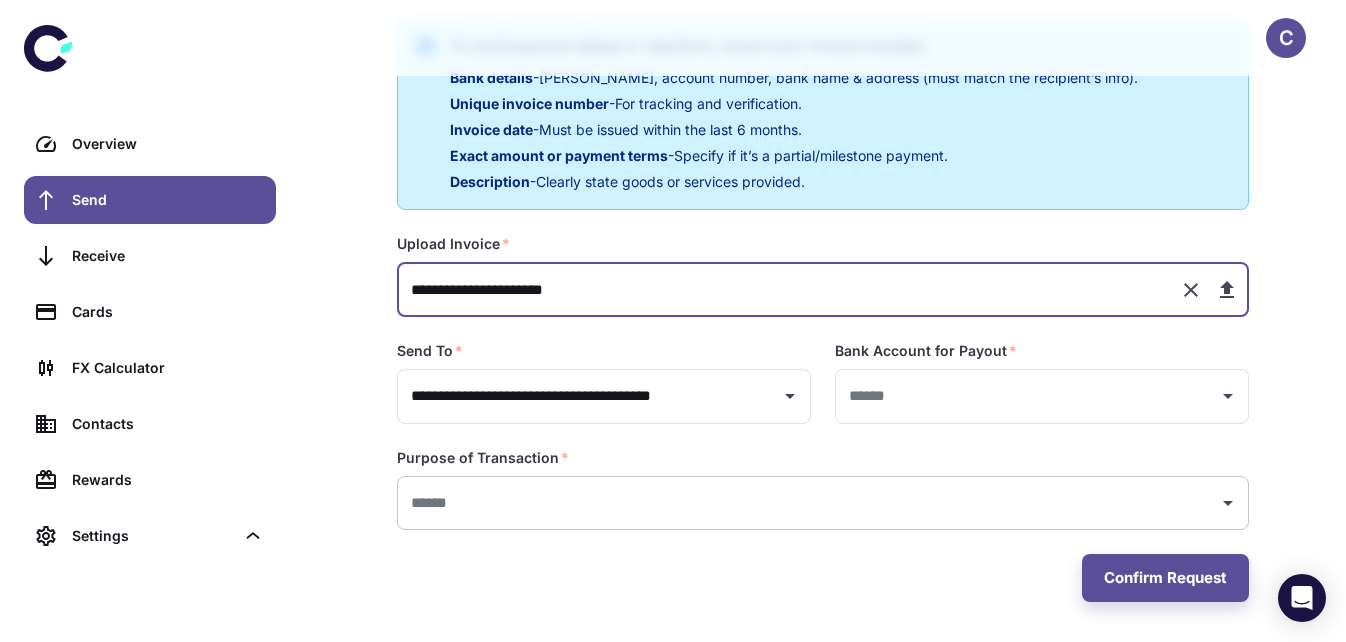 click on "​" at bounding box center [823, 503] 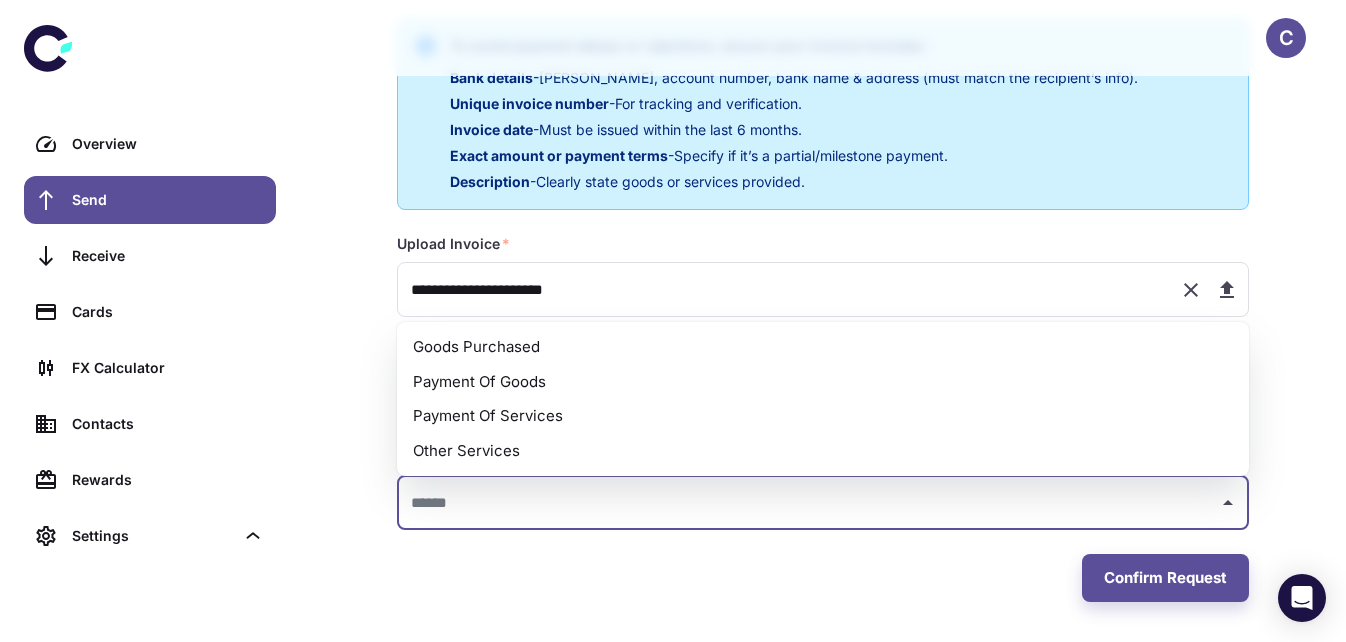 click on "Payment Of Goods" at bounding box center [823, 382] 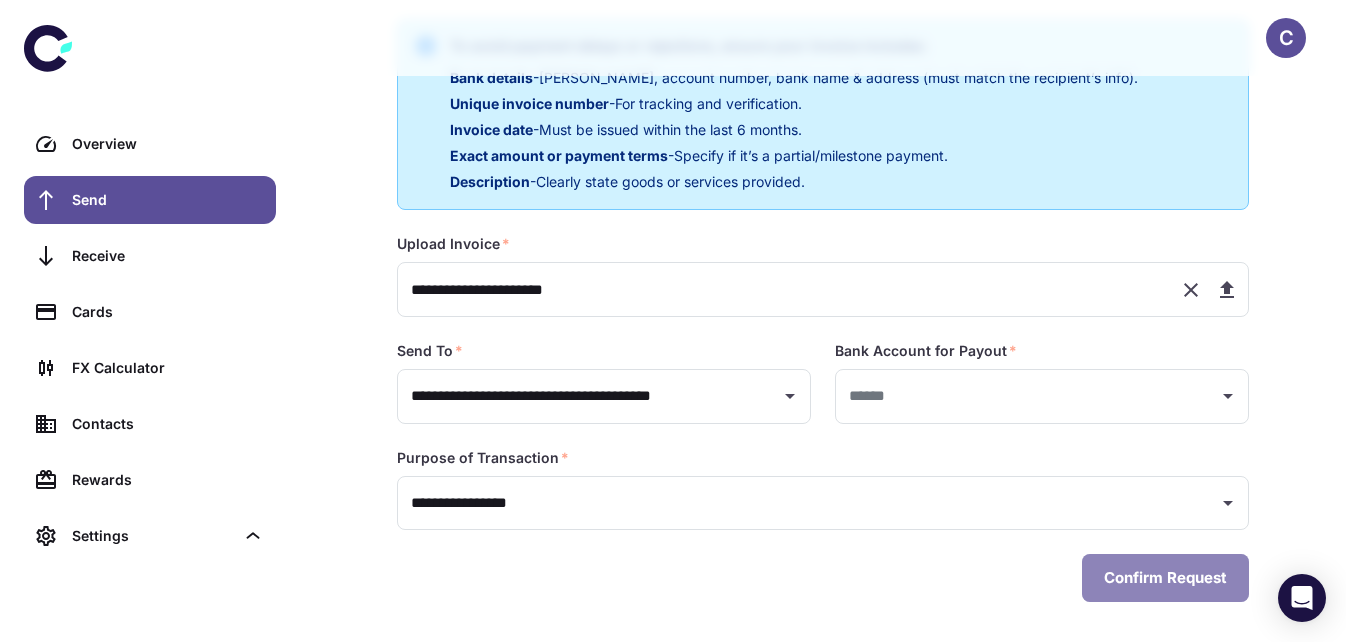 click on "Confirm Request" at bounding box center [1165, 578] 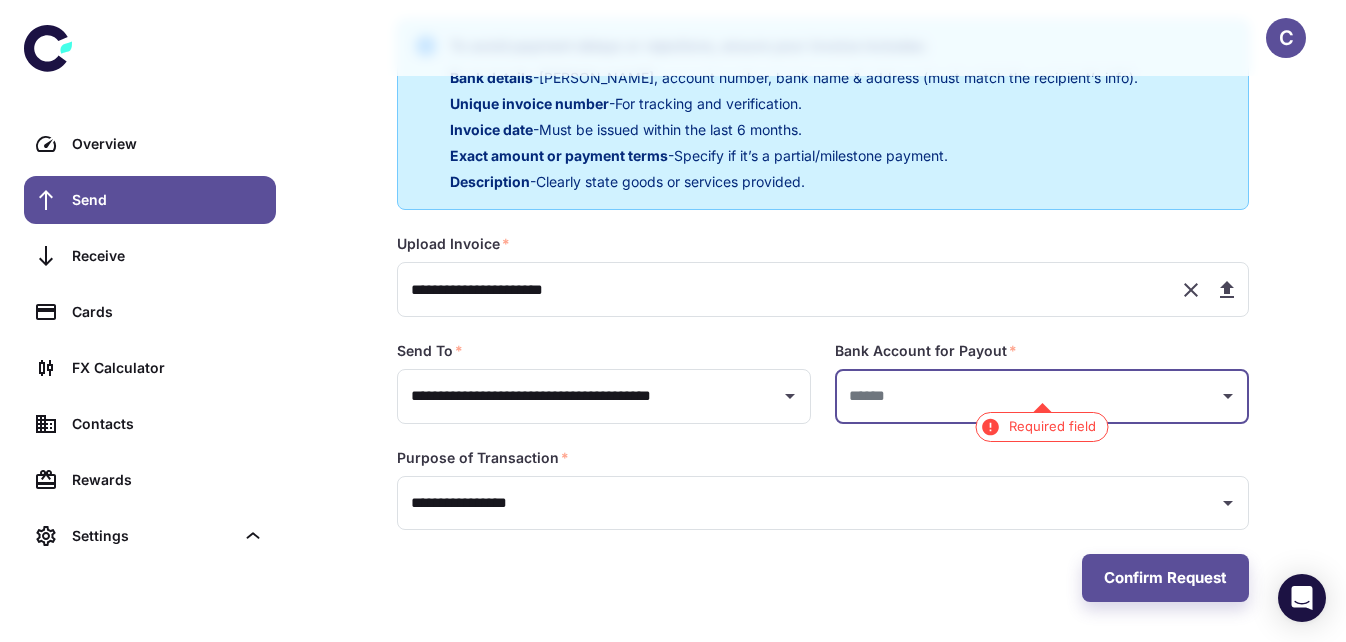 click at bounding box center [1027, 396] 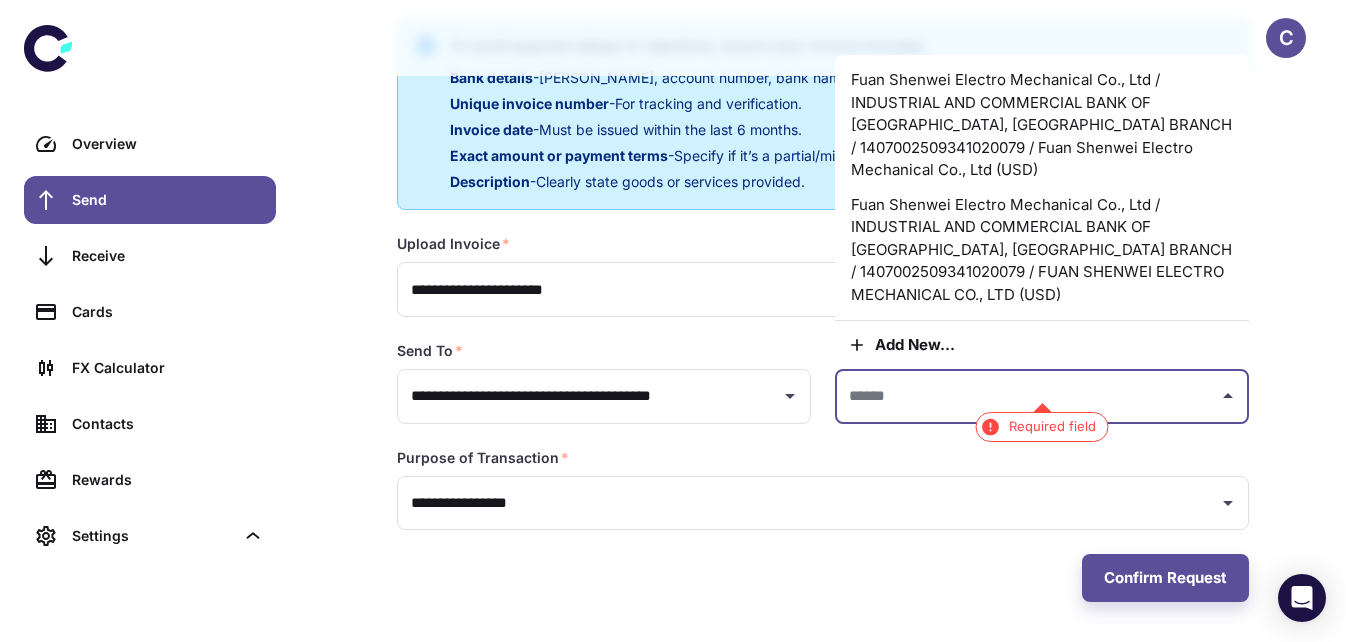 click on "Fuan Shenwei Electro Mechanical Co., Ltd /  INDUSTRIAL AND COMMERCIAL BANK OF CHINA, NINGDE BRANCH / 1407002509341020079 / Fuan Shenwei Electro Mechanical Co., Ltd (USD)" at bounding box center [1042, 125] 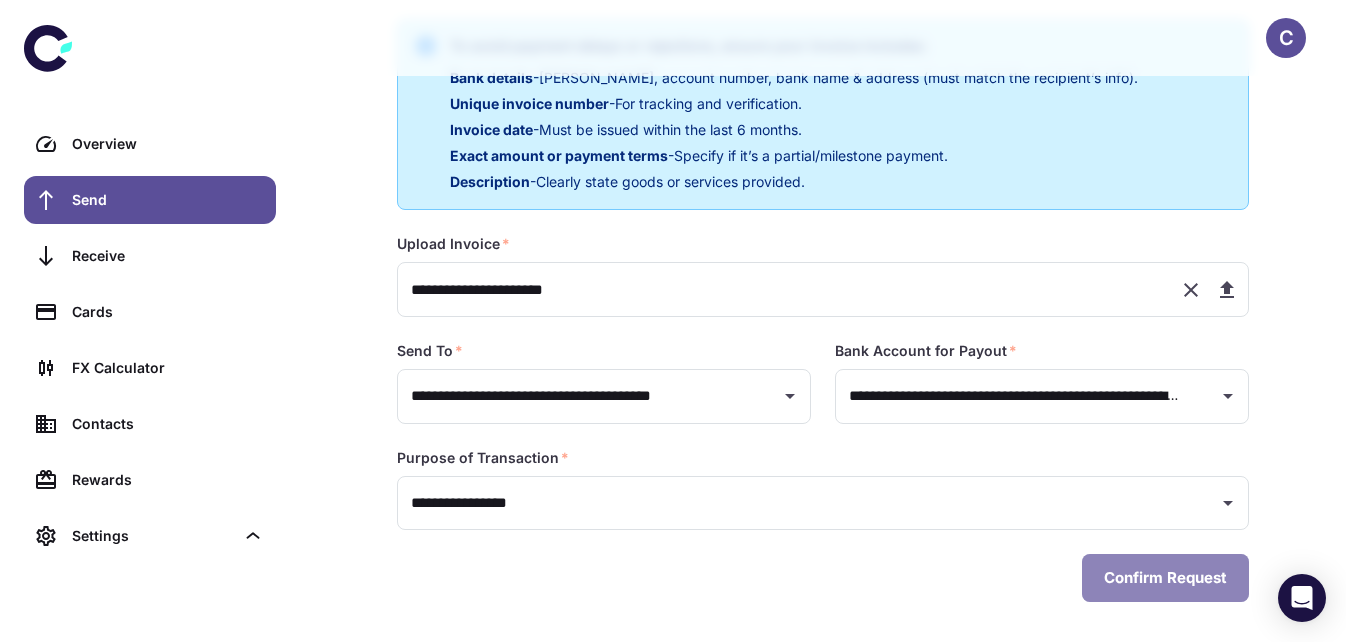 click on "Confirm Request" at bounding box center [1165, 578] 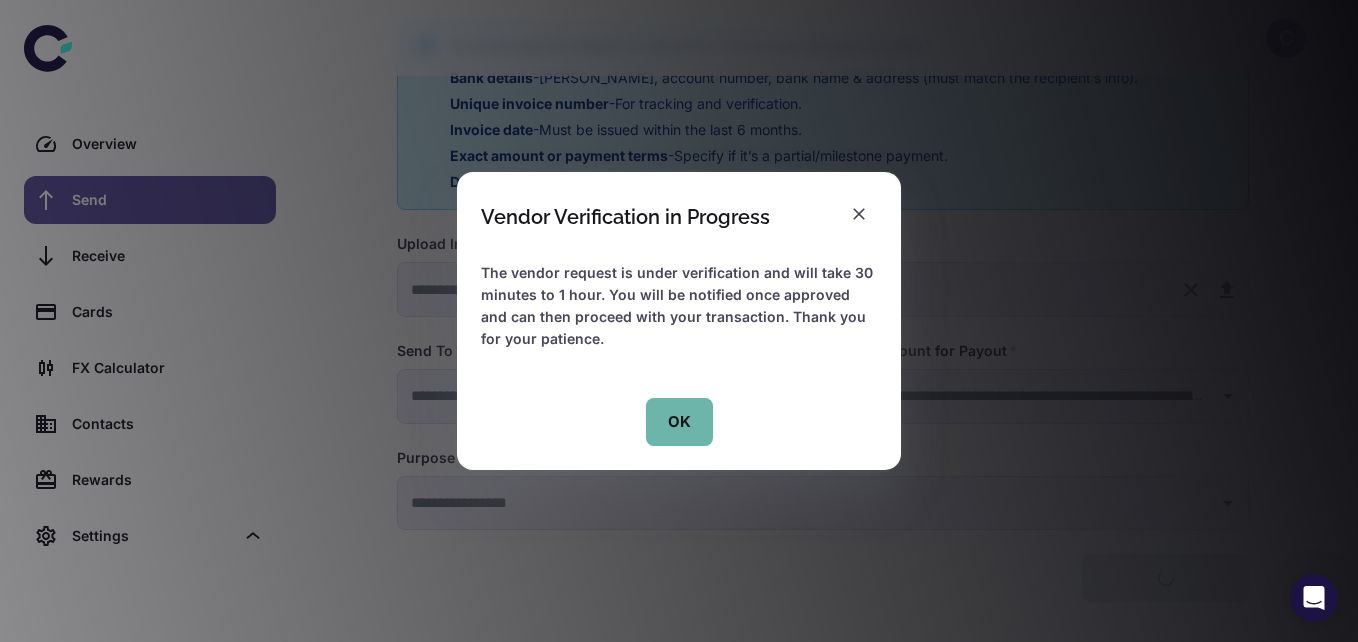 click on "OK" at bounding box center (679, 422) 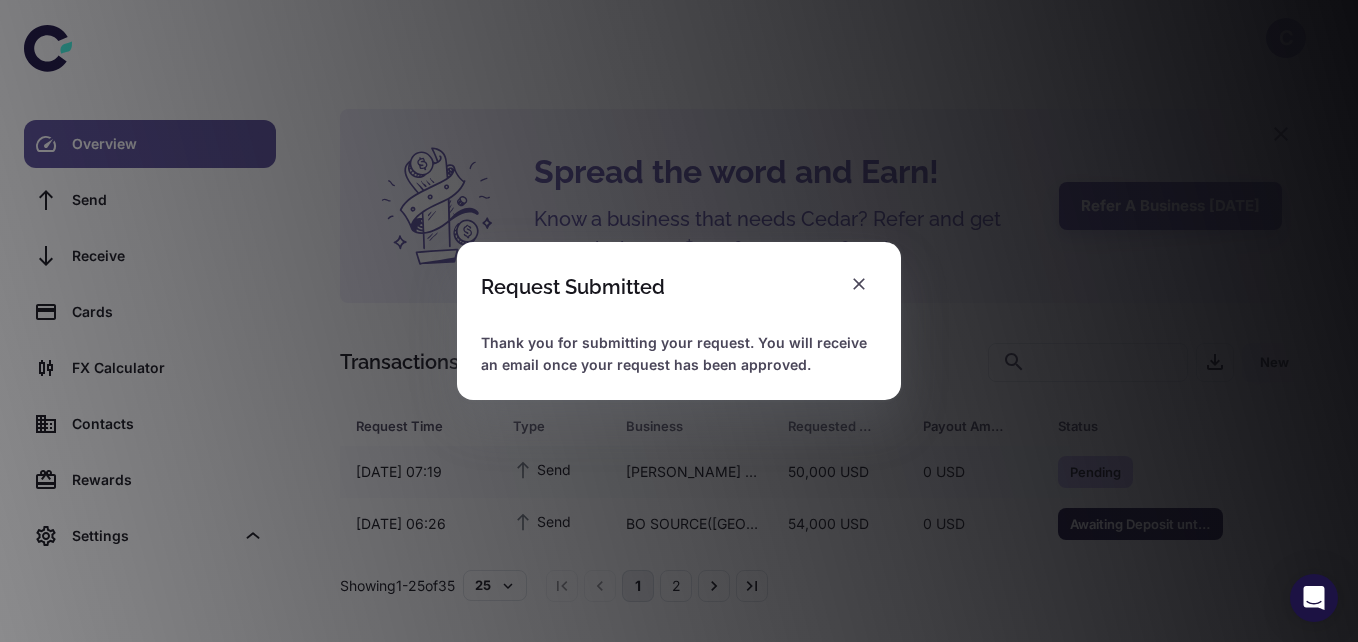 scroll, scrollTop: 11, scrollLeft: 0, axis: vertical 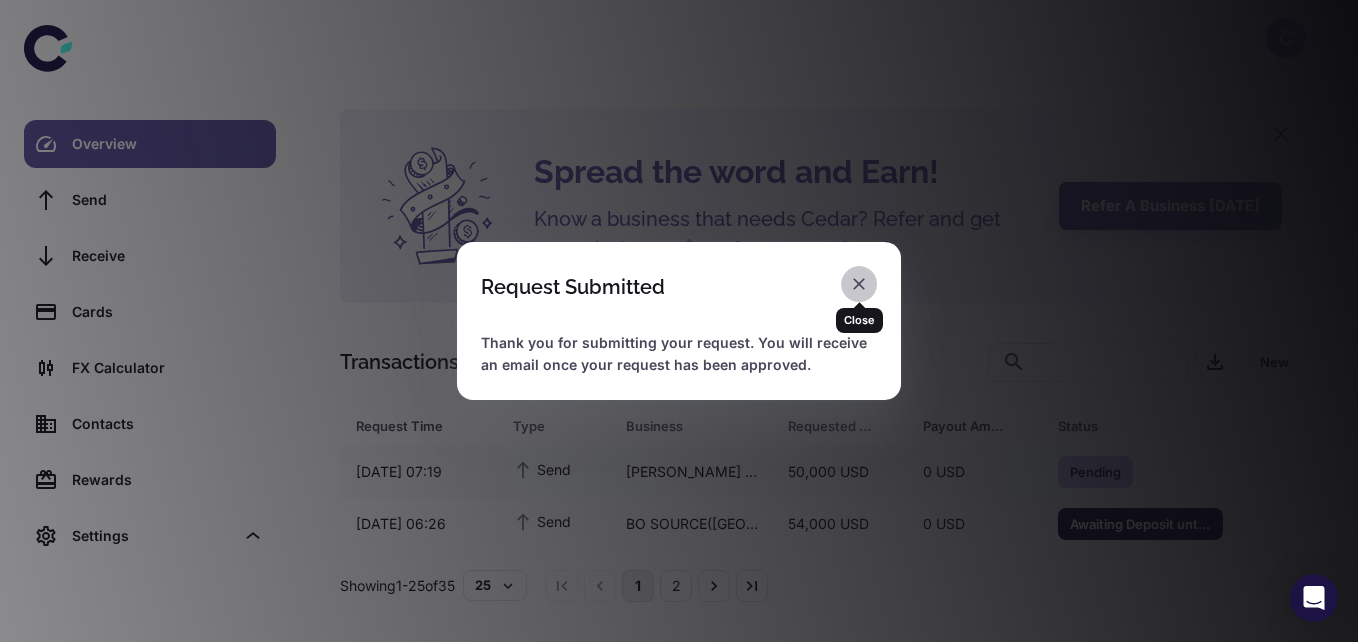 click at bounding box center [859, 284] 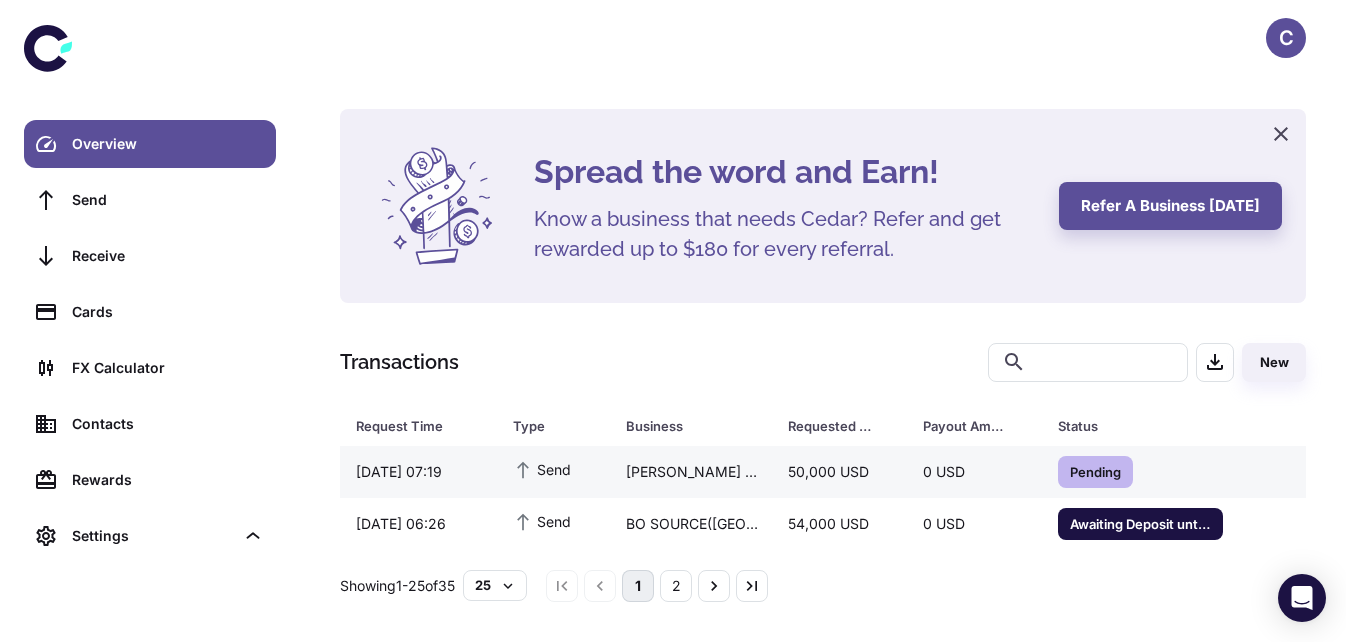 click on "0 USD" at bounding box center [974, 472] 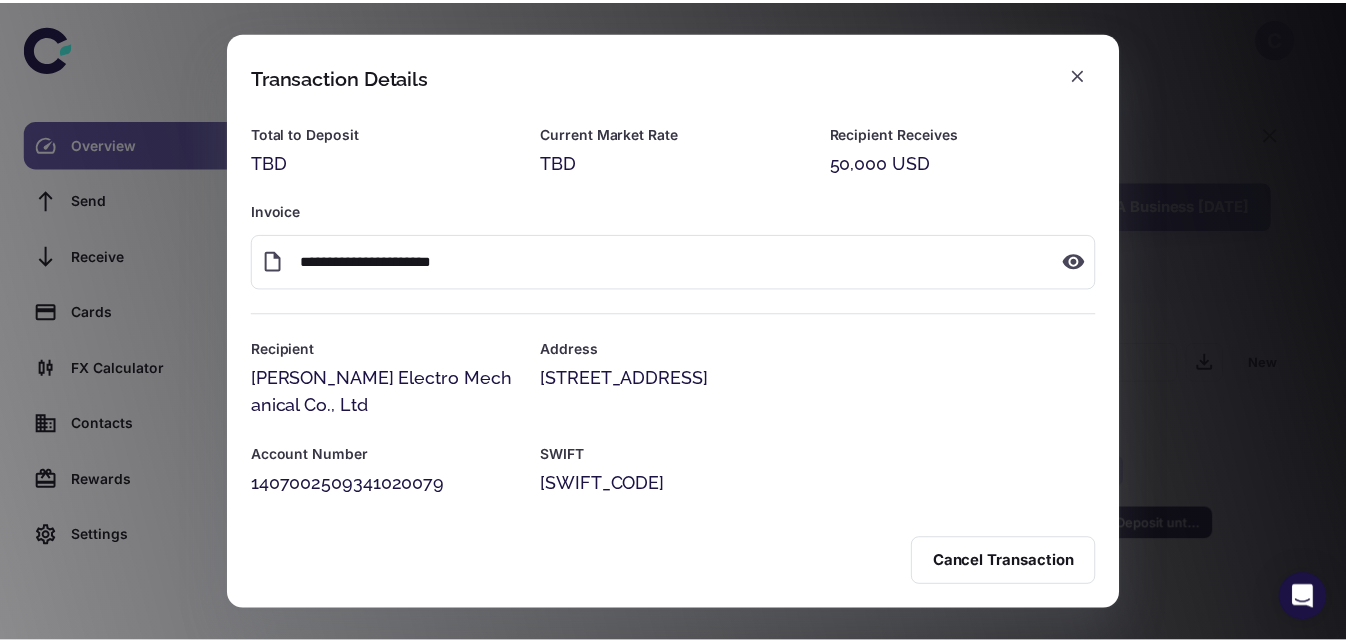 scroll, scrollTop: 8, scrollLeft: 0, axis: vertical 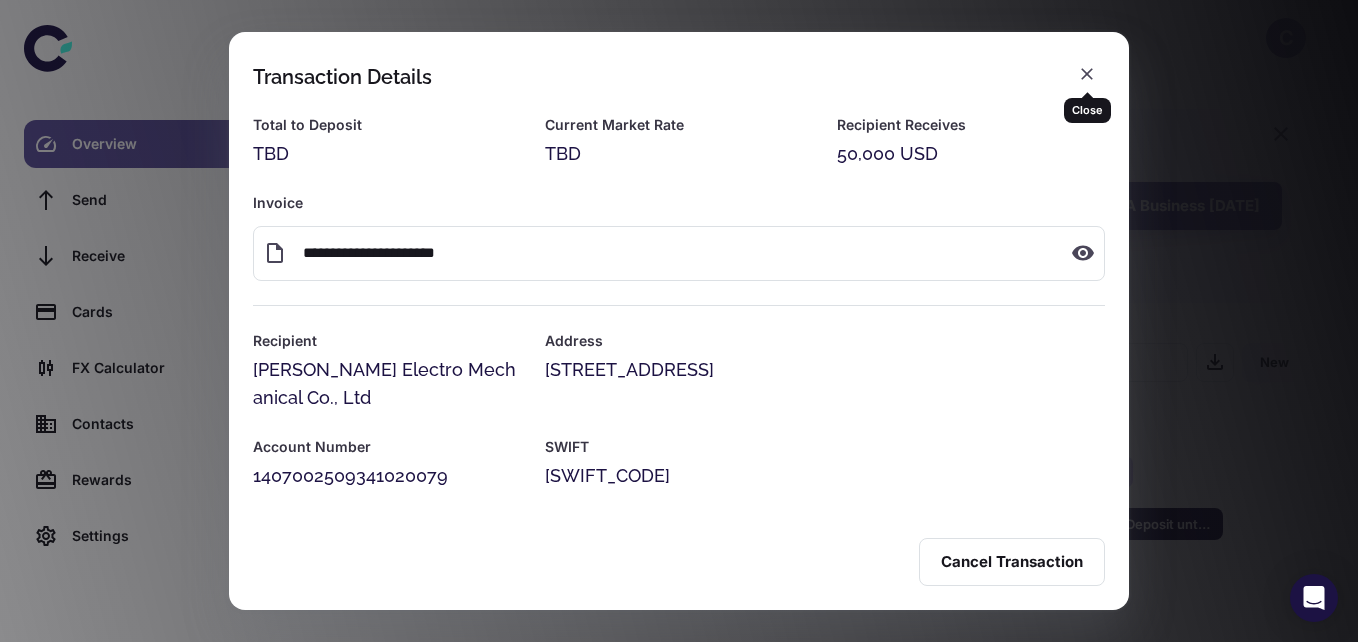 click at bounding box center (1087, 74) 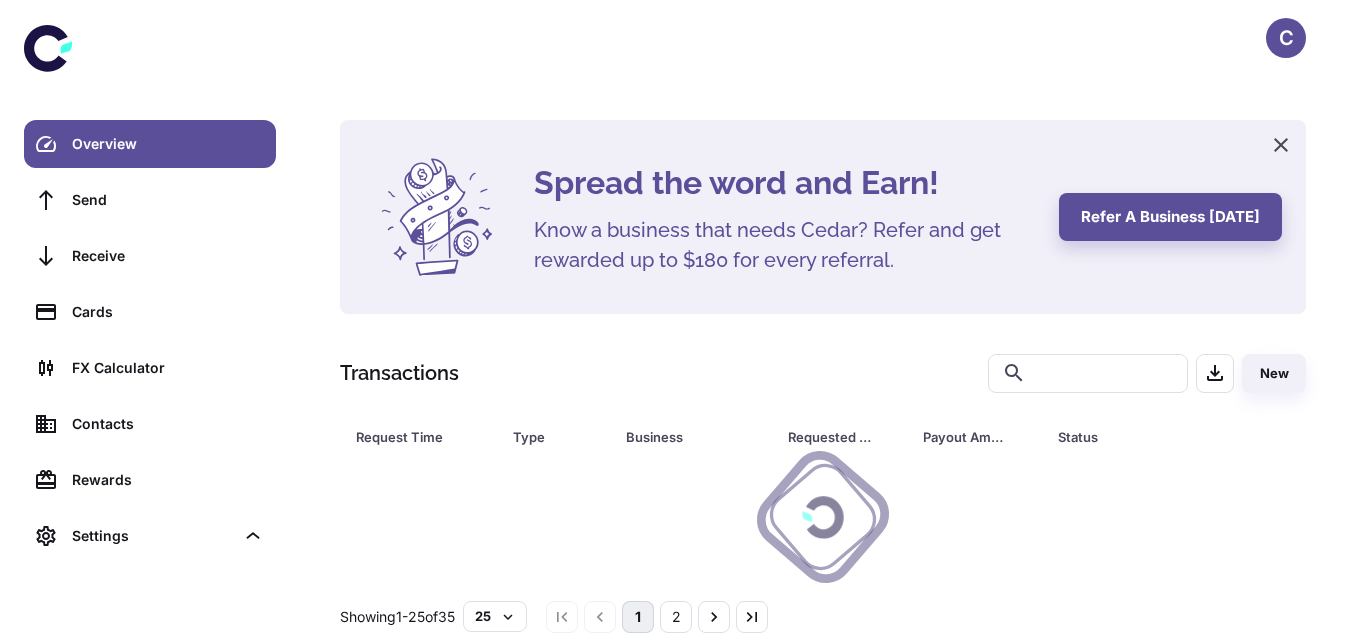 scroll, scrollTop: 0, scrollLeft: 0, axis: both 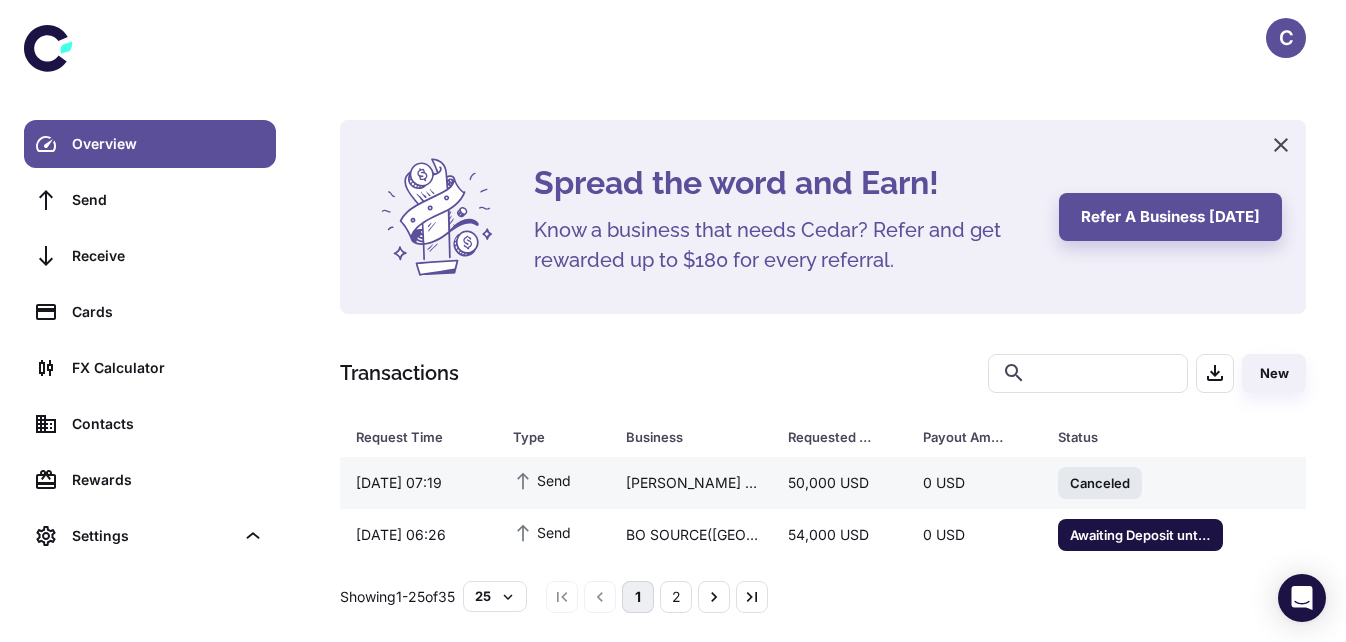 click on "0 USD" at bounding box center (974, 483) 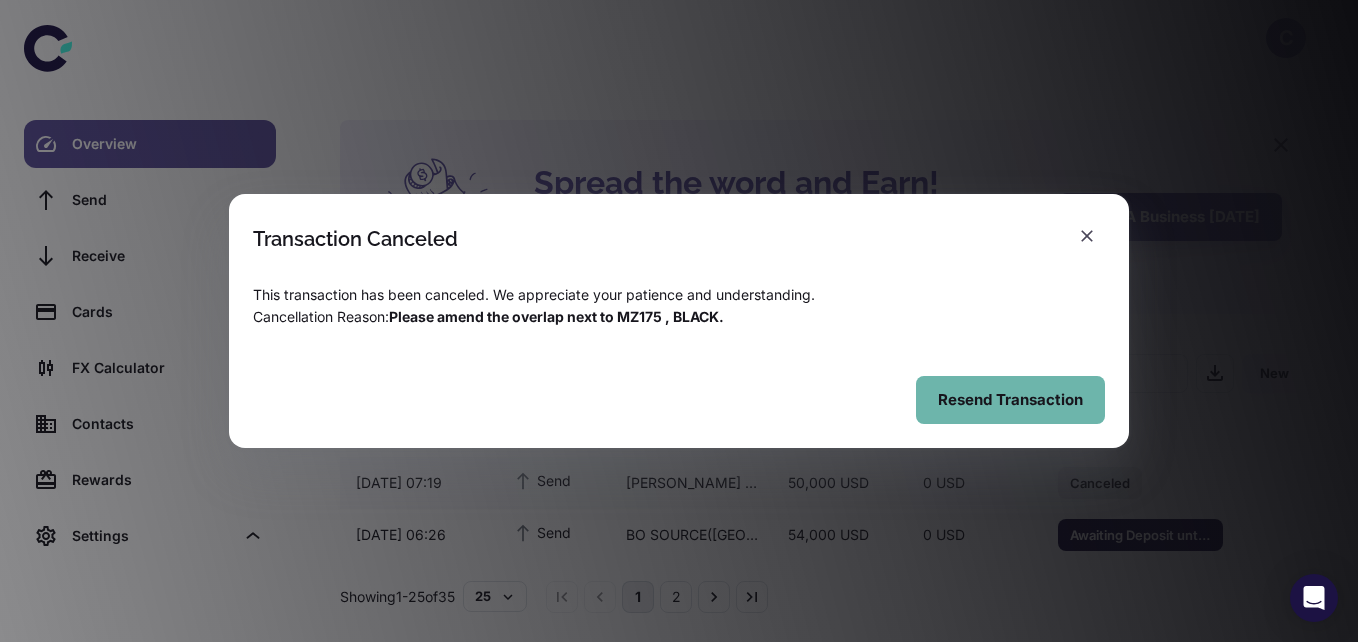 click on "Resend Transaction" at bounding box center [1010, 400] 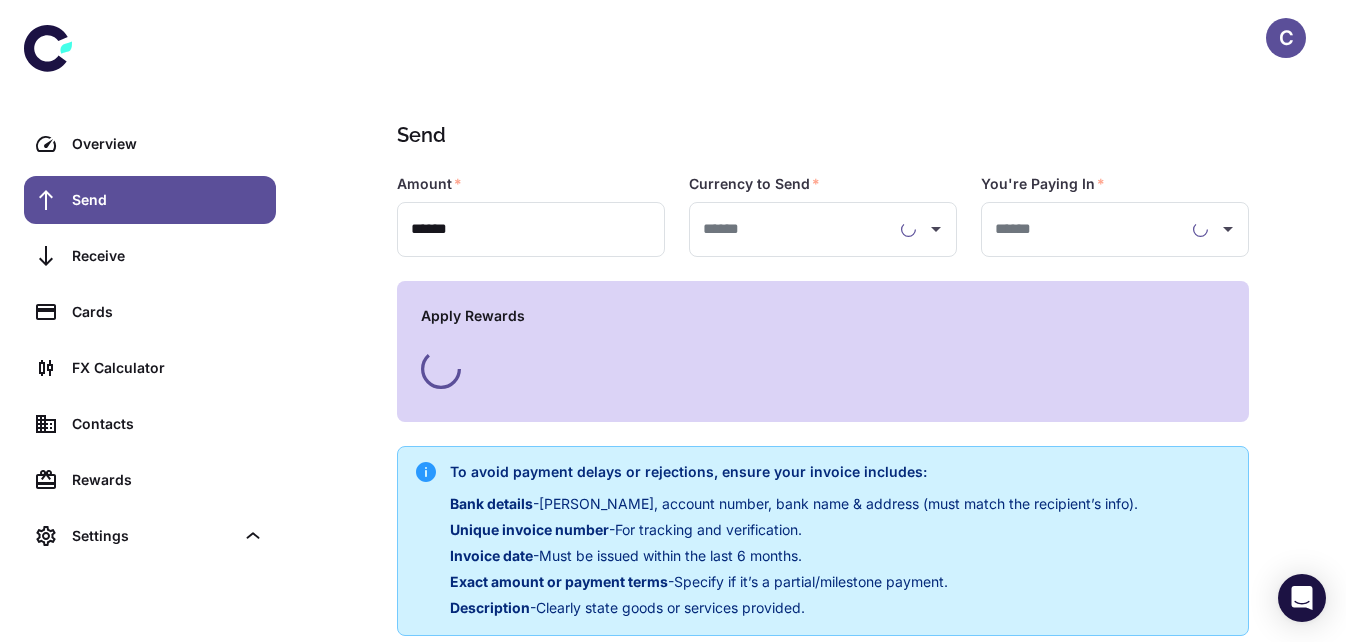 type on "**********" 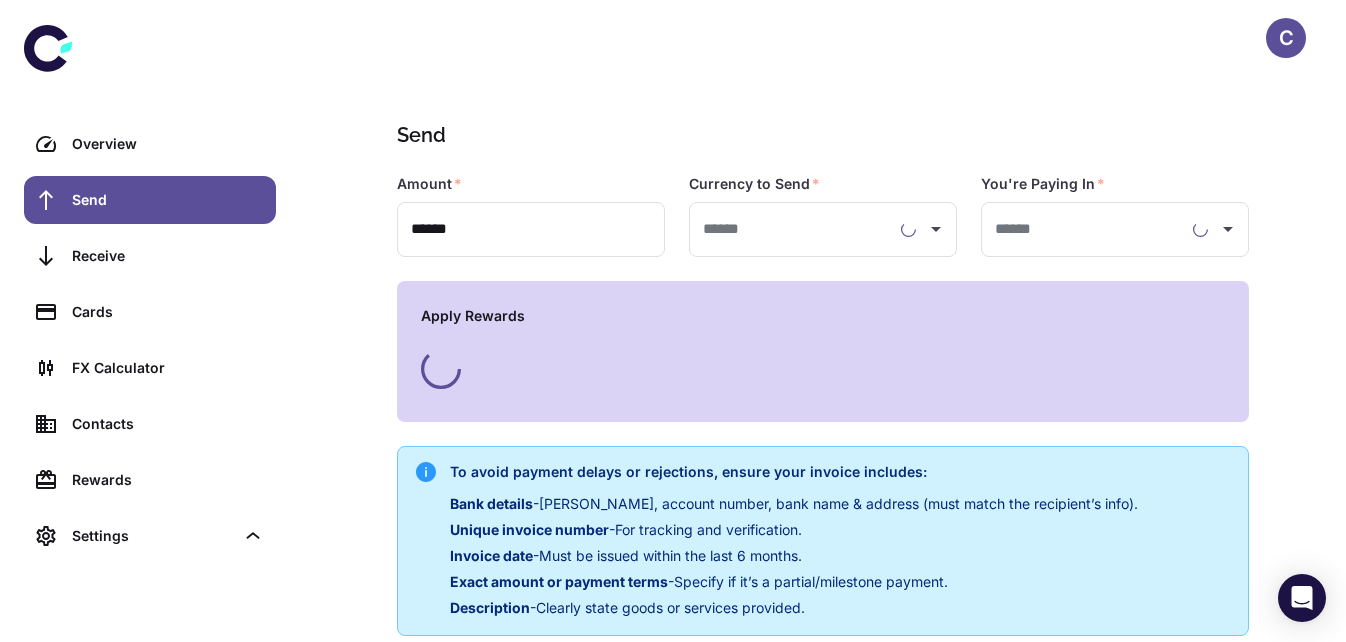 type on "**********" 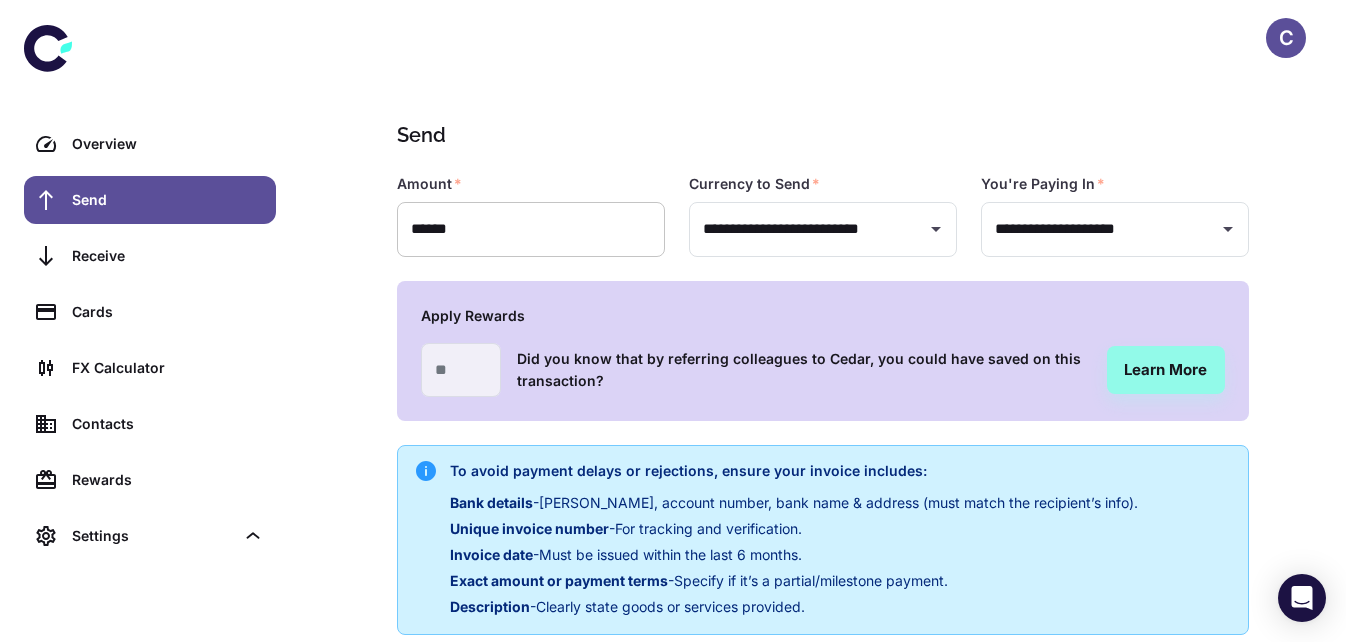 type on "**********" 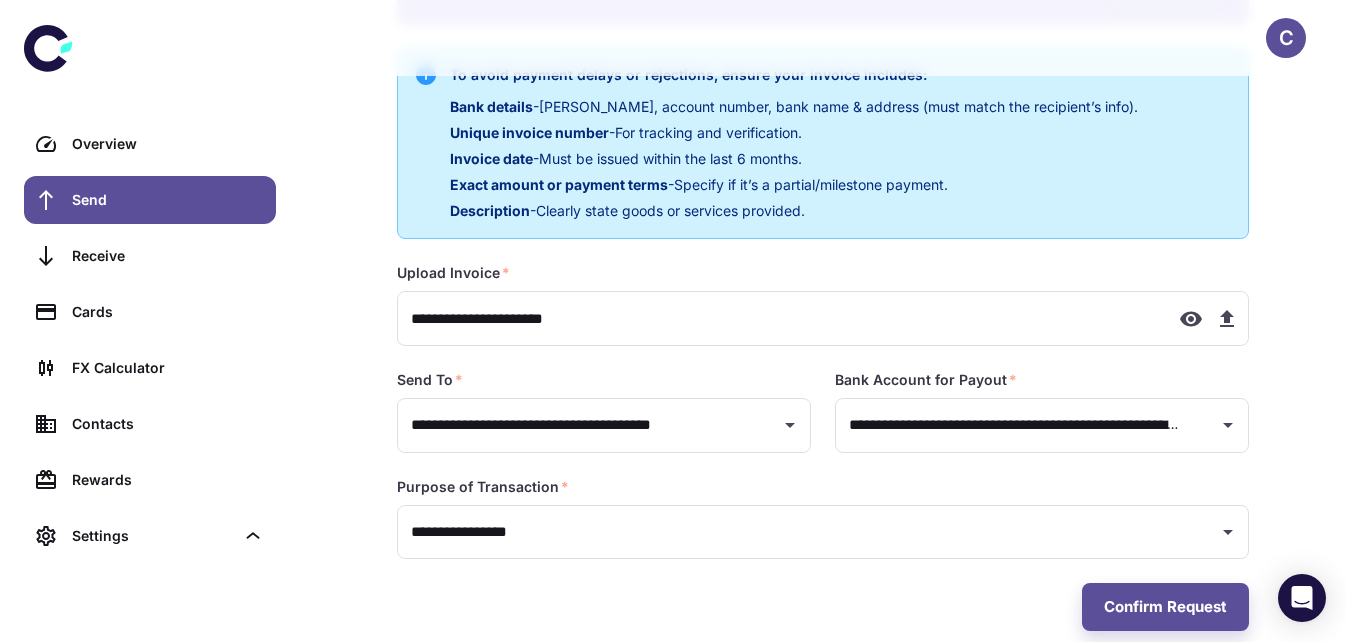 scroll, scrollTop: 425, scrollLeft: 0, axis: vertical 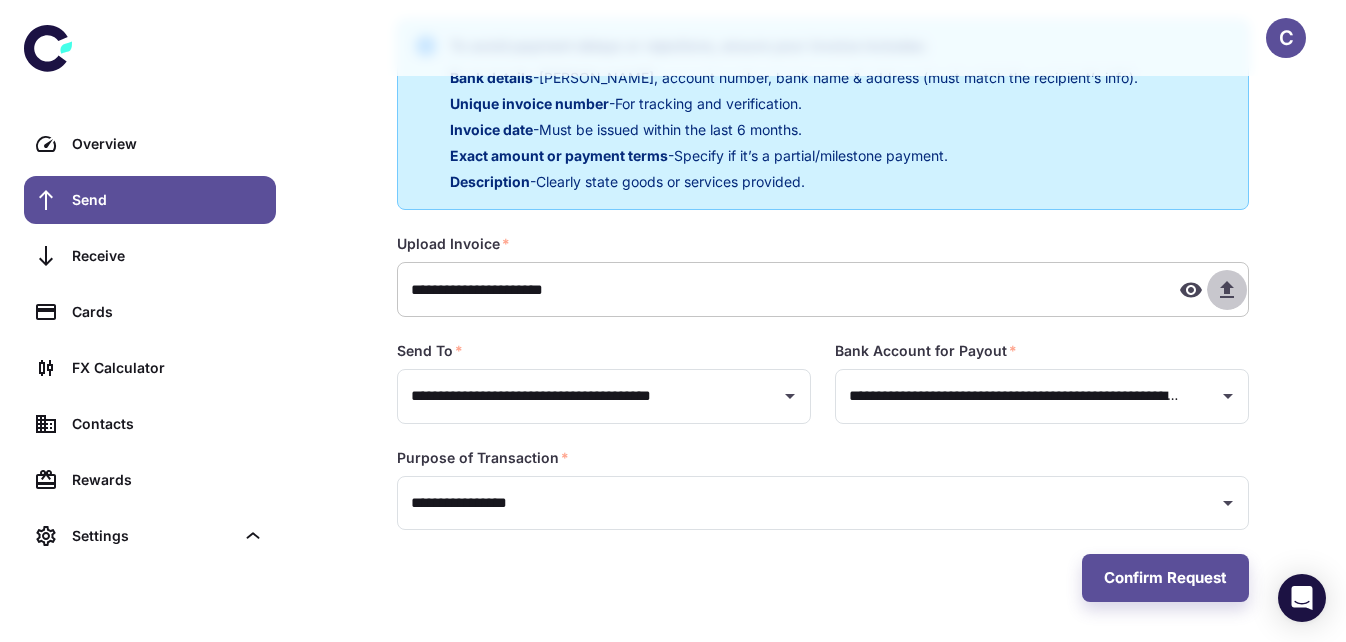 click 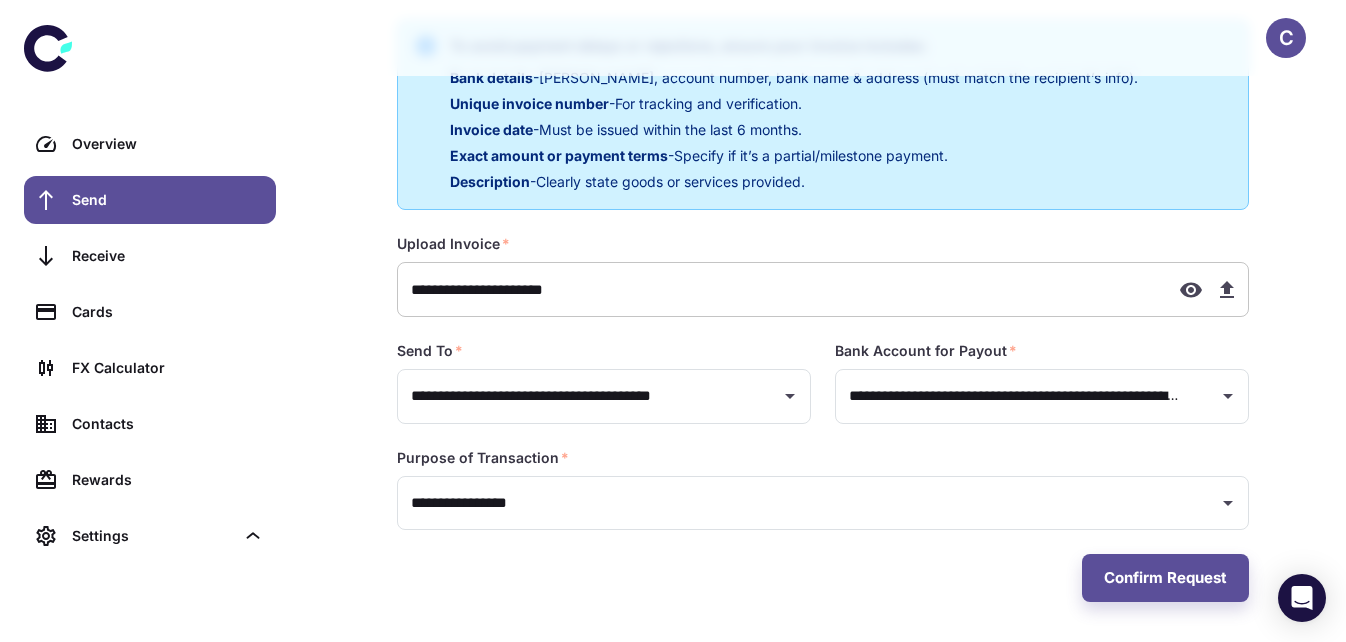 type on "**********" 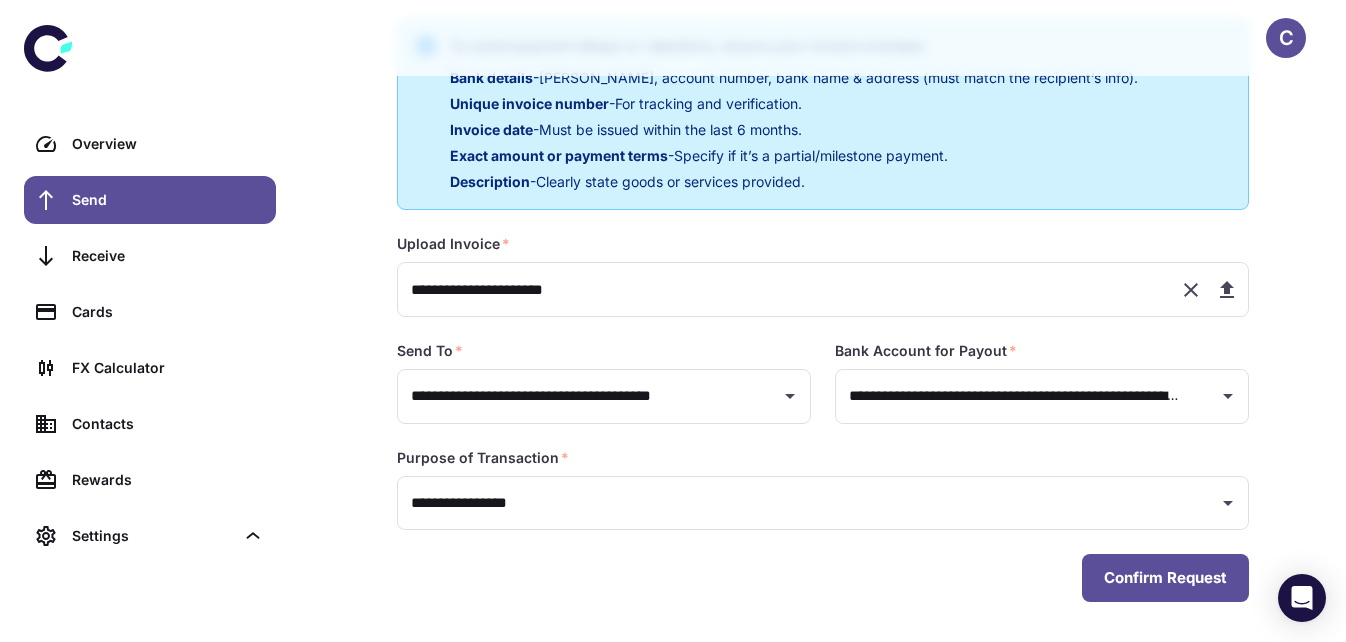 click on "Confirm Request" at bounding box center [1165, 578] 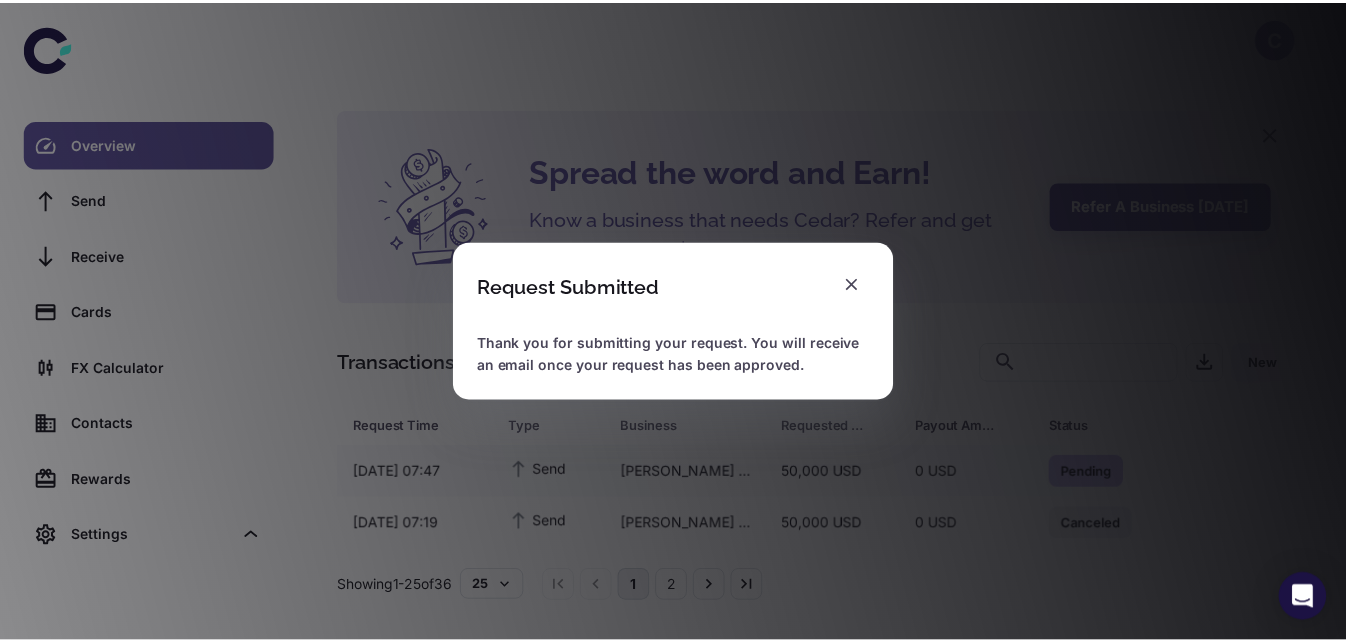 scroll, scrollTop: 11, scrollLeft: 0, axis: vertical 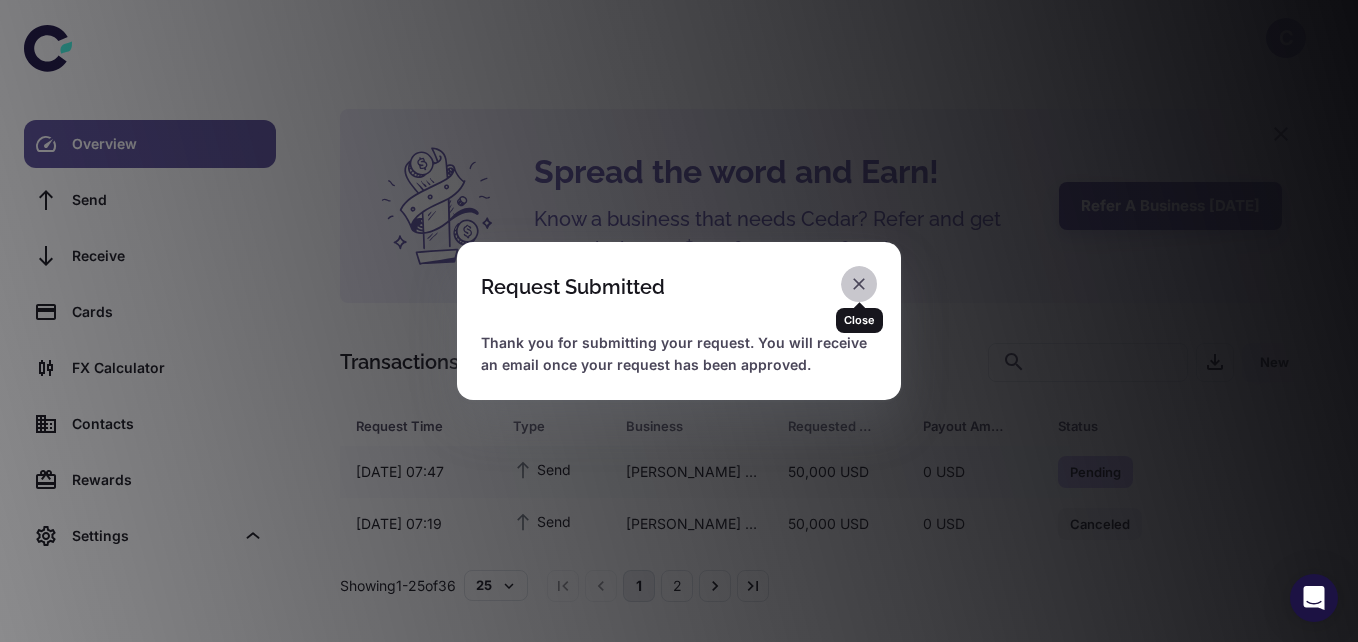 click at bounding box center [859, 284] 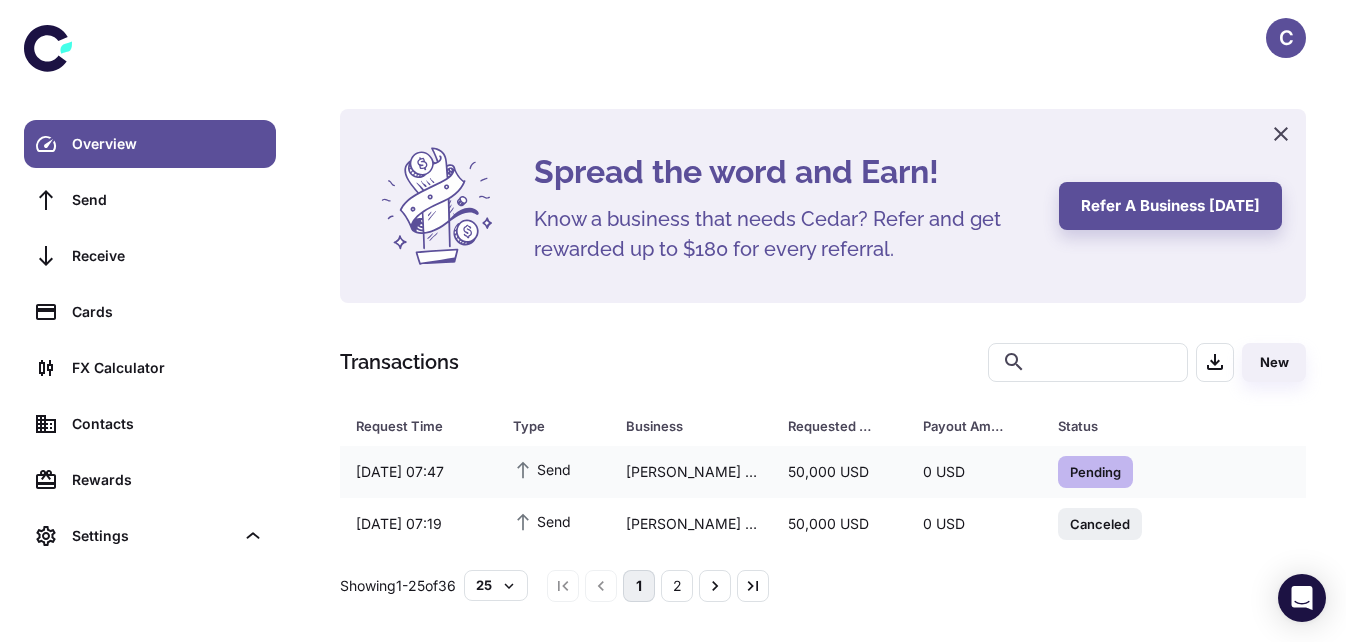 scroll, scrollTop: 0, scrollLeft: 0, axis: both 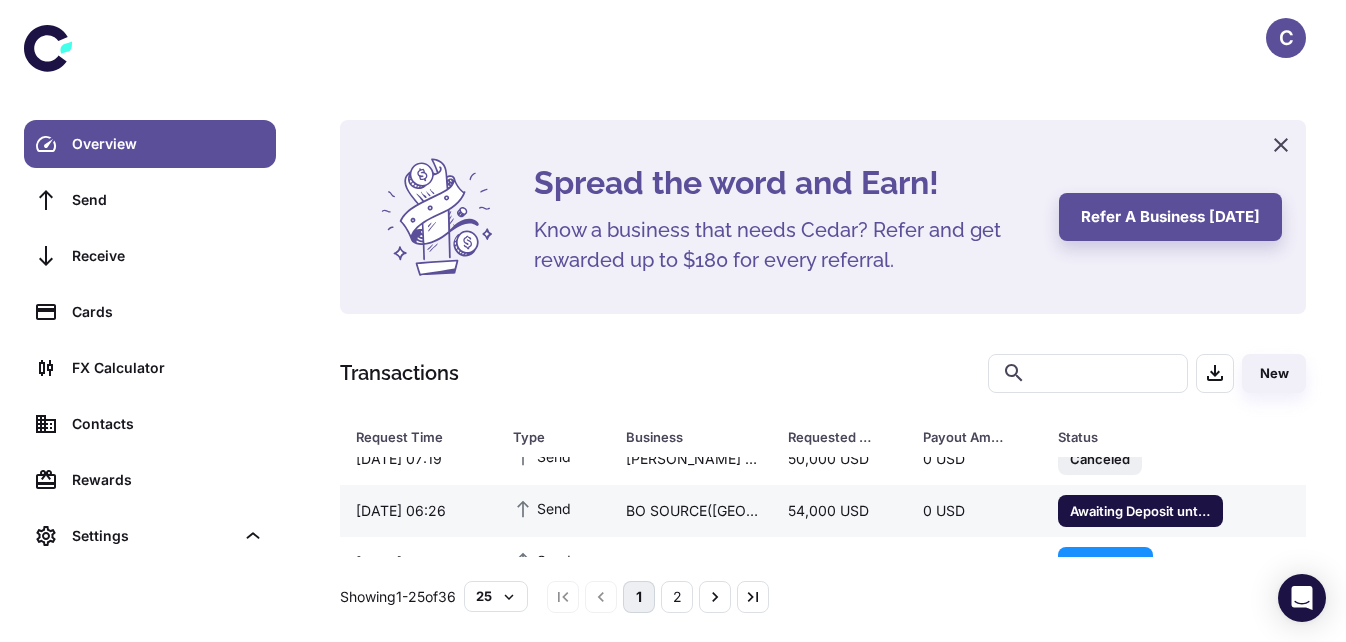 click on "Awaiting Deposit until [DATE] 09:30" at bounding box center [1140, 510] 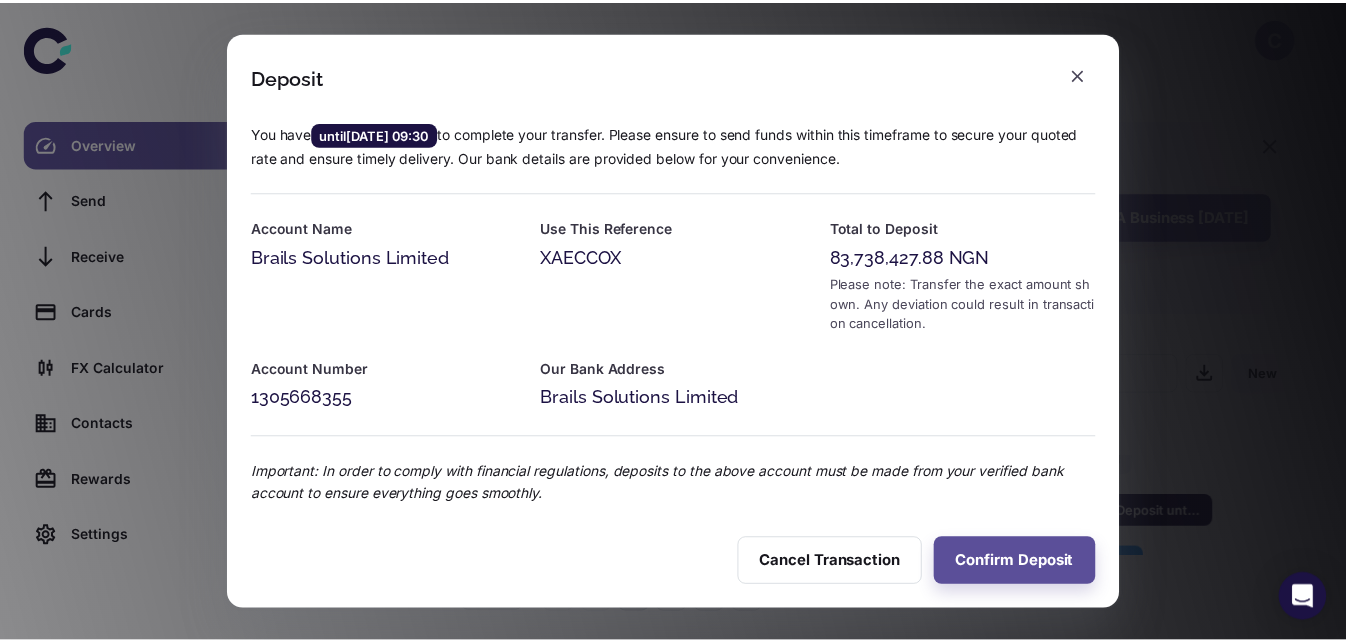 scroll, scrollTop: 15, scrollLeft: 0, axis: vertical 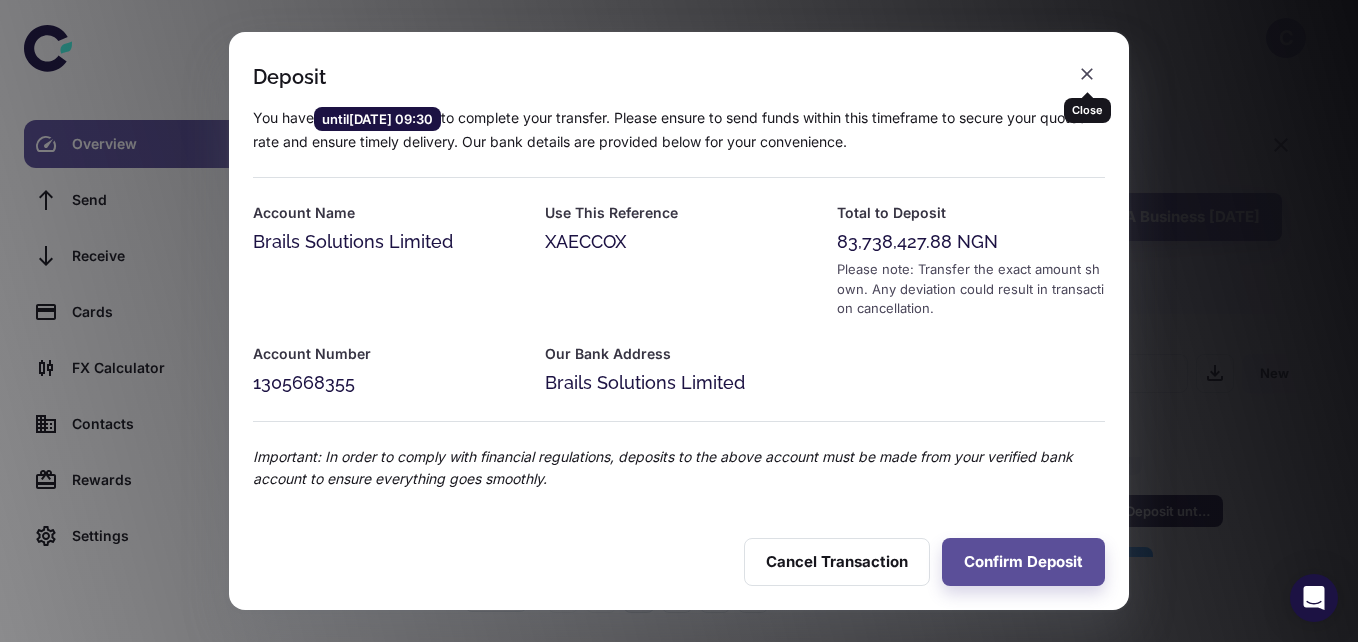 click on "Close" at bounding box center [1087, 103] 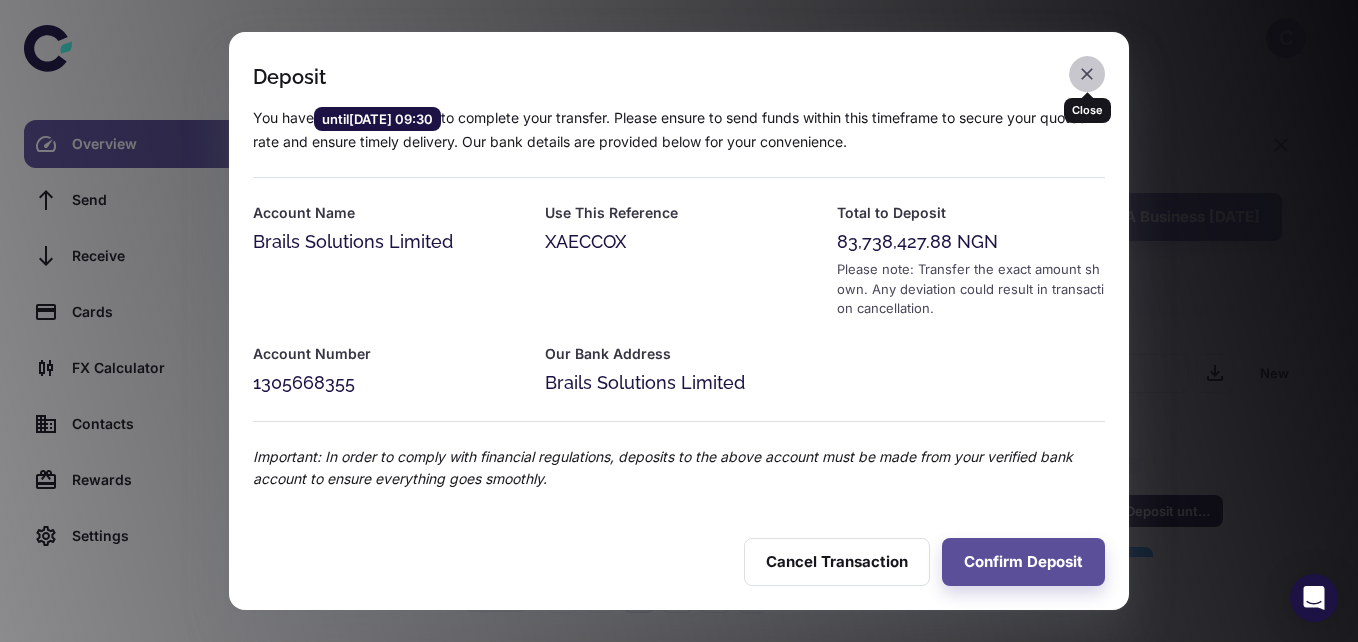 click 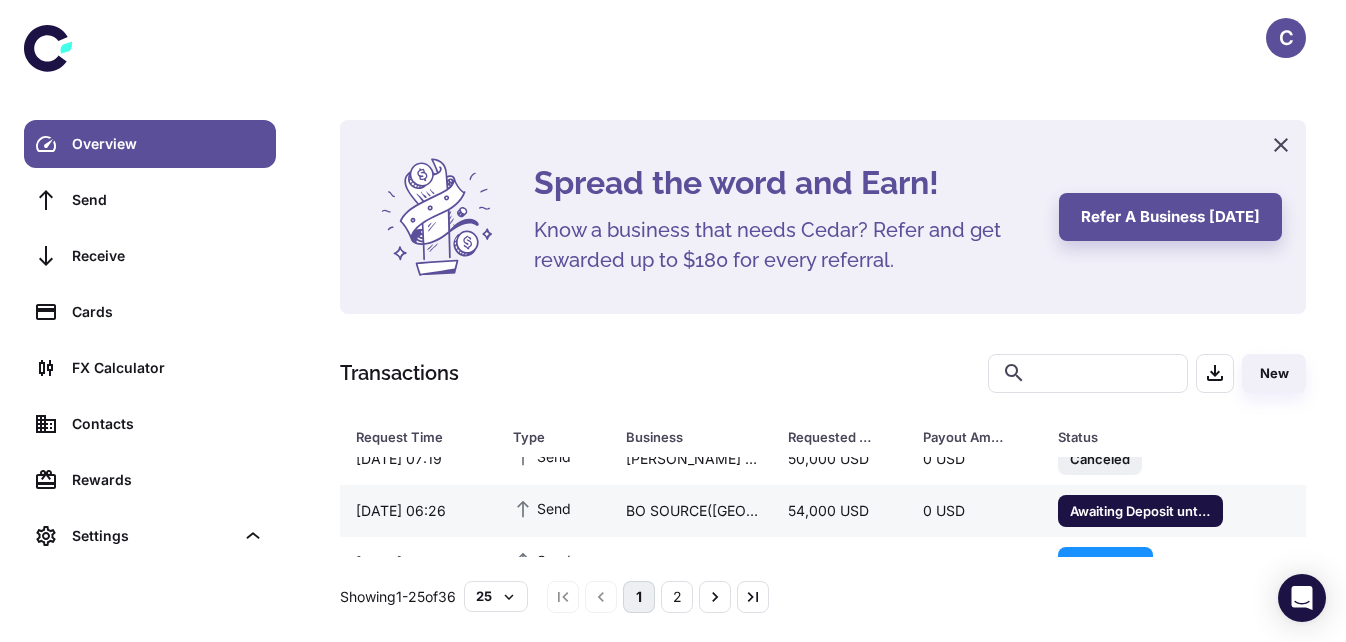 click on "Awaiting Deposit until [DATE] 09:30" at bounding box center [1140, 510] 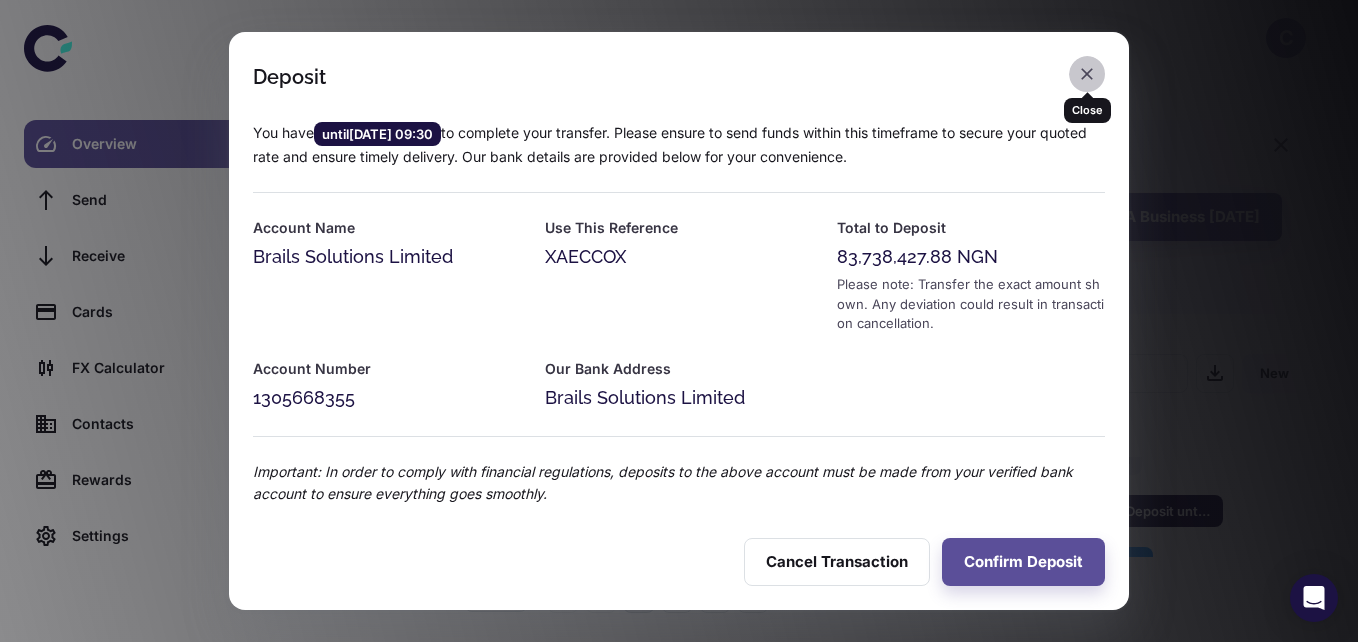 click 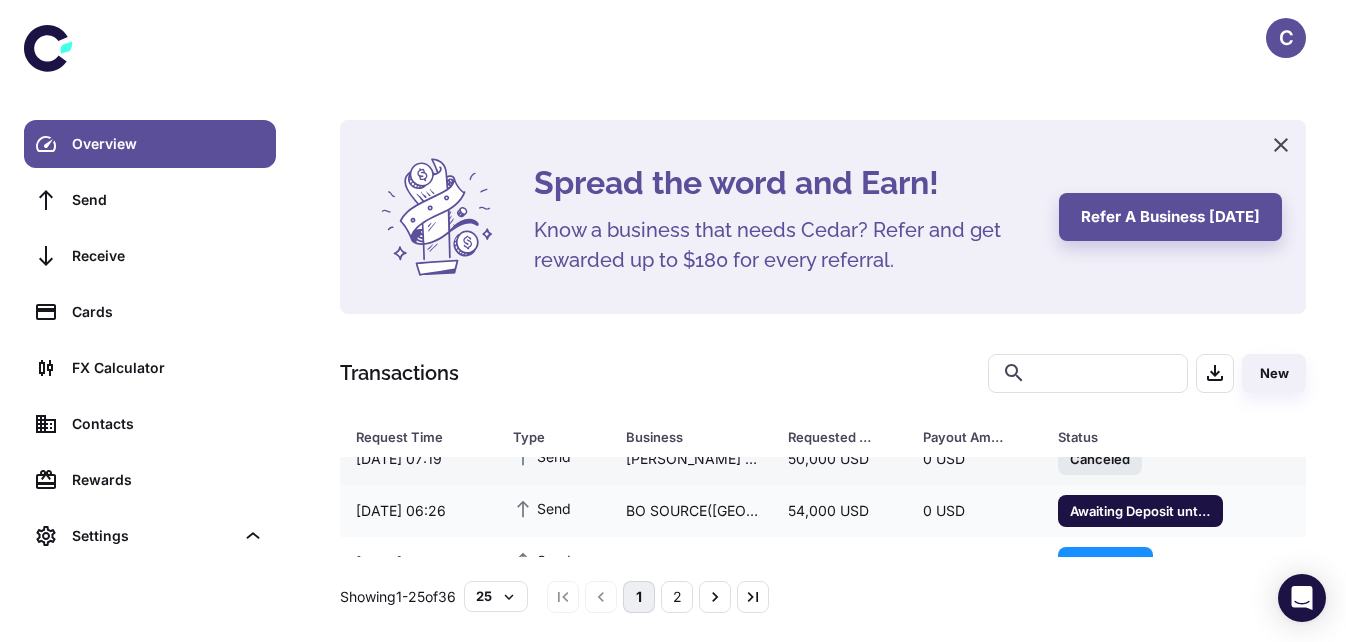 scroll, scrollTop: 0, scrollLeft: 0, axis: both 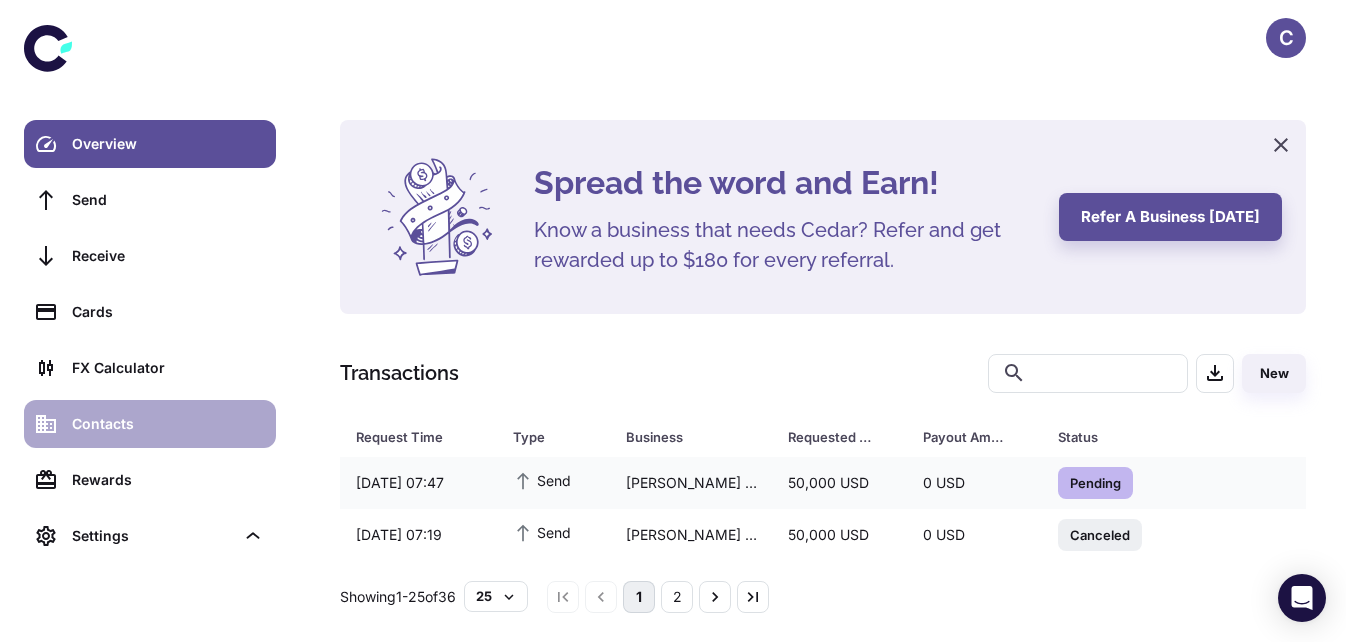 click on "Contacts" at bounding box center [168, 424] 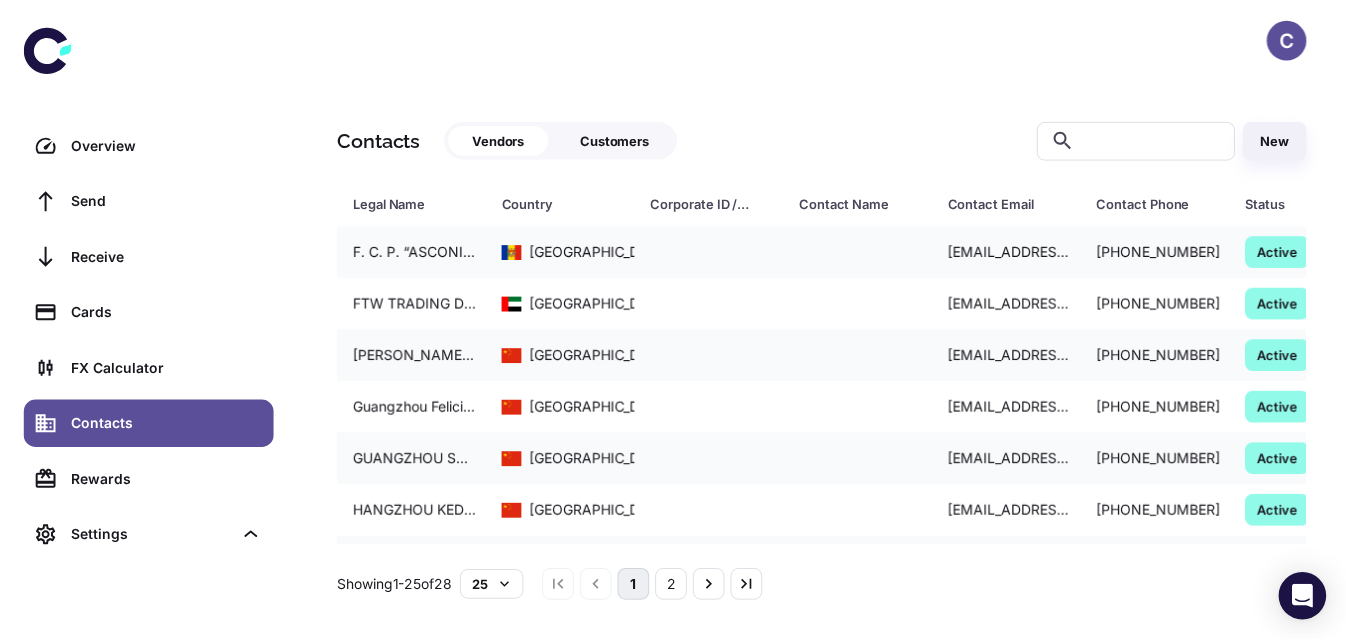 scroll, scrollTop: 327, scrollLeft: 0, axis: vertical 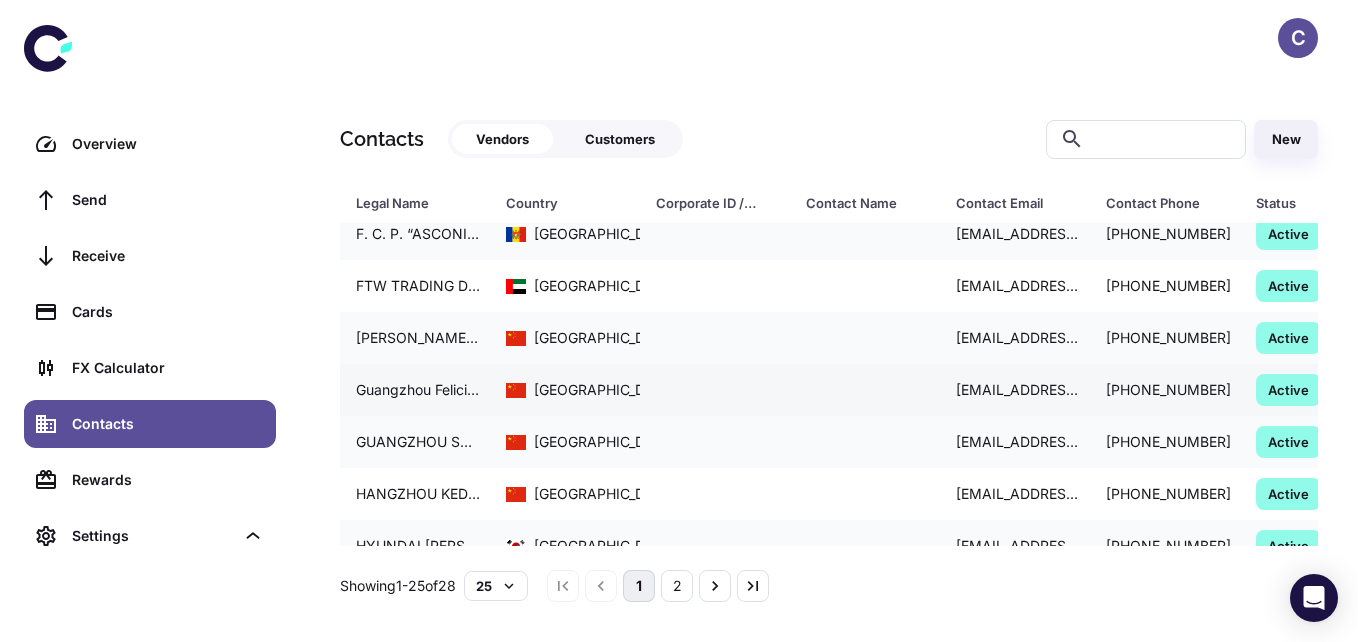 click on "[GEOGRAPHIC_DATA]" at bounding box center [569, 390] 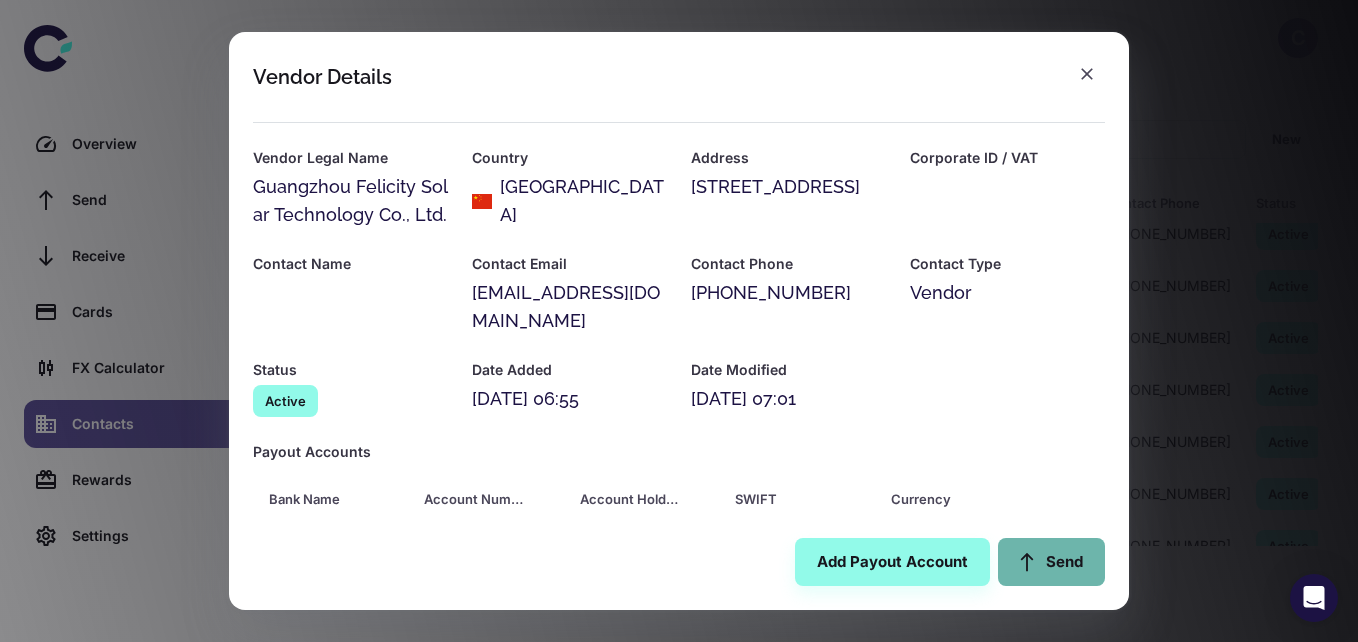 click 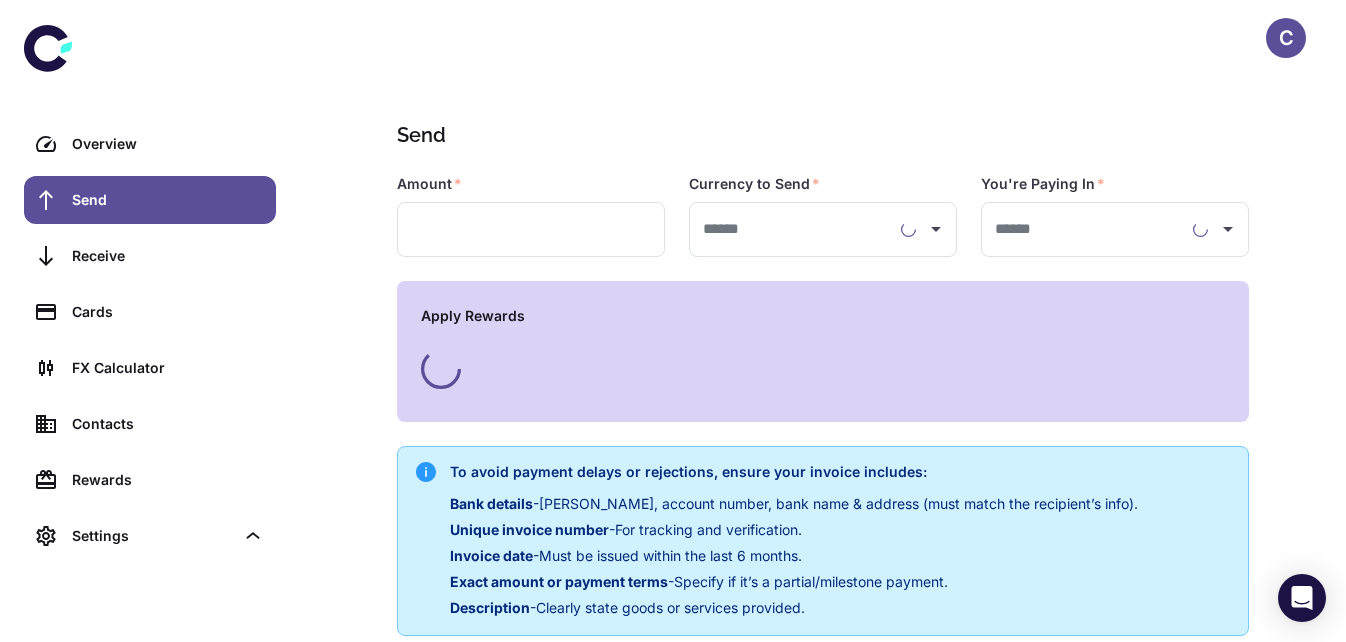 type on "**********" 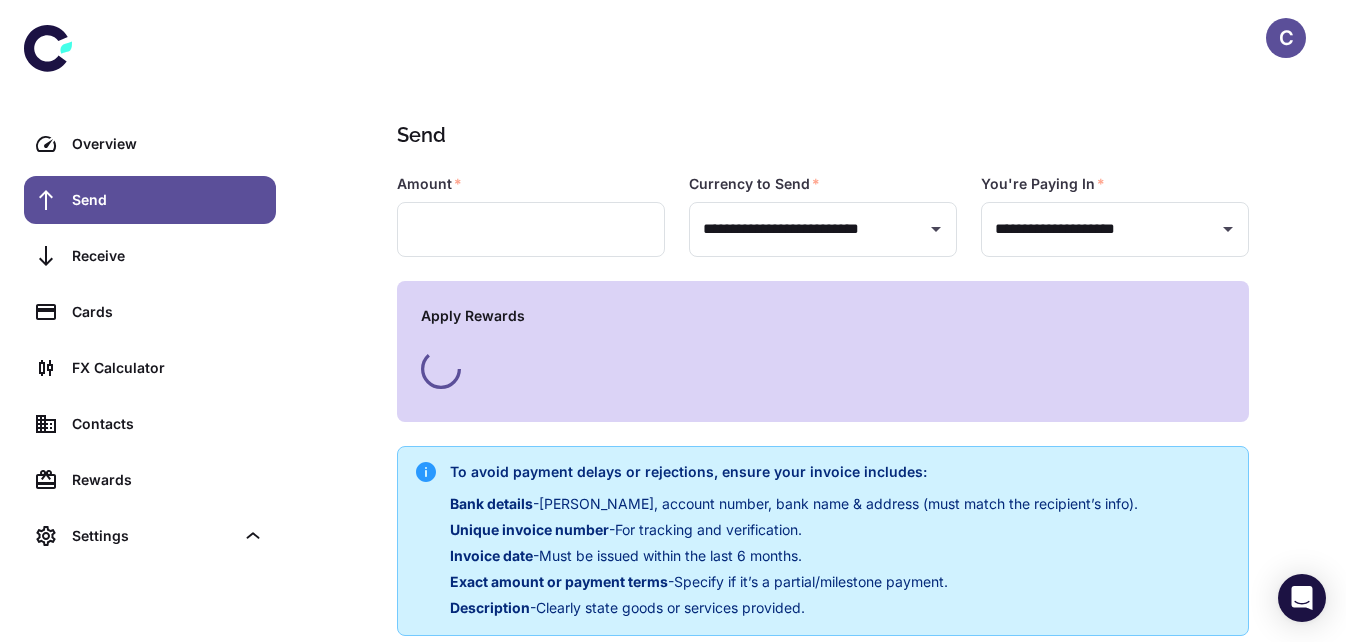 type on "**********" 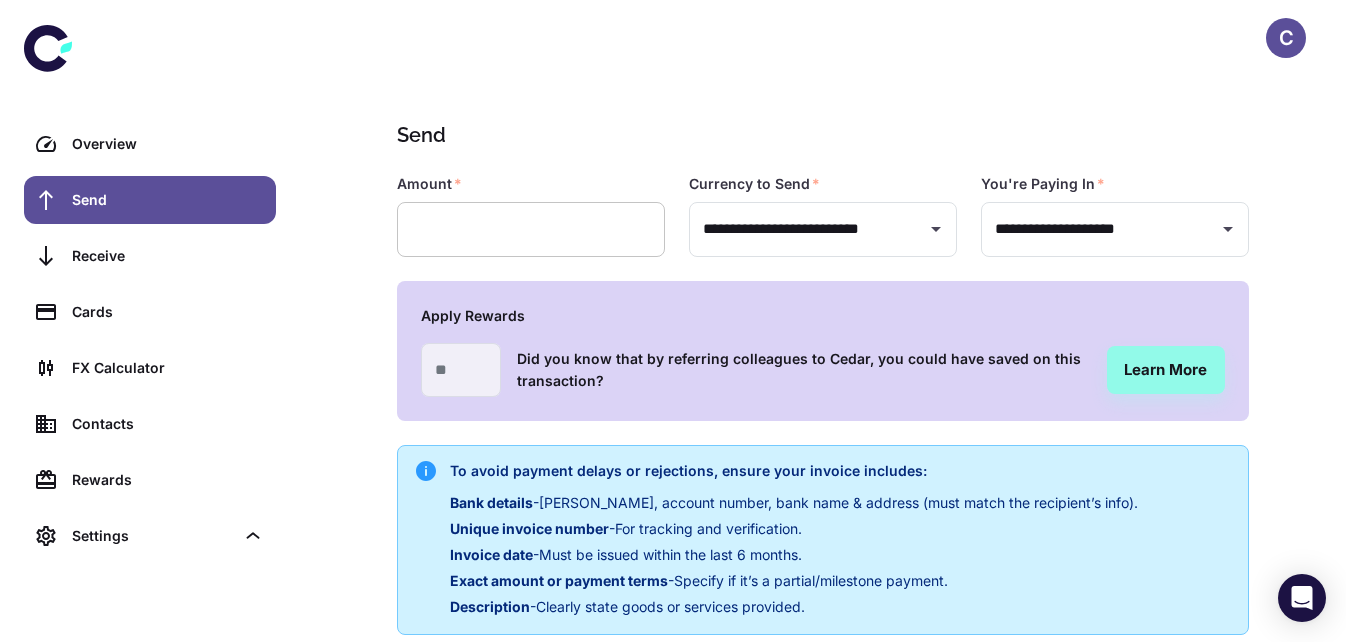 type on "**********" 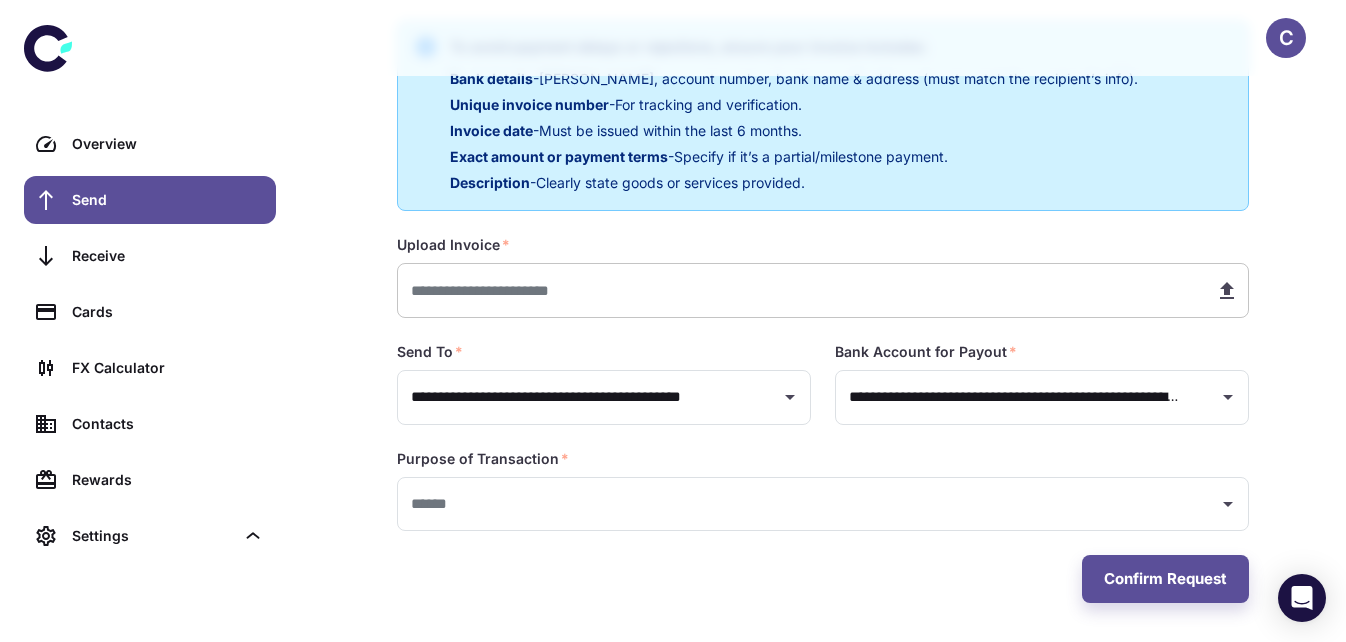 scroll, scrollTop: 425, scrollLeft: 0, axis: vertical 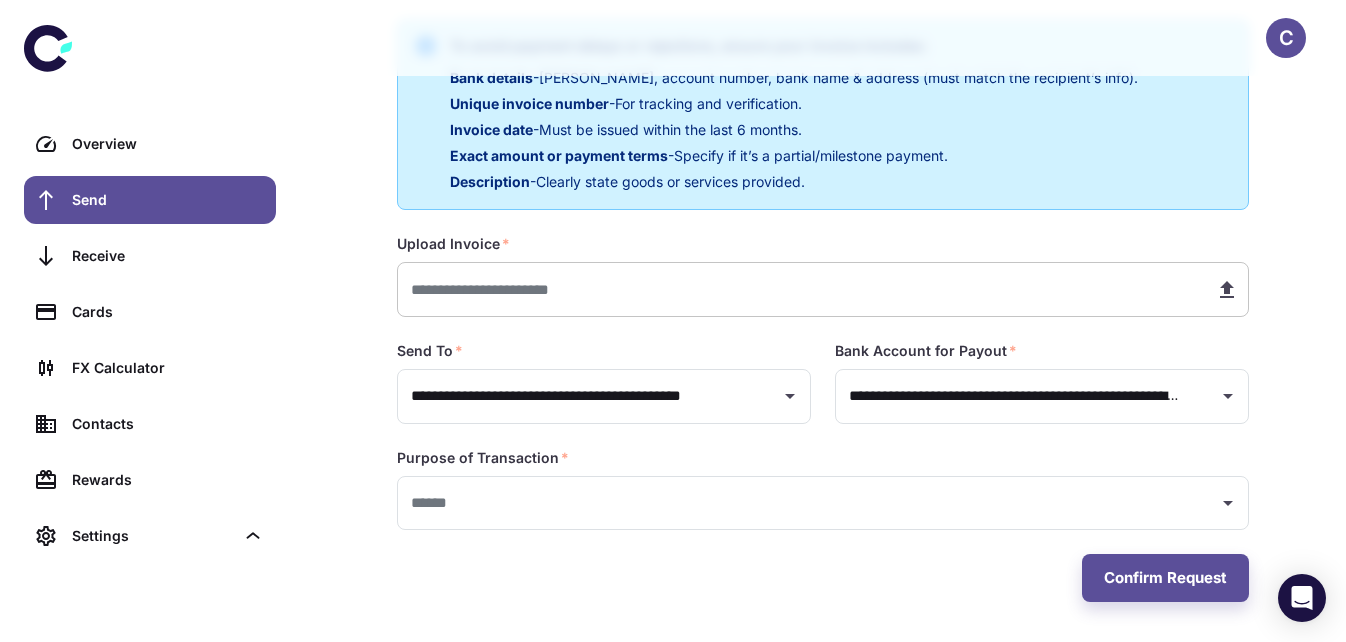 type on "*******" 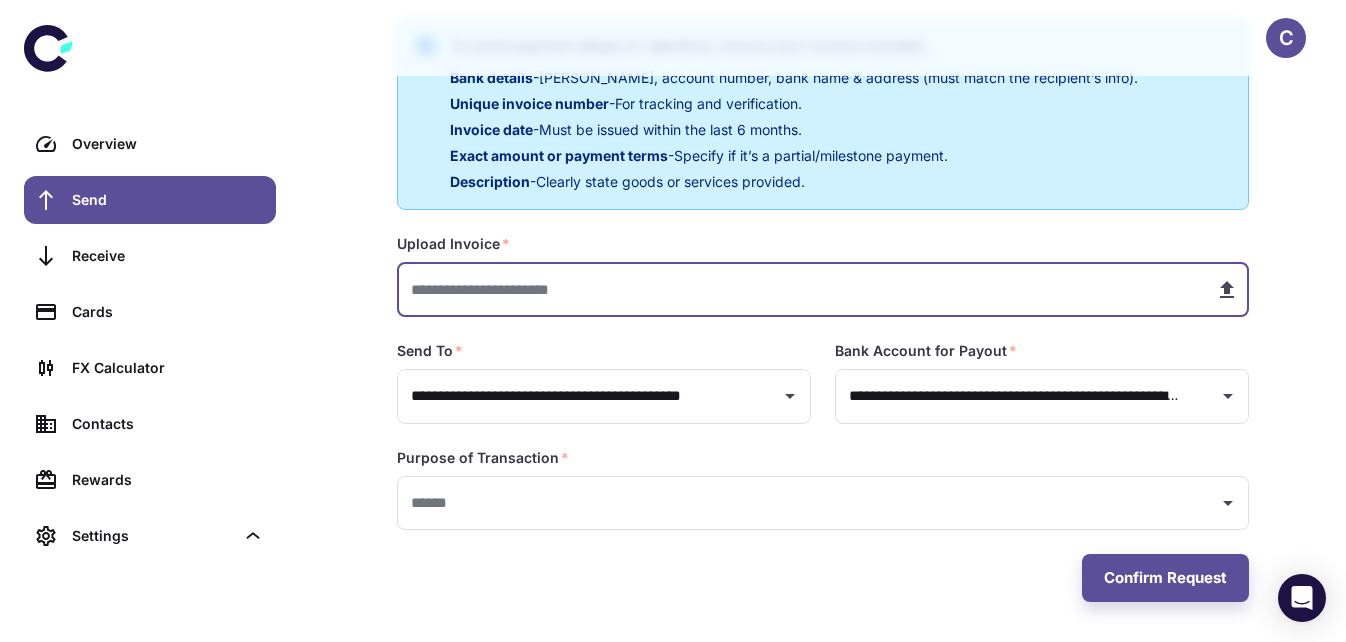click at bounding box center (798, 289) 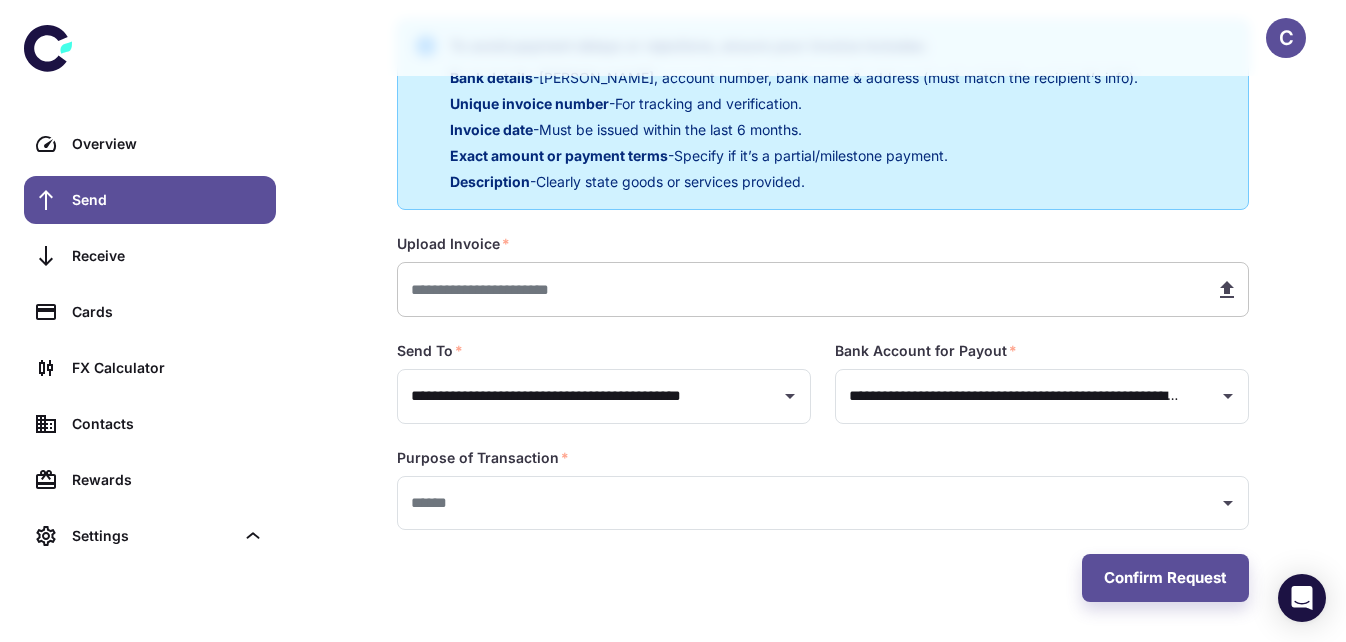 click at bounding box center (798, 289) 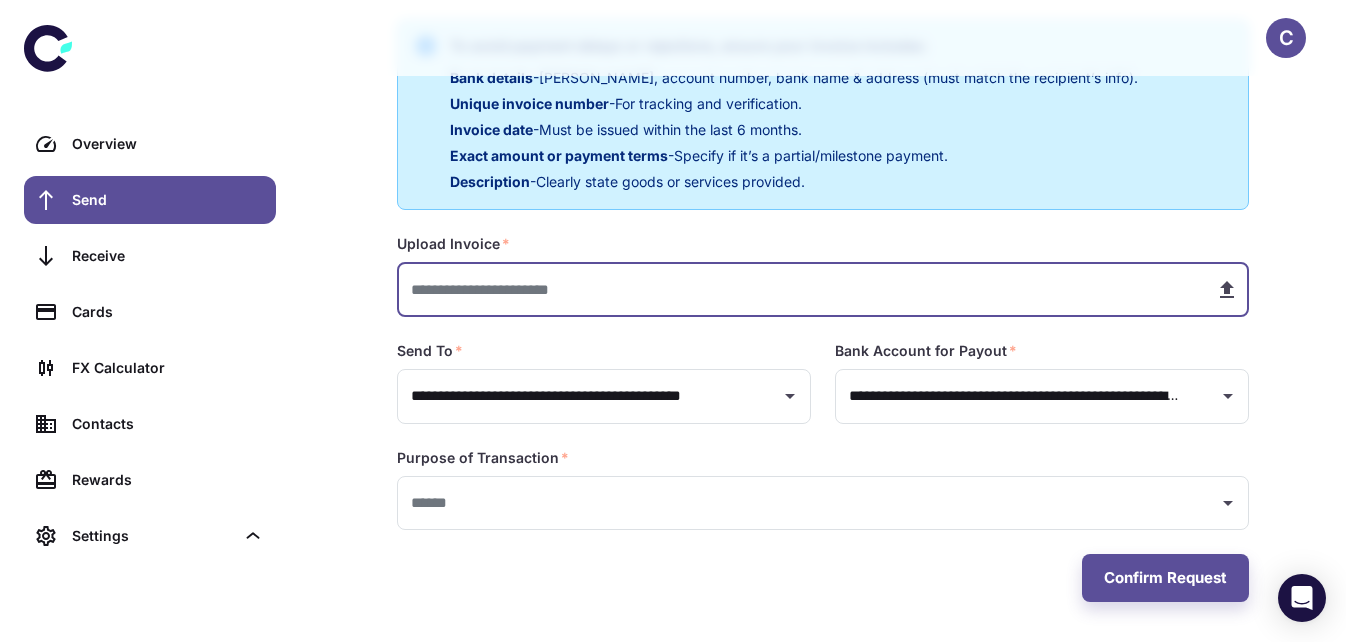 type on "**********" 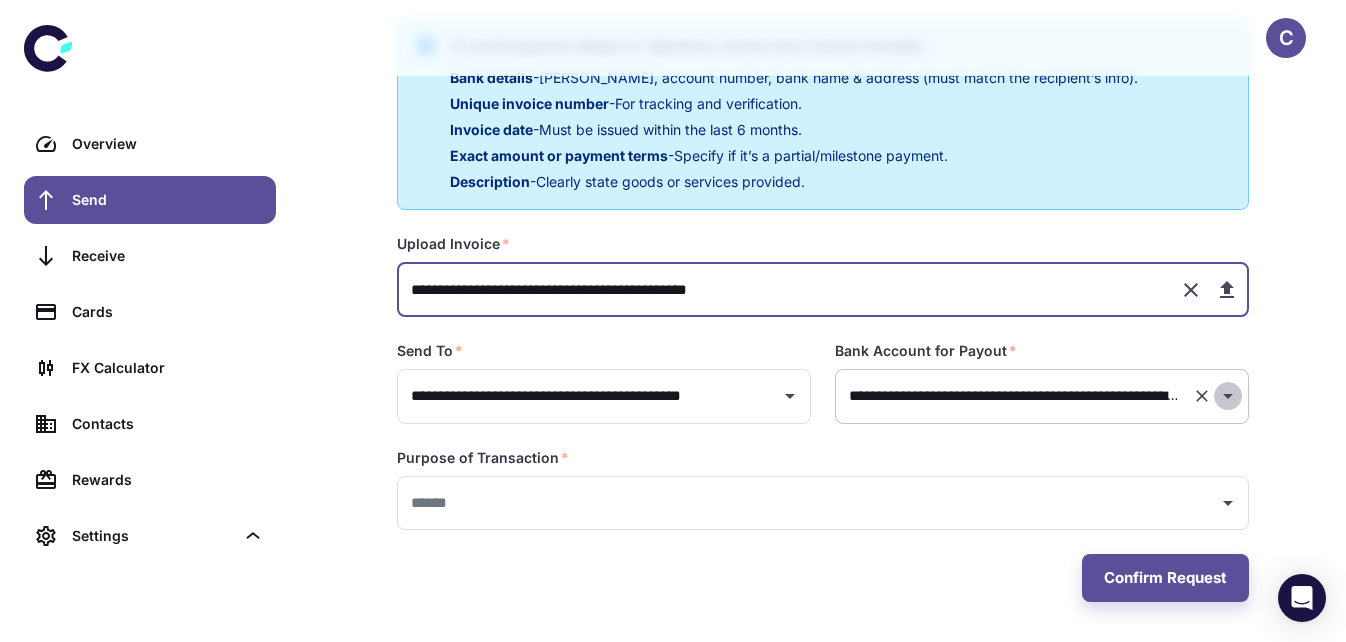 click 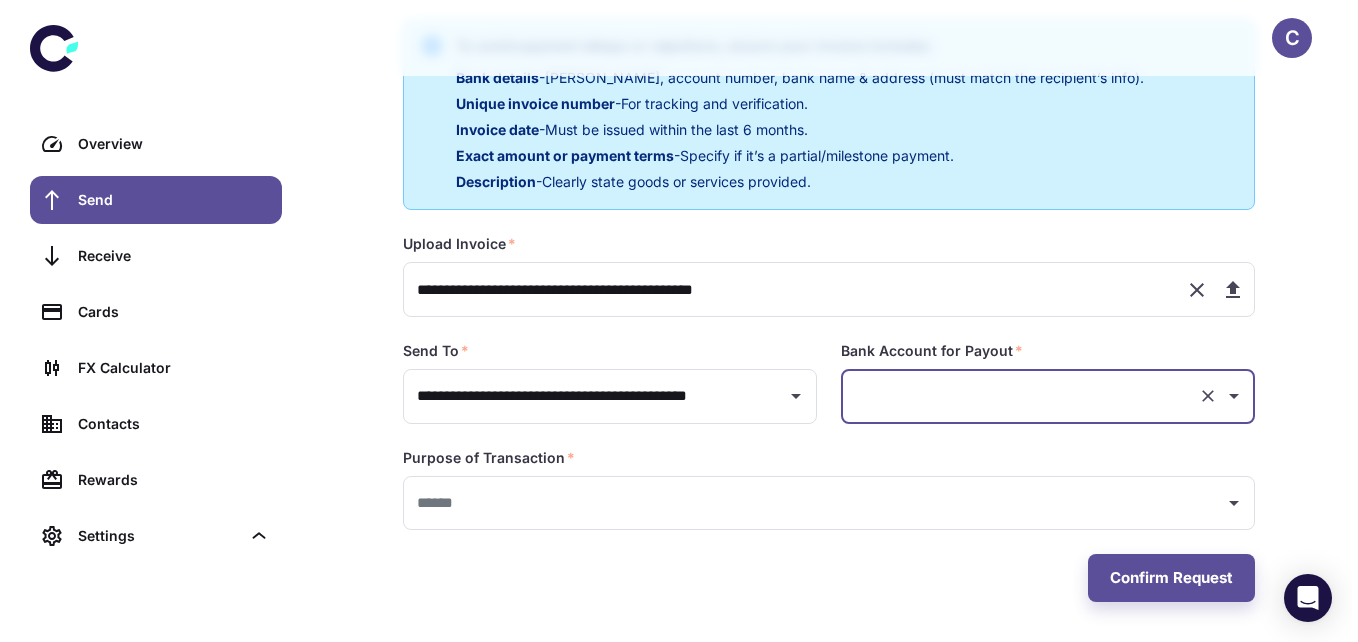 scroll, scrollTop: 0, scrollLeft: 0, axis: both 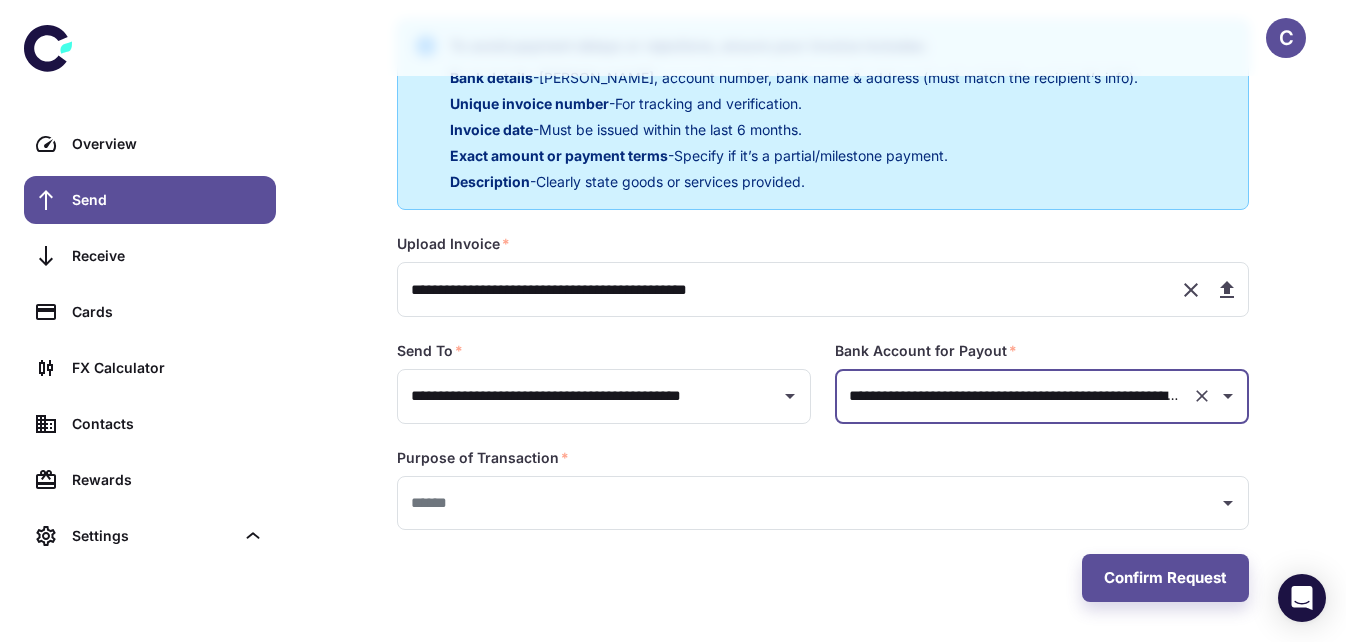 click 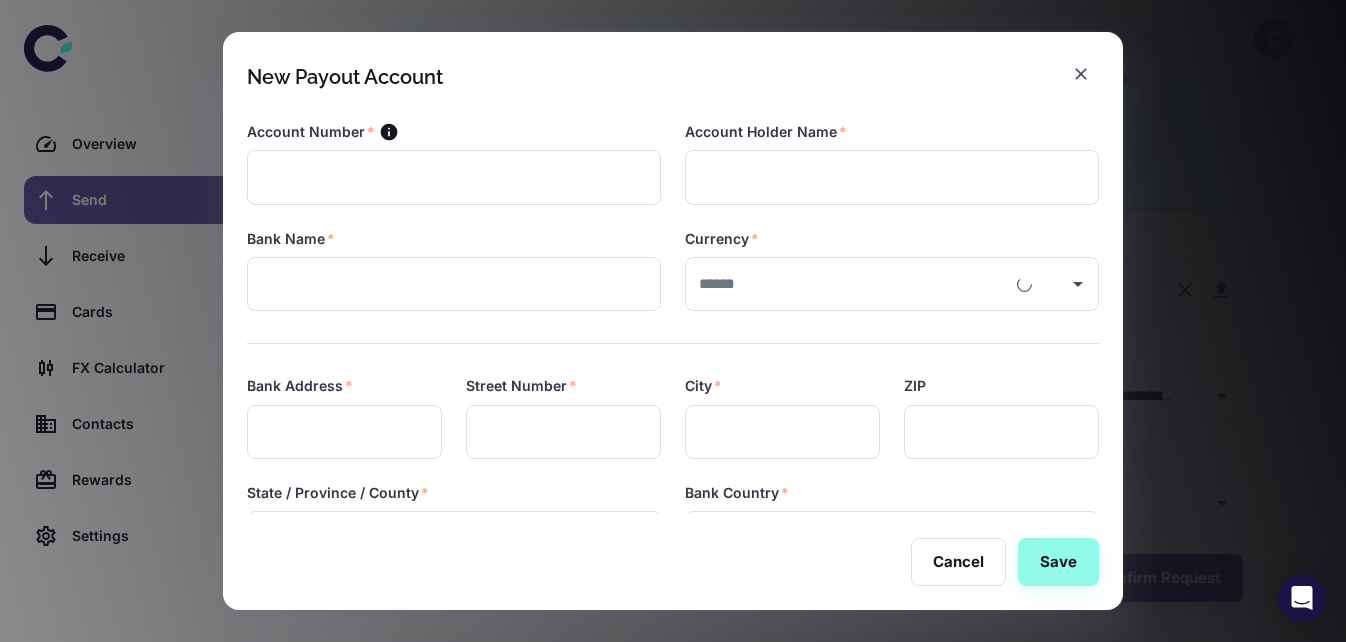 type on "**********" 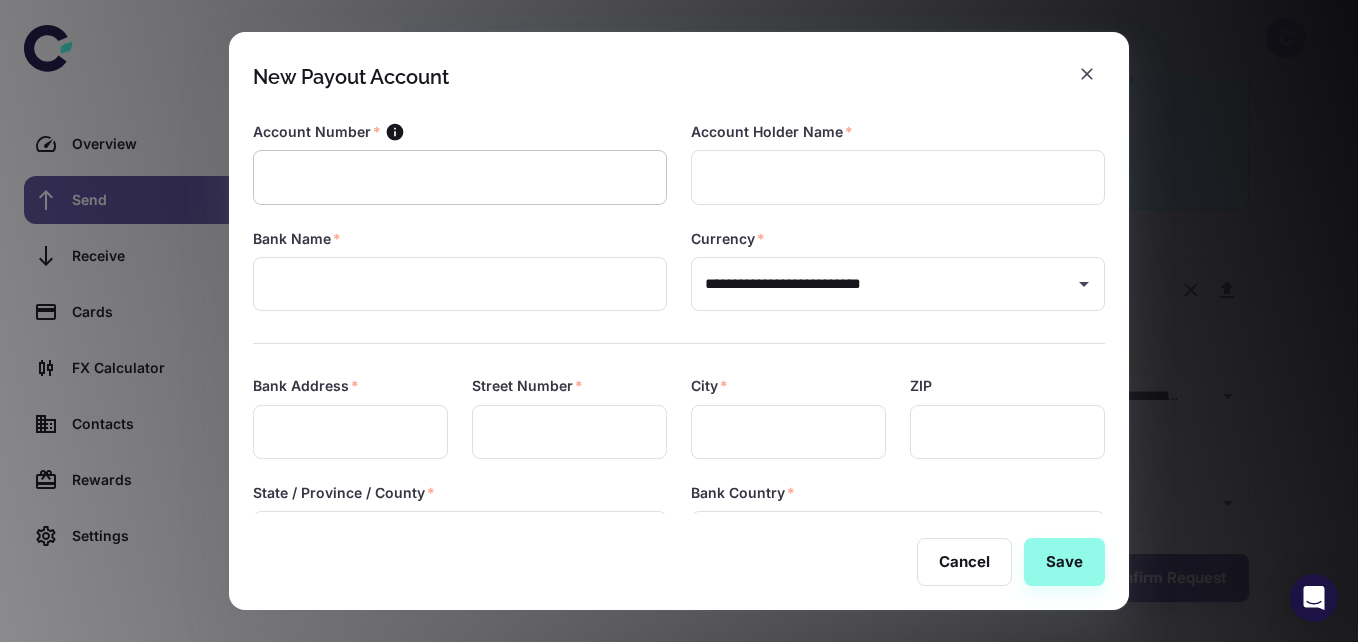click at bounding box center (460, 177) 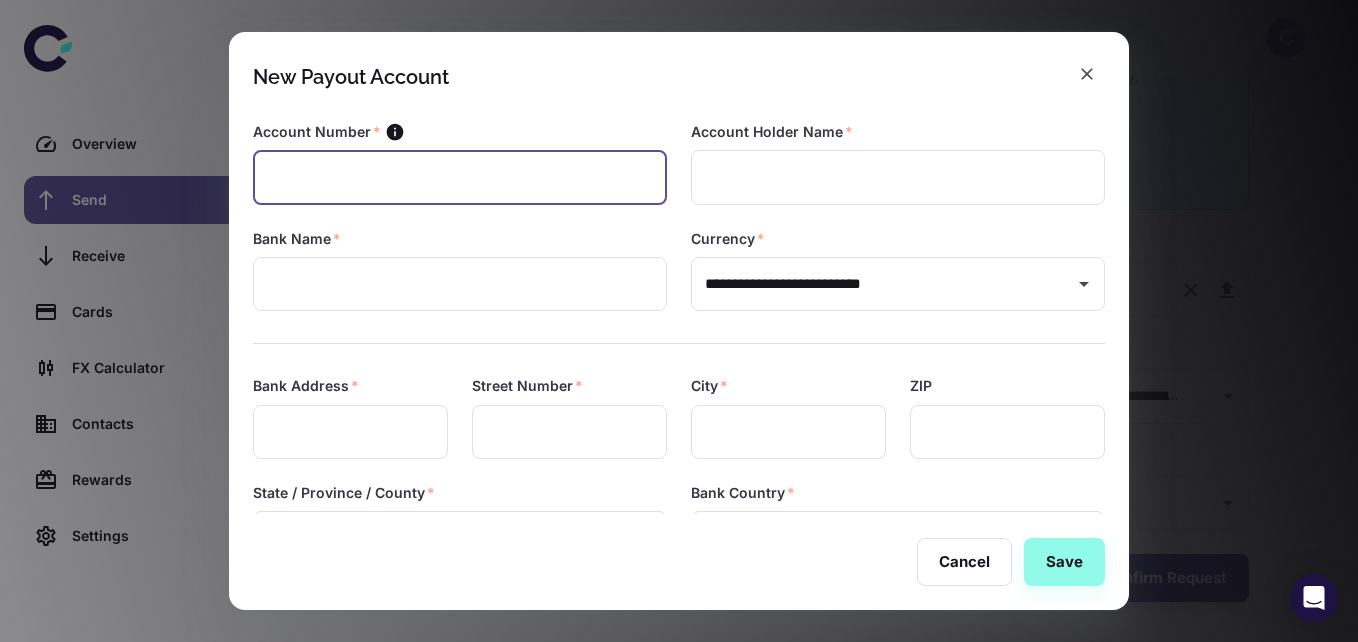 paste on "**********" 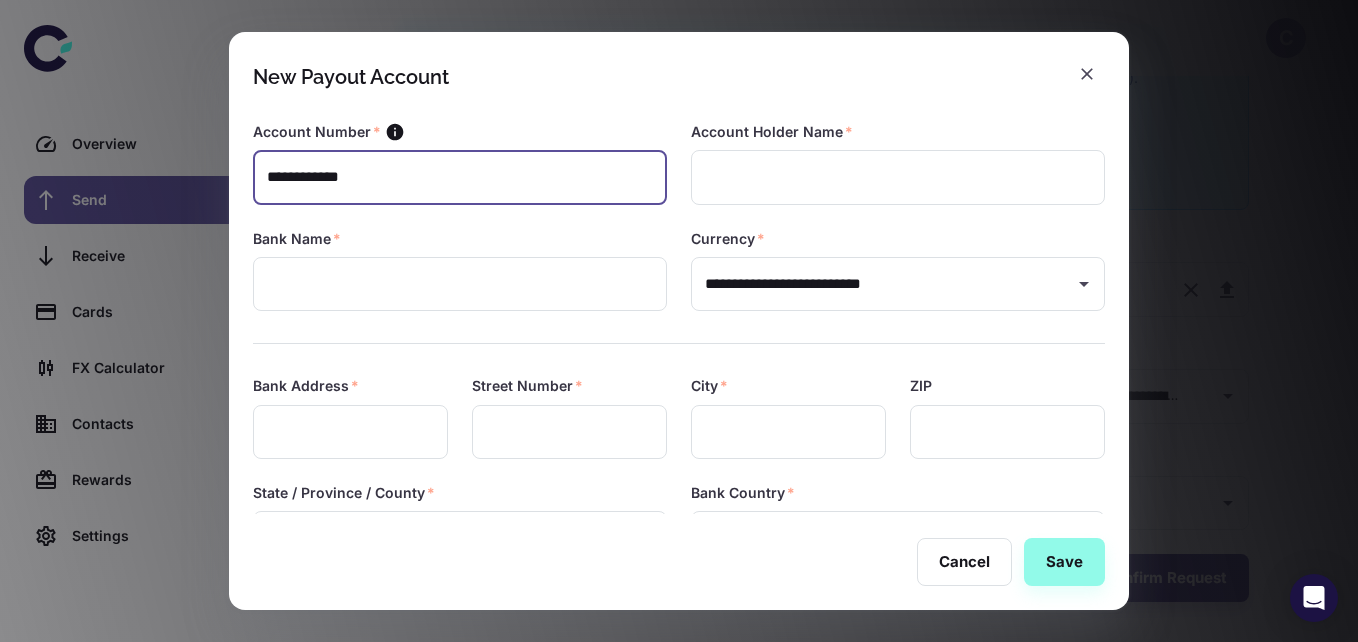 type on "**********" 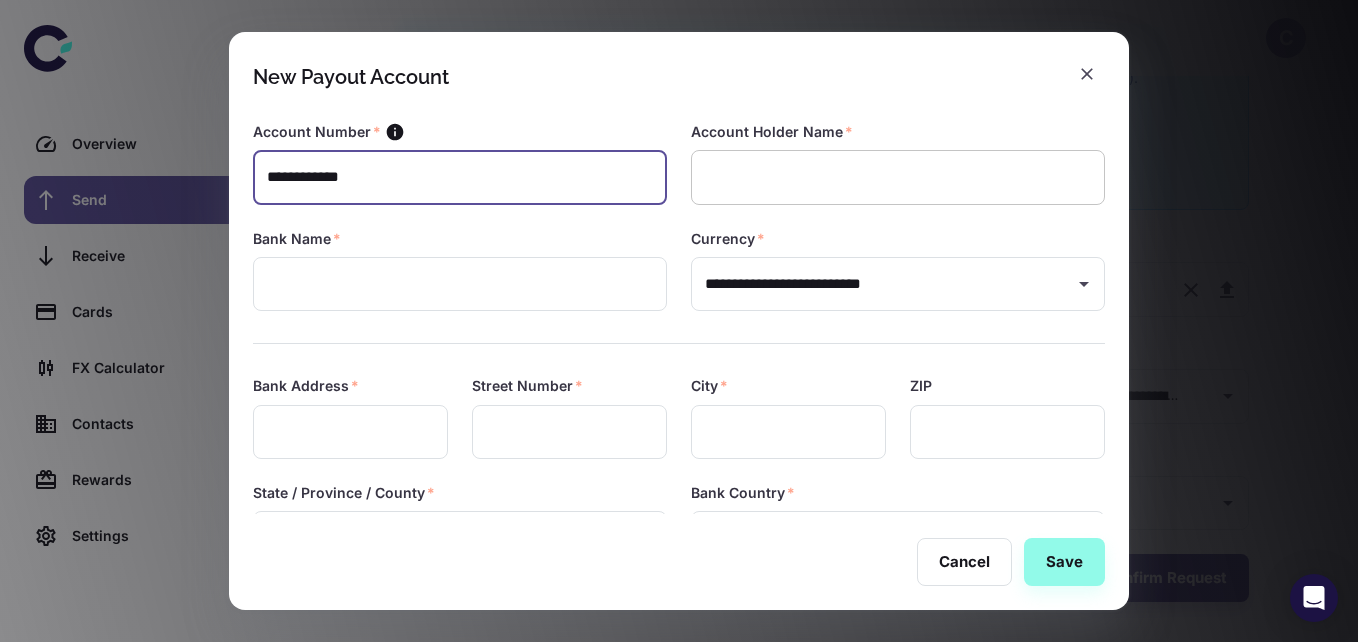 click at bounding box center (898, 177) 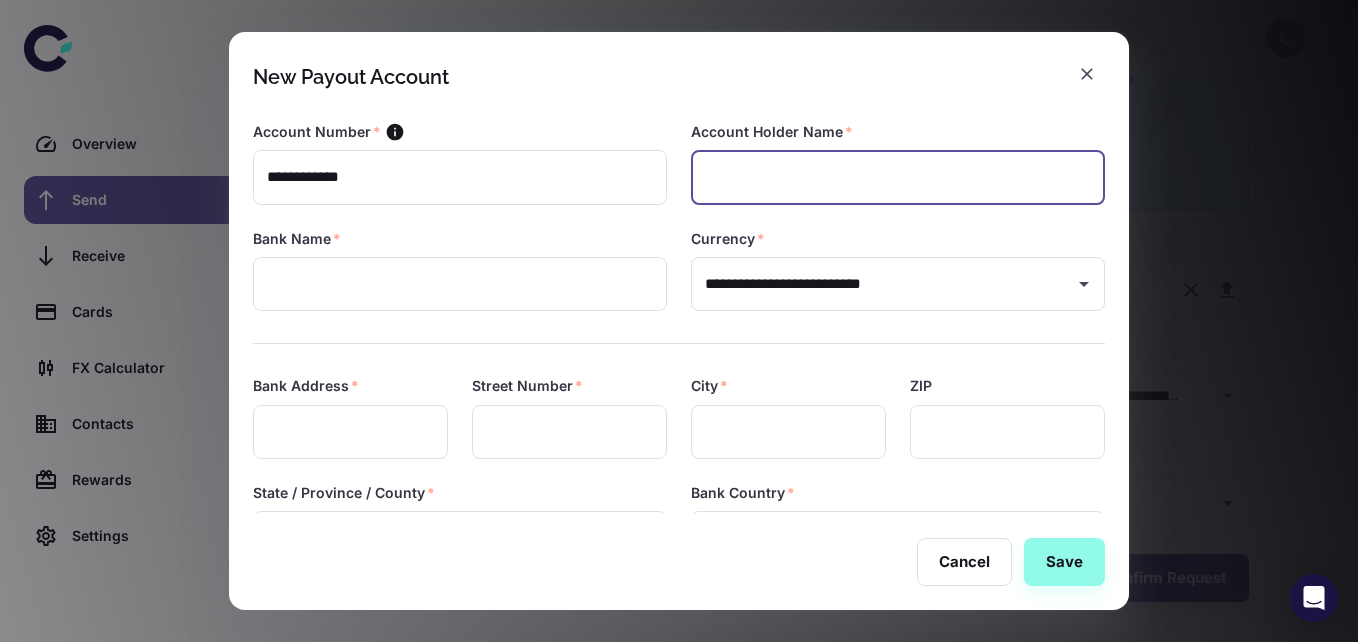 paste on "**********" 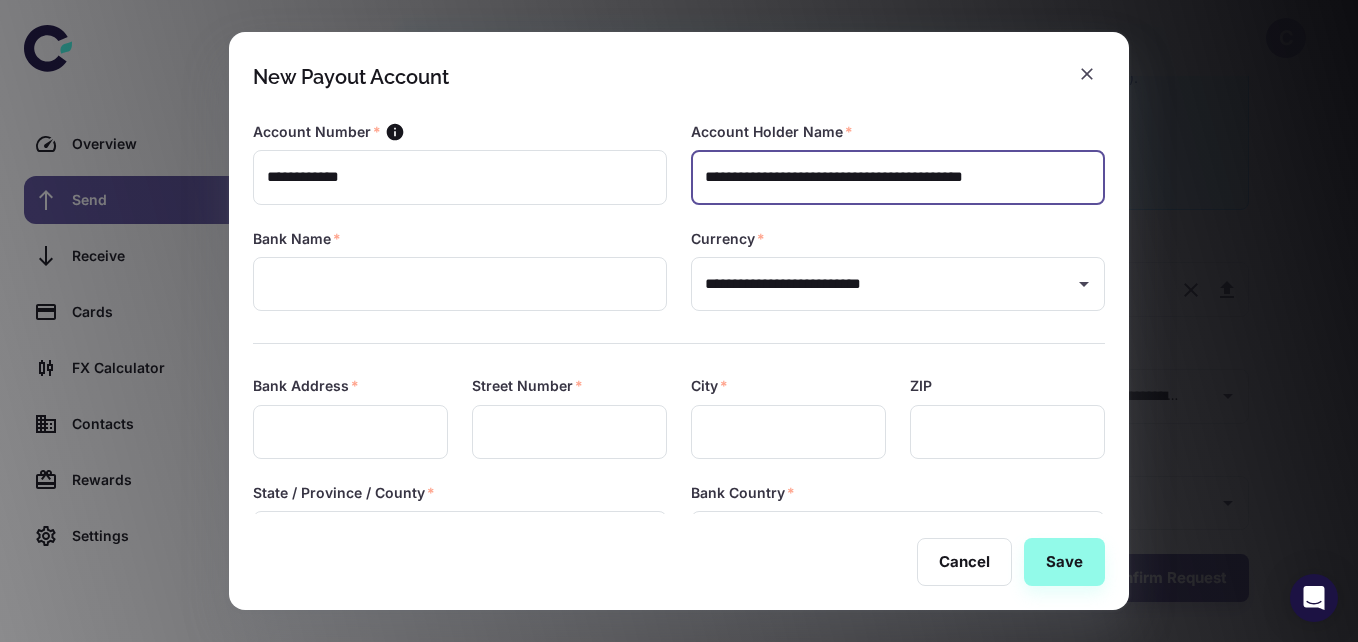 click on "**********" at bounding box center (898, 177) 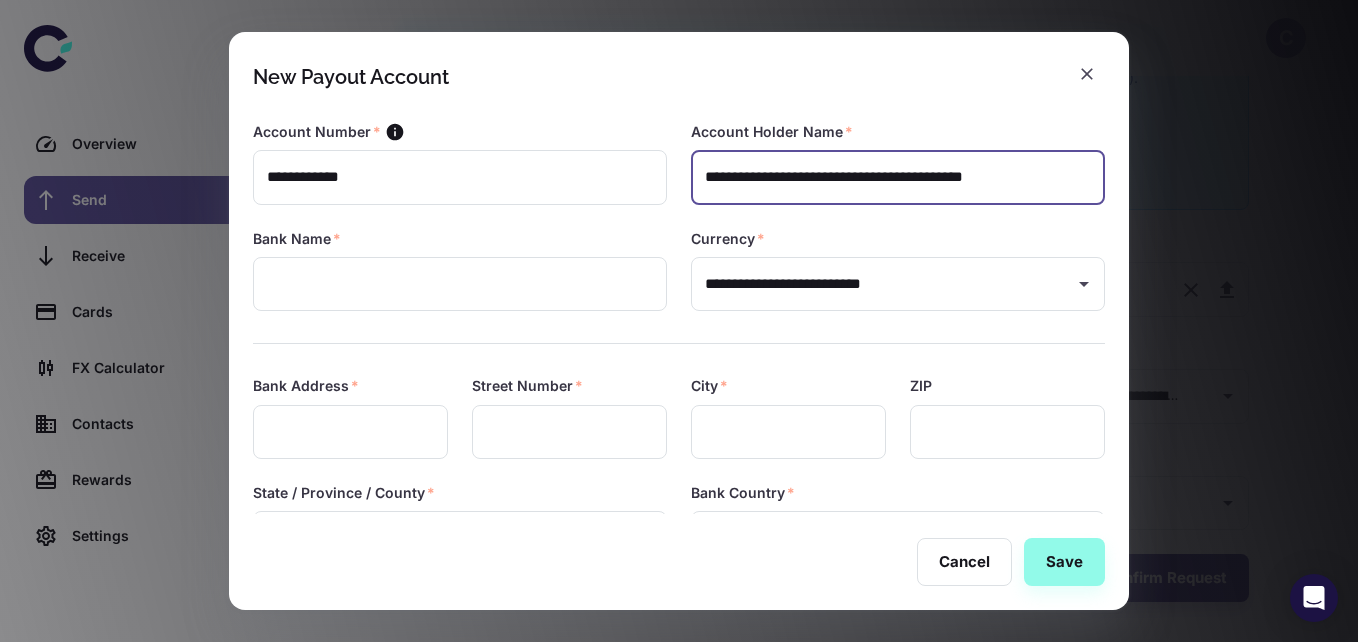 scroll, scrollTop: 0, scrollLeft: 0, axis: both 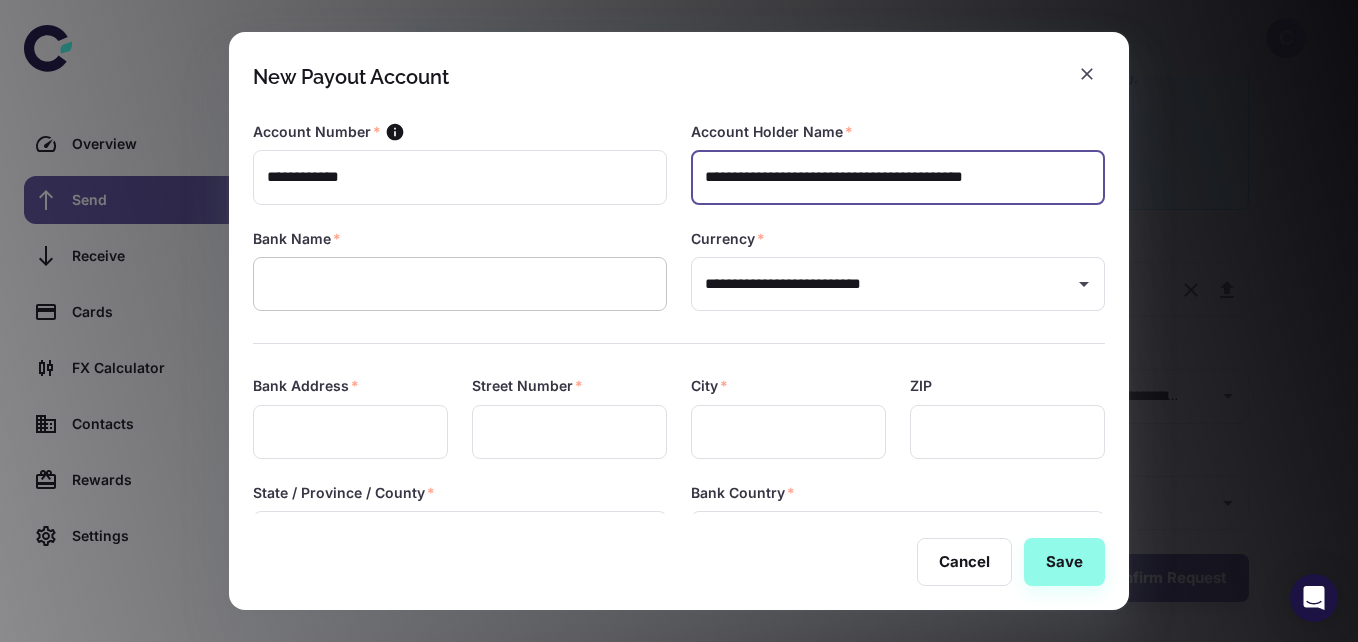 click at bounding box center (460, 284) 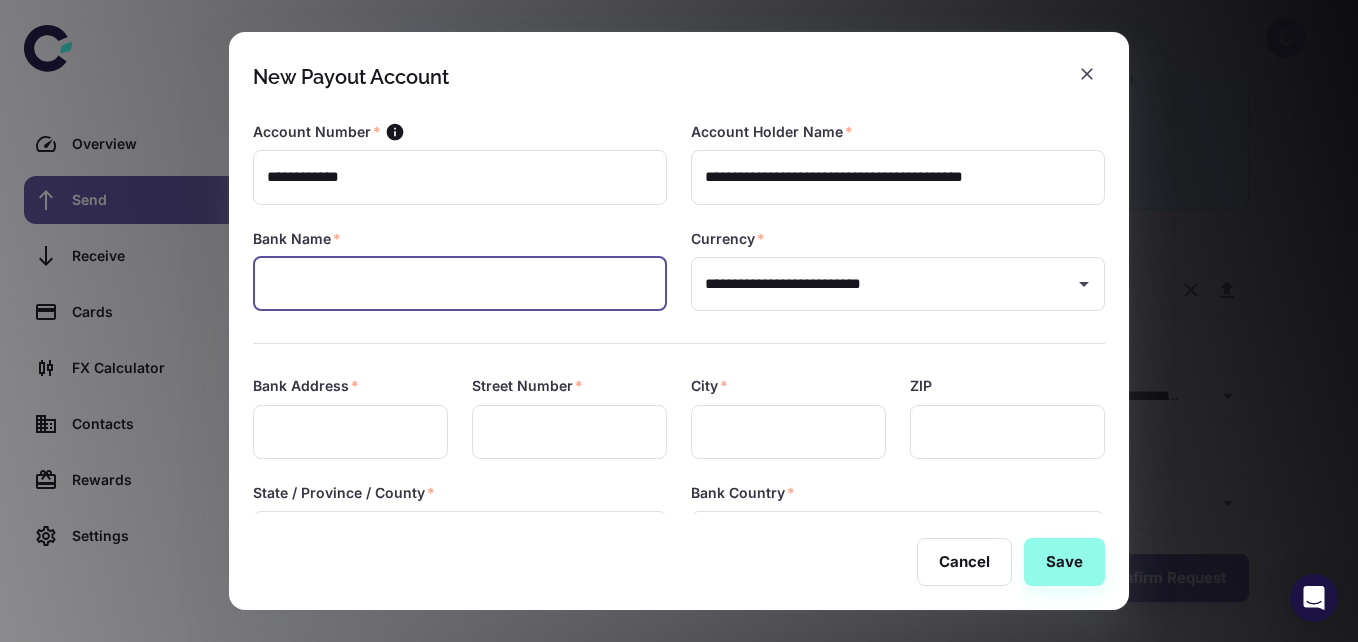 paste on "**********" 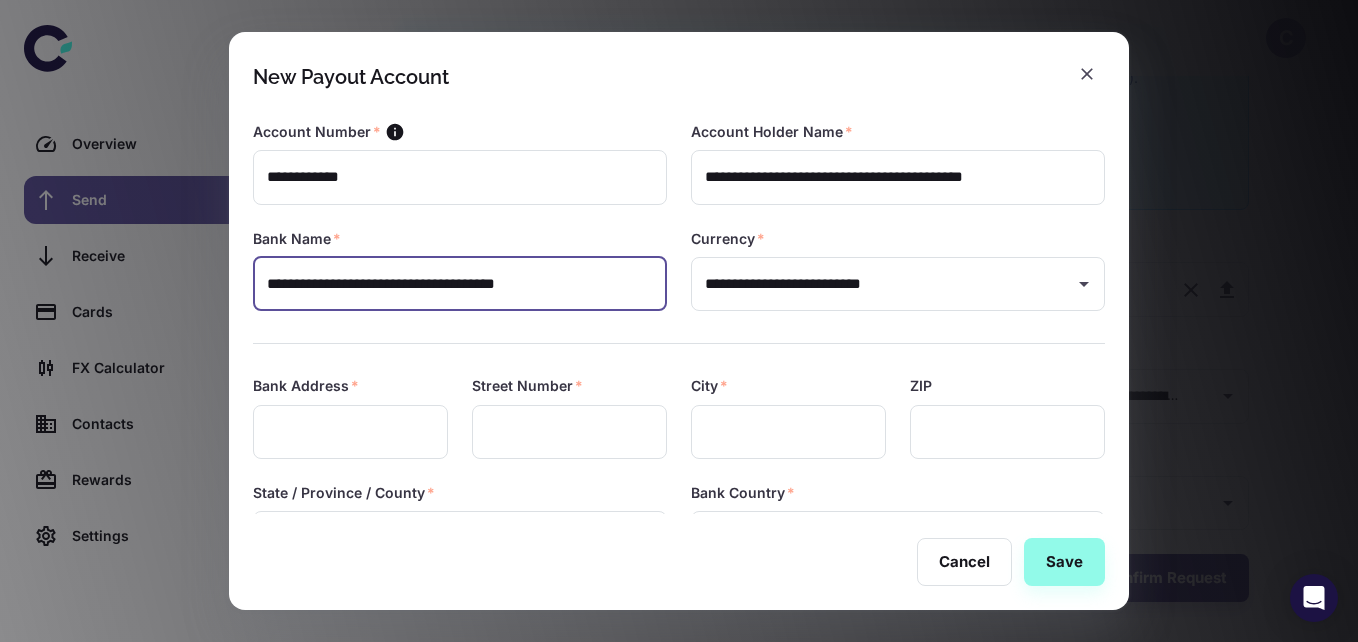 type on "**********" 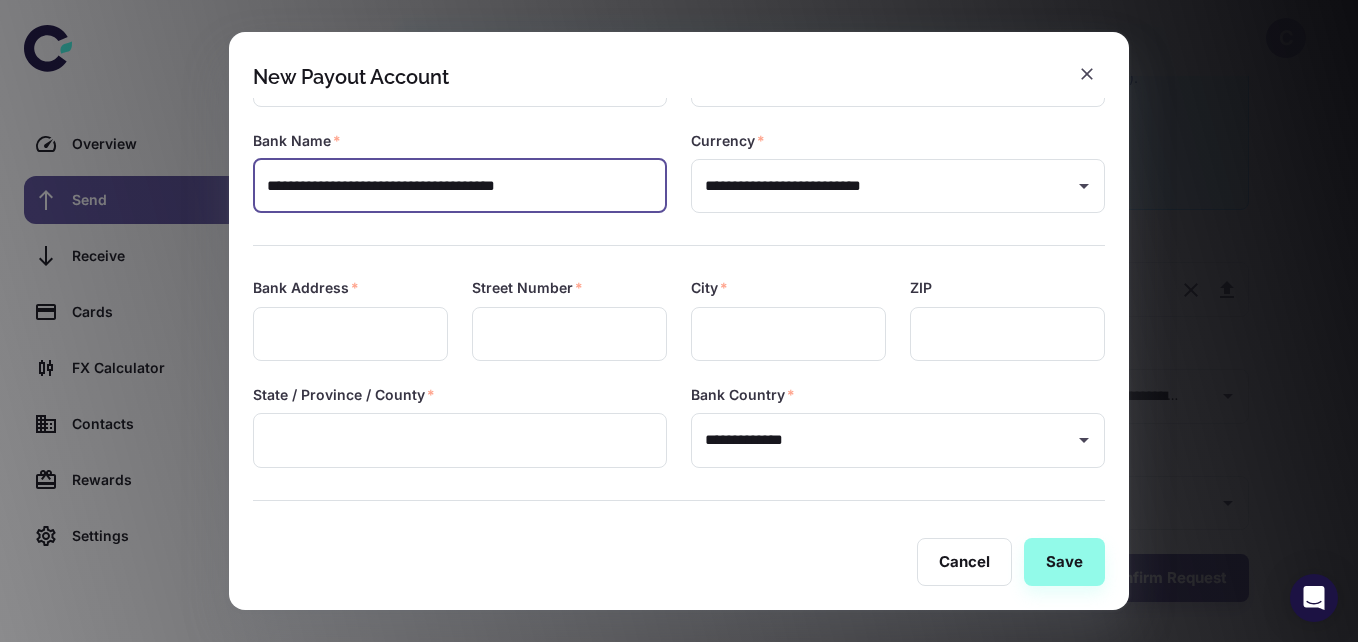 scroll, scrollTop: 104, scrollLeft: 0, axis: vertical 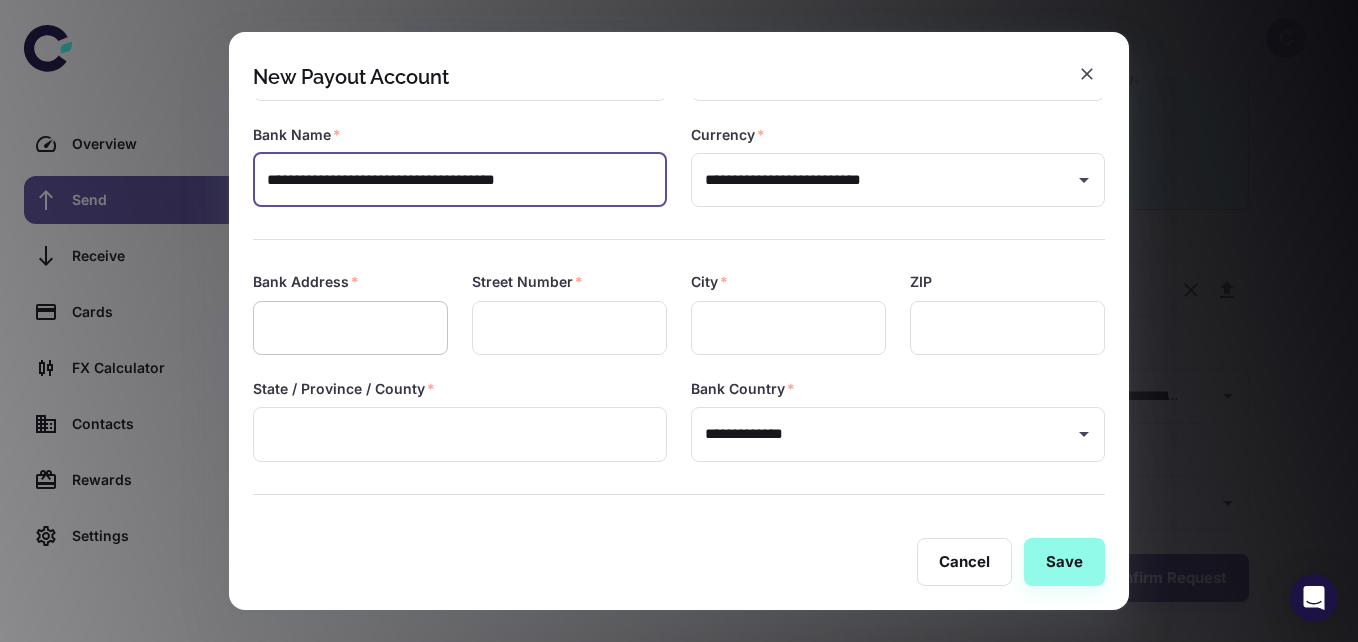 click at bounding box center (350, 328) 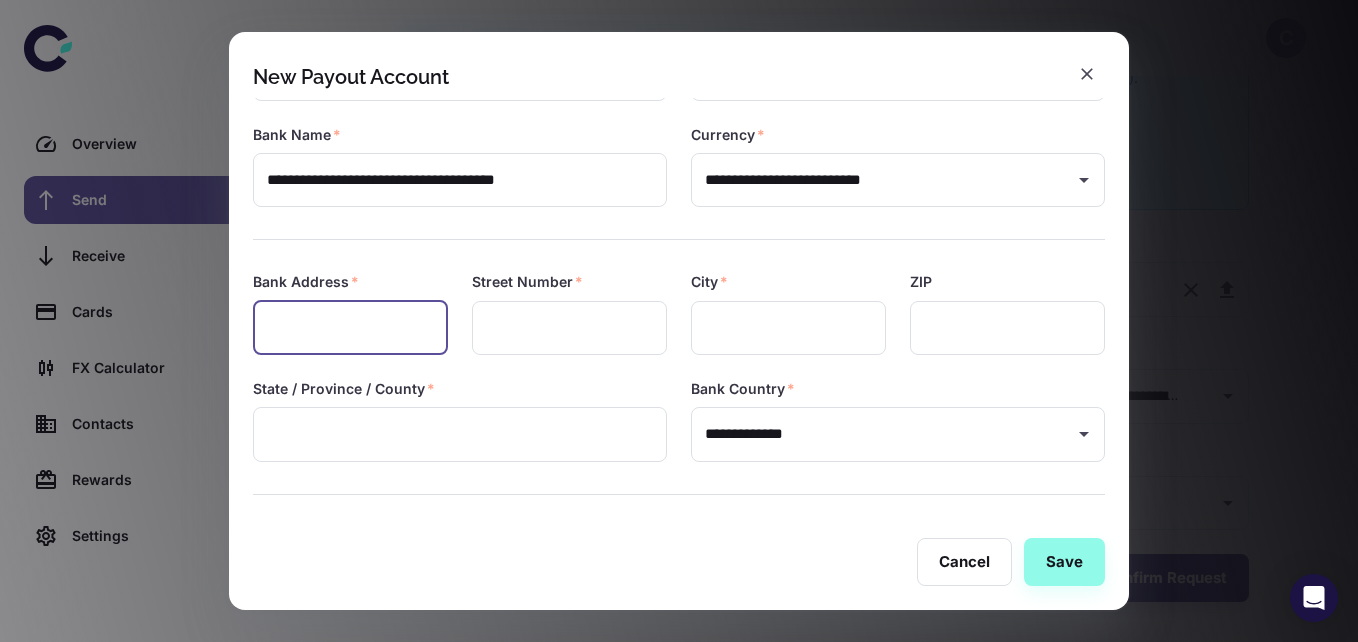 paste on "**********" 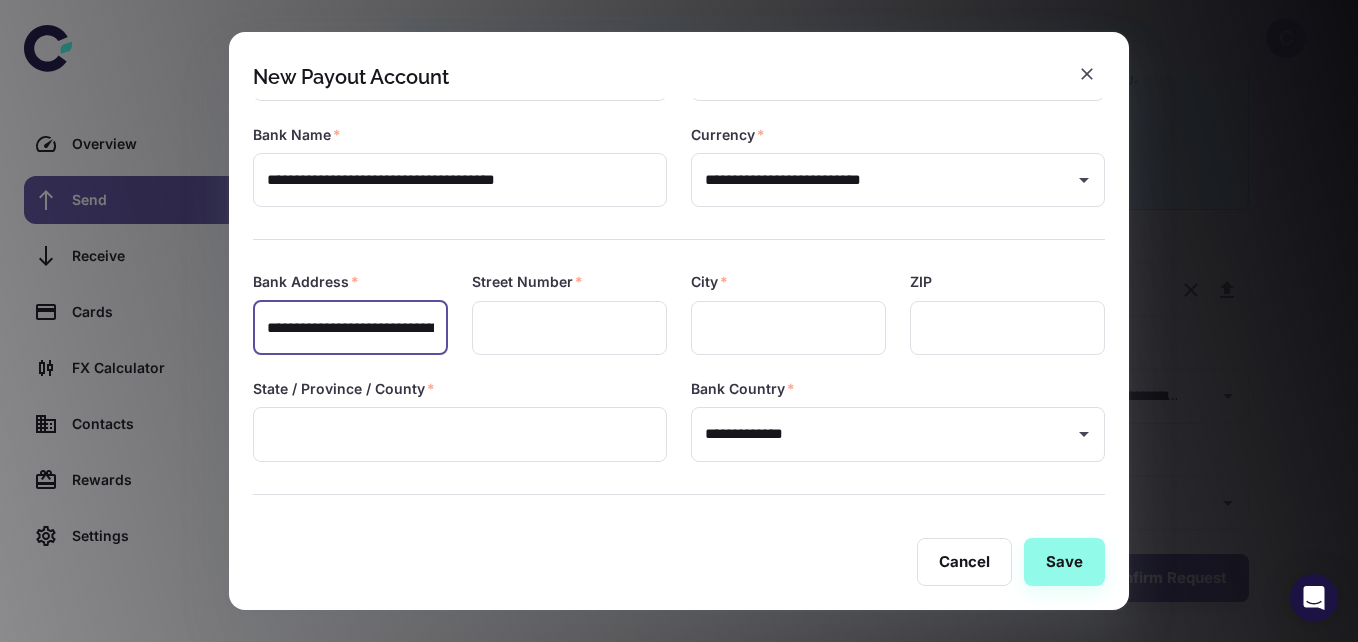 scroll, scrollTop: 0, scrollLeft: 450, axis: horizontal 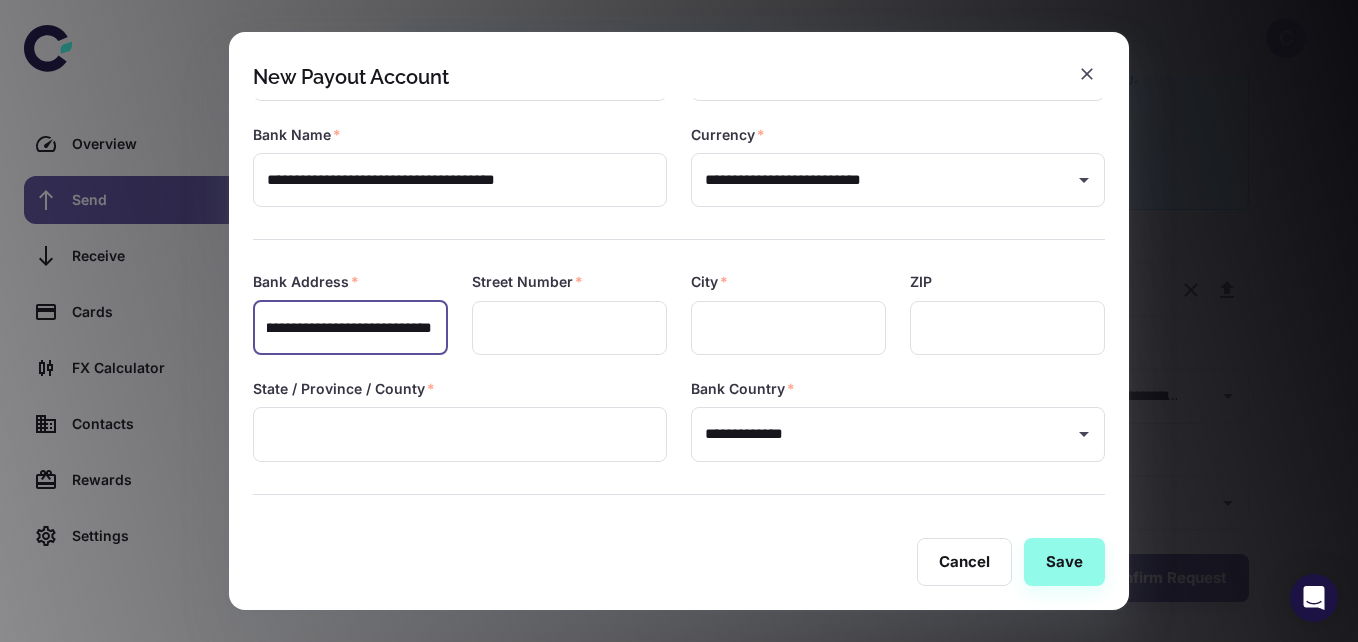 click on "**********" at bounding box center (349, 328) 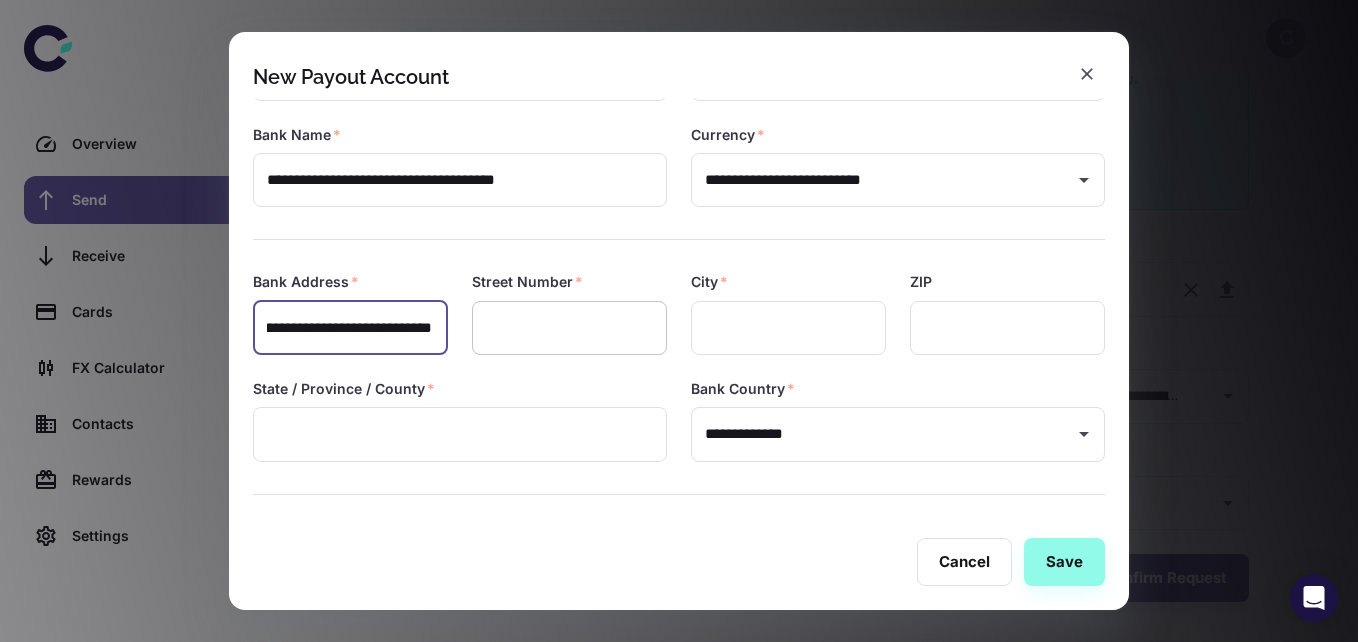 type on "**********" 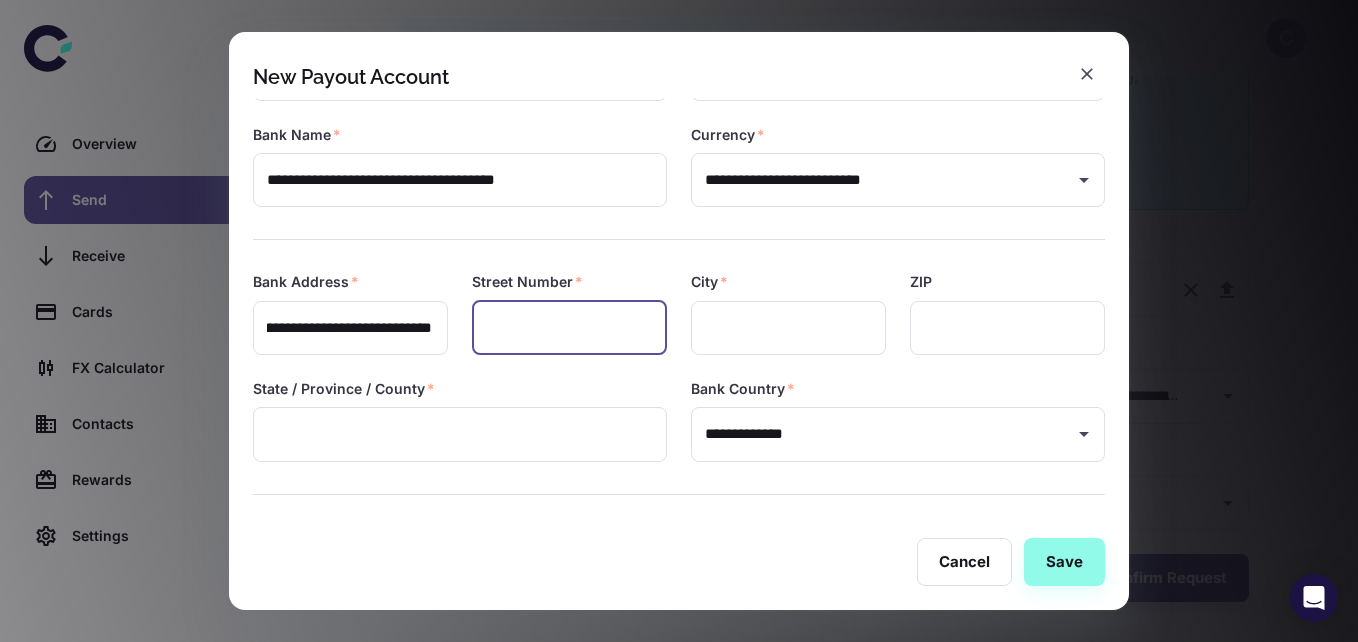 click at bounding box center (569, 328) 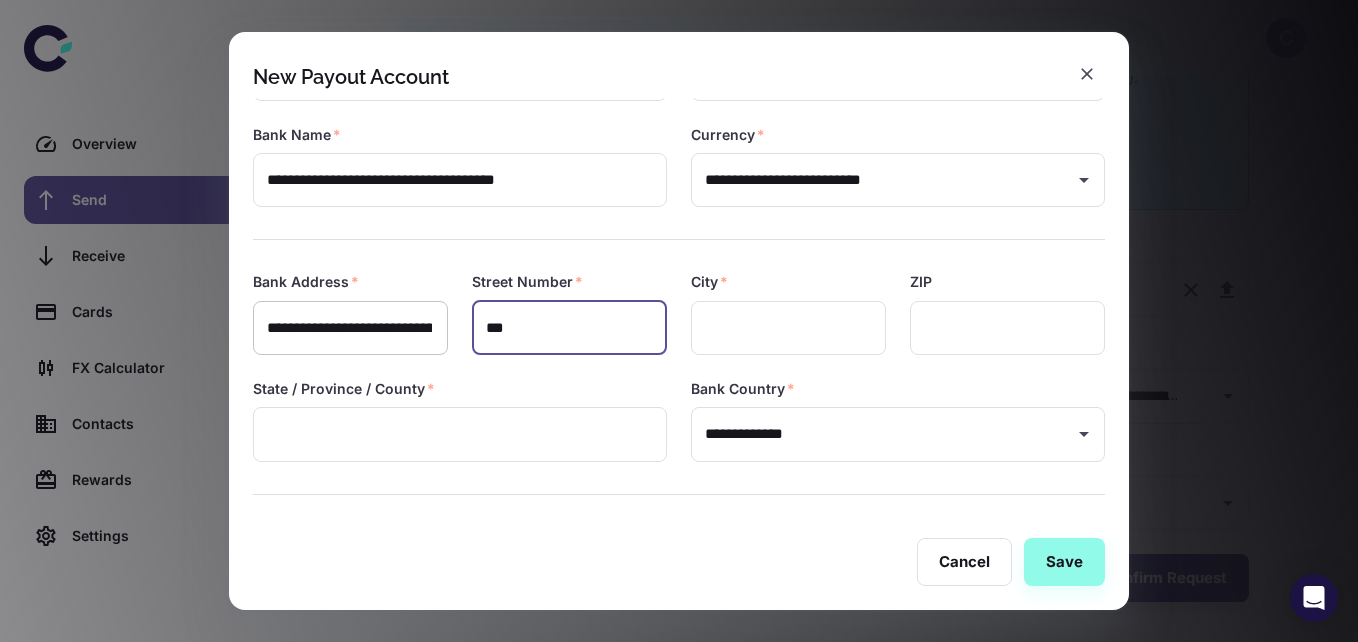 type on "***" 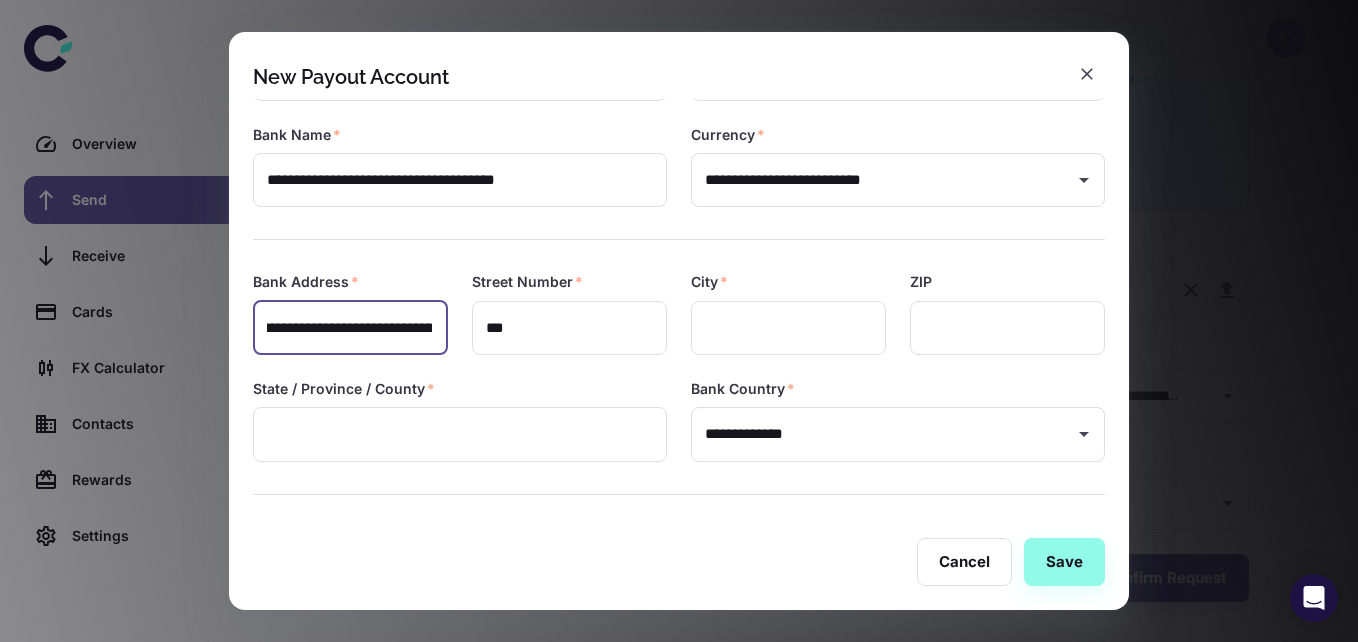 scroll, scrollTop: 0, scrollLeft: 225, axis: horizontal 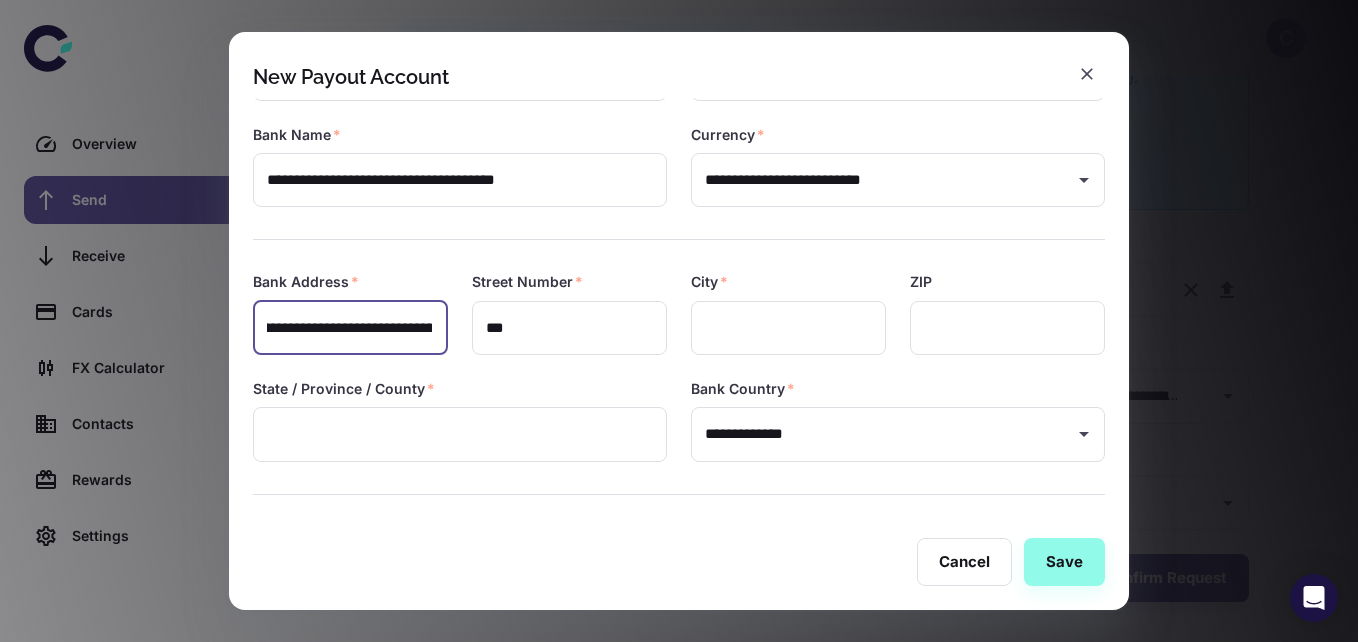 drag, startPoint x: 270, startPoint y: 326, endPoint x: 365, endPoint y: 331, distance: 95.131485 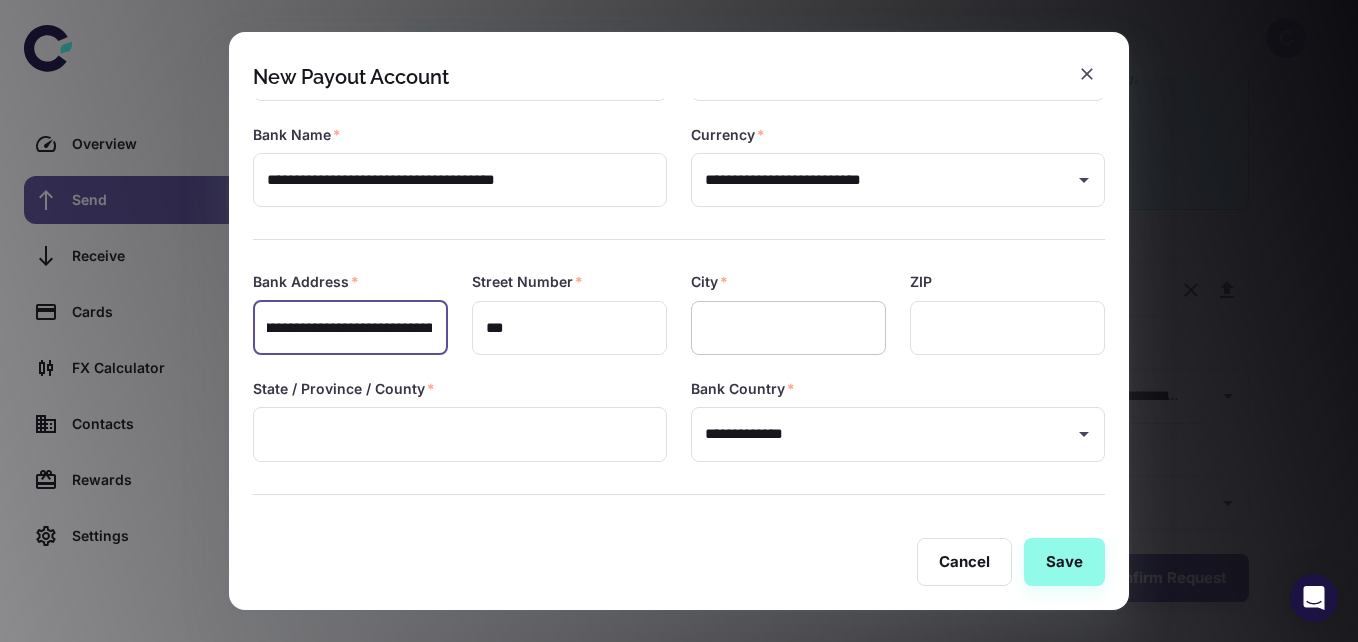click at bounding box center [788, 328] 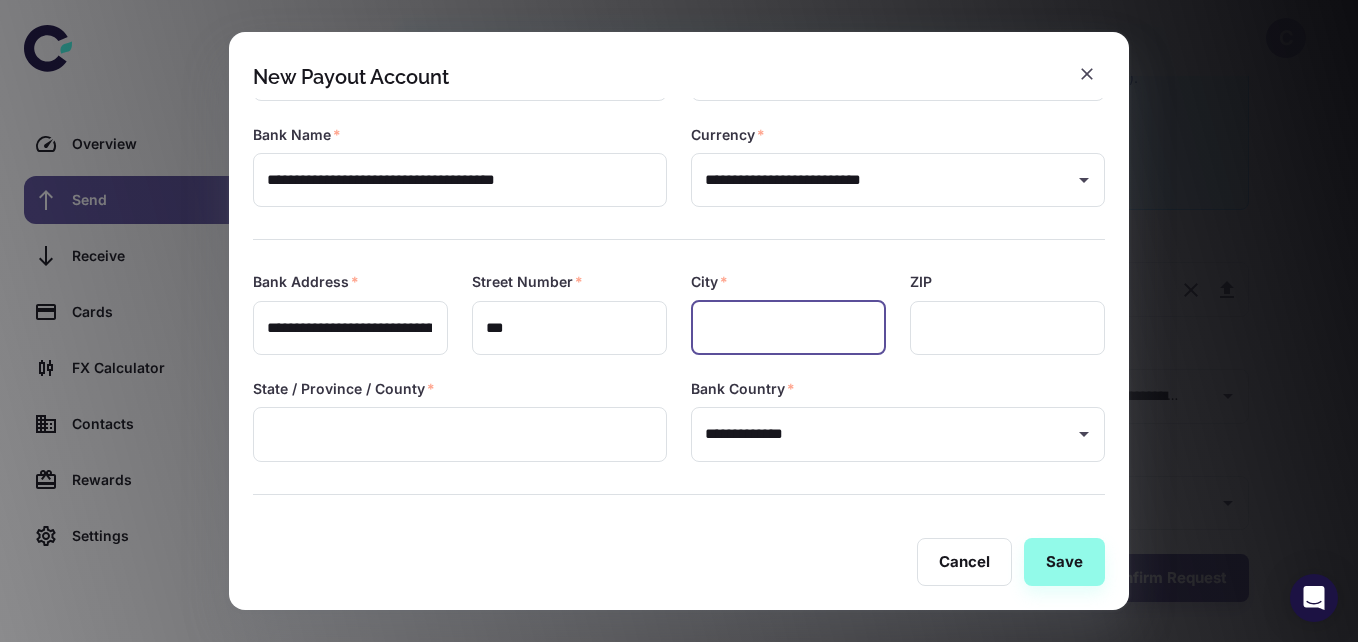 paste on "**********" 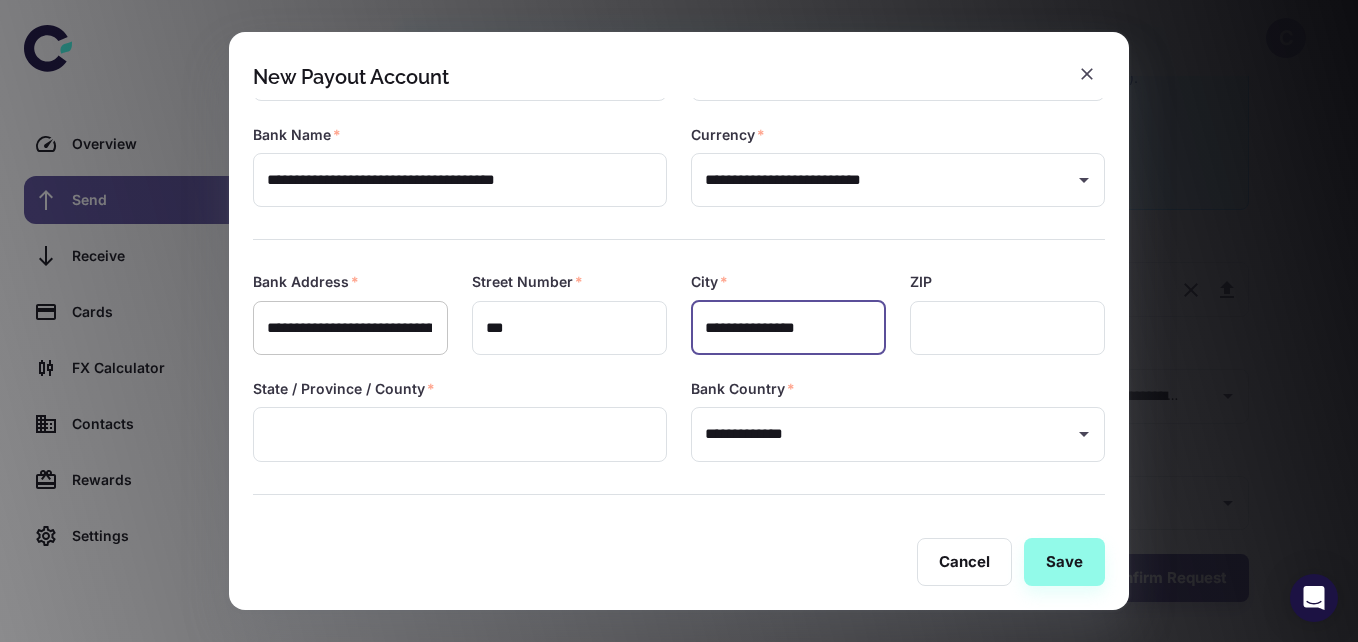 type on "**********" 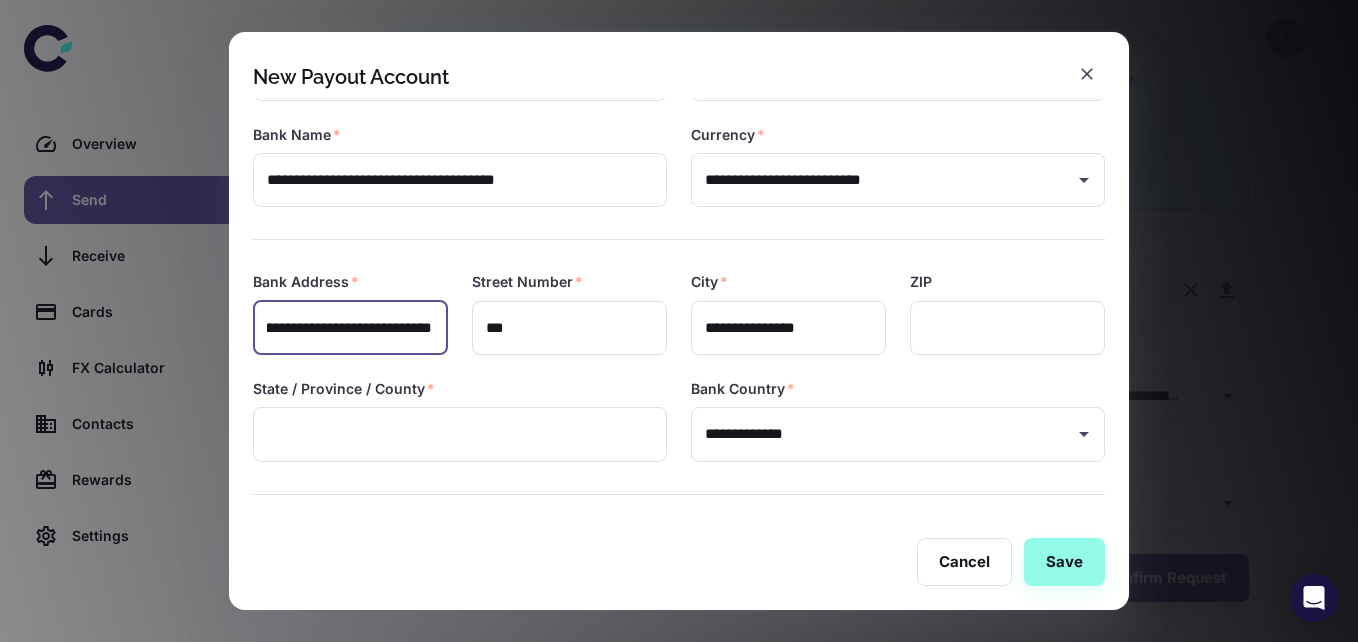scroll, scrollTop: 0, scrollLeft: 393, axis: horizontal 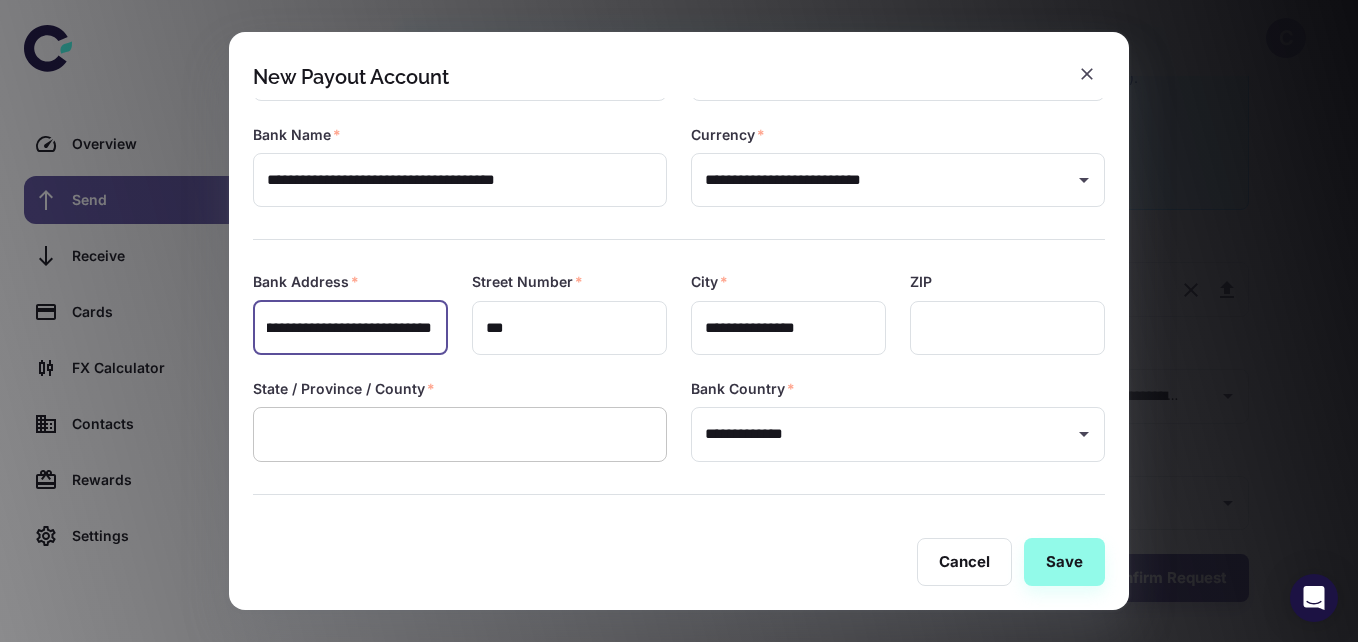 click at bounding box center (460, 434) 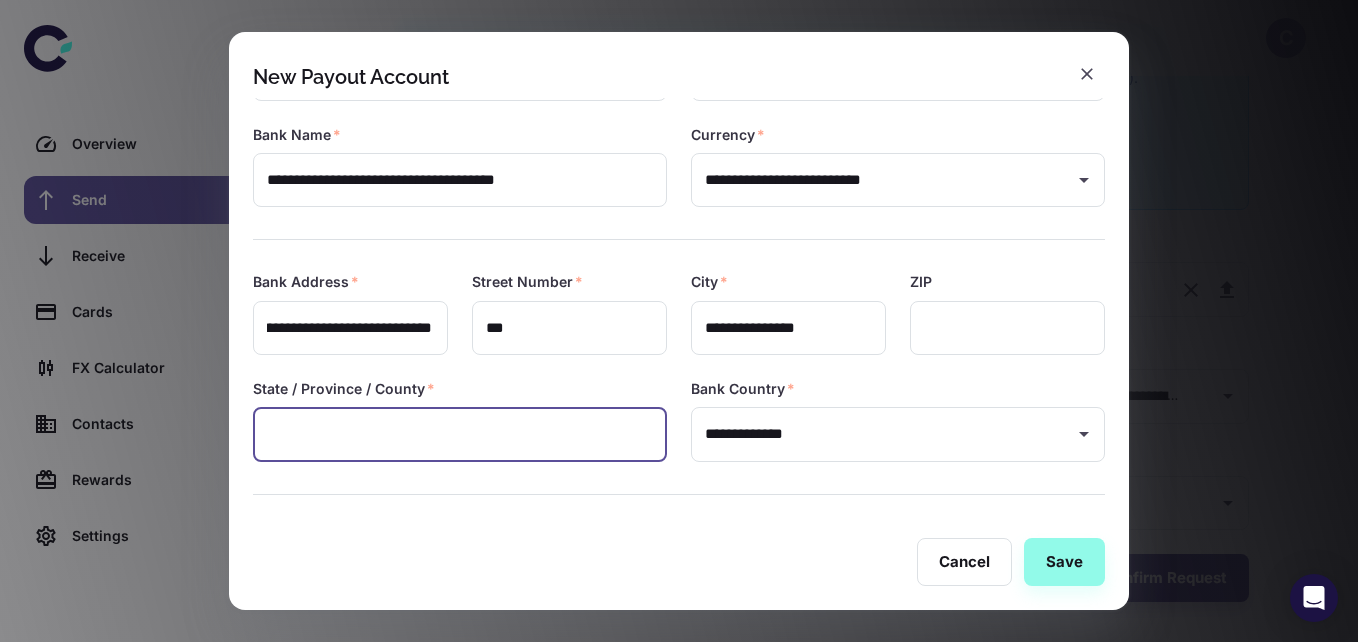 scroll, scrollTop: 0, scrollLeft: 0, axis: both 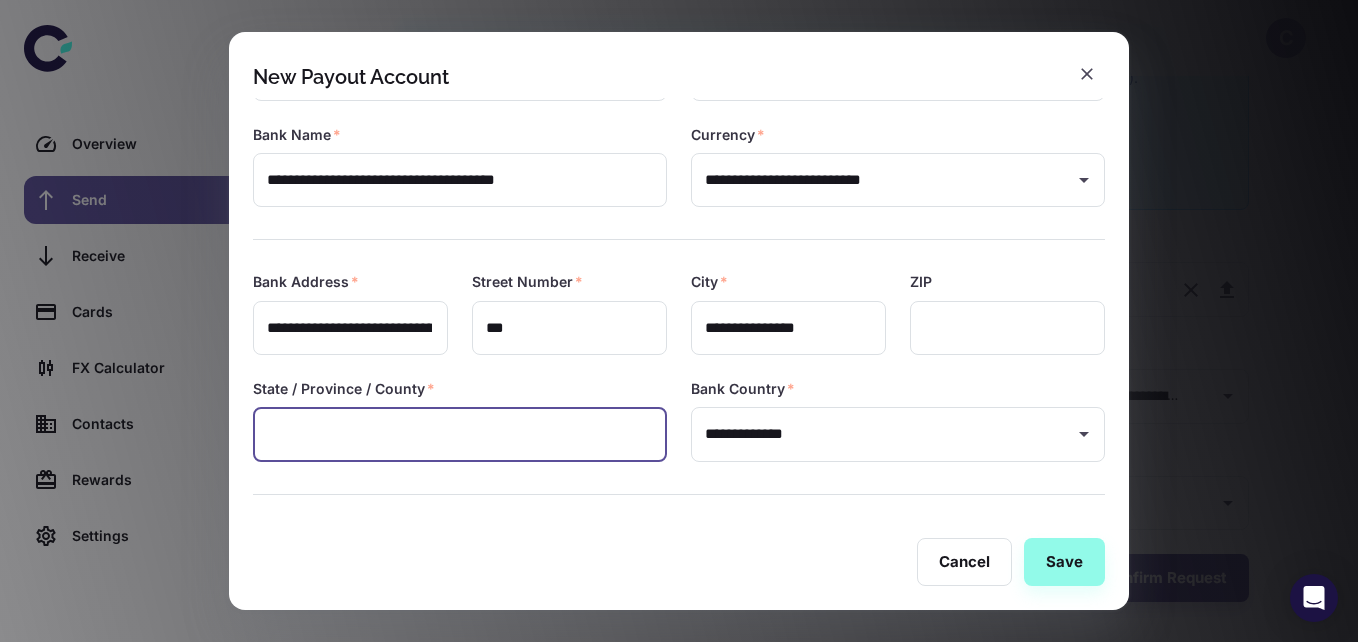paste on "*********" 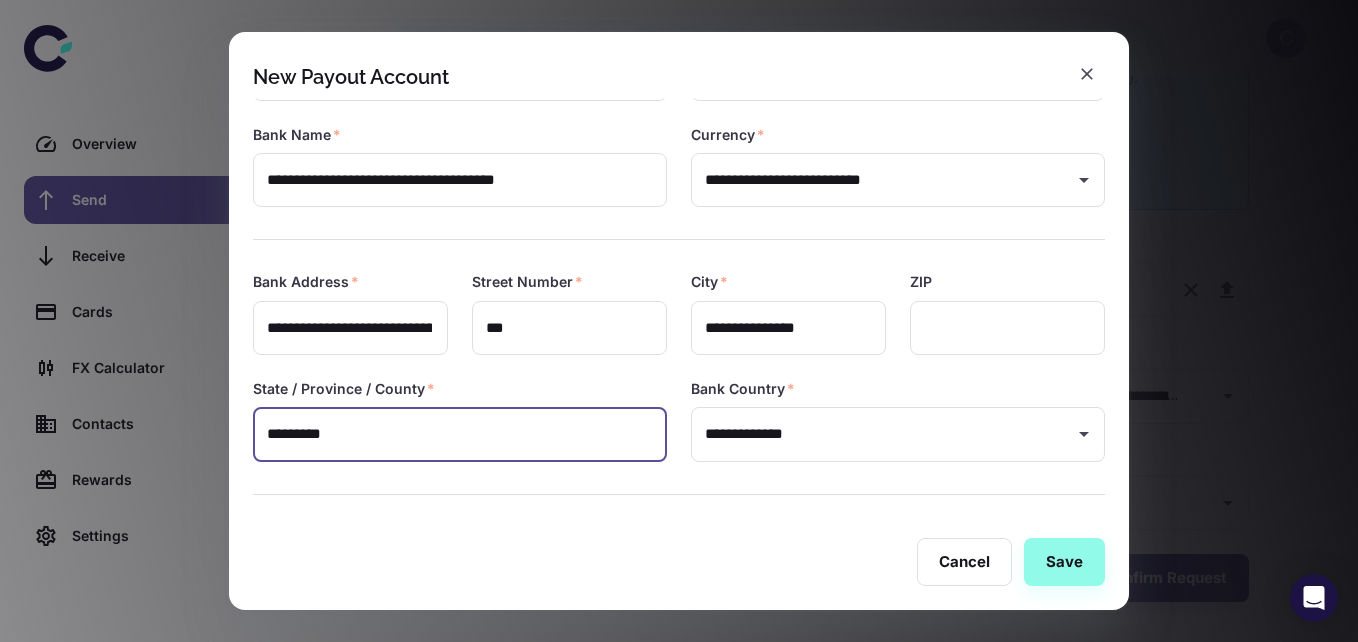 click on "*********" at bounding box center [460, 434] 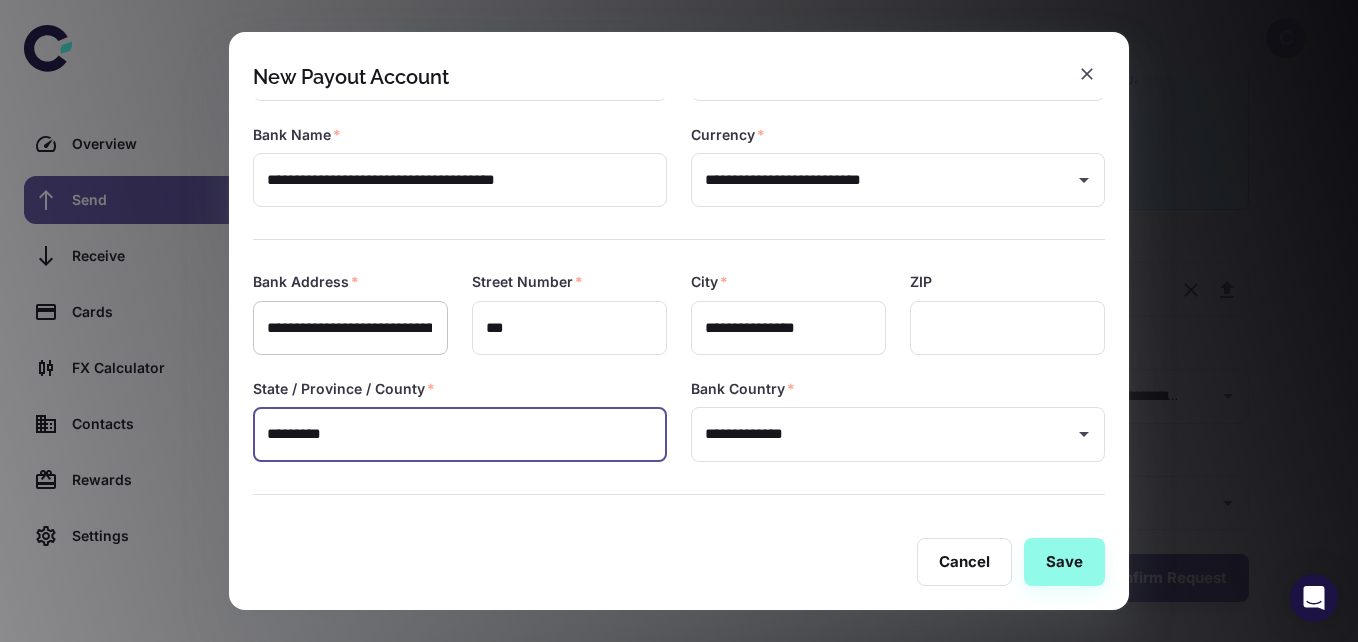 type on "*********" 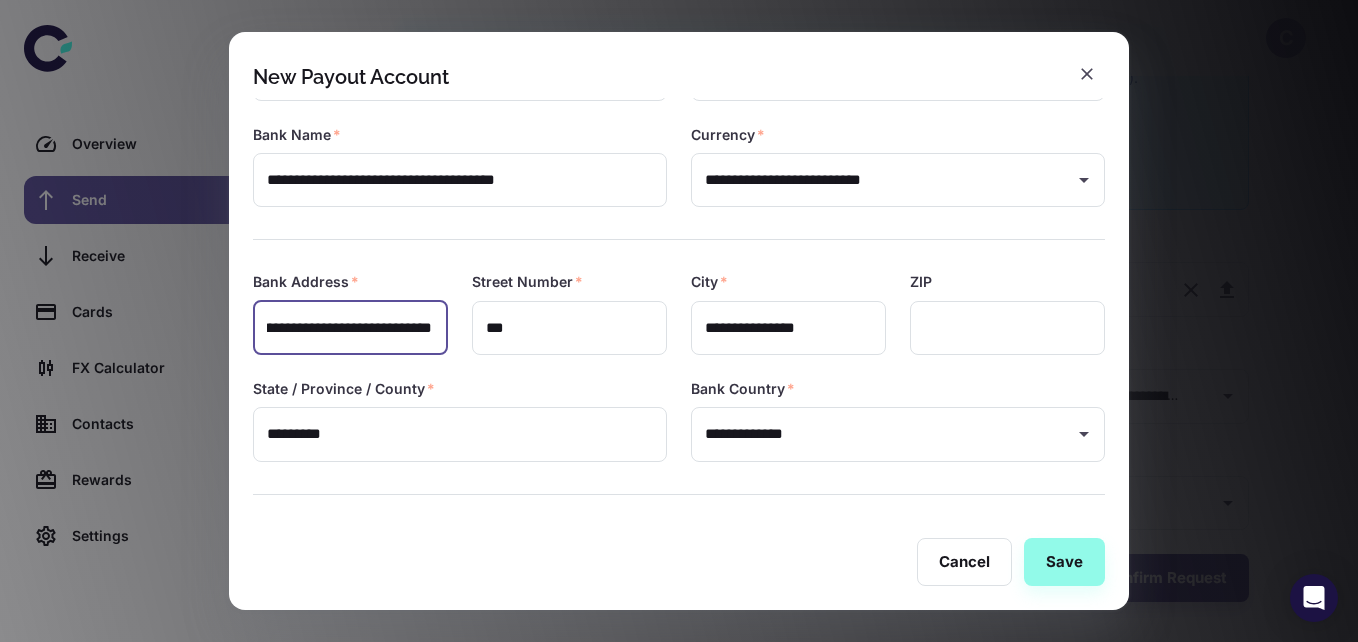 scroll, scrollTop: 0, scrollLeft: 336, axis: horizontal 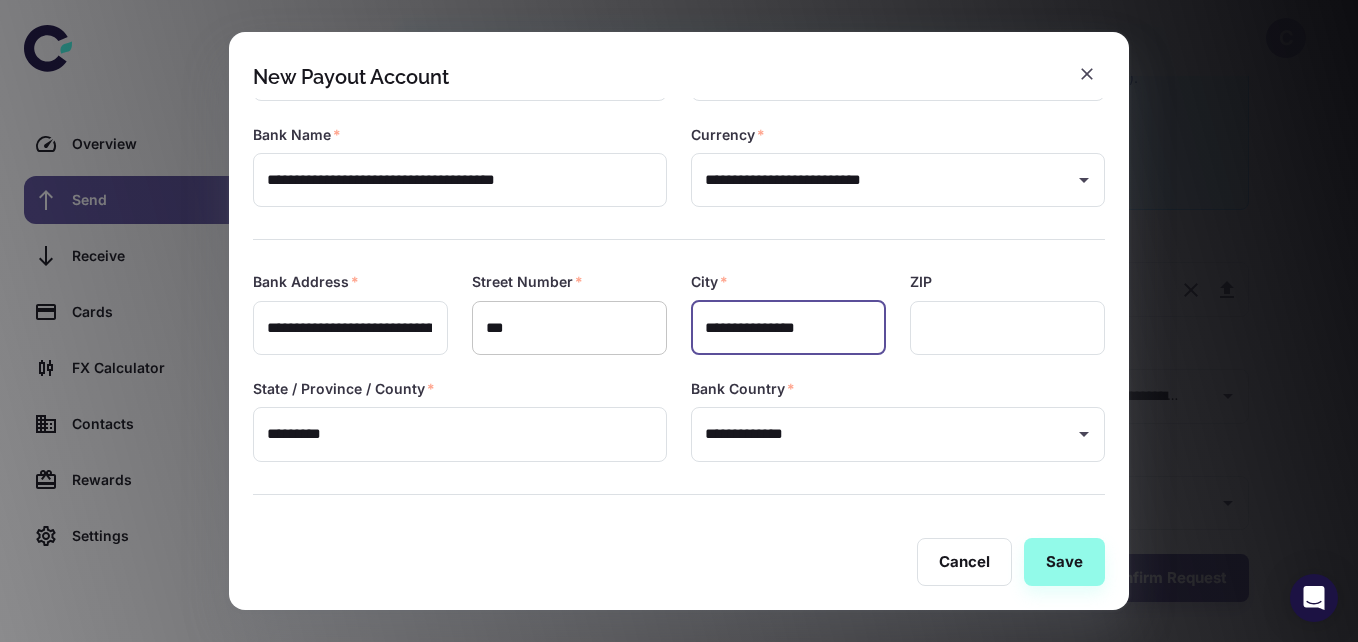 drag, startPoint x: 803, startPoint y: 322, endPoint x: 654, endPoint y: 316, distance: 149.12076 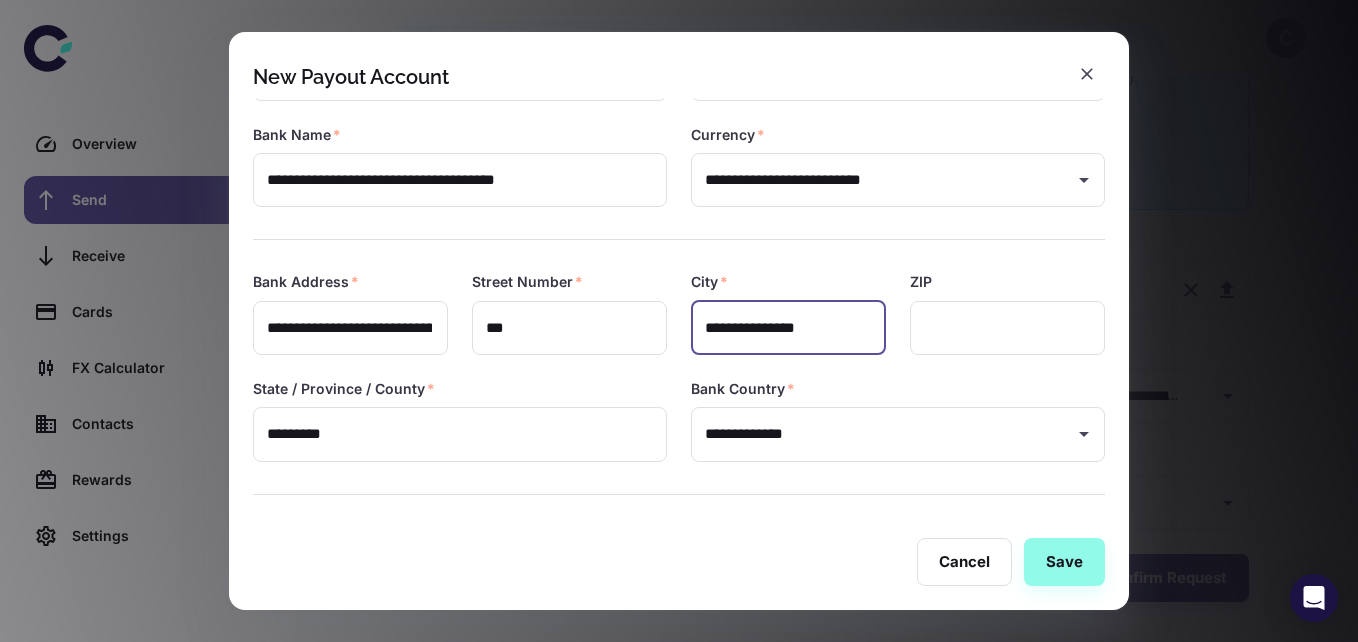 paste 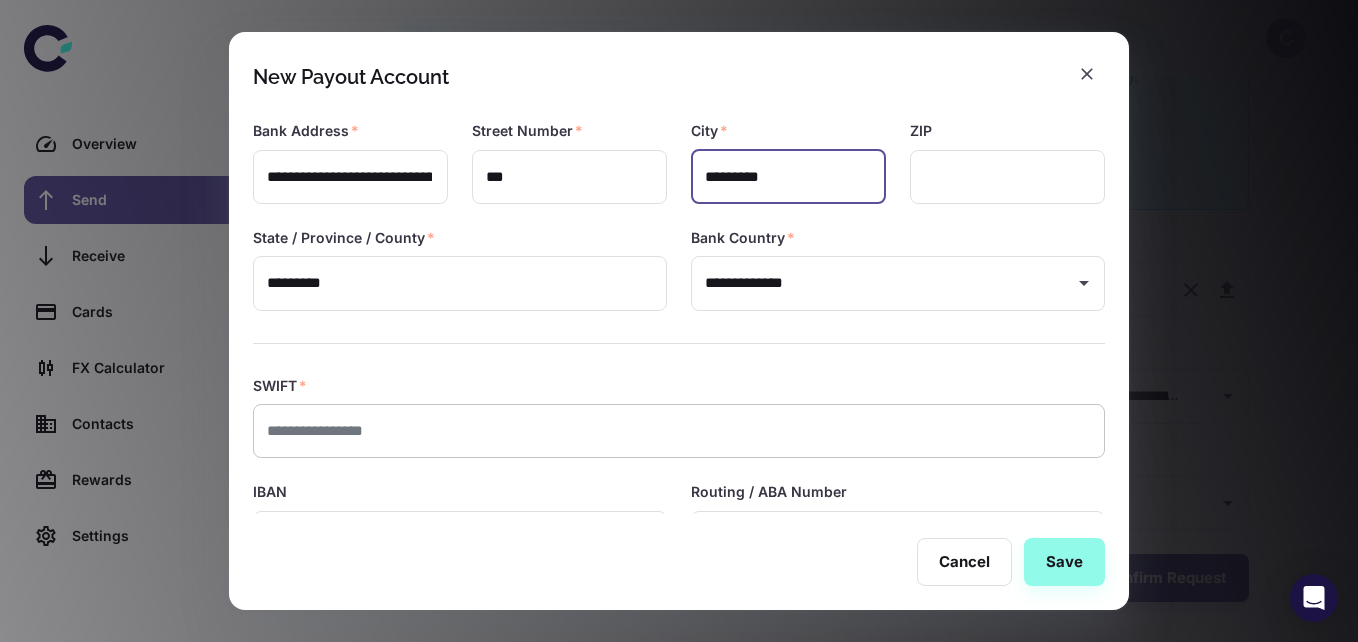 scroll, scrollTop: 437, scrollLeft: 0, axis: vertical 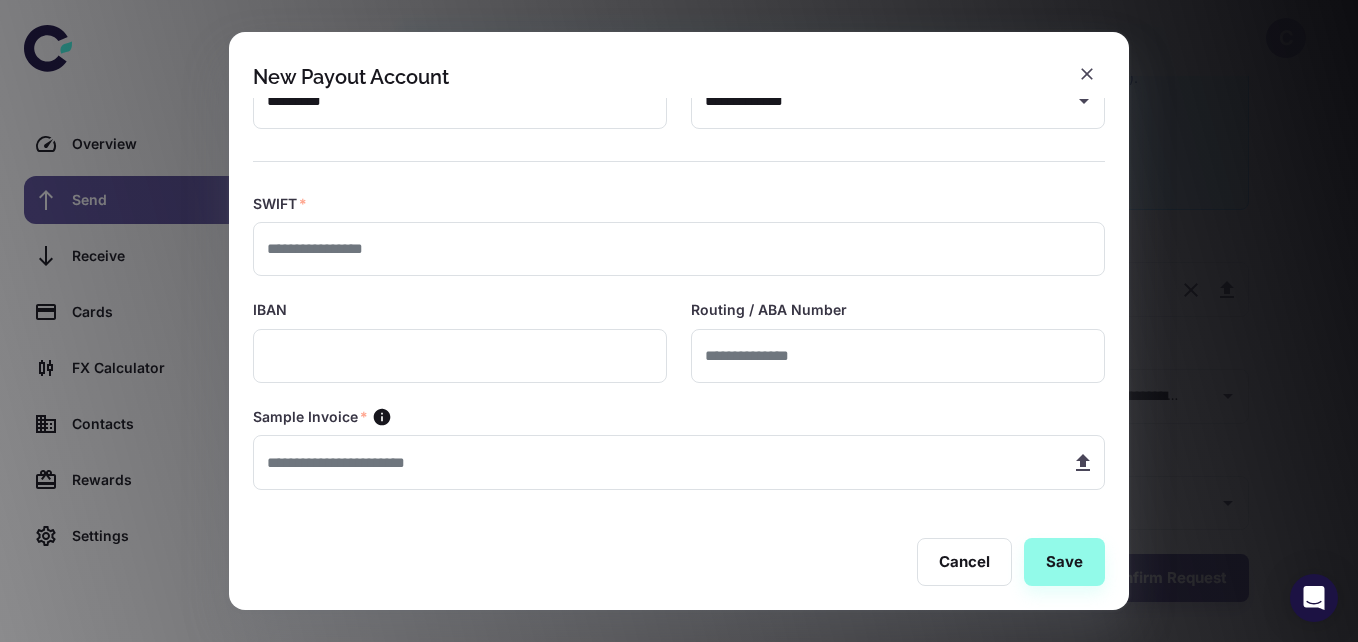 type on "*********" 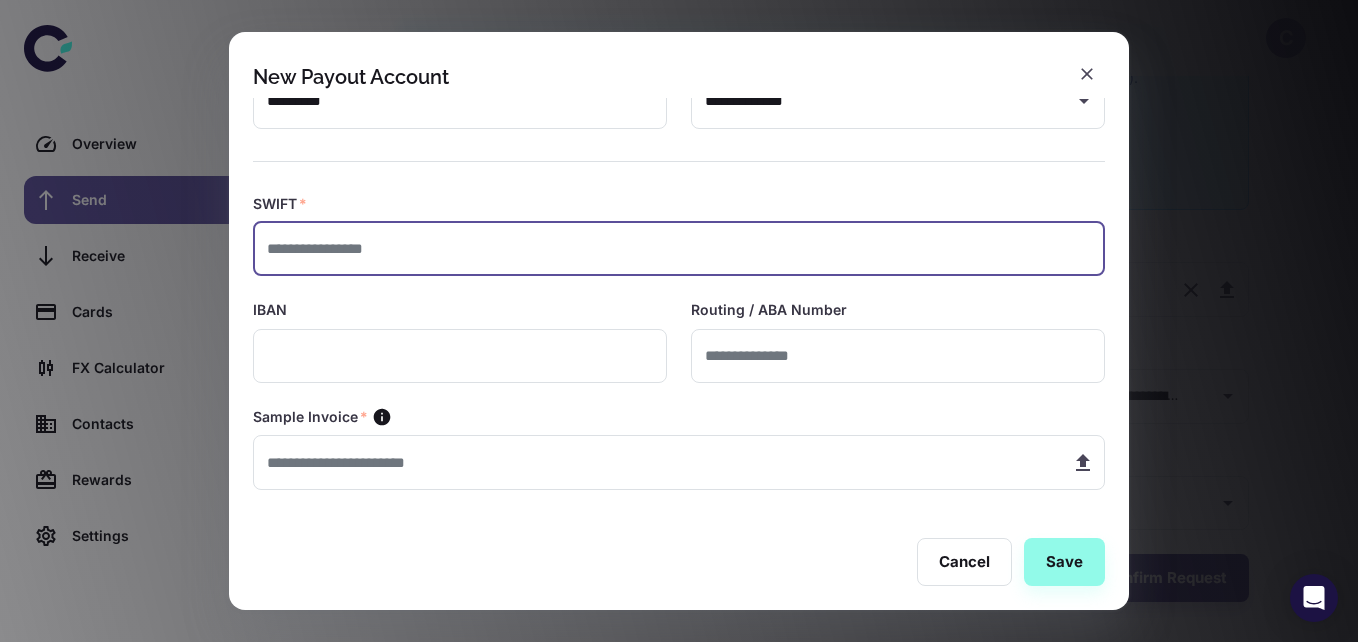 click at bounding box center (679, 249) 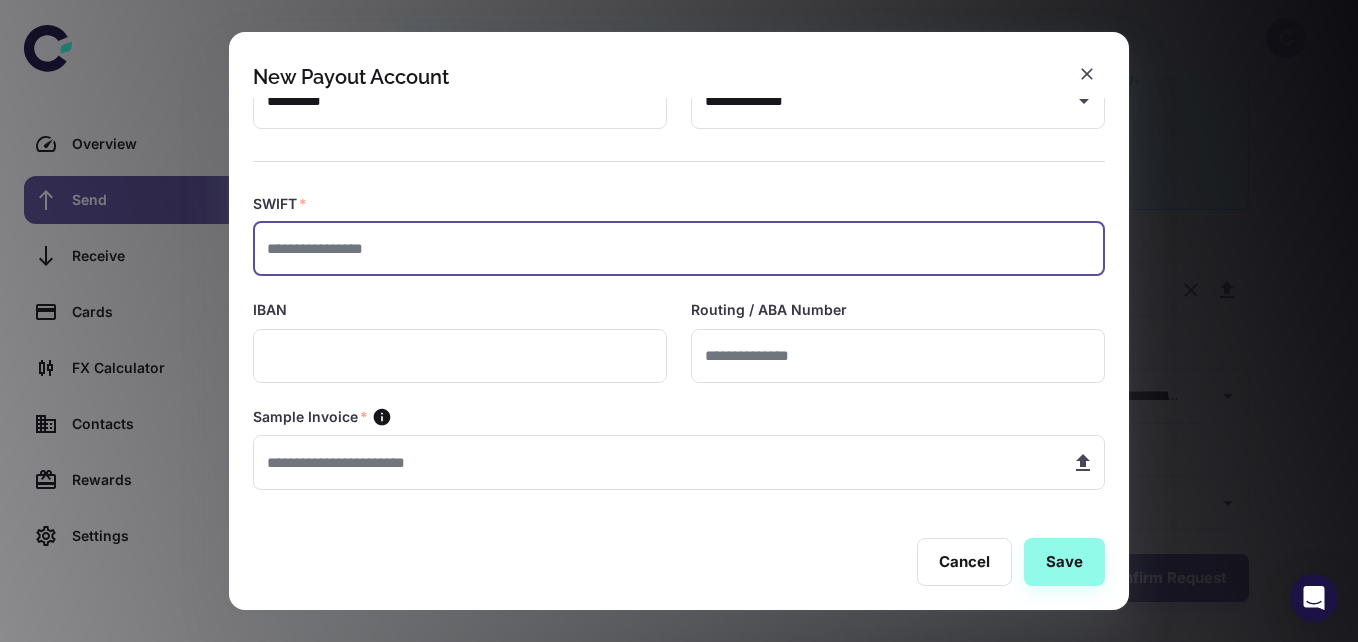 paste on "**********" 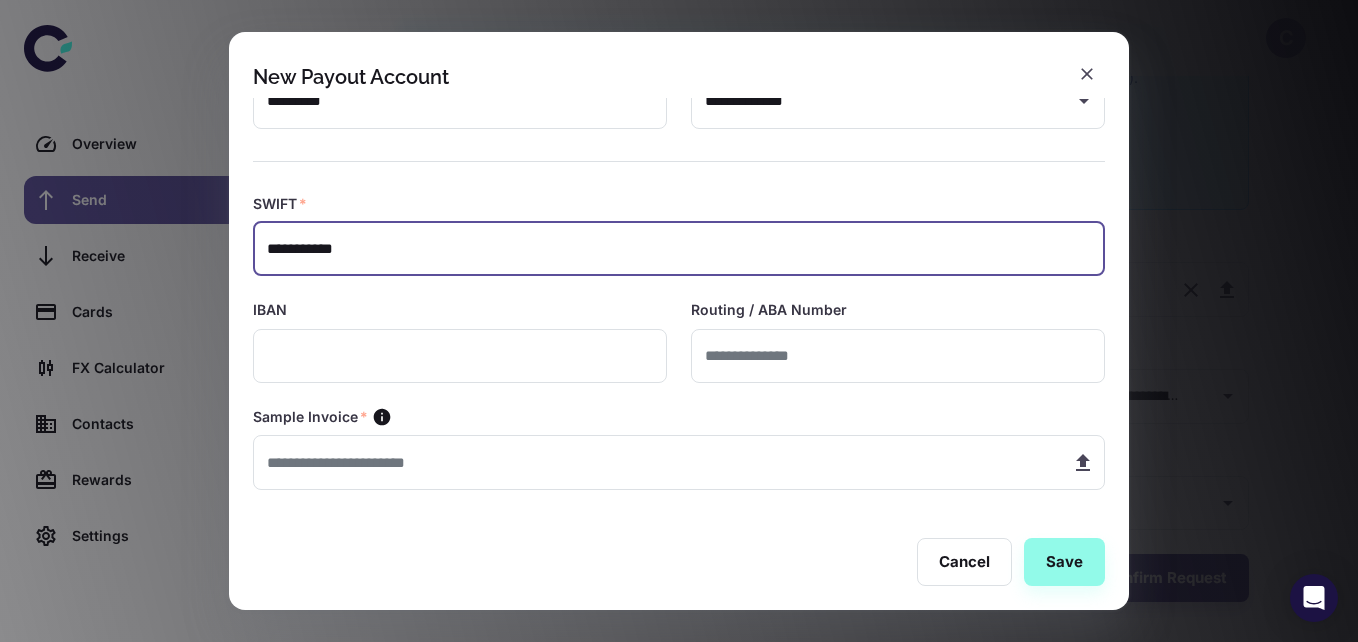 type on "**********" 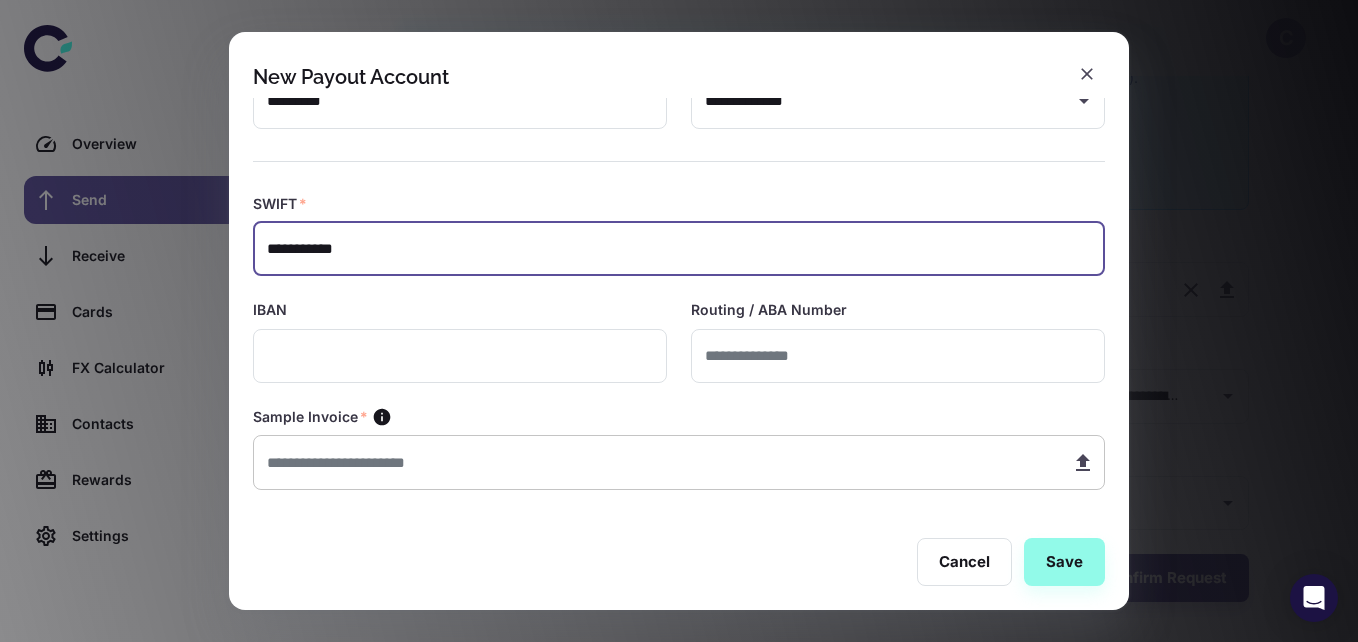click at bounding box center (654, 462) 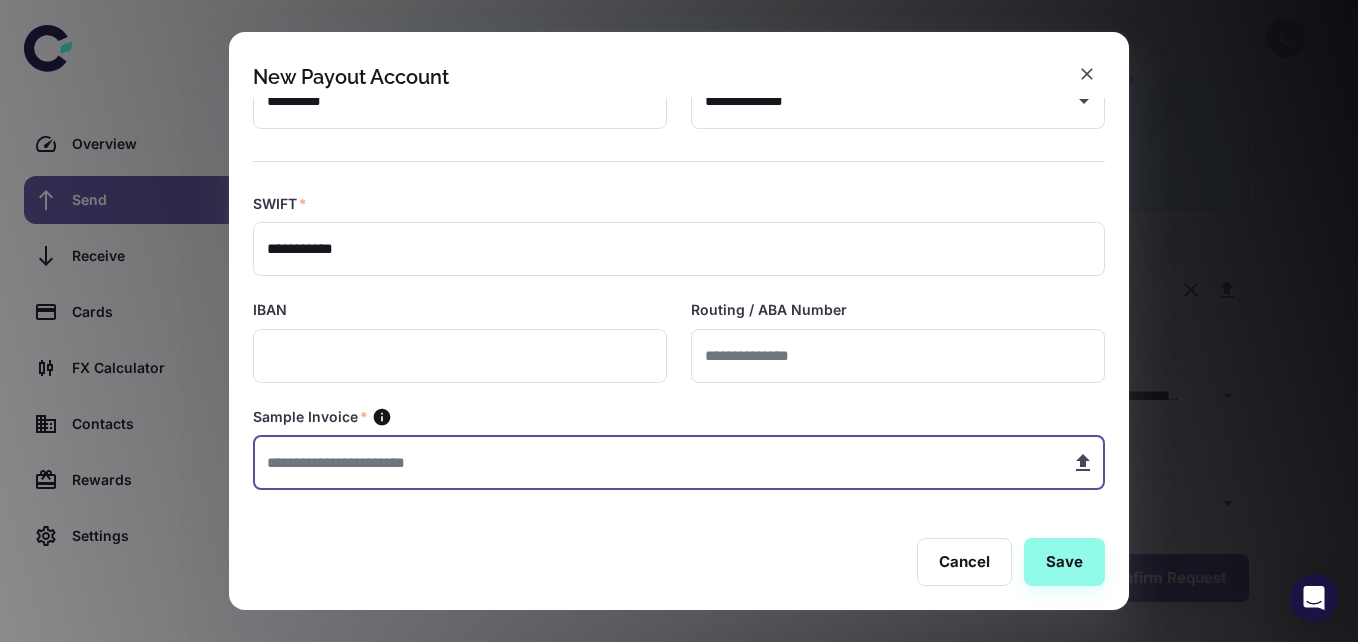 type on "**********" 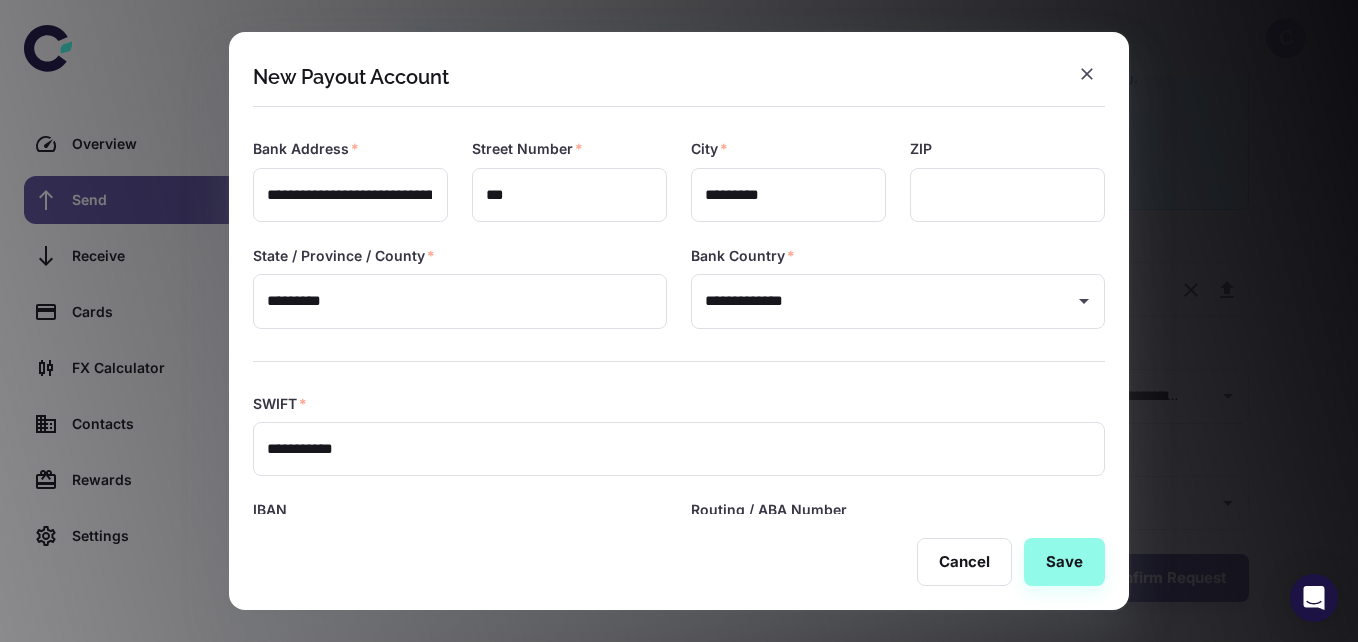 scroll, scrollTop: 233, scrollLeft: 0, axis: vertical 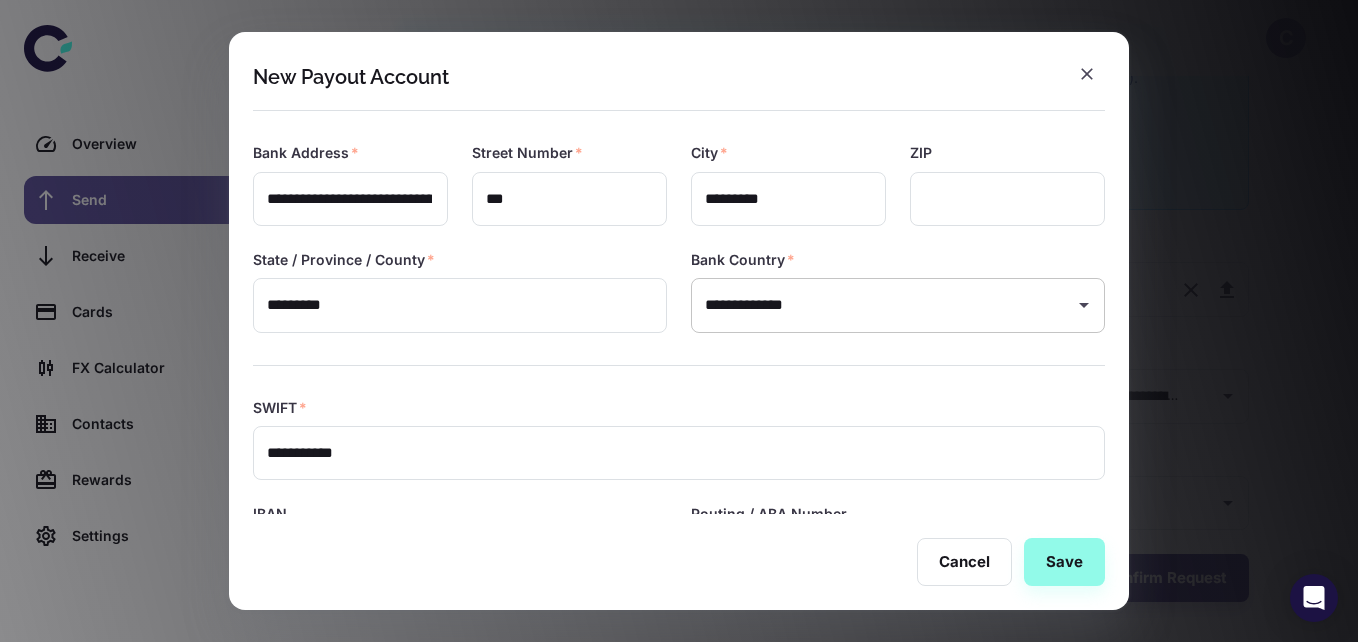 click on "**********" at bounding box center [883, 305] 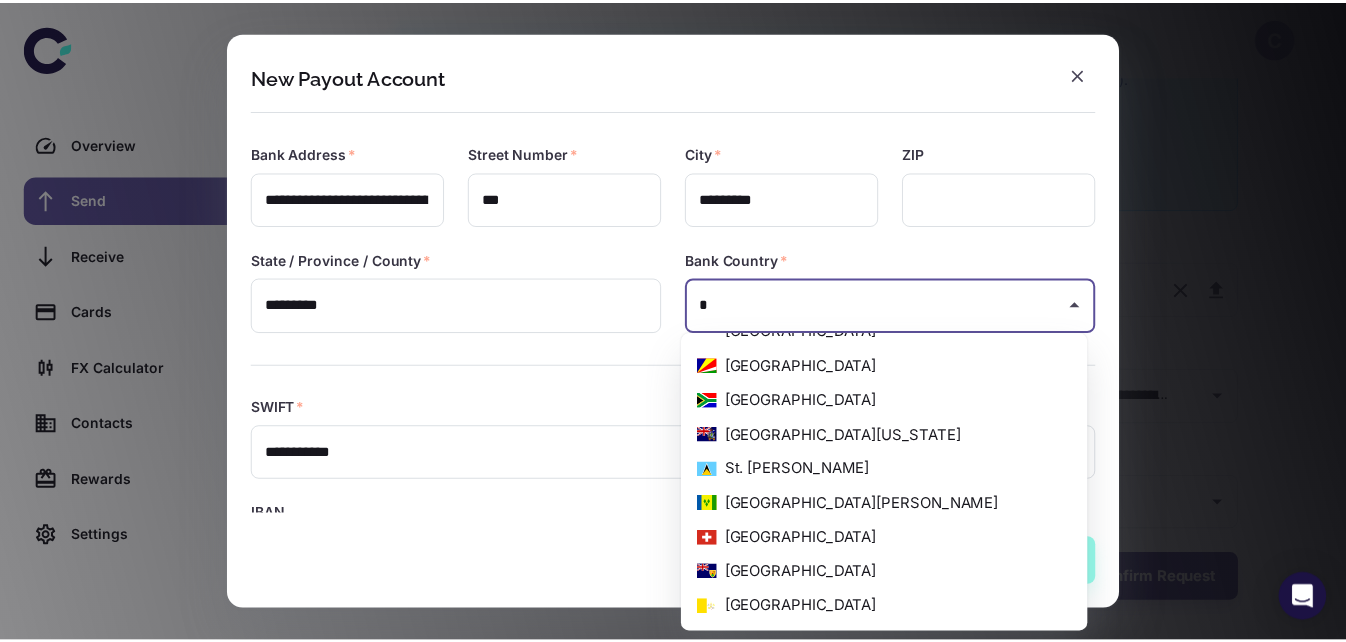 scroll, scrollTop: 0, scrollLeft: 0, axis: both 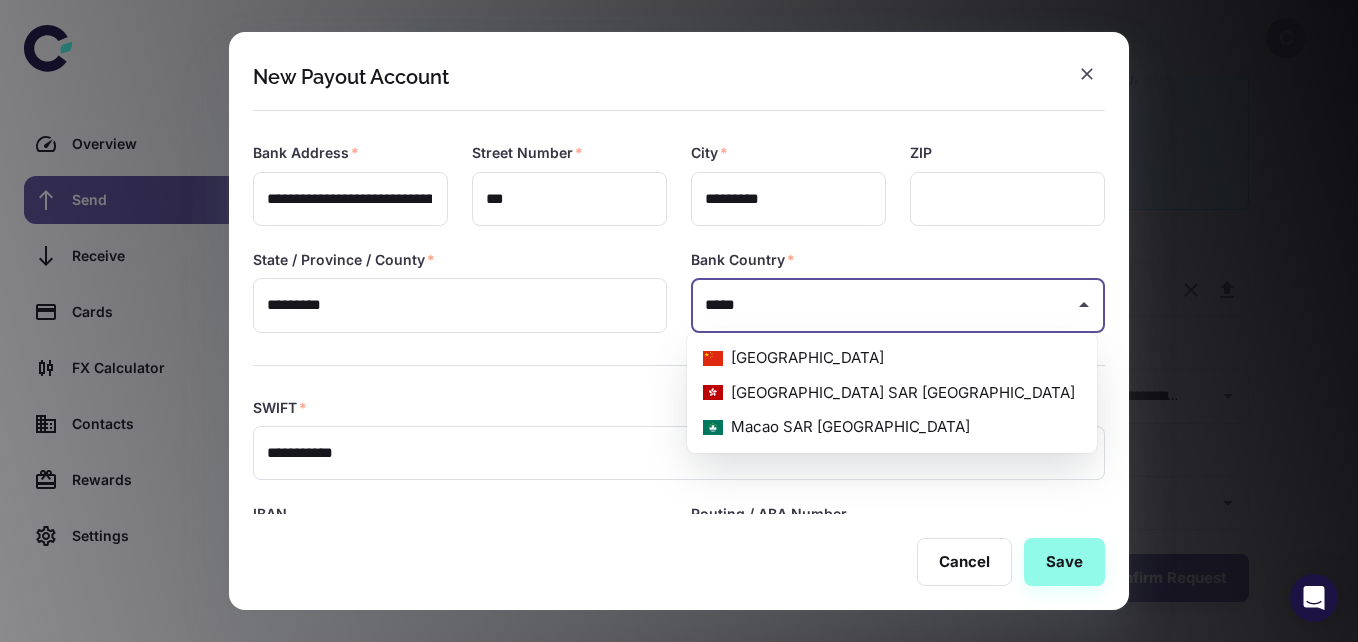 click on "China" at bounding box center (892, 358) 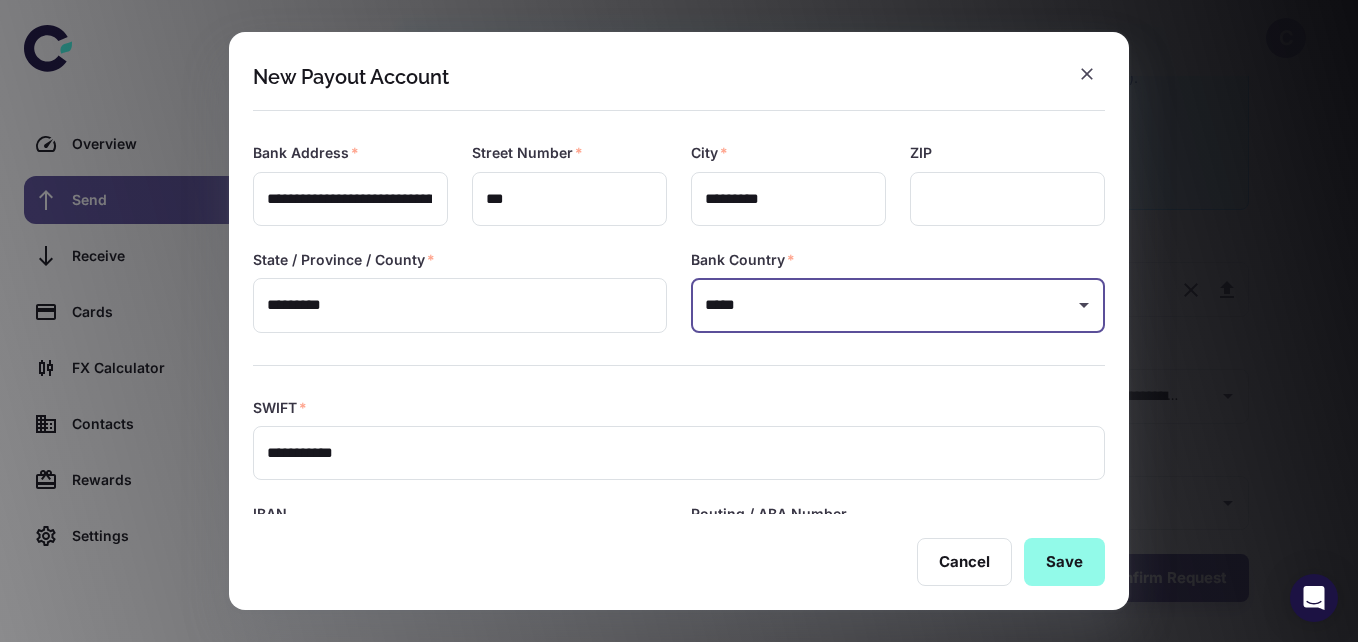 type on "*****" 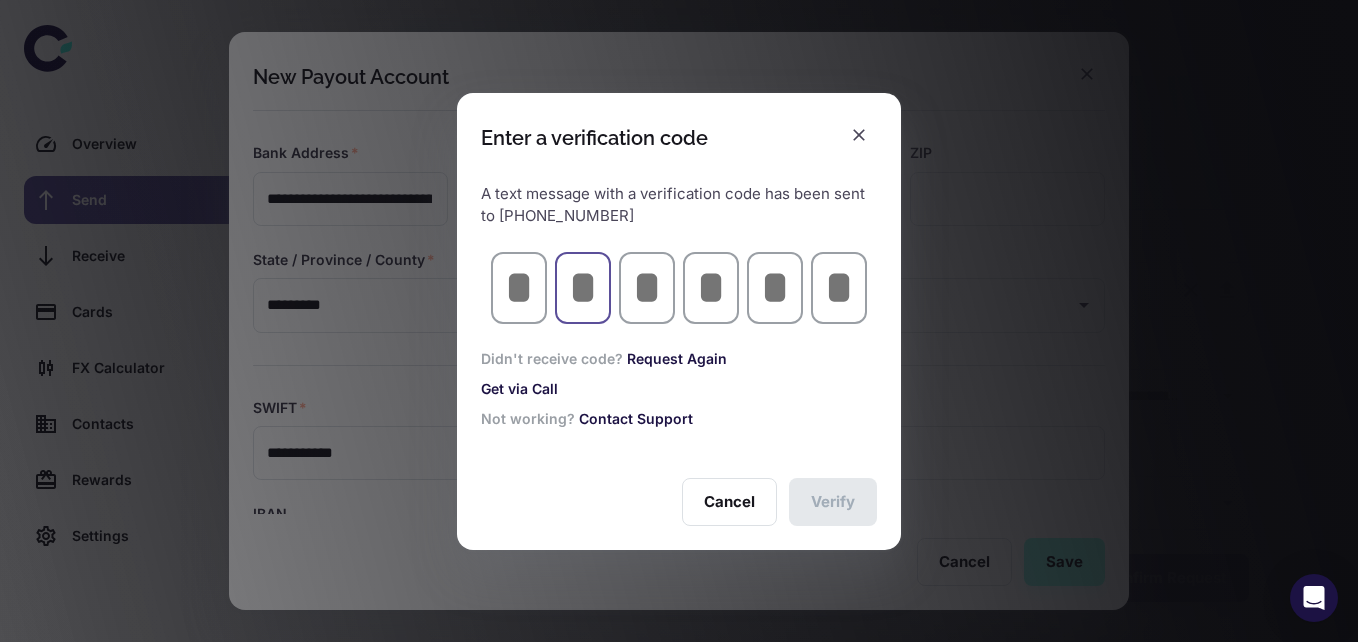 type on "*" 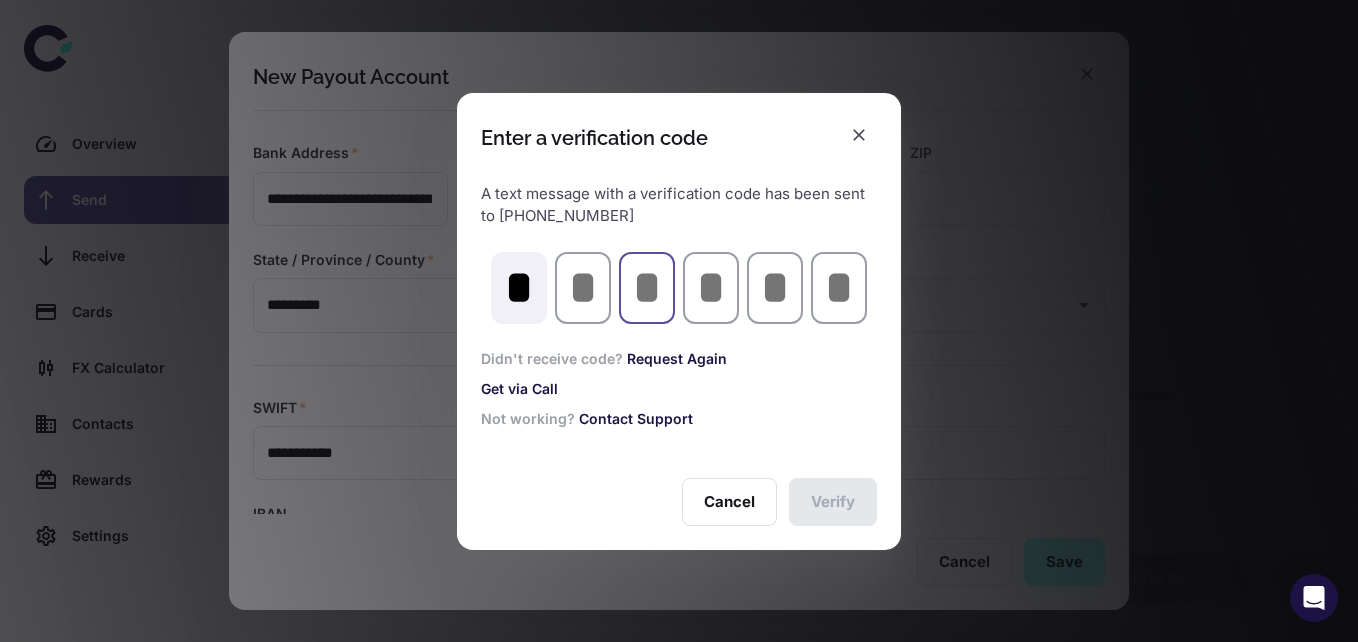 type on "*" 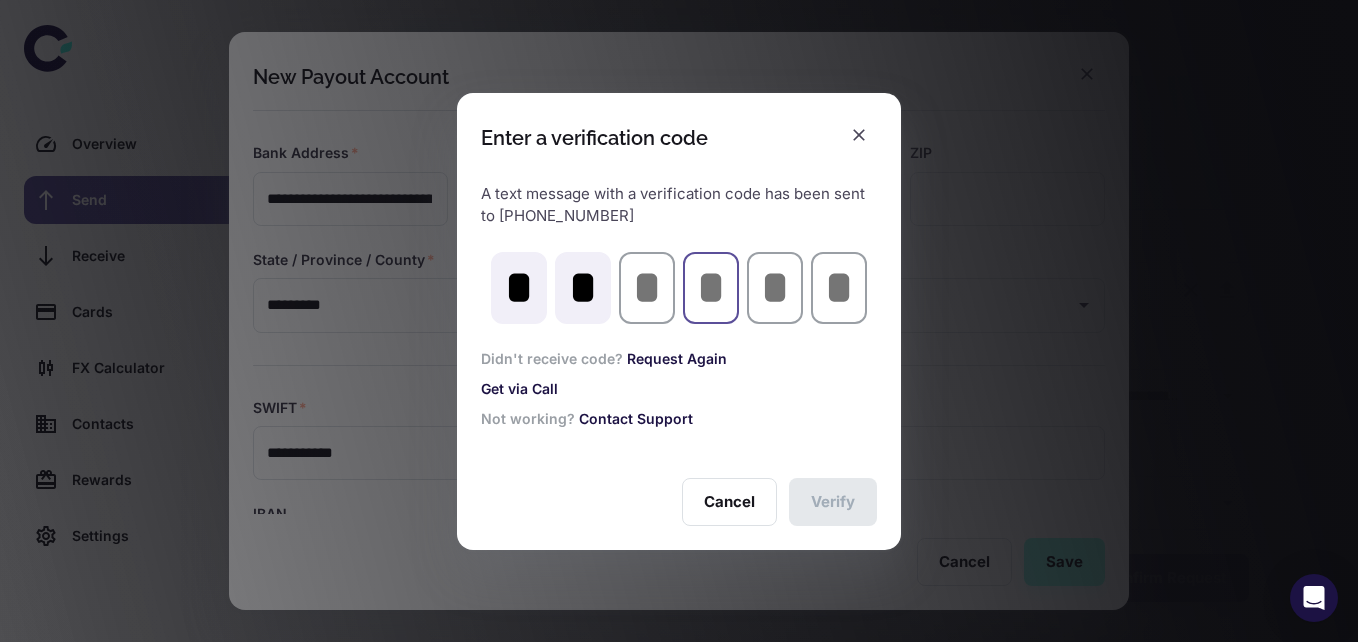 type on "*" 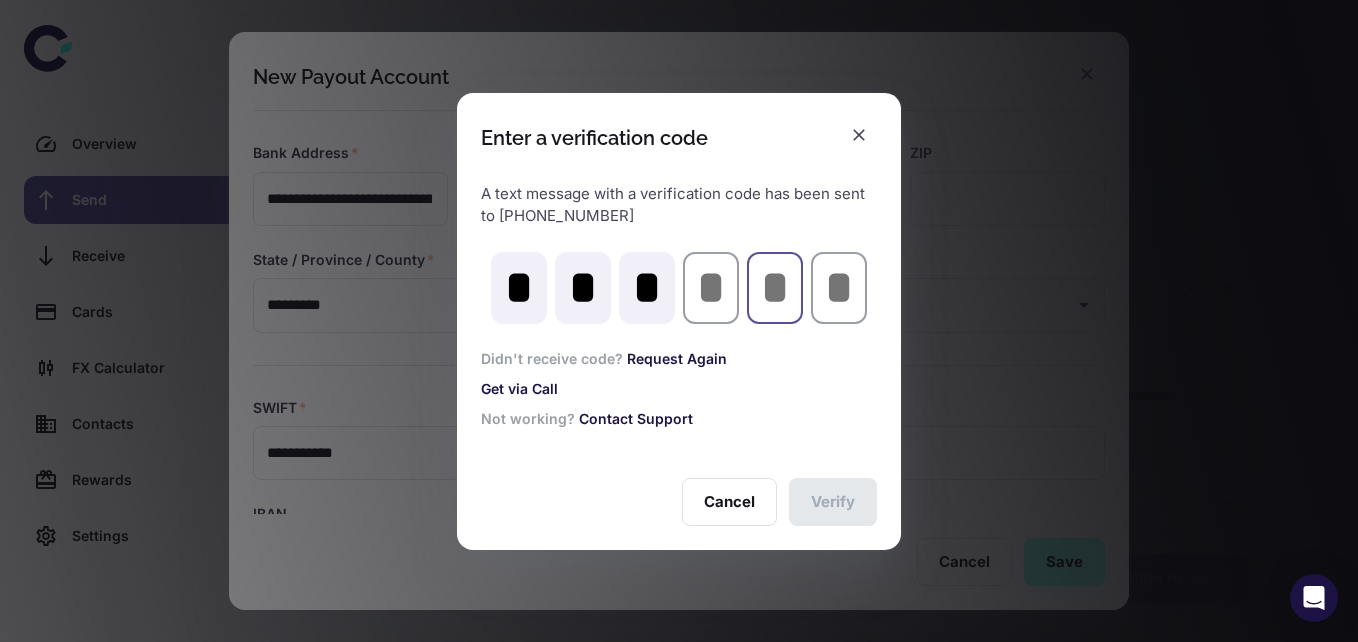 type on "*" 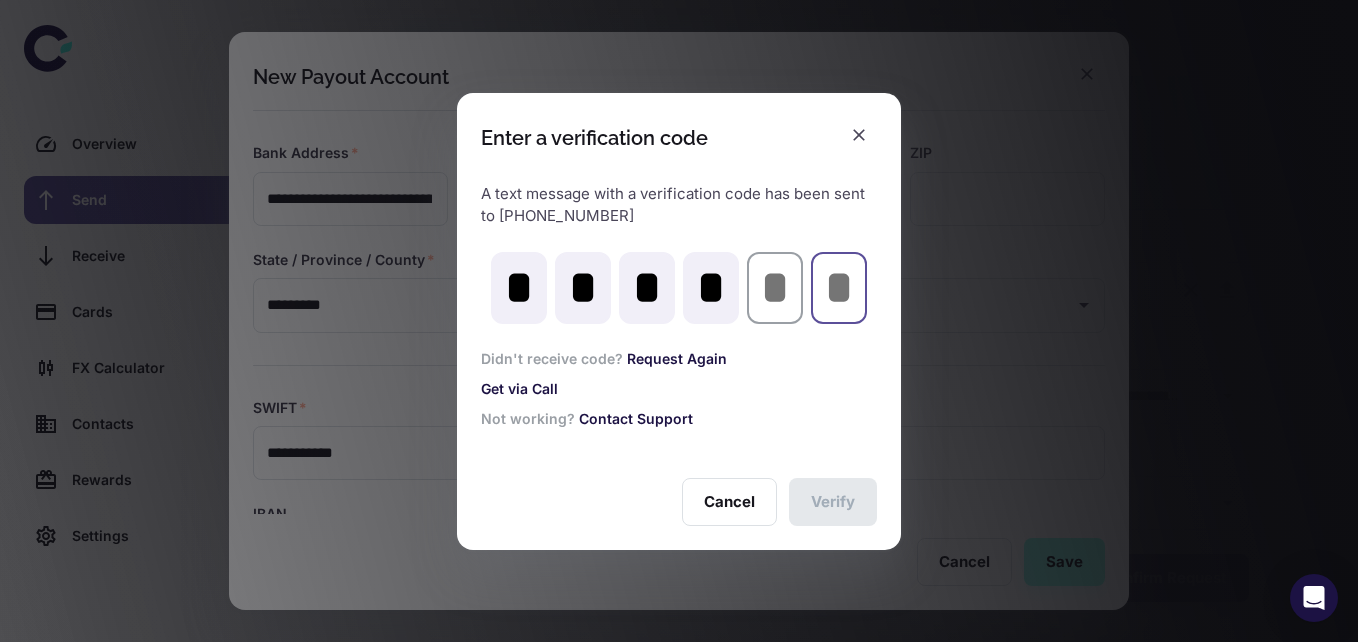 type on "*" 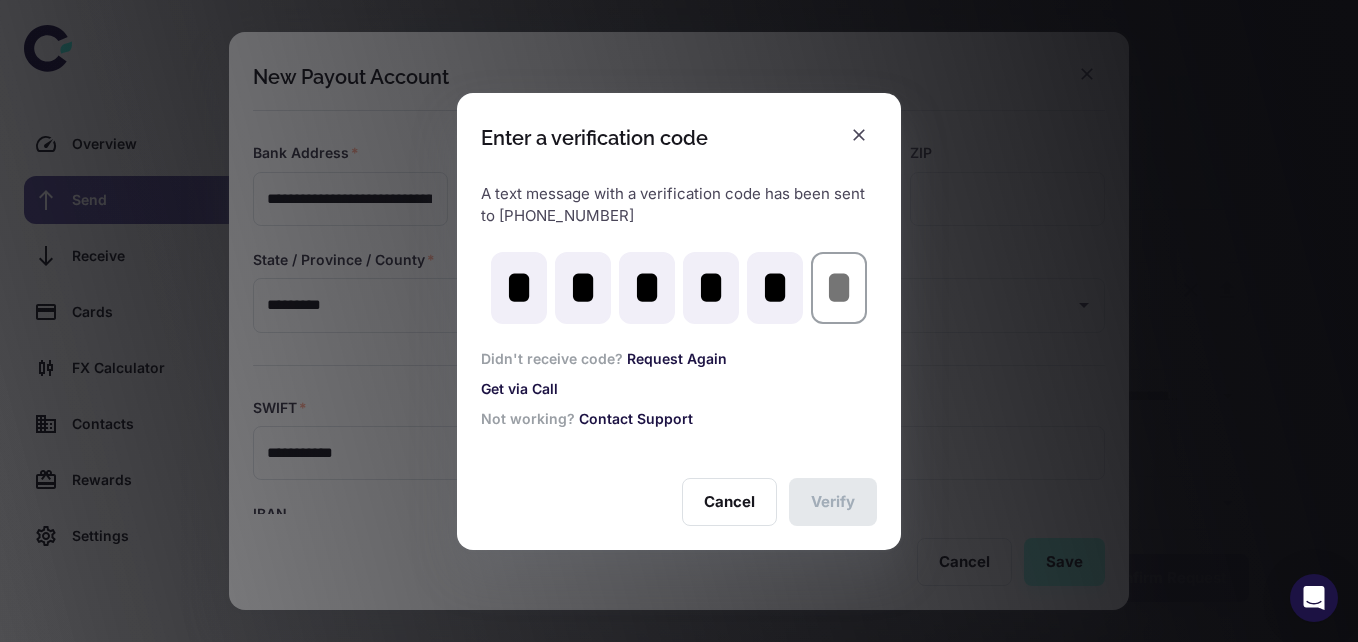 type on "*" 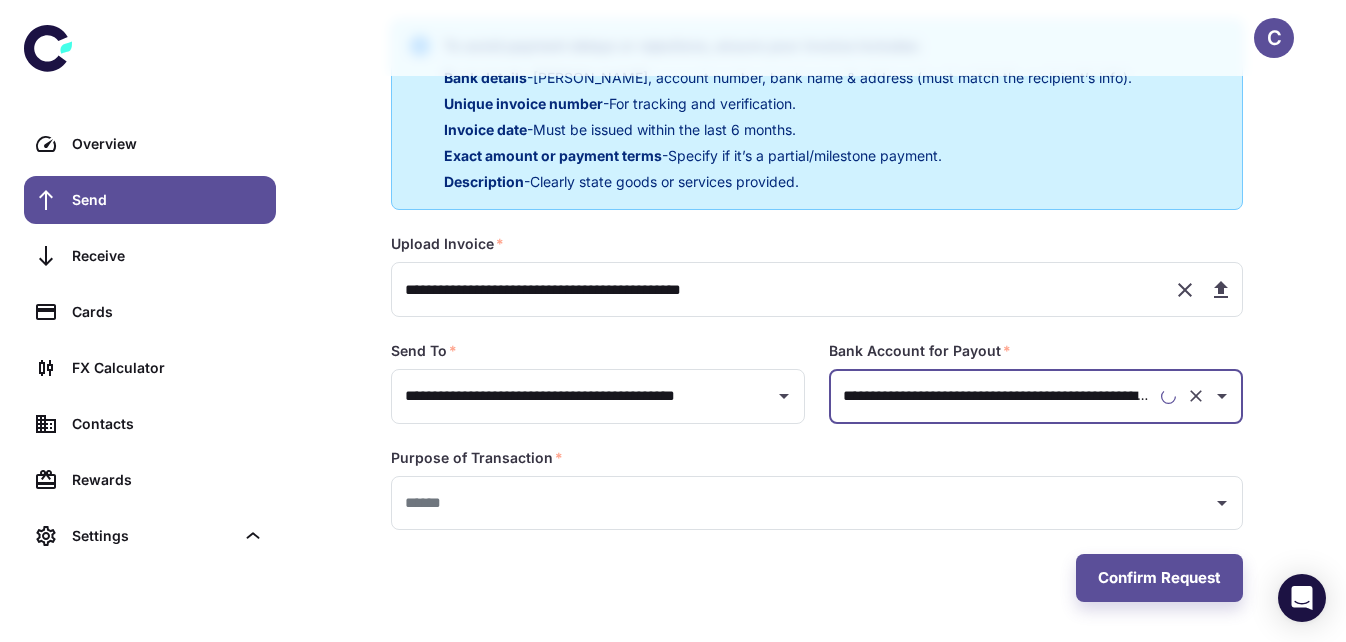 type on "**********" 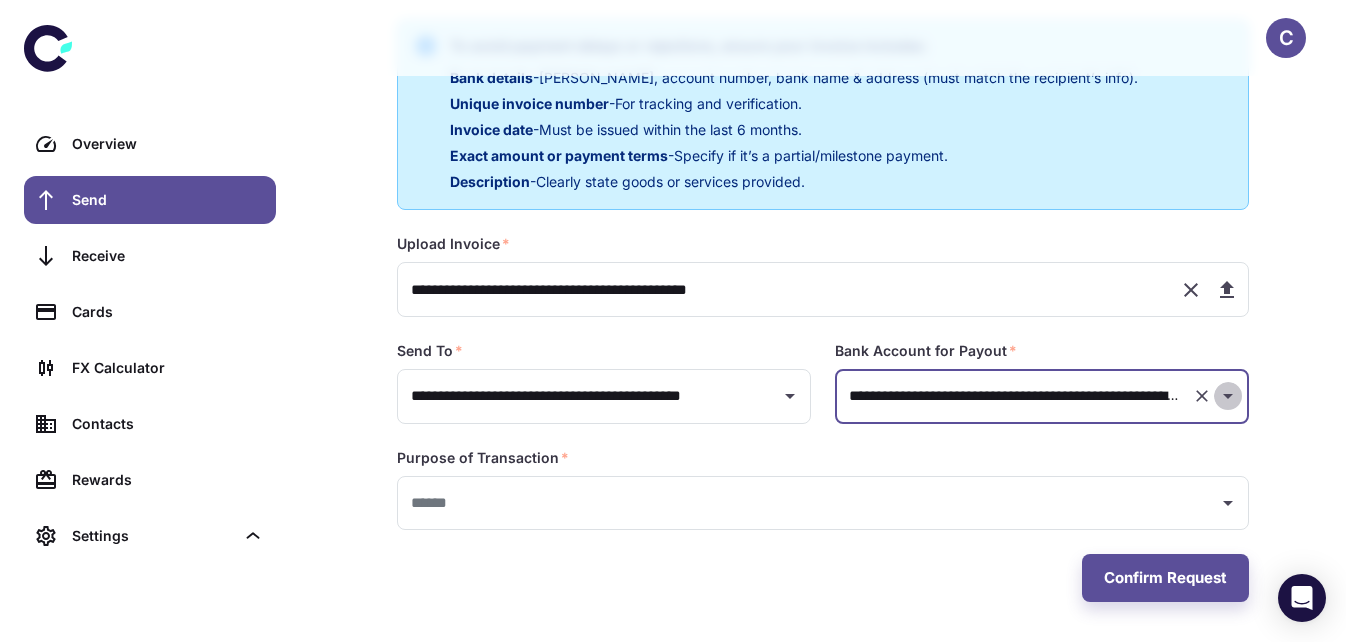 click 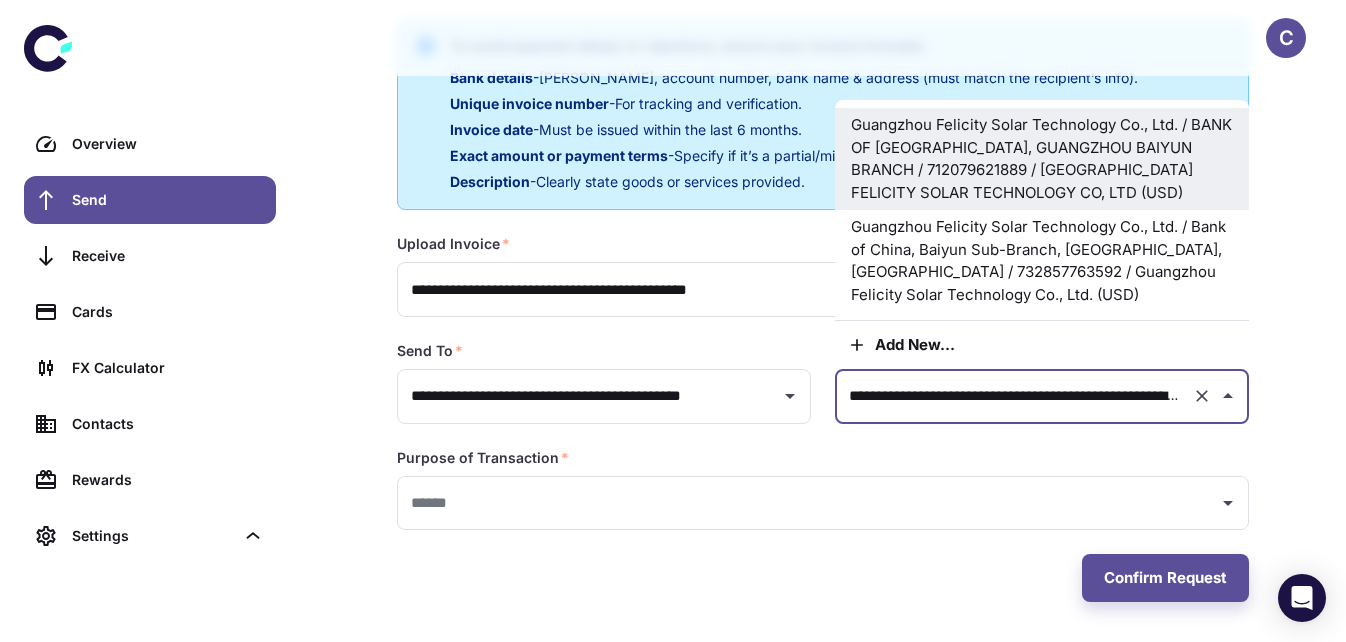 click on "Guangzhou Felicity Solar Technology Co., Ltd. / BANK OF CHINA, GUANGZHOU BAIYUN BRANCH / 712079621889 / GUANGZHOU FELICITY SOLAR TECHNOLOGY CO, LTD (USD)" at bounding box center (1042, 159) 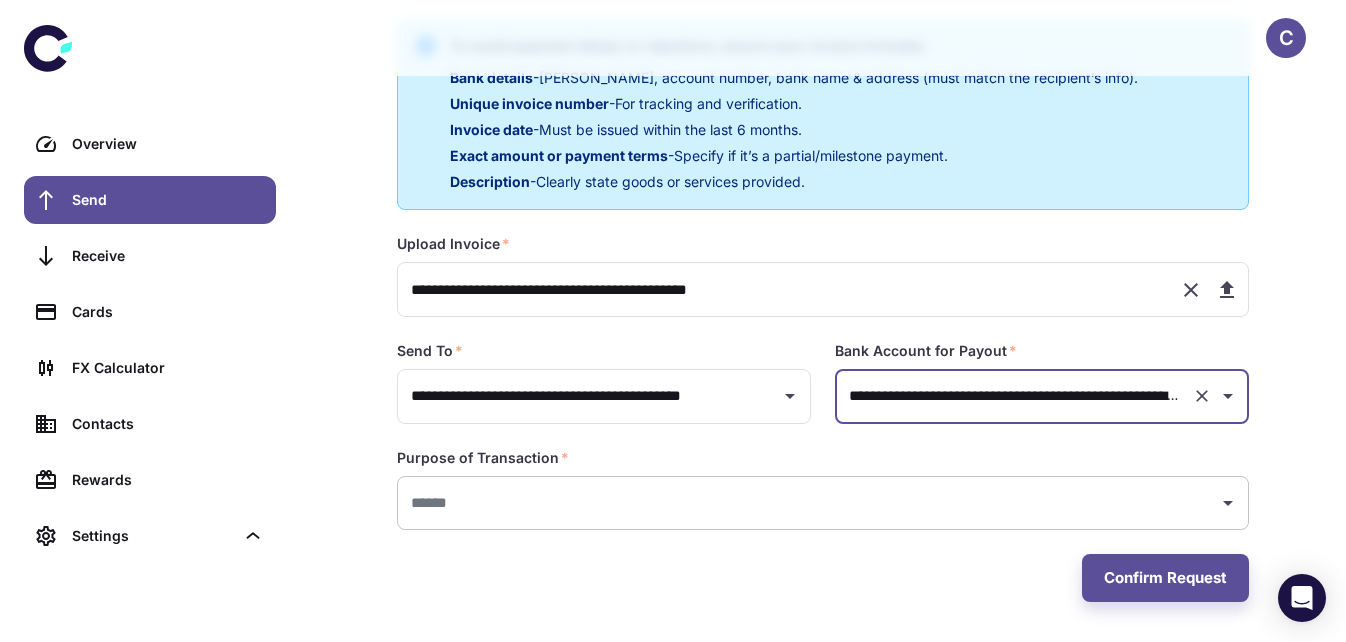 click on "​" at bounding box center [823, 503] 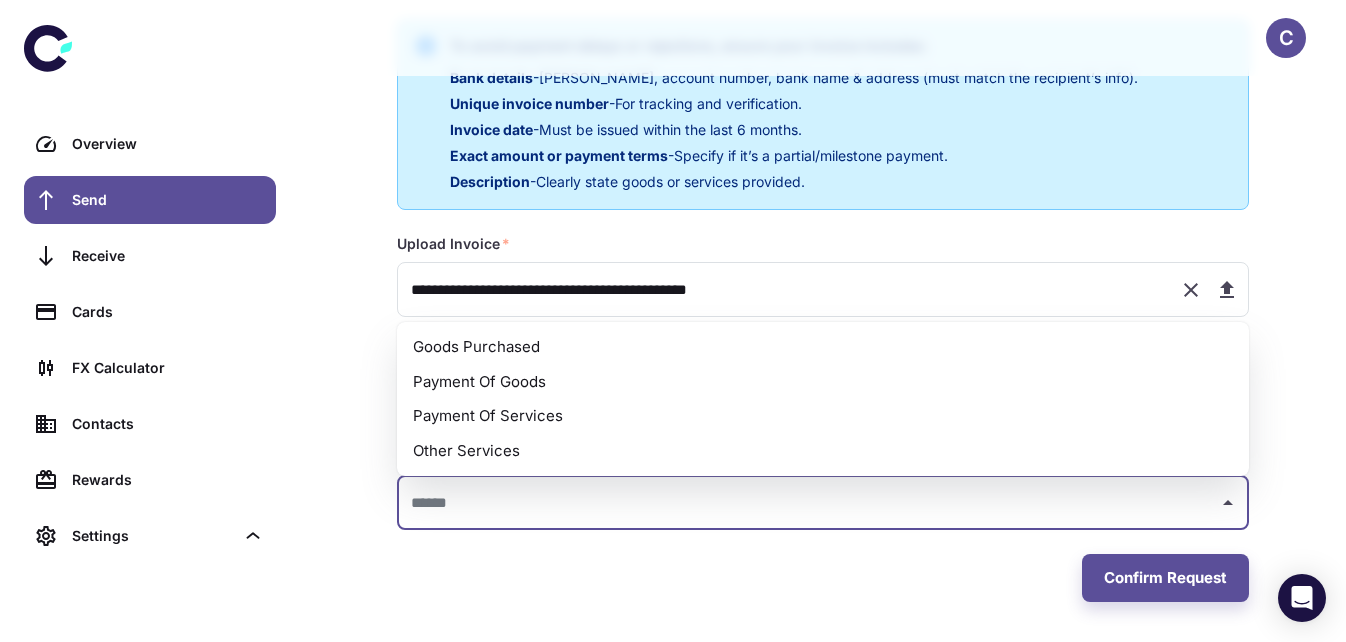 click on "Payment Of Goods" at bounding box center [823, 382] 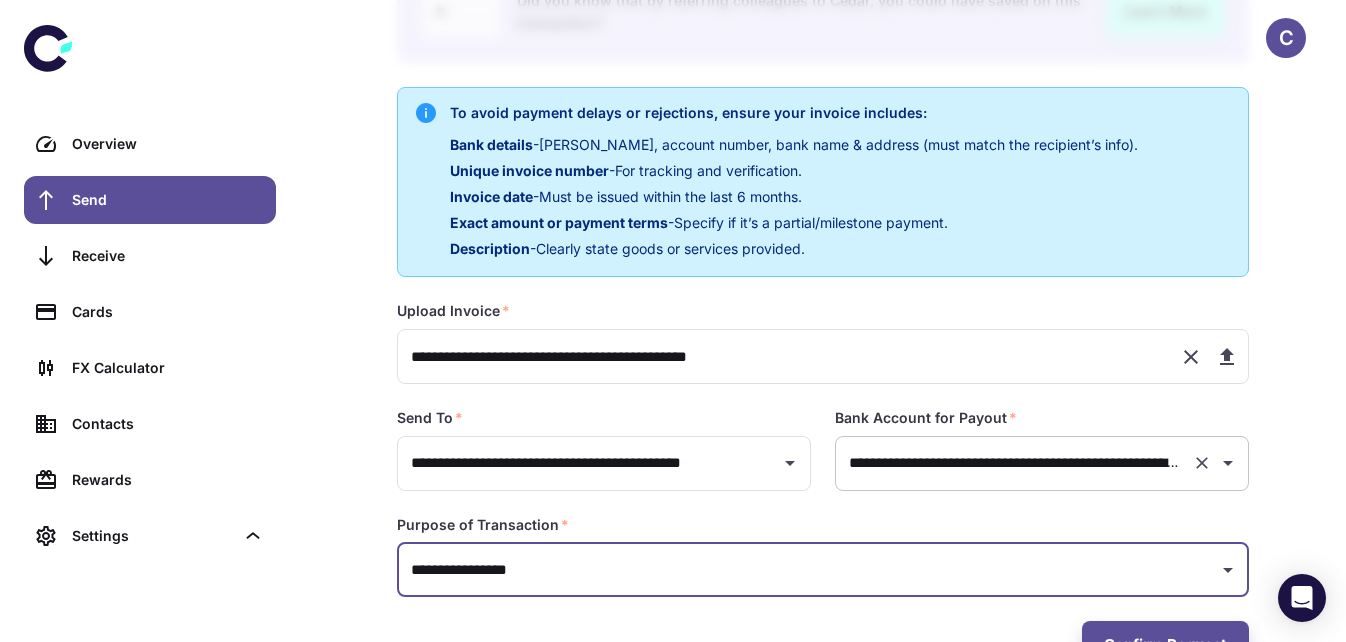 scroll, scrollTop: 412, scrollLeft: 0, axis: vertical 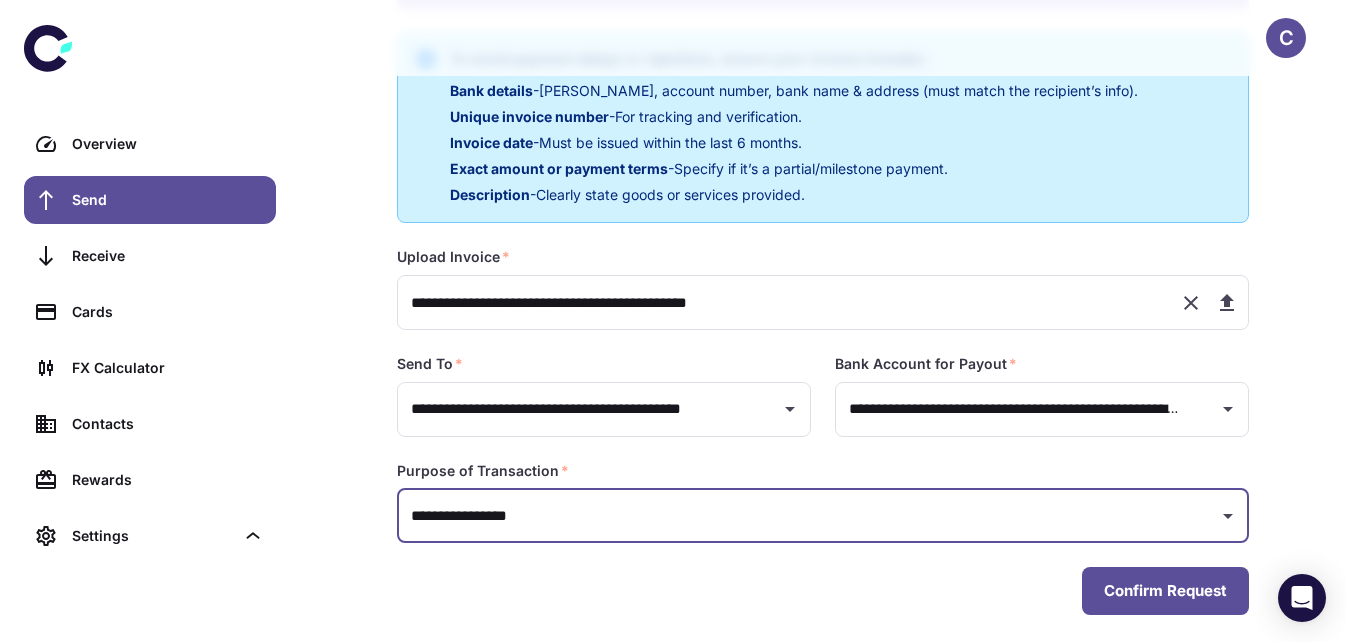 click on "Confirm Request" at bounding box center [1165, 591] 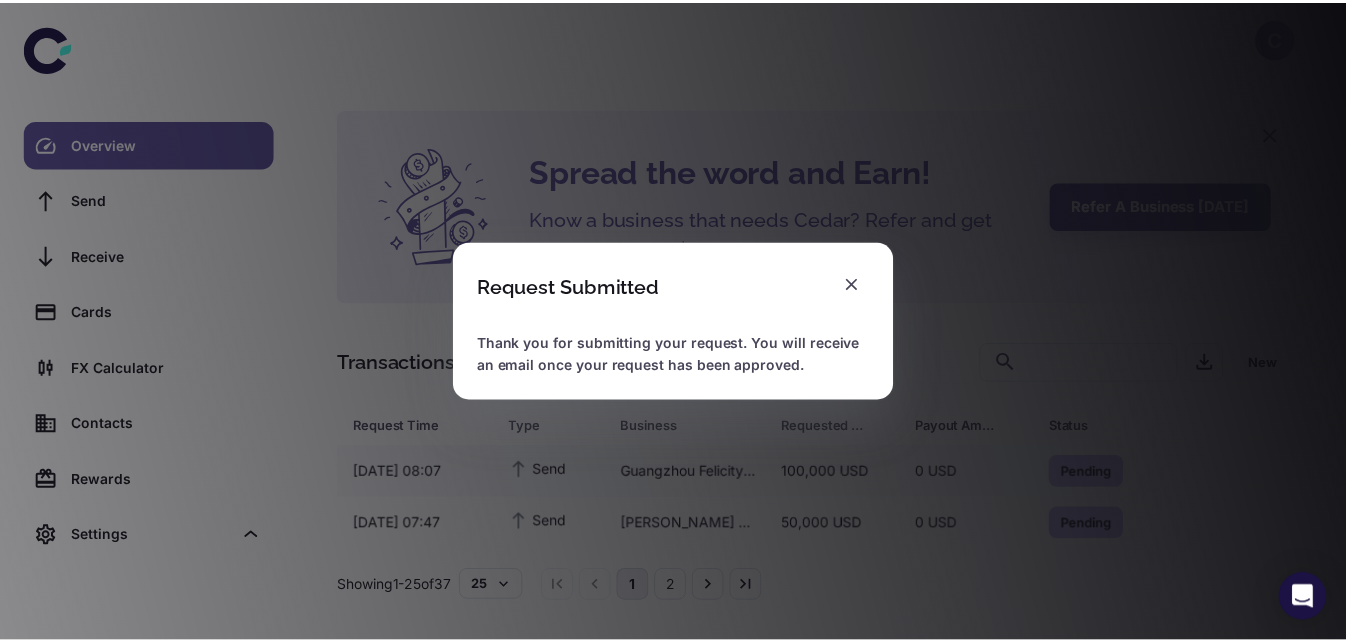 scroll, scrollTop: 11, scrollLeft: 0, axis: vertical 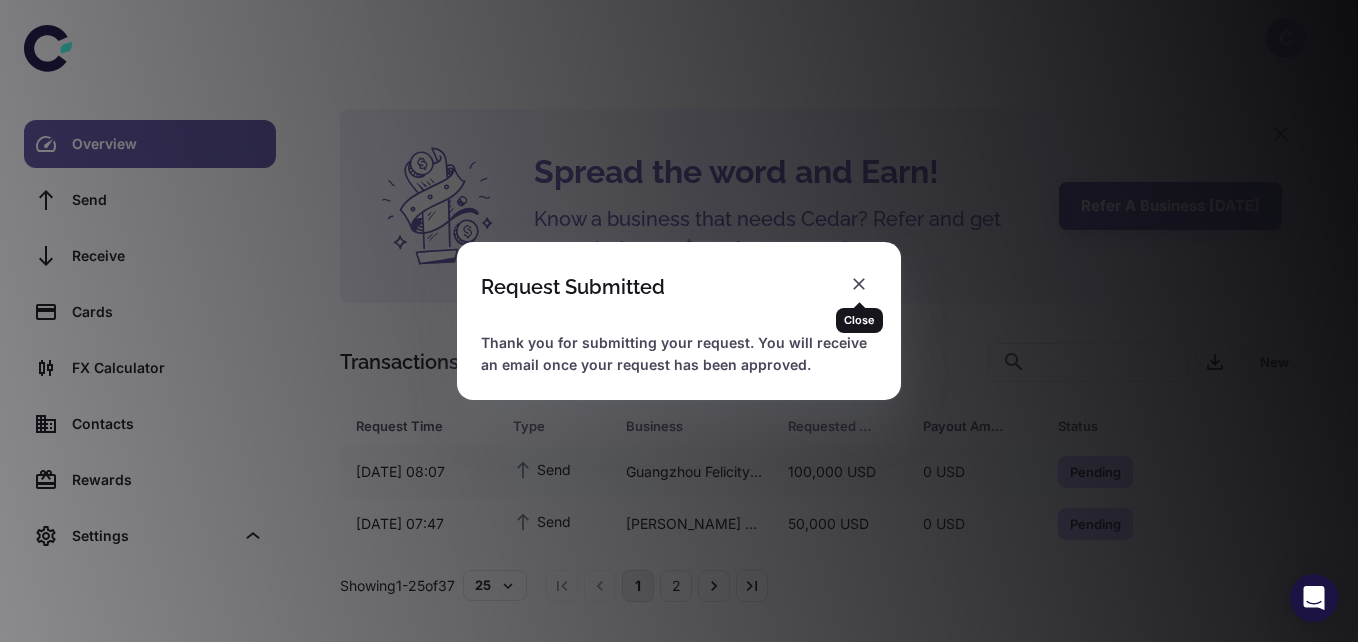 click 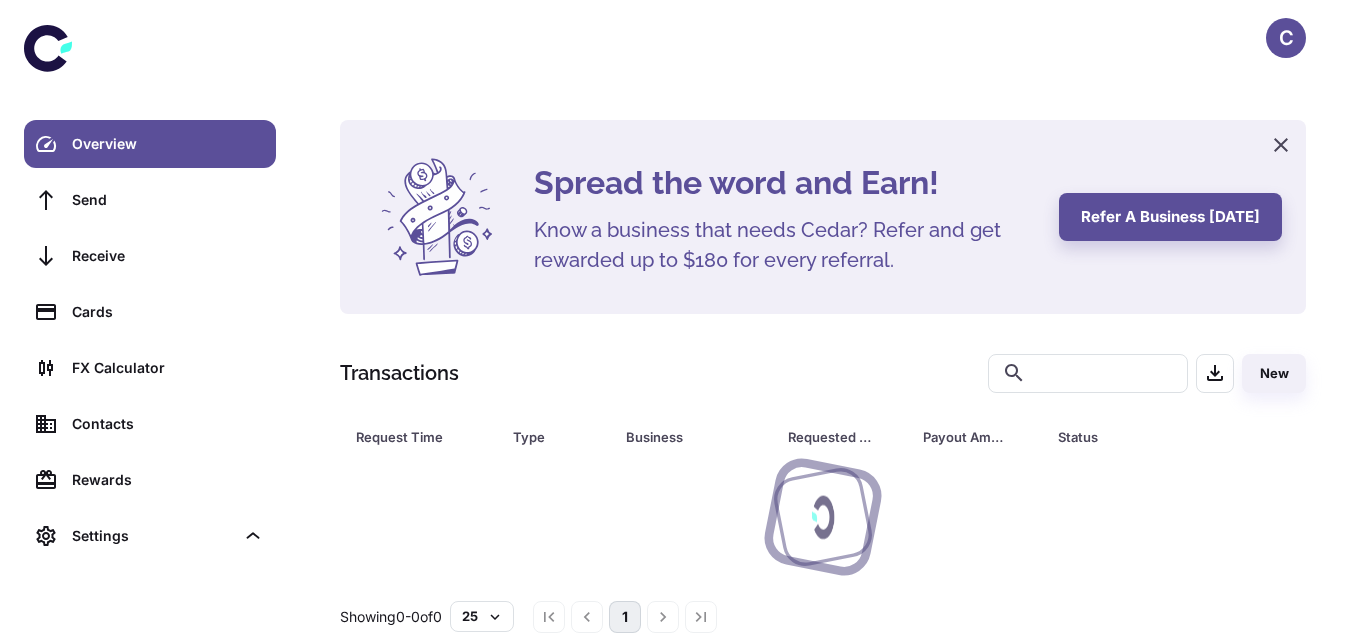 scroll, scrollTop: 0, scrollLeft: 0, axis: both 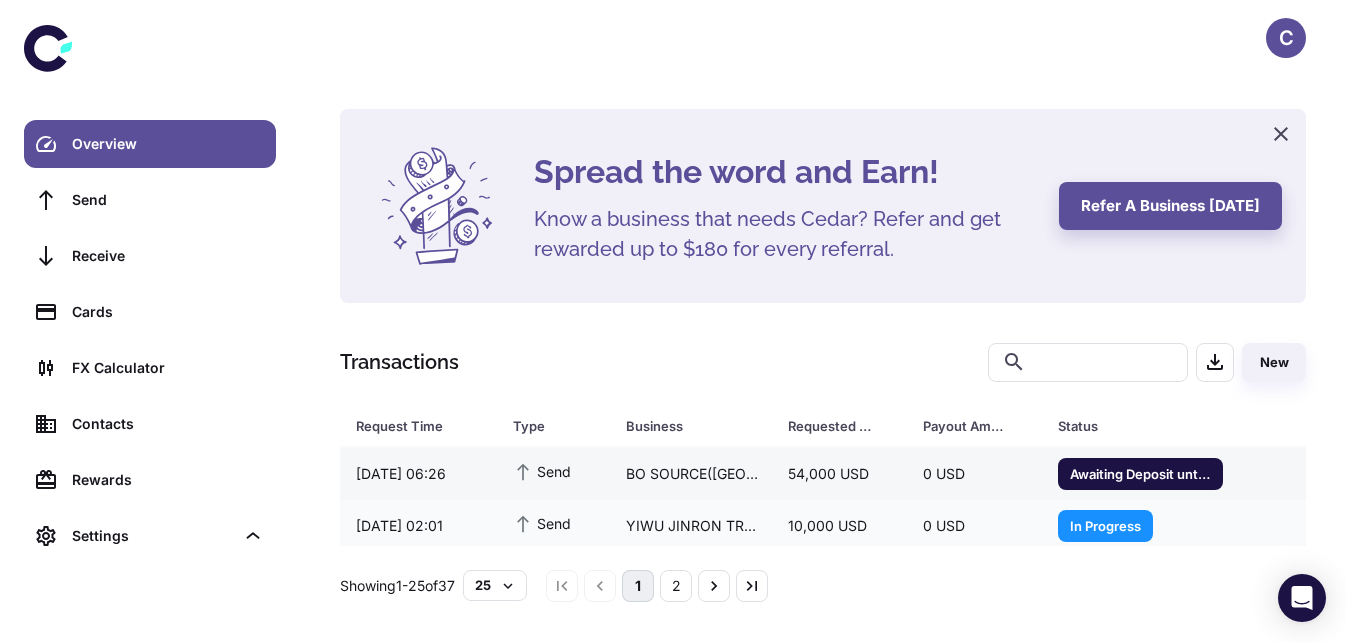 click on "Awaiting Deposit until [DATE] 09:30" at bounding box center [1140, 473] 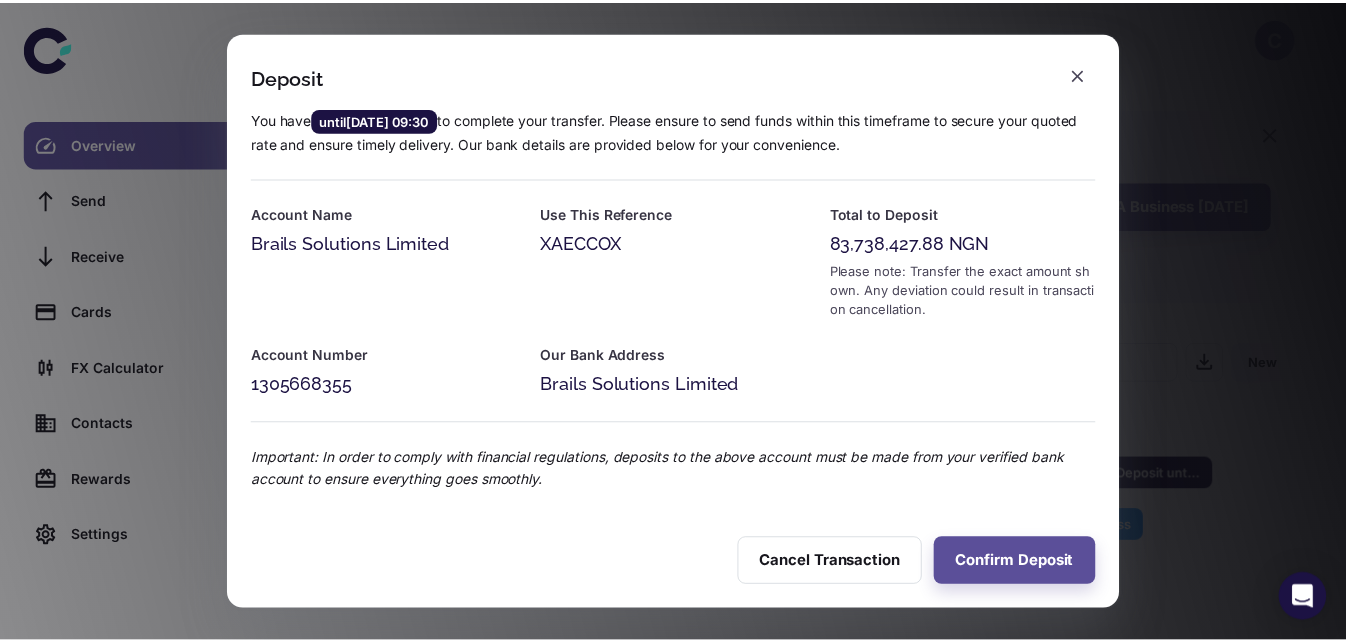 scroll, scrollTop: 15, scrollLeft: 0, axis: vertical 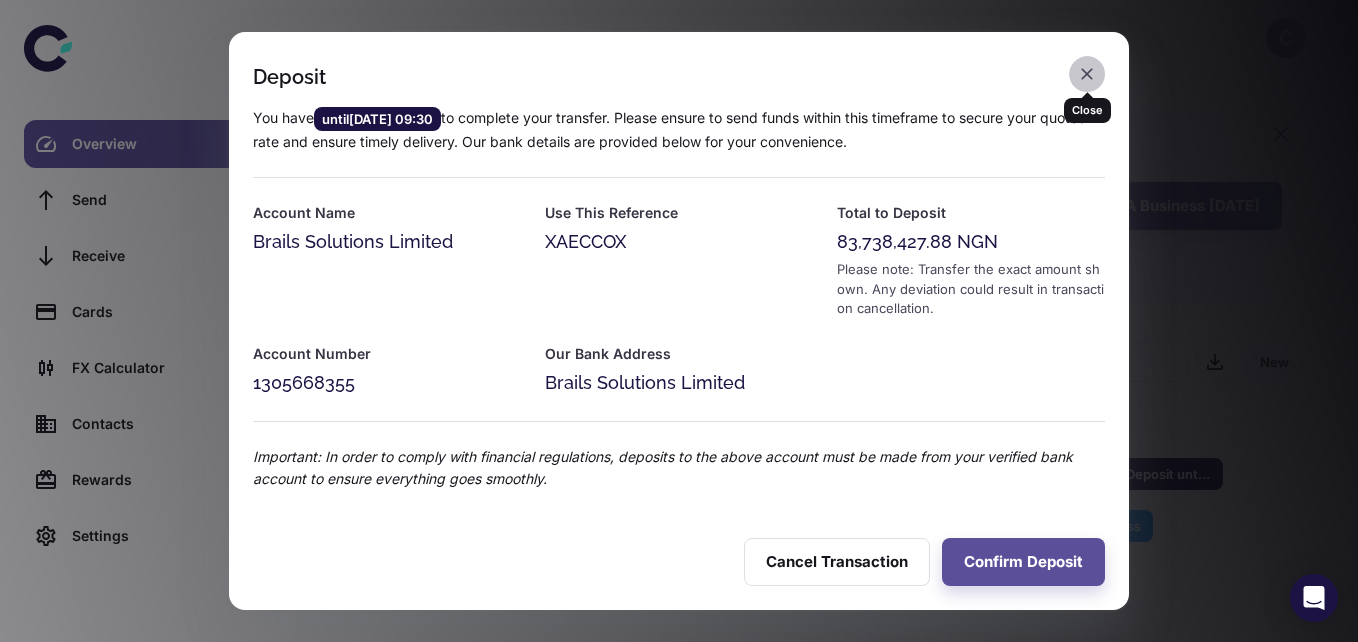 click 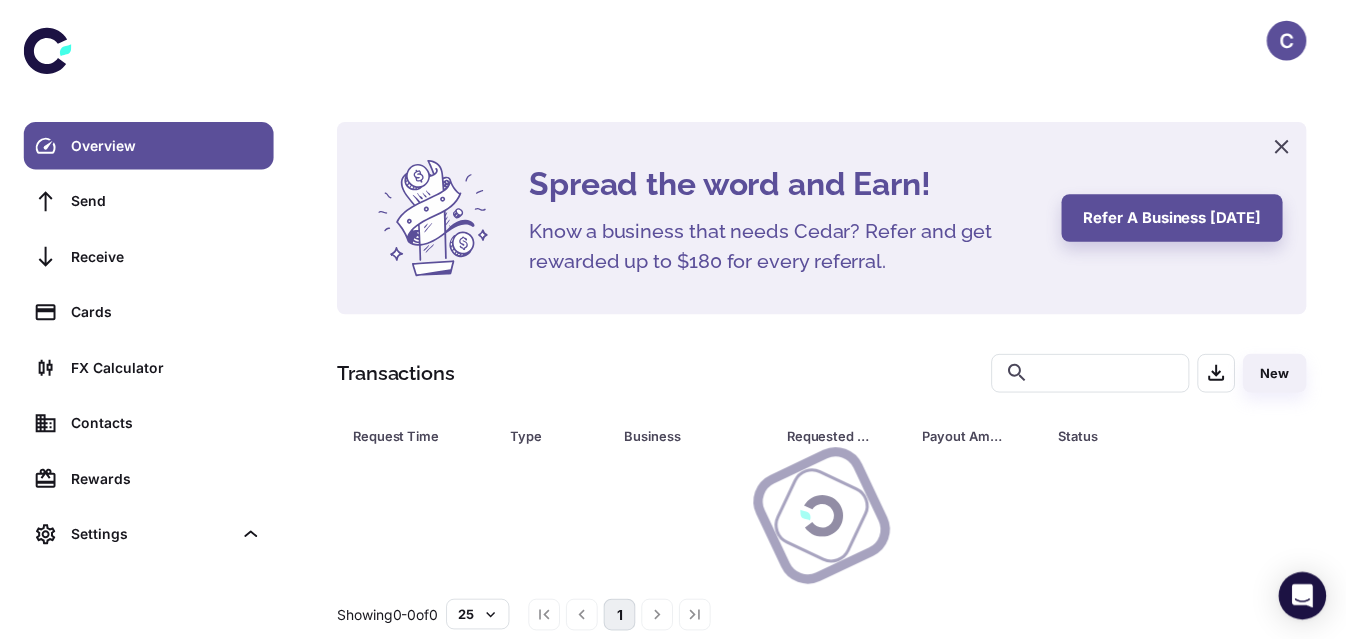 scroll, scrollTop: 11, scrollLeft: 0, axis: vertical 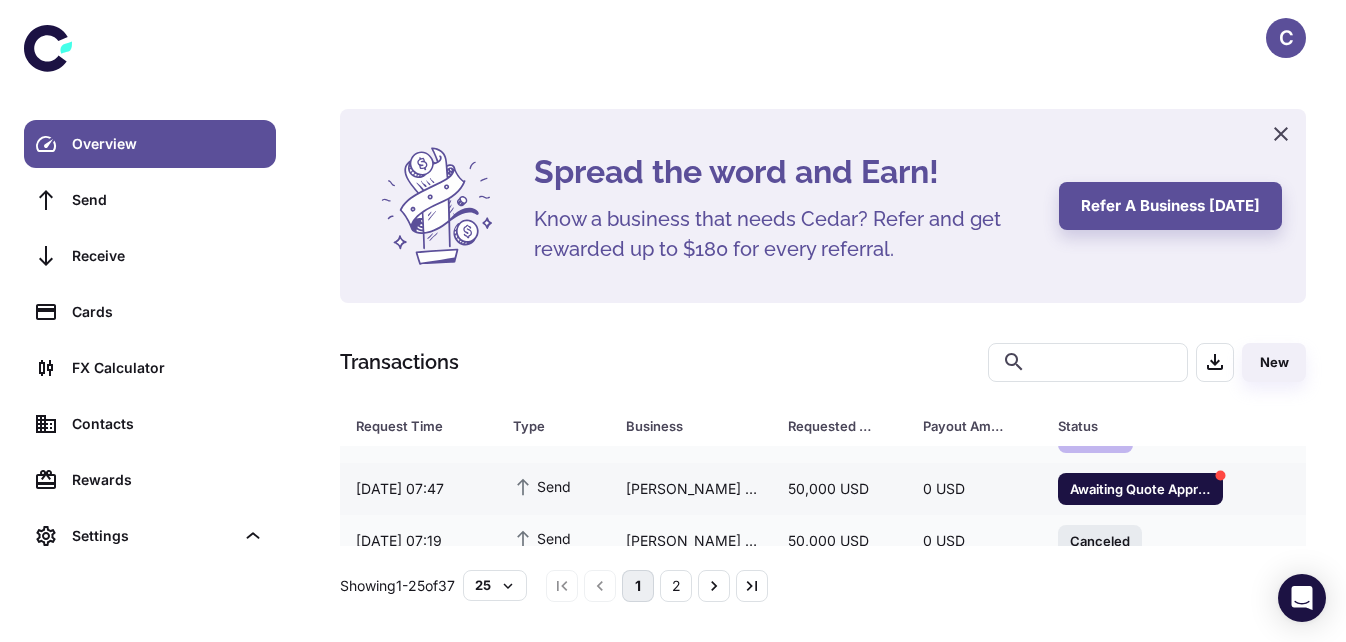 click on "Awaiting Quote Approval" at bounding box center [1140, 488] 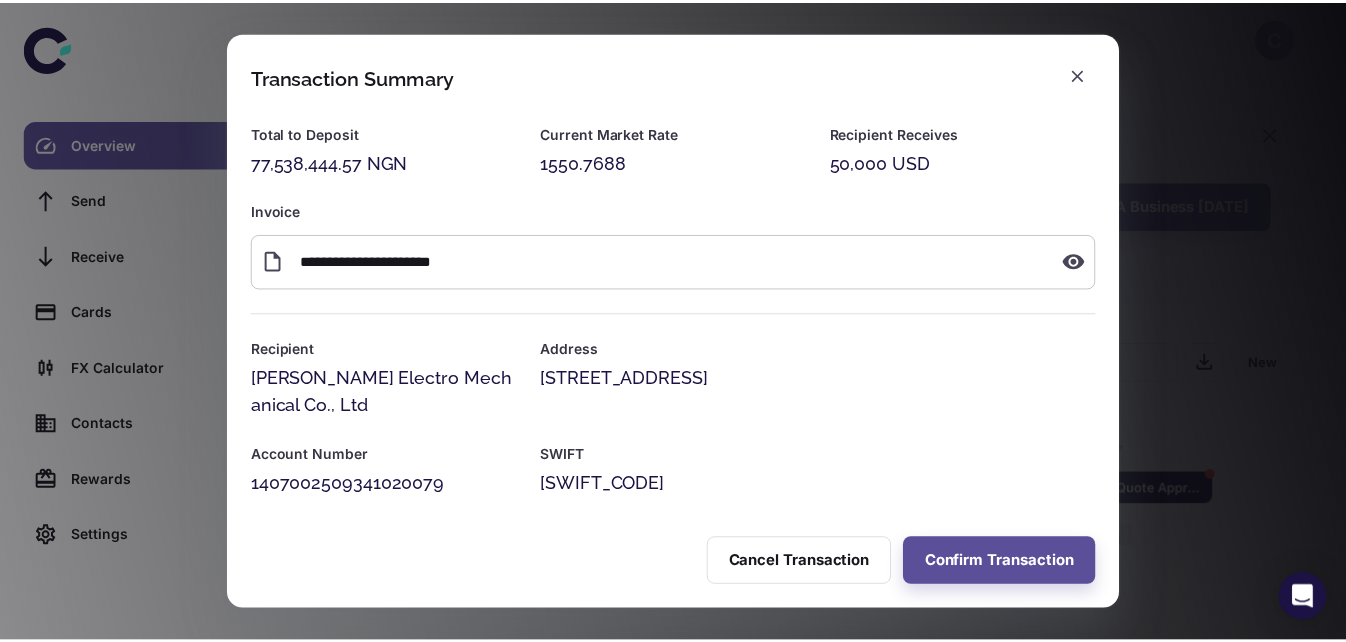 scroll, scrollTop: 8, scrollLeft: 0, axis: vertical 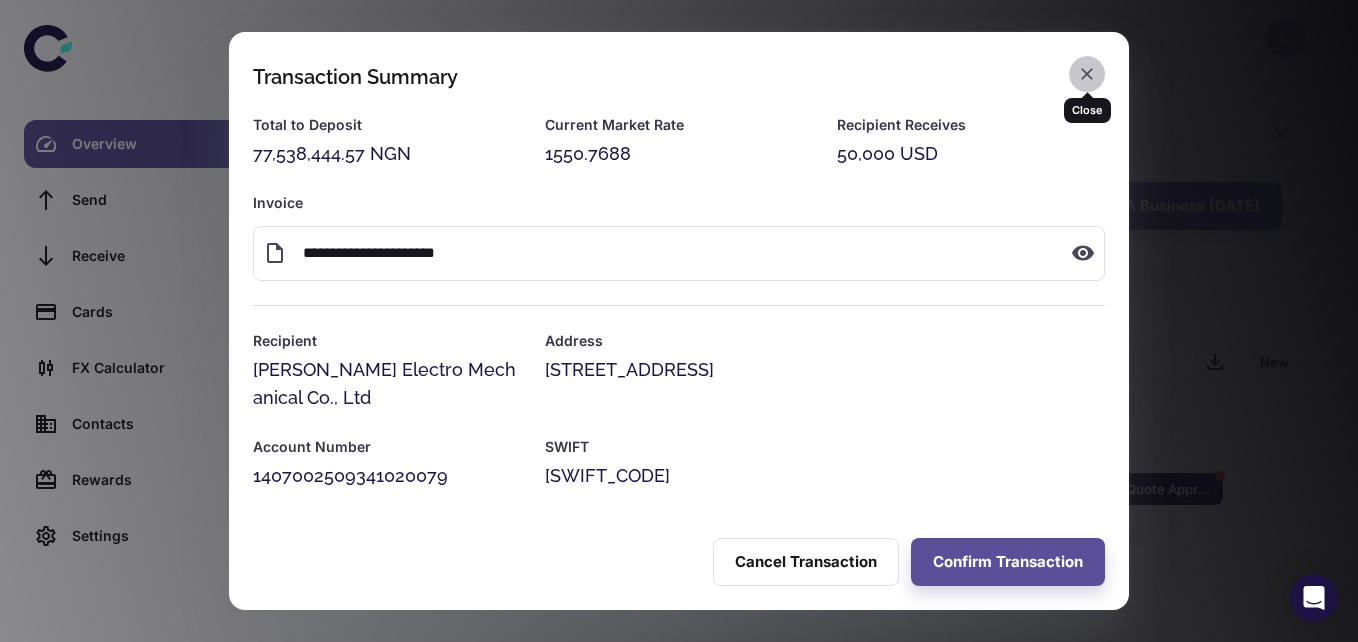 click 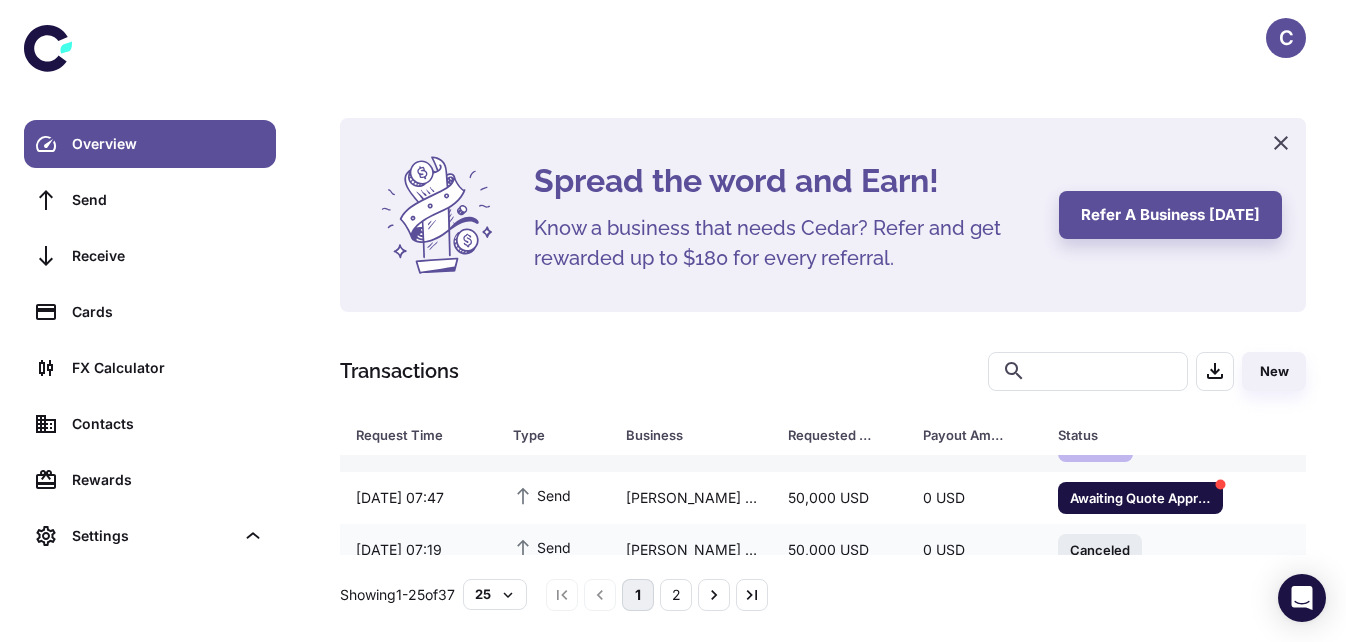 scroll, scrollTop: 0, scrollLeft: 0, axis: both 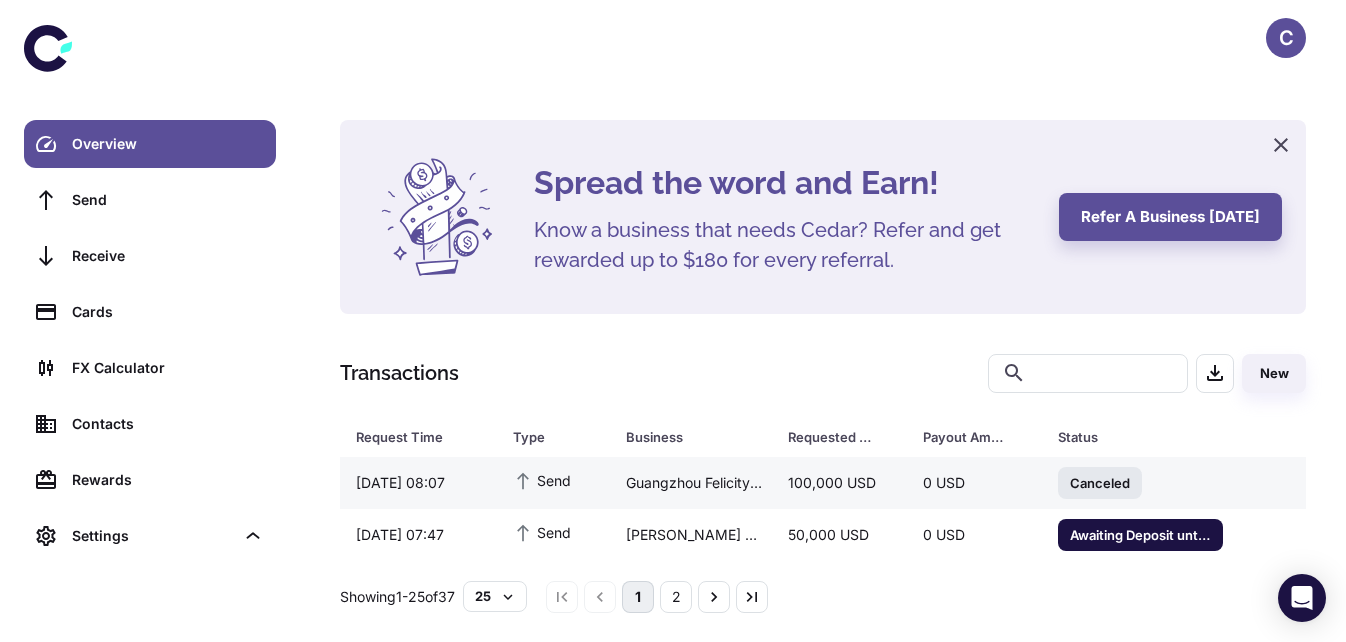 click on "Canceled" at bounding box center [1100, 482] 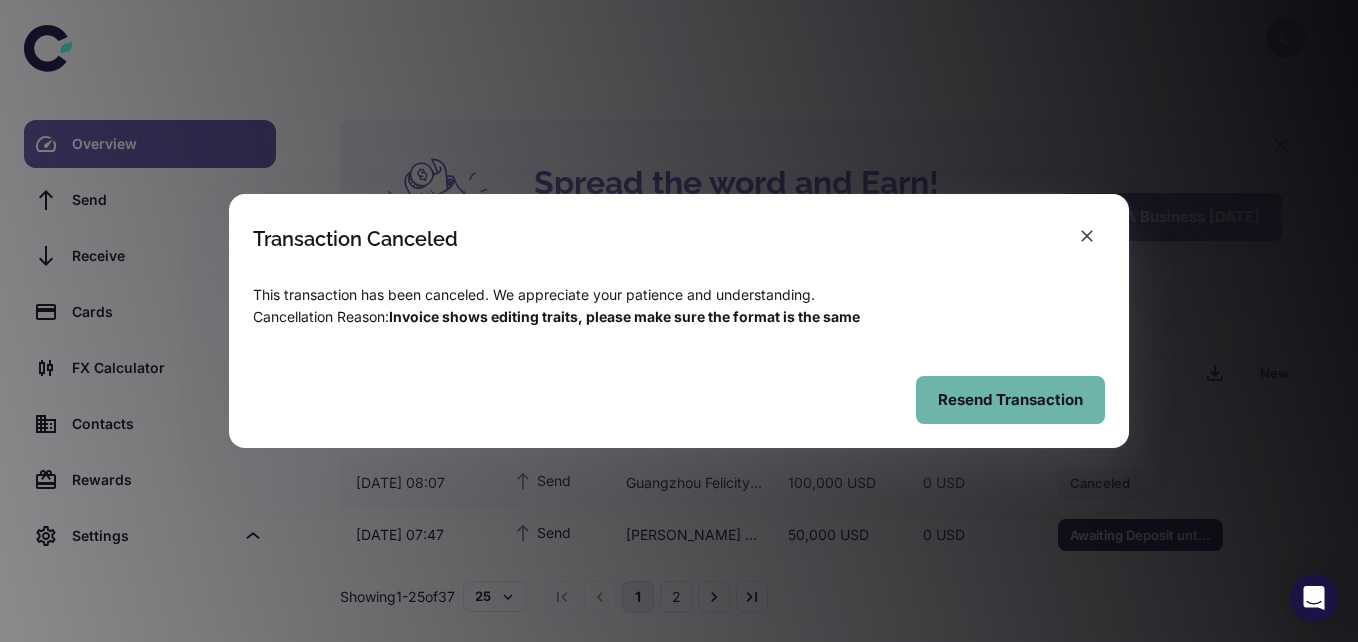 click on "Resend Transaction" at bounding box center [1010, 400] 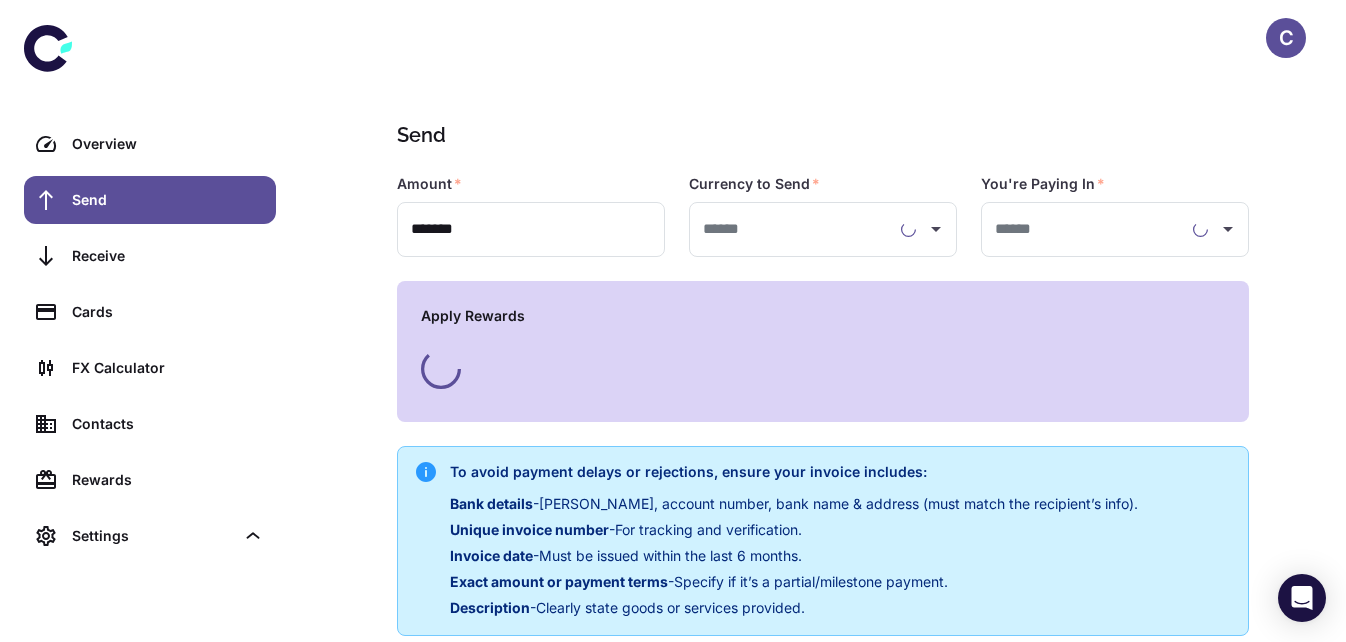 type on "**********" 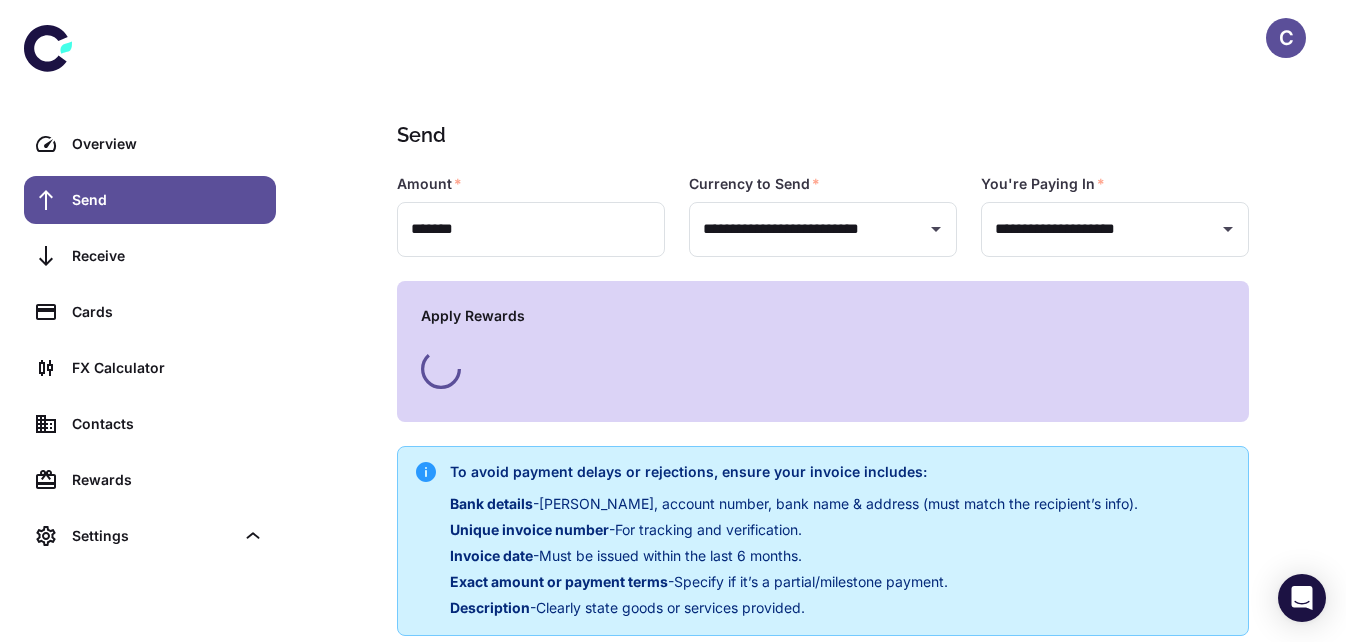type on "**********" 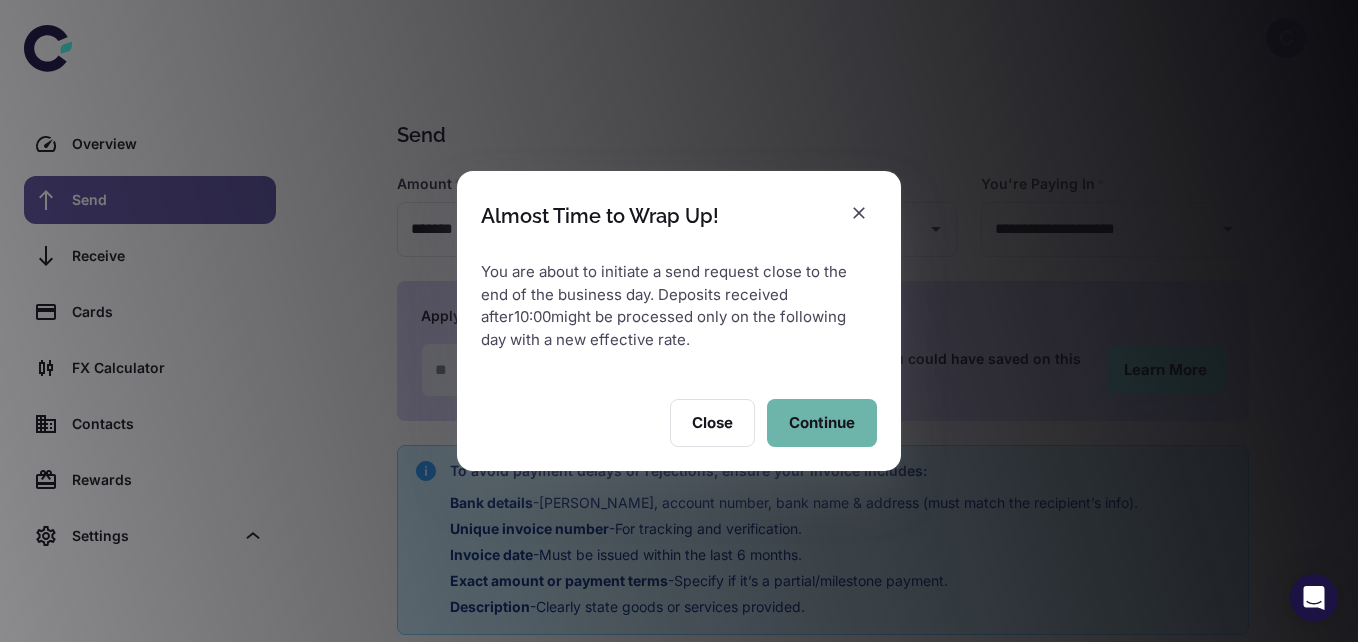 drag, startPoint x: 916, startPoint y: 361, endPoint x: 864, endPoint y: 423, distance: 80.919716 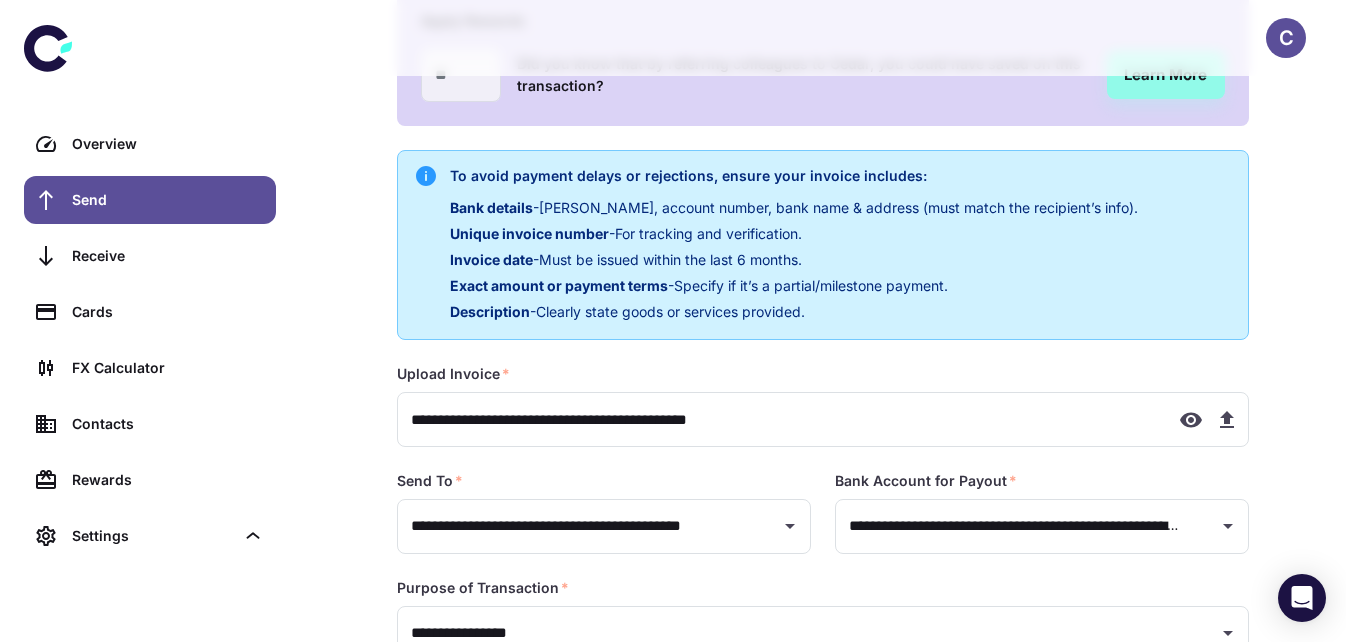 scroll, scrollTop: 419, scrollLeft: 0, axis: vertical 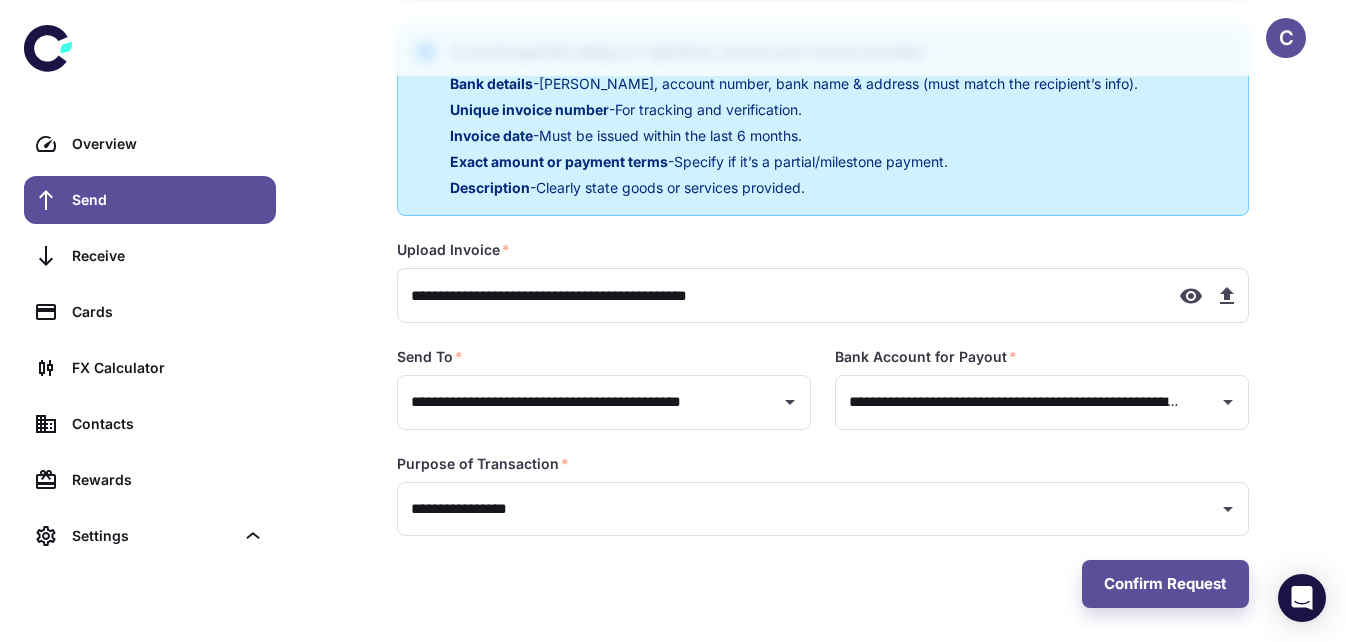 click on "**********" at bounding box center [823, 509] 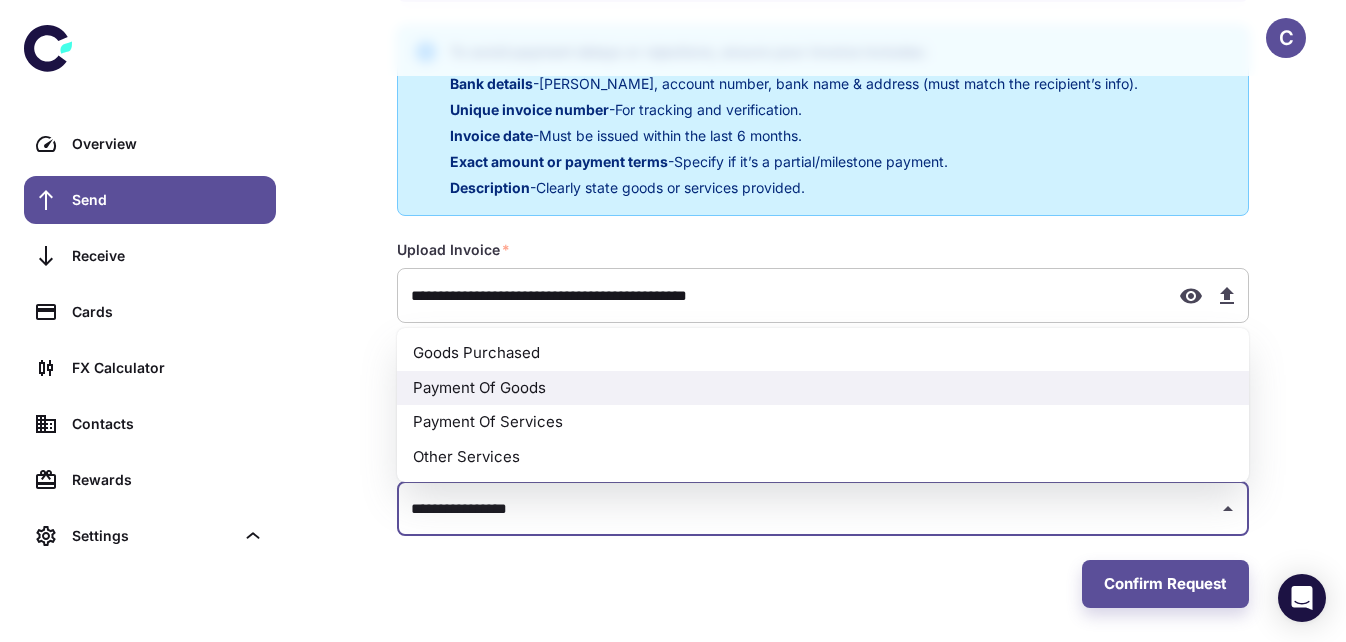 click at bounding box center (1227, 296) 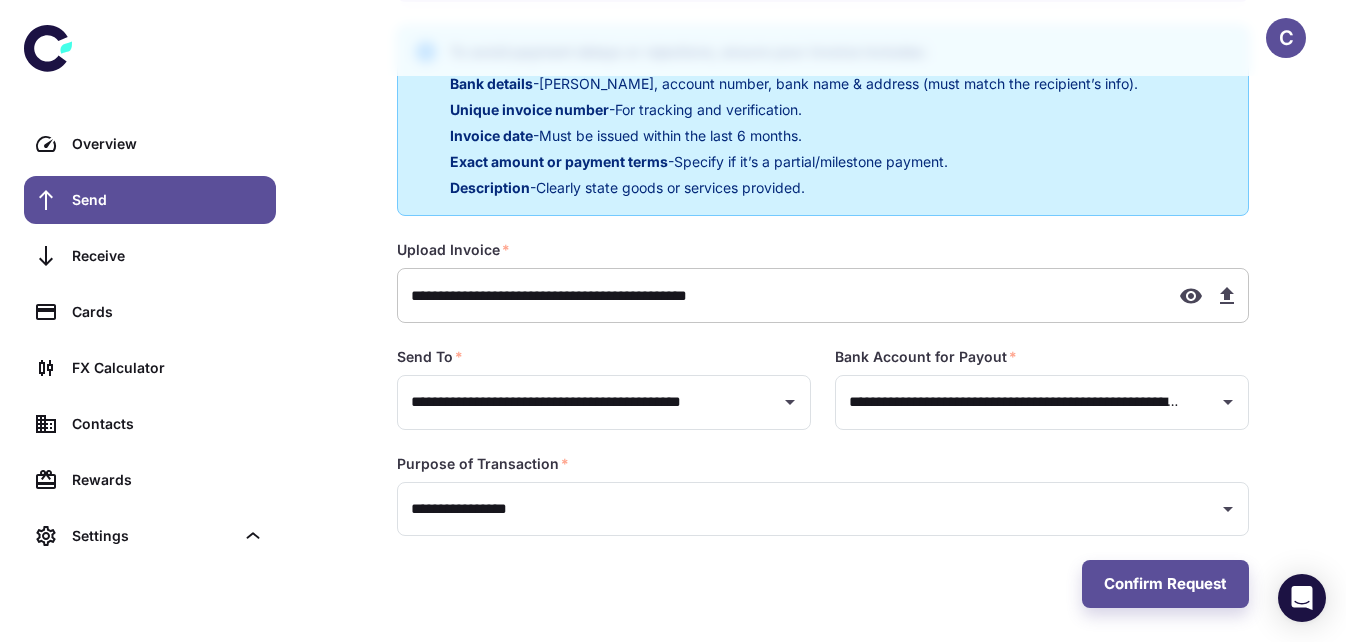 type on "**********" 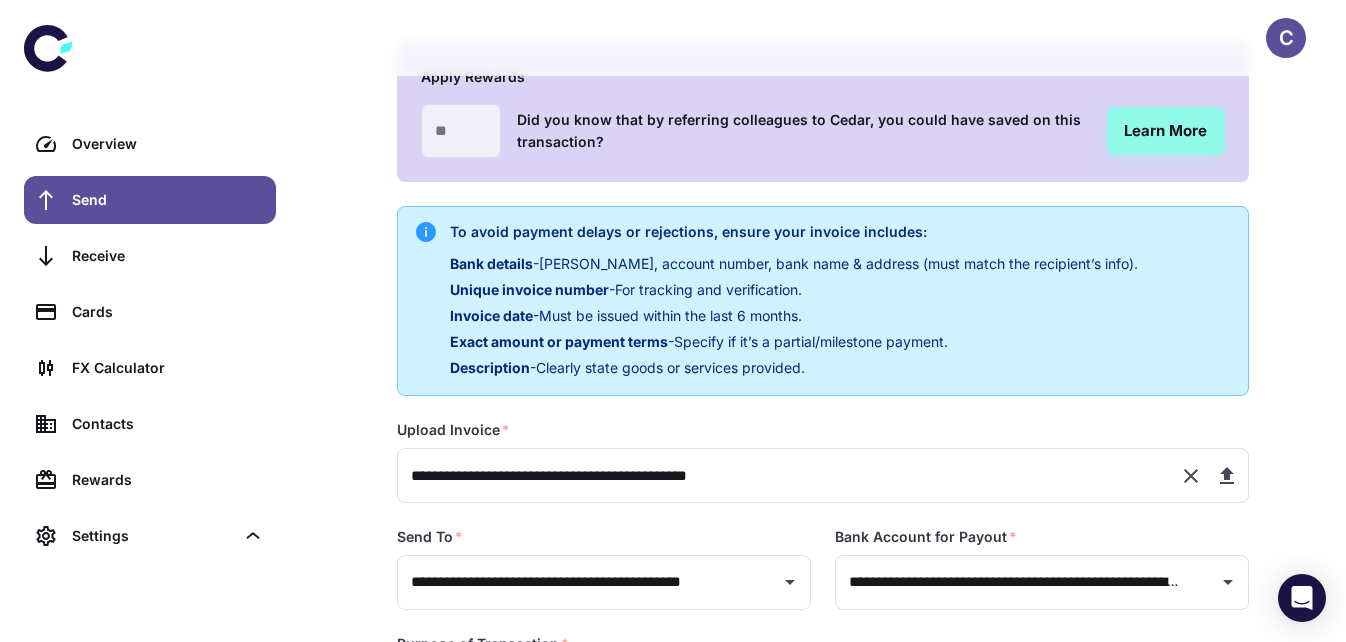 scroll, scrollTop: 425, scrollLeft: 0, axis: vertical 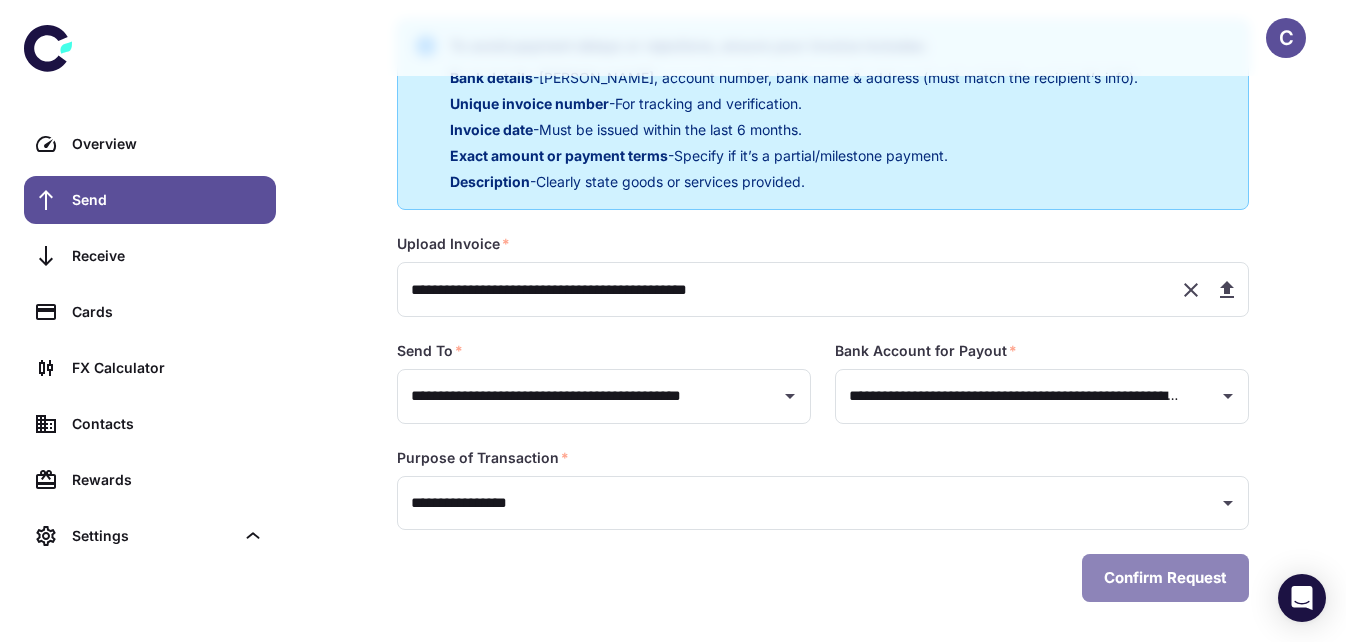 click on "Confirm Request" at bounding box center [1165, 578] 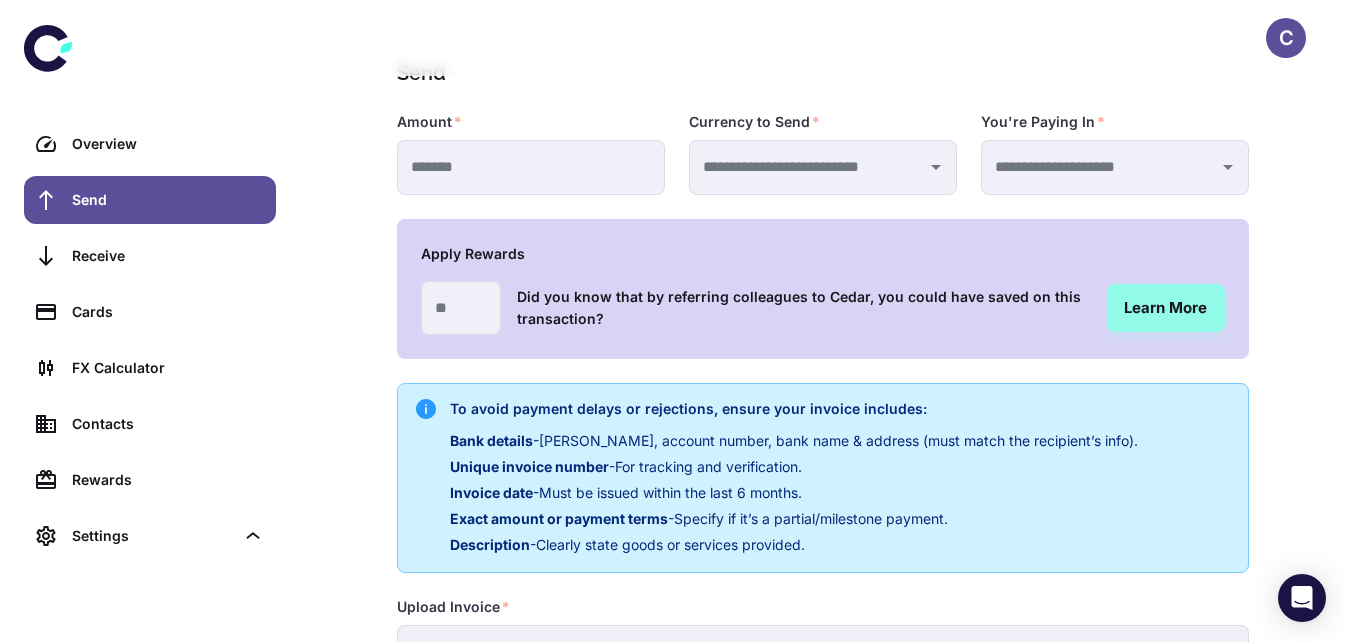 scroll, scrollTop: 0, scrollLeft: 0, axis: both 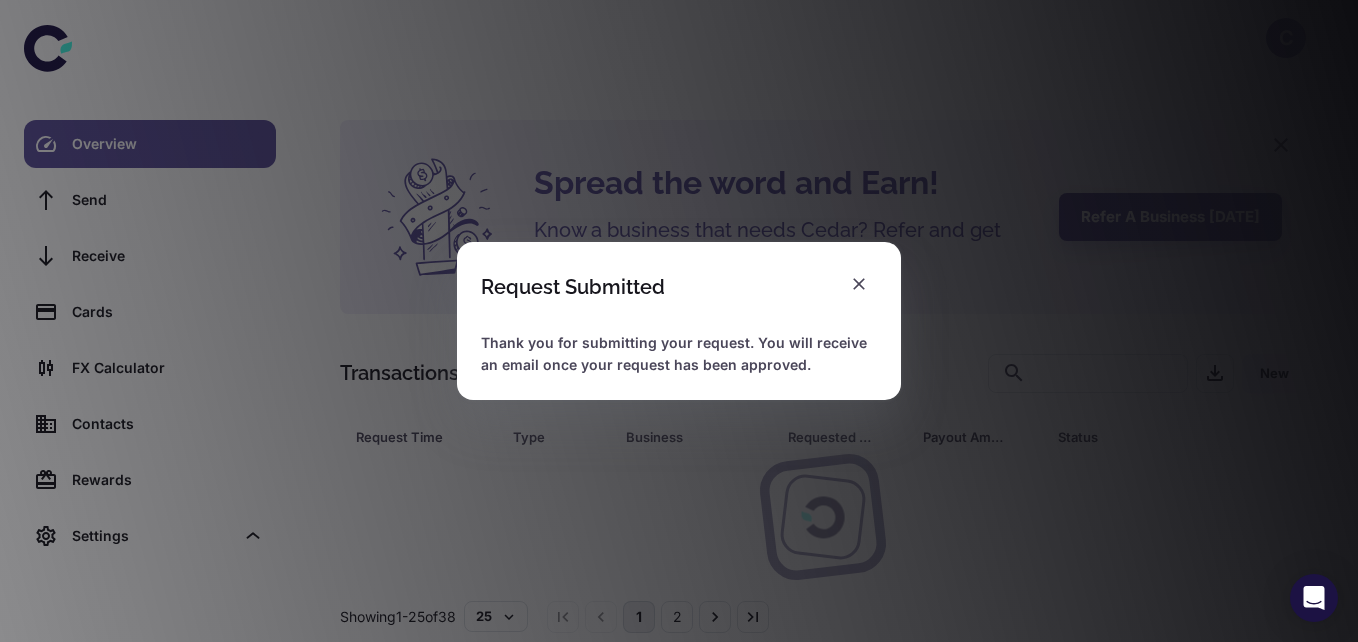 click on "C Overview Send Receive Cards FX Calculator Contacts Rewards Settings Spread the word and Earn! Know a business that needs Cedar? Refer and get rewarded up to $180 for every referral. Refer a business [DATE] Transactions ​ ​ New Request Time Type Business Requested Amount Payout Amount Status Request Time Type Business Requested Amount Payout Amount Status Showing  1-25  of  38  25 1 2
Request Submitted Thank you for submitting your request. You will receive an email once your request has been approved." at bounding box center (679, 321) 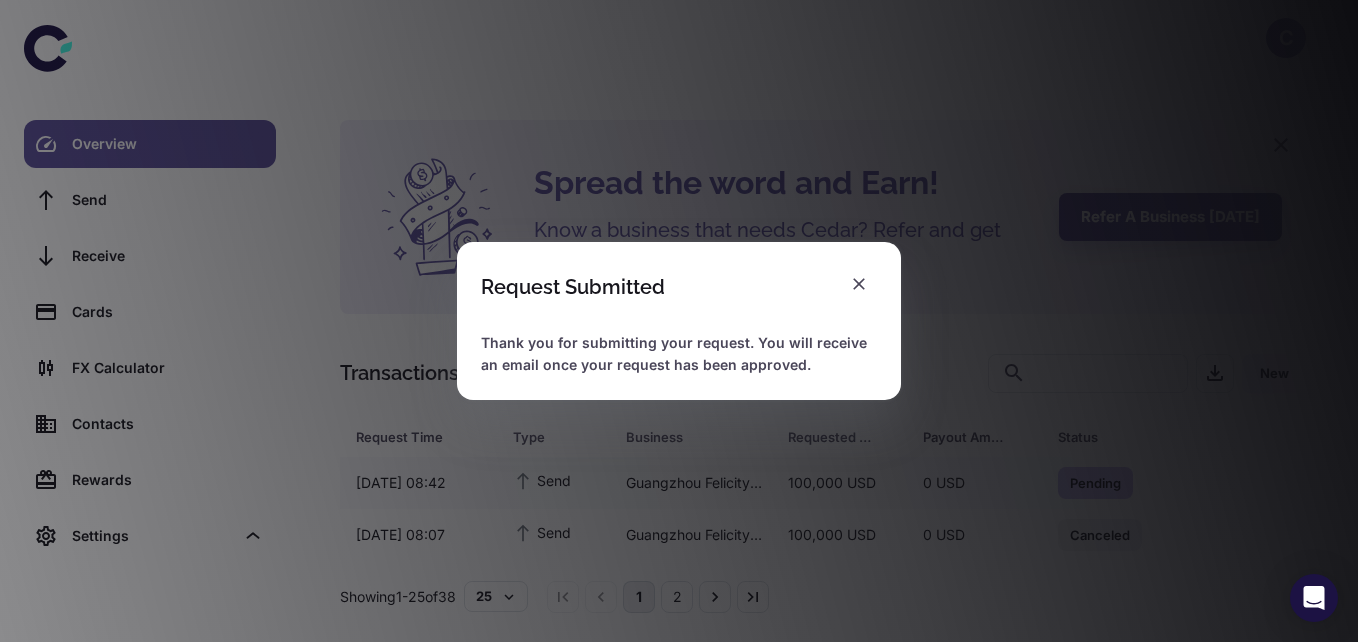 click 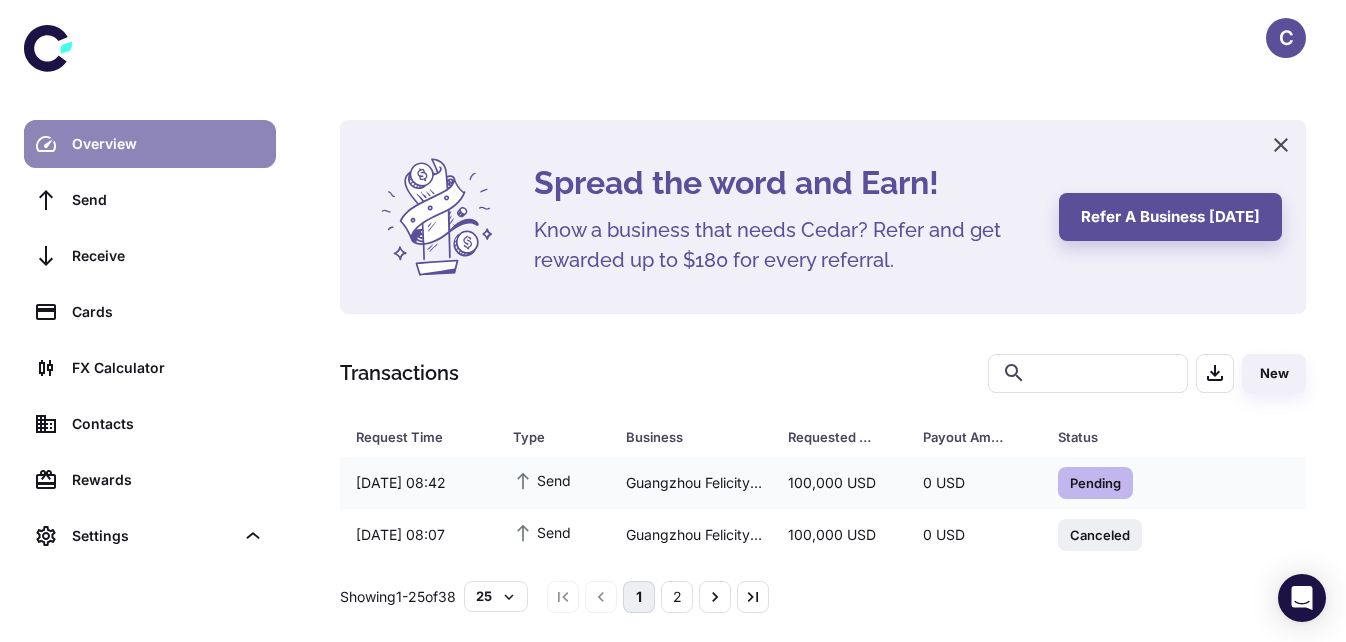 click on "Overview" at bounding box center [168, 144] 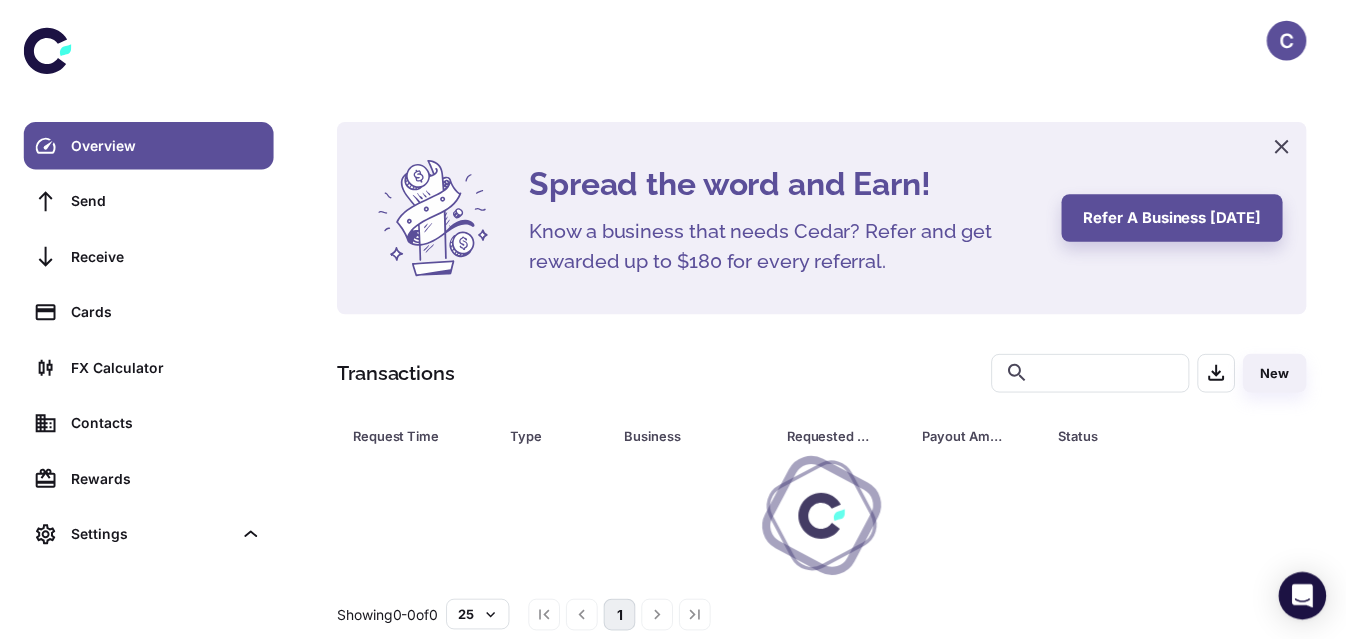 scroll, scrollTop: 0, scrollLeft: 0, axis: both 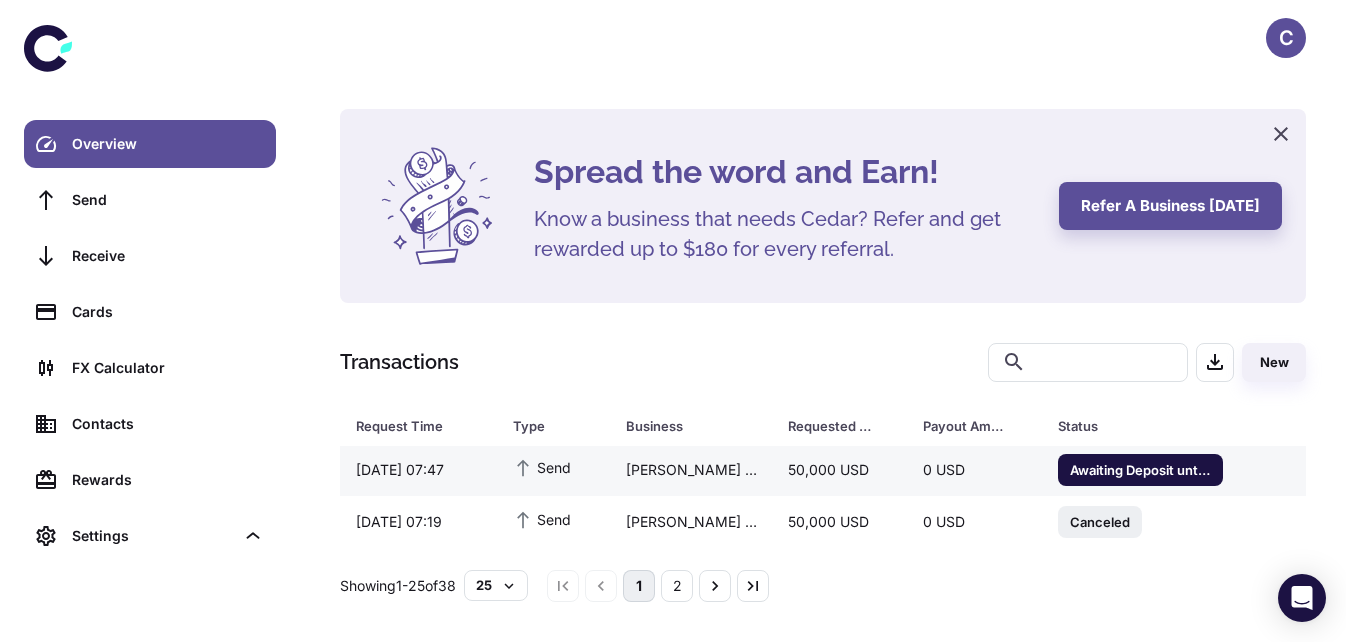 click on "Awaiting Deposit until [DATE] 11:09" at bounding box center [1140, 469] 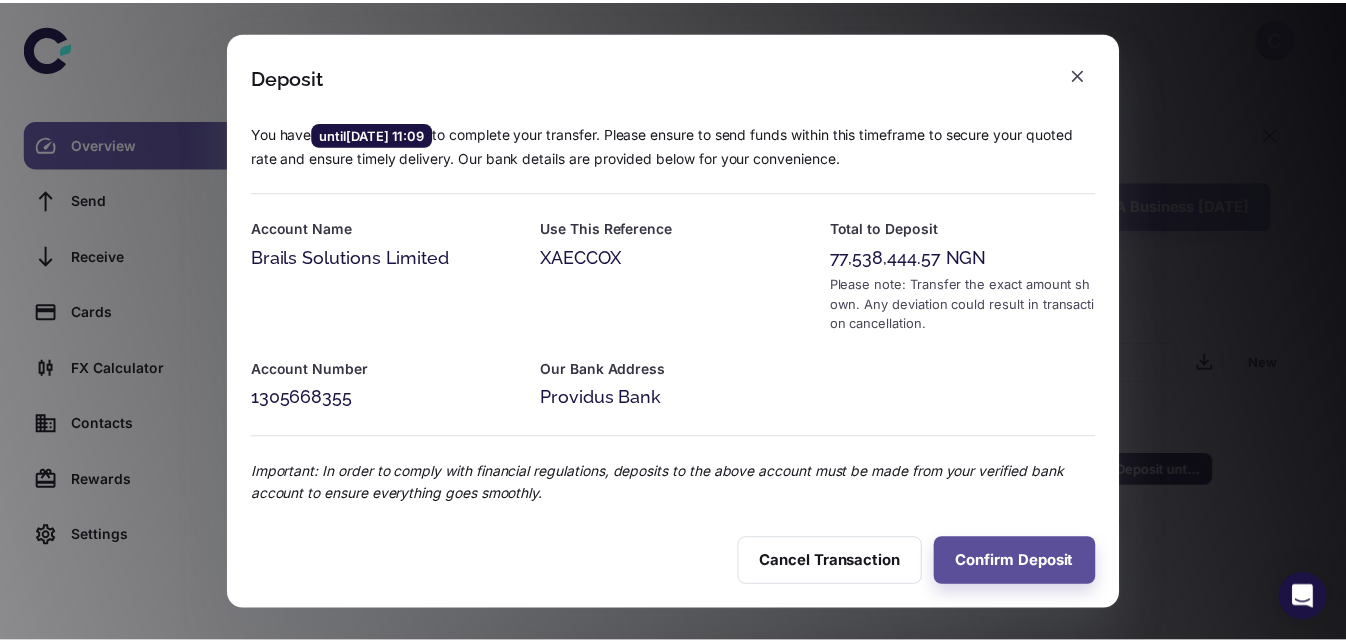 scroll, scrollTop: 15, scrollLeft: 0, axis: vertical 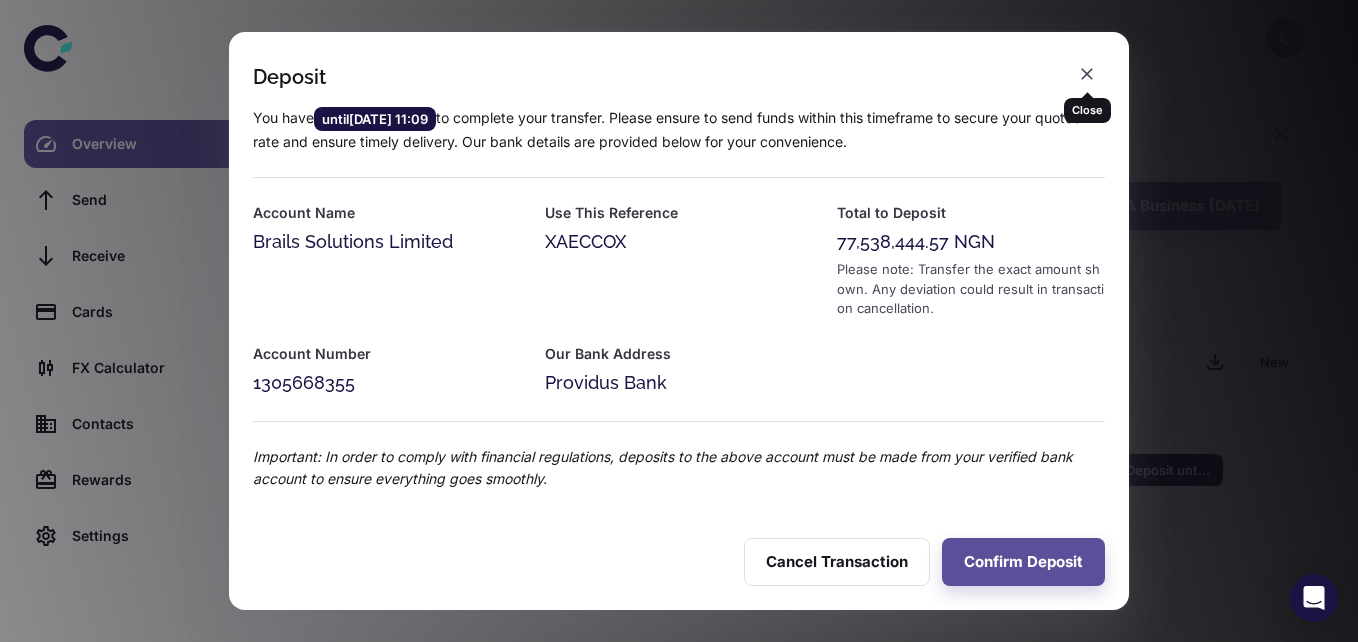 click 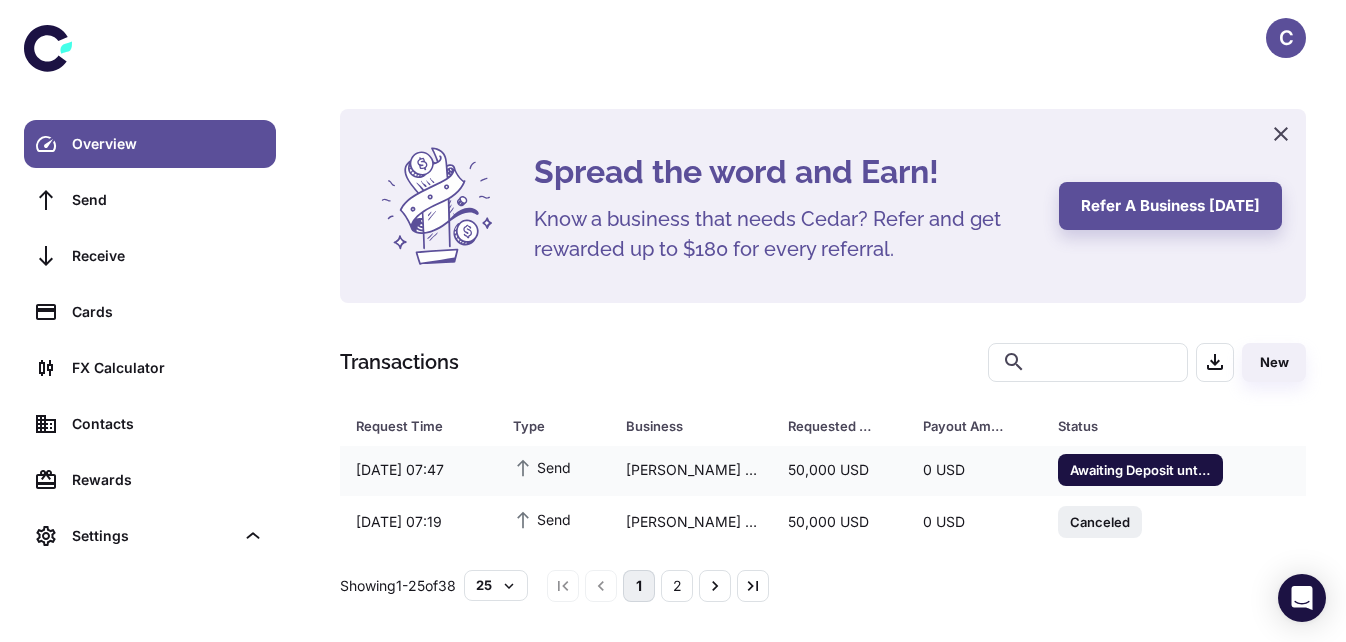 scroll, scrollTop: 1, scrollLeft: 0, axis: vertical 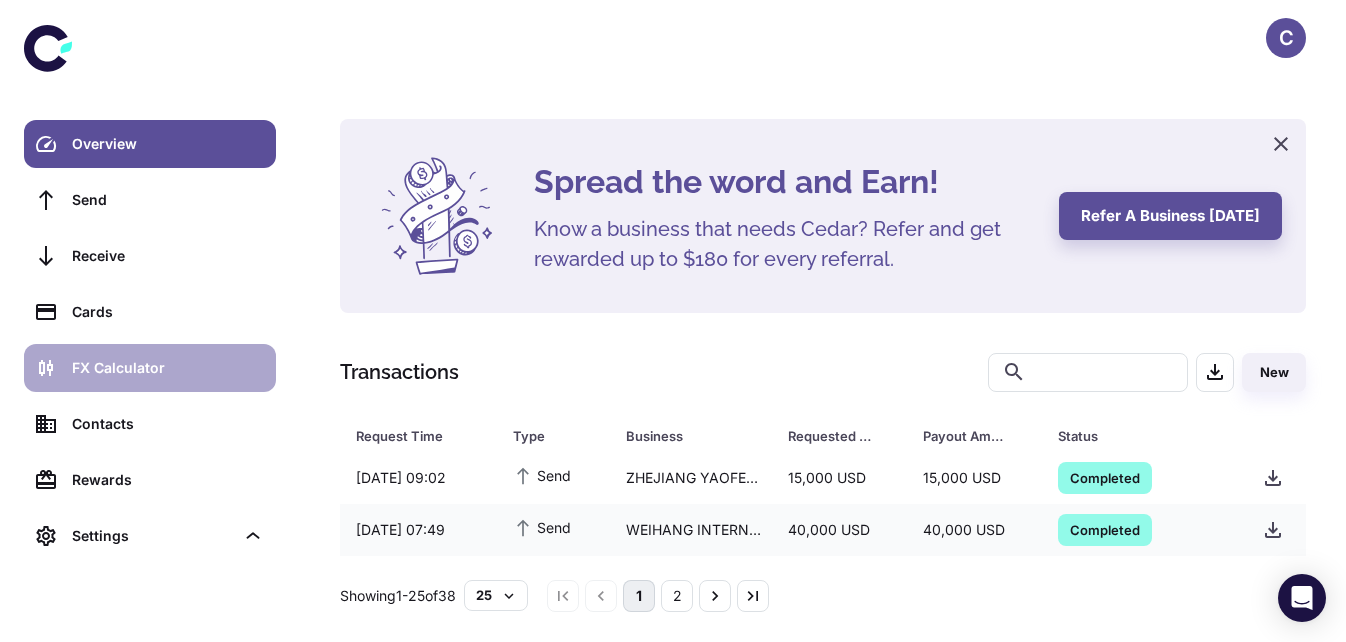 click on "FX Calculator" at bounding box center [168, 368] 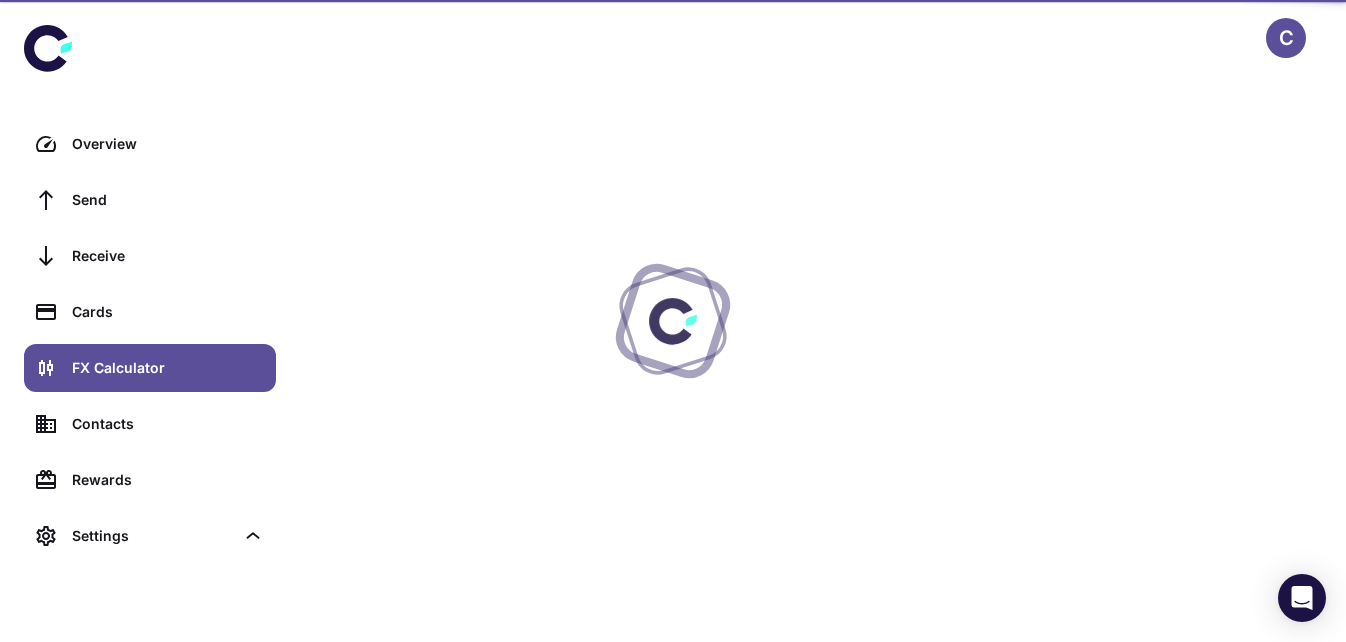 scroll, scrollTop: 0, scrollLeft: 0, axis: both 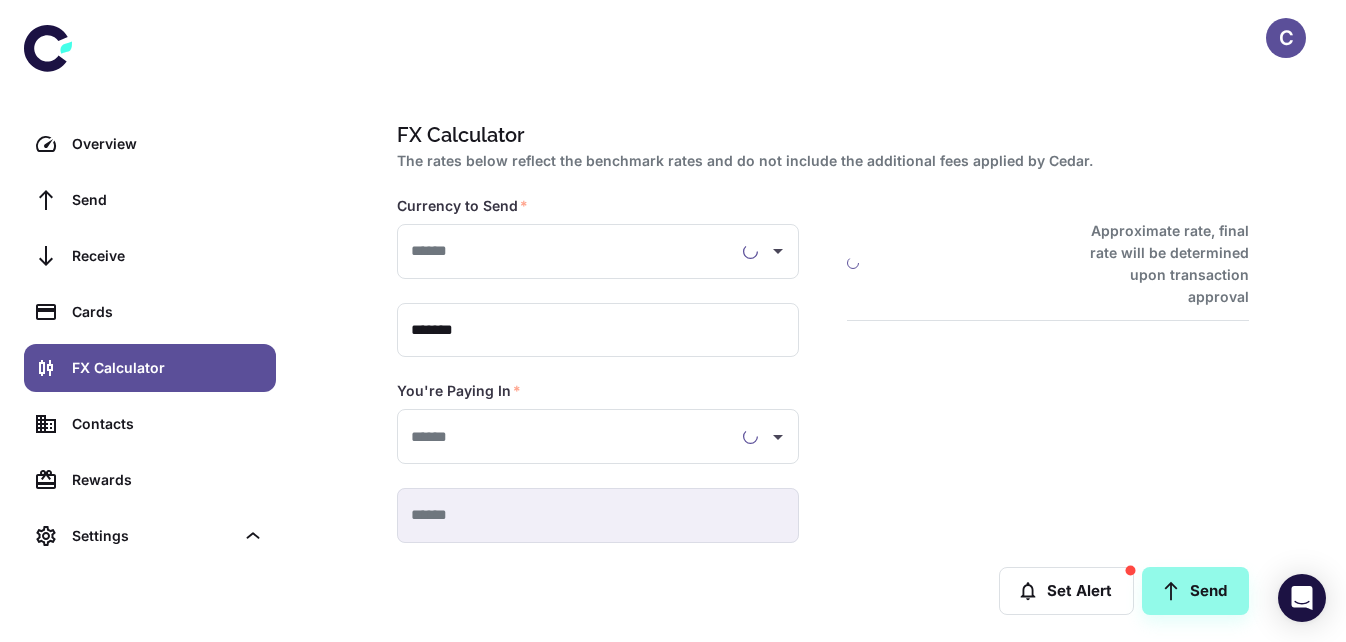 type on "**********" 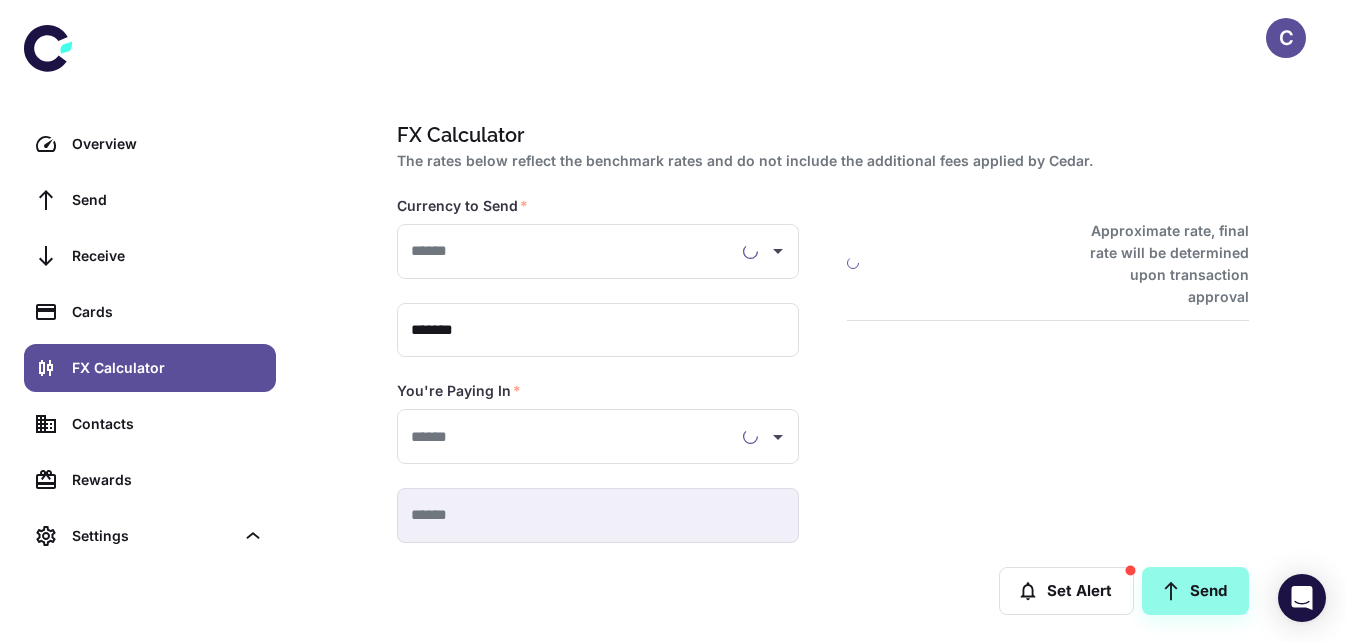 type on "**********" 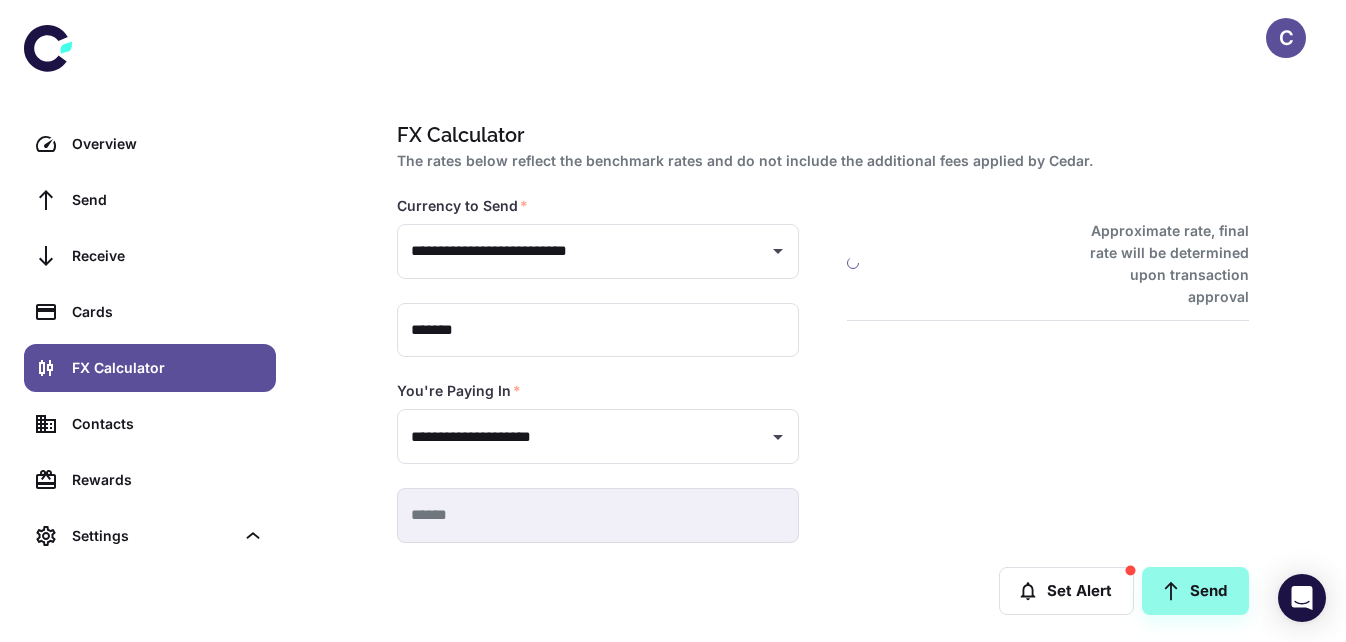 type on "**********" 